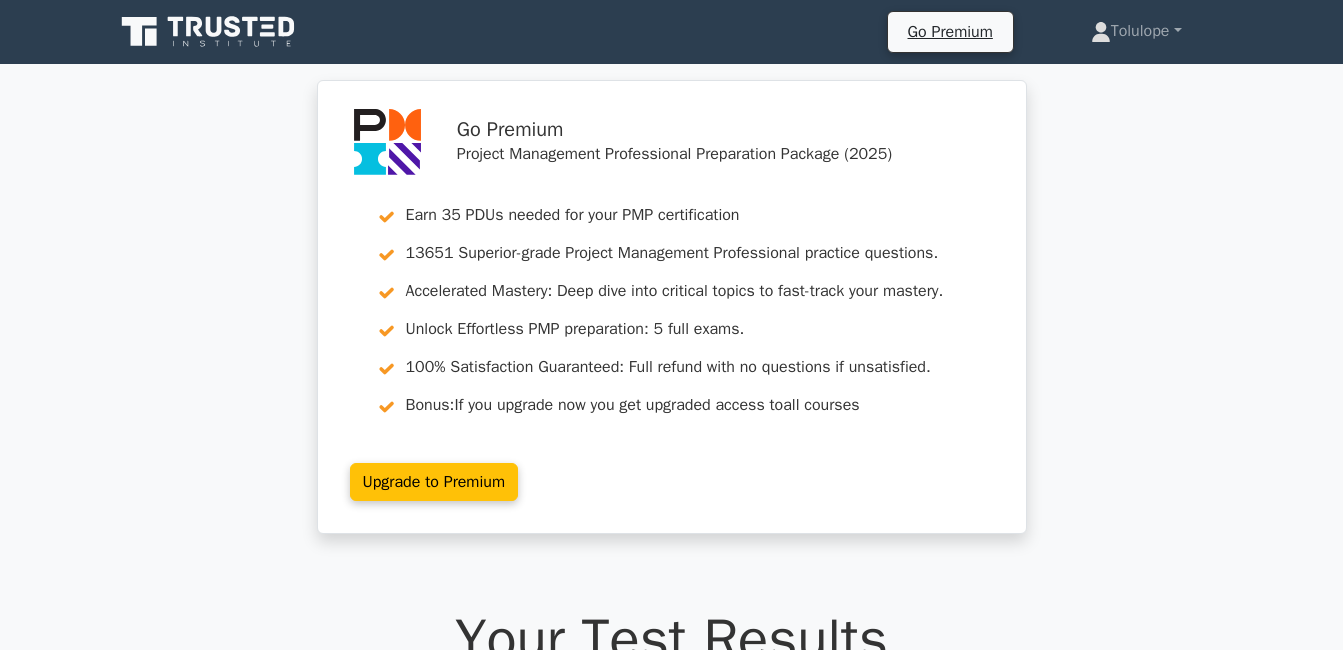 scroll, scrollTop: 0, scrollLeft: 0, axis: both 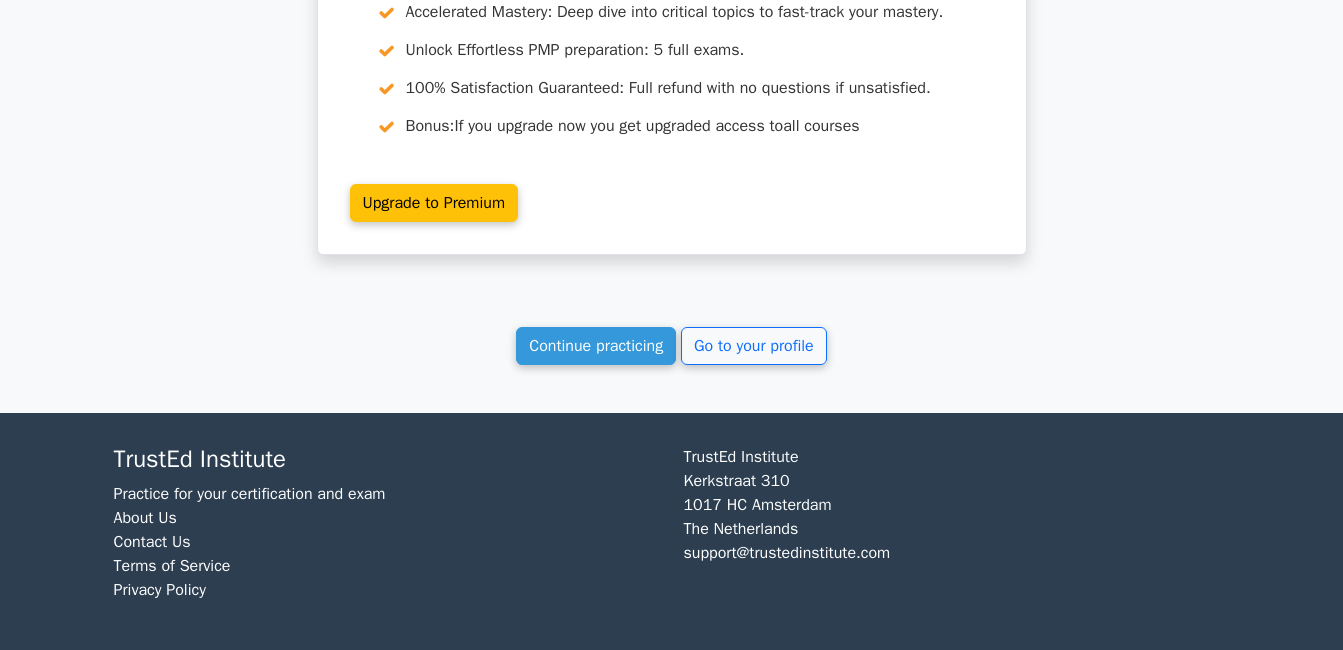click on "Continue practicing" at bounding box center (596, 346) 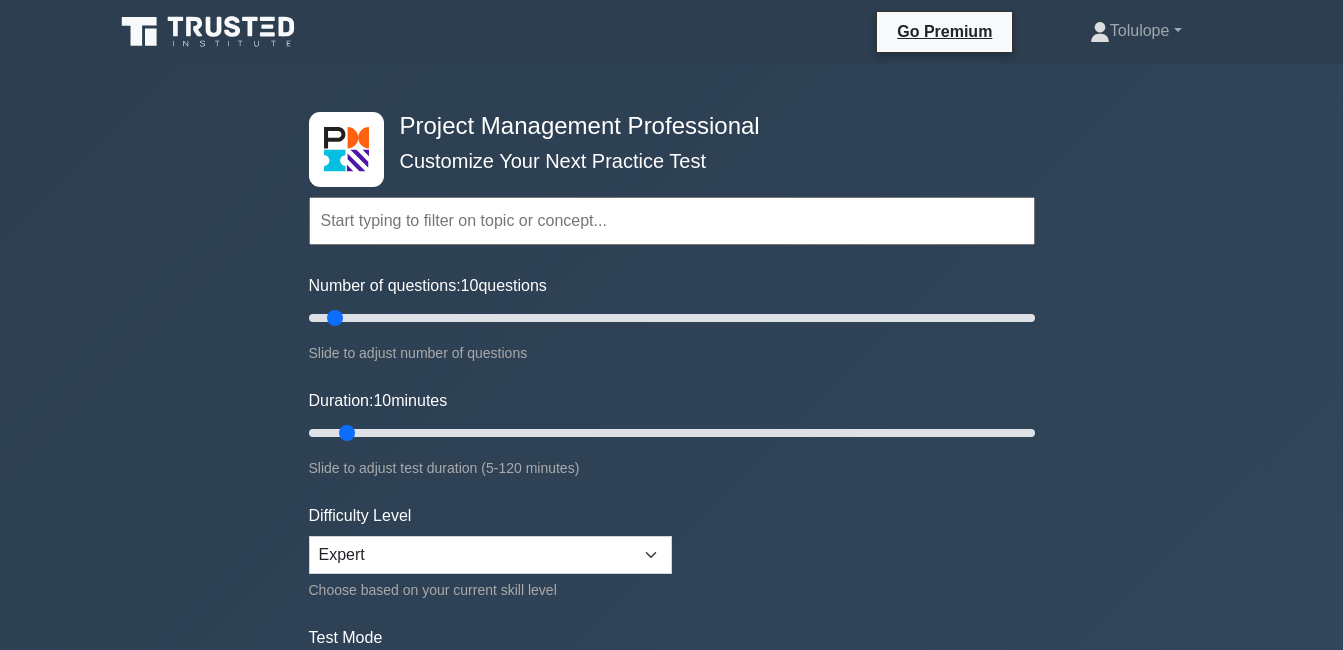 scroll, scrollTop: 0, scrollLeft: 0, axis: both 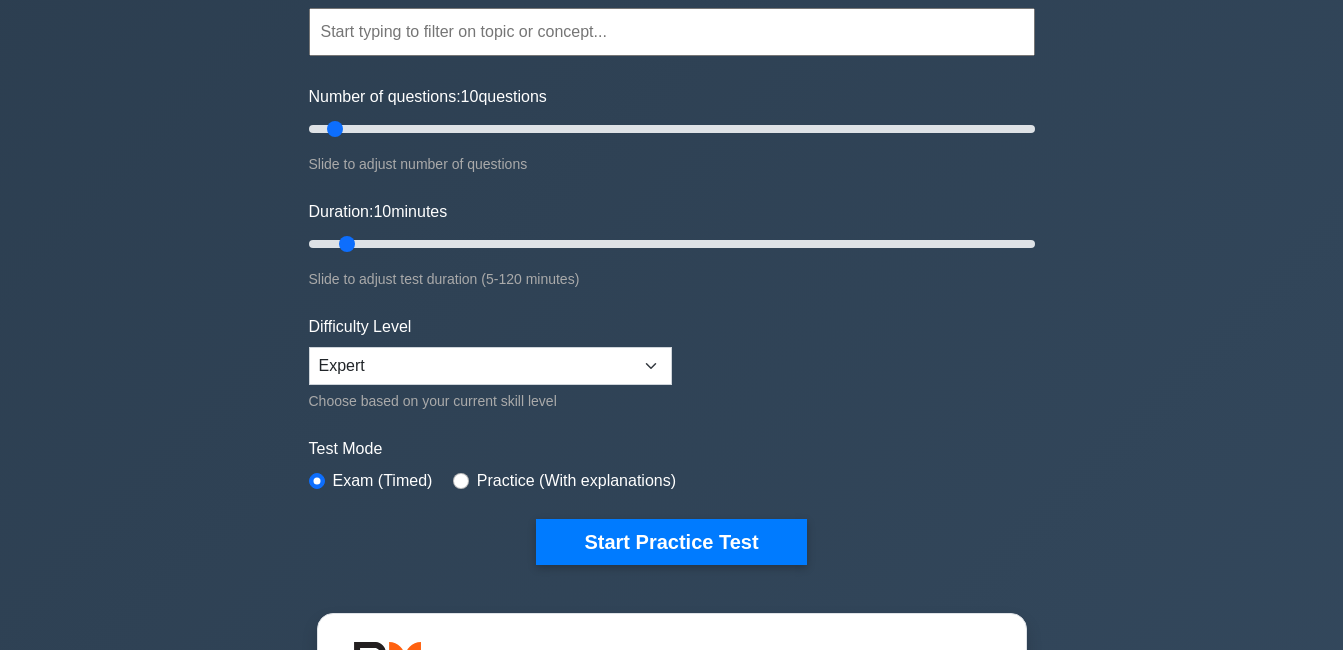 click on "Start Practice Test" at bounding box center (671, 542) 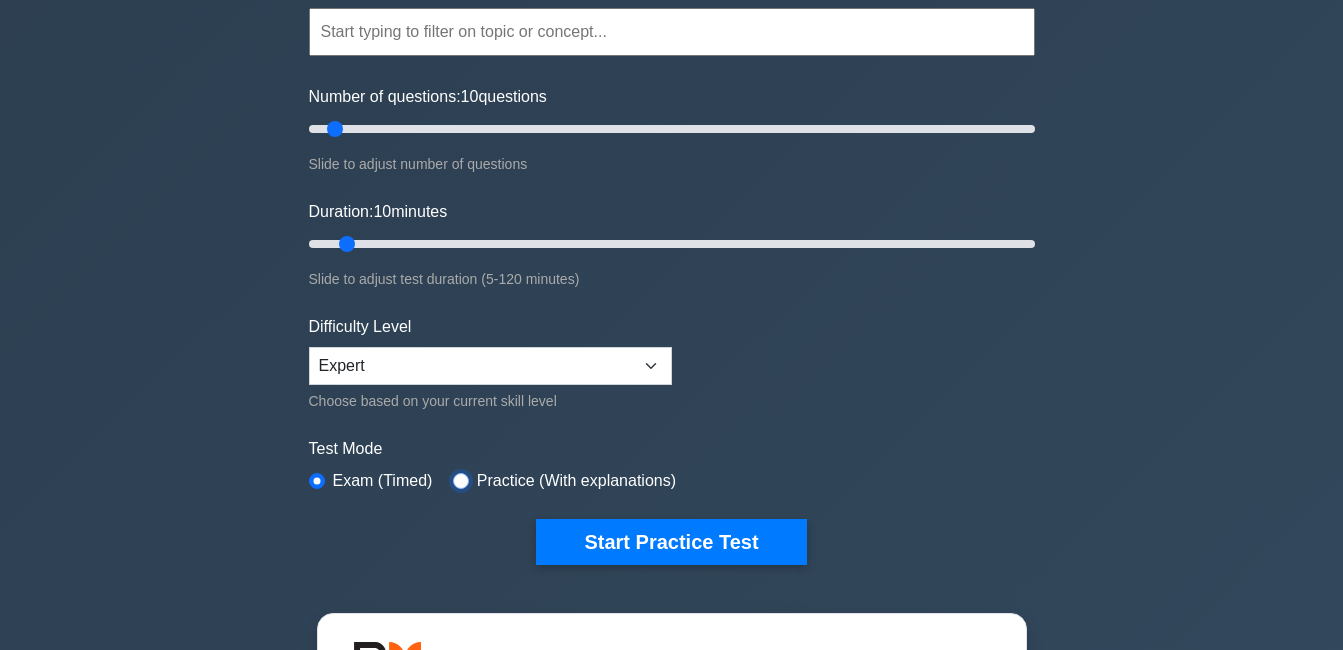 click at bounding box center [461, 481] 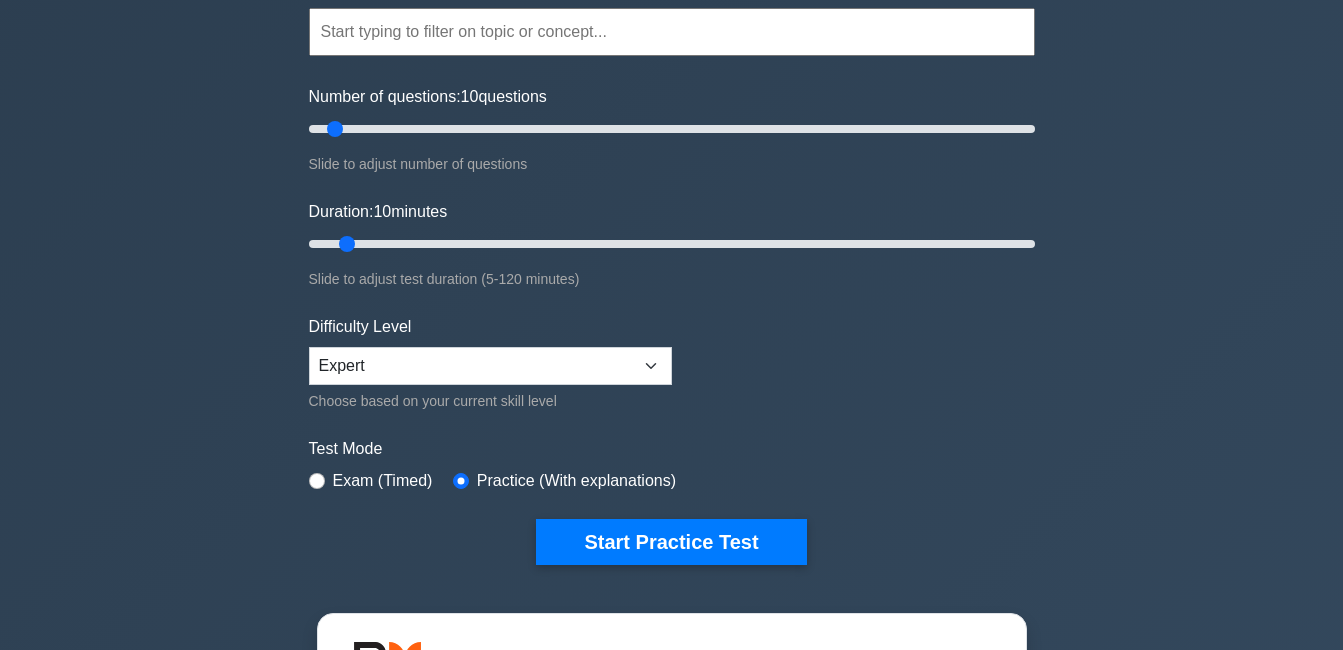 click on "Start Practice Test" at bounding box center [671, 542] 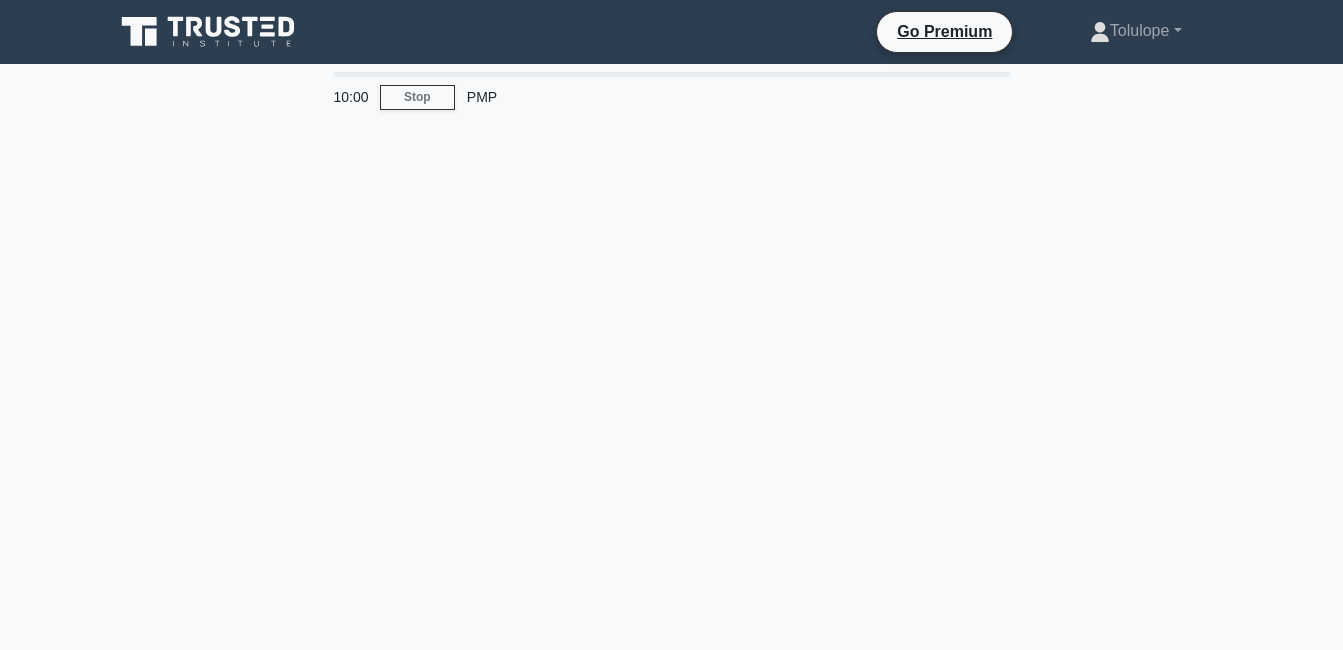 scroll, scrollTop: 0, scrollLeft: 0, axis: both 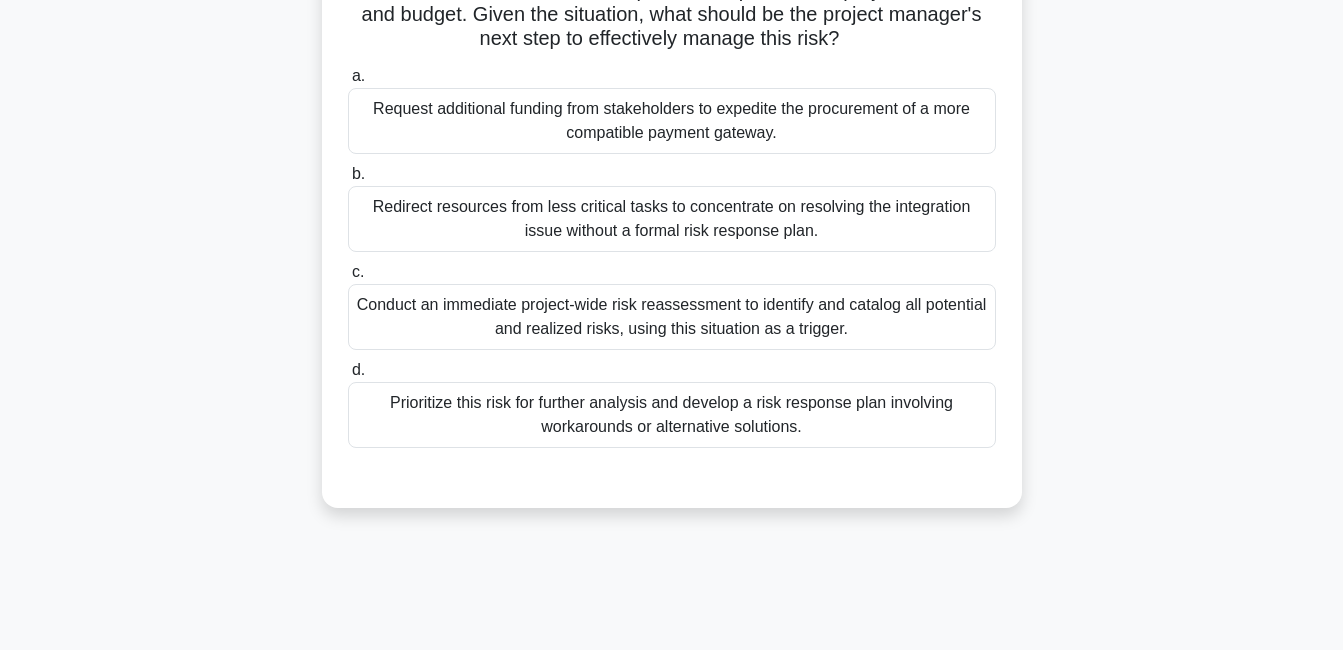 click on "Conduct an immediate project-wide risk reassessment to identify and catalog all potential and realized risks, using this situation as a trigger." at bounding box center (672, 317) 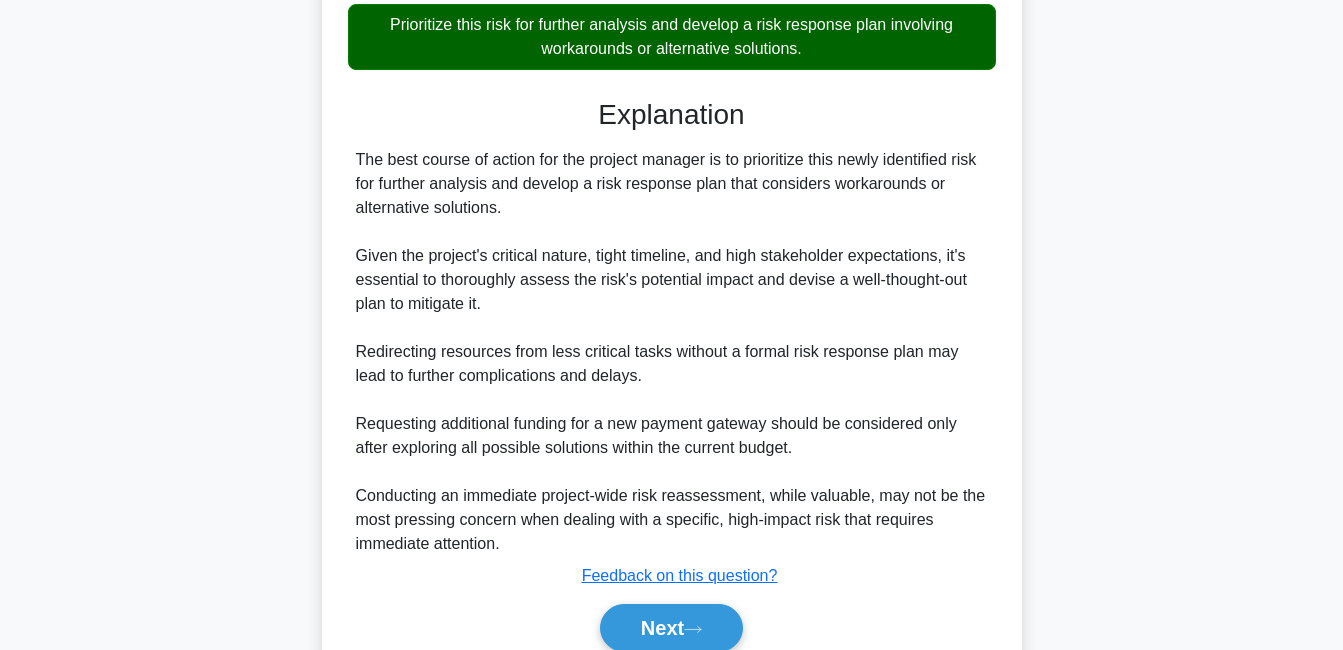 scroll, scrollTop: 802, scrollLeft: 0, axis: vertical 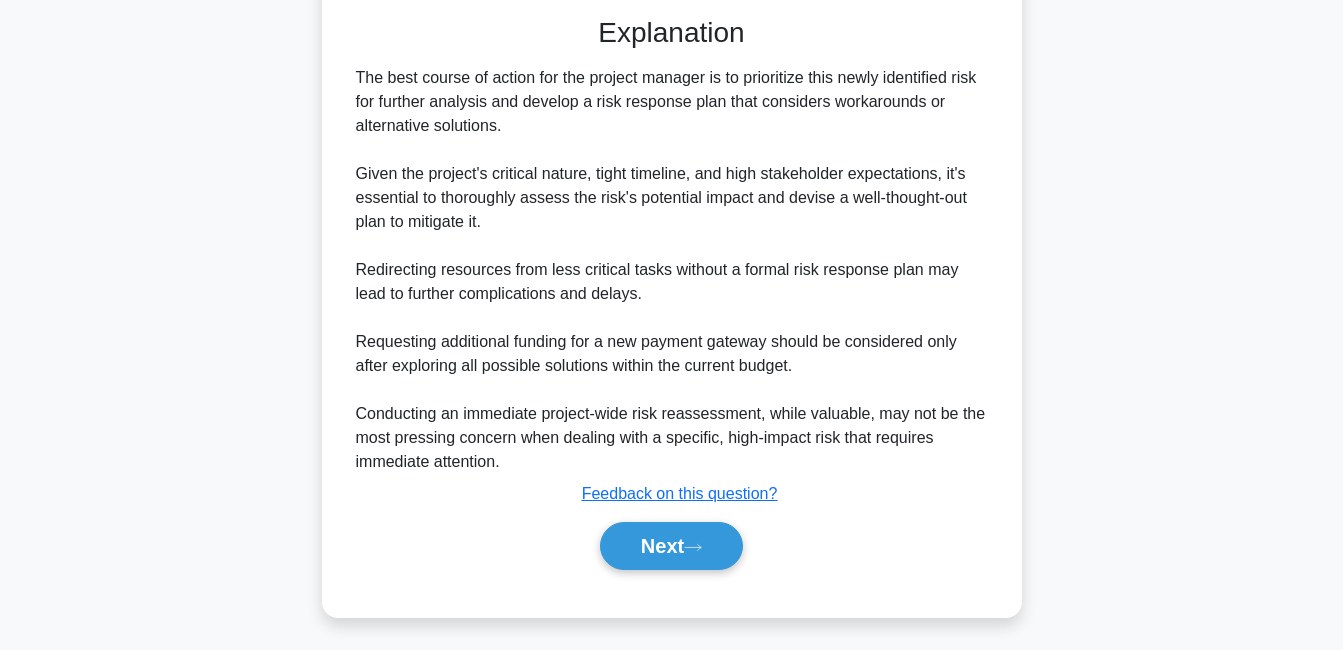click on "Next" at bounding box center (671, 546) 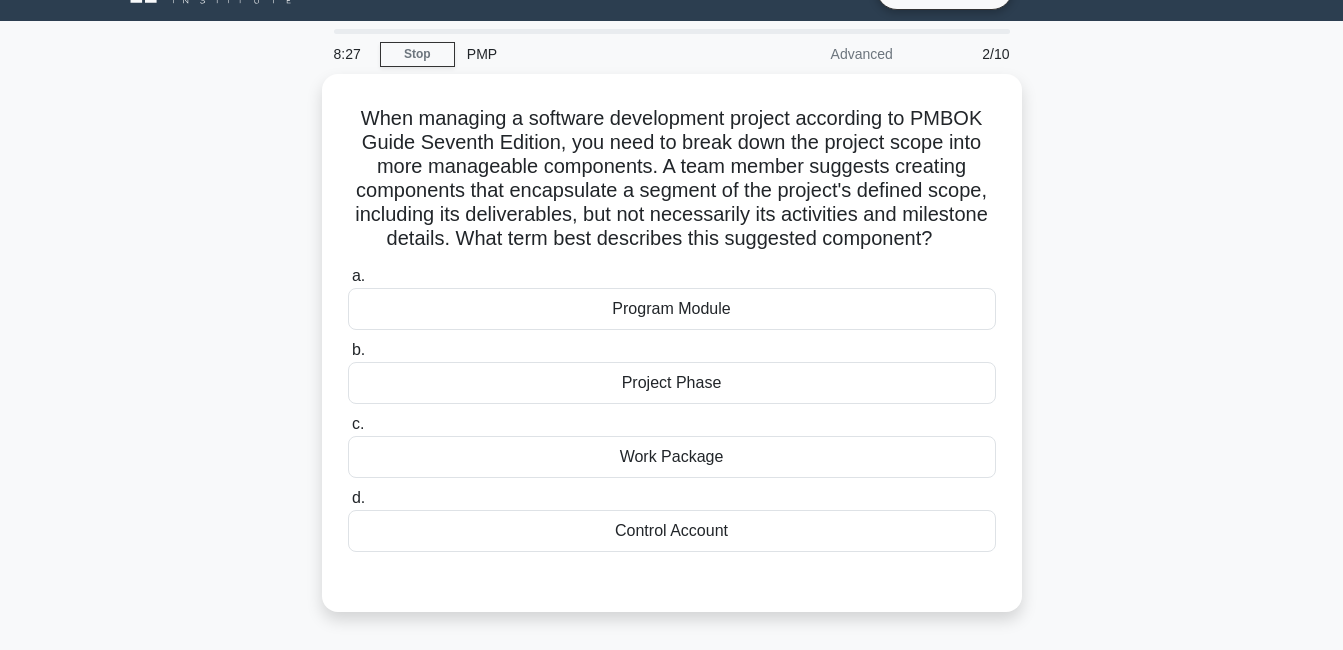 scroll, scrollTop: 39, scrollLeft: 0, axis: vertical 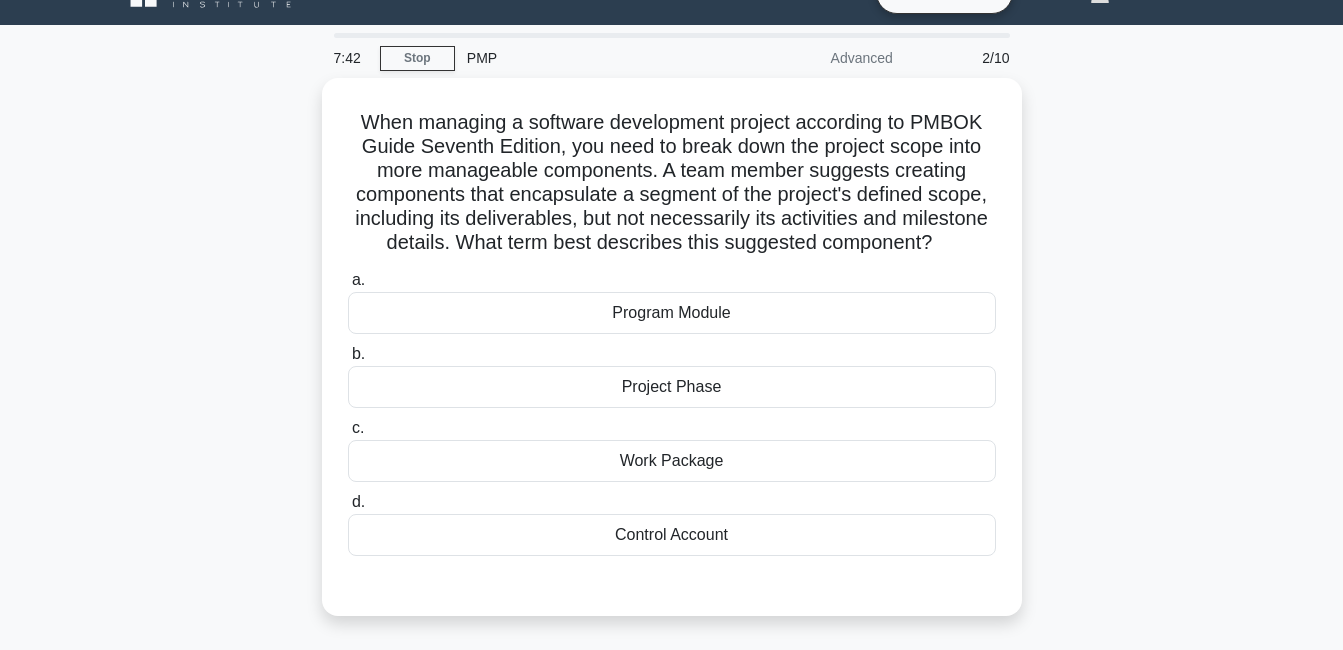 click on "Work Package" at bounding box center [672, 461] 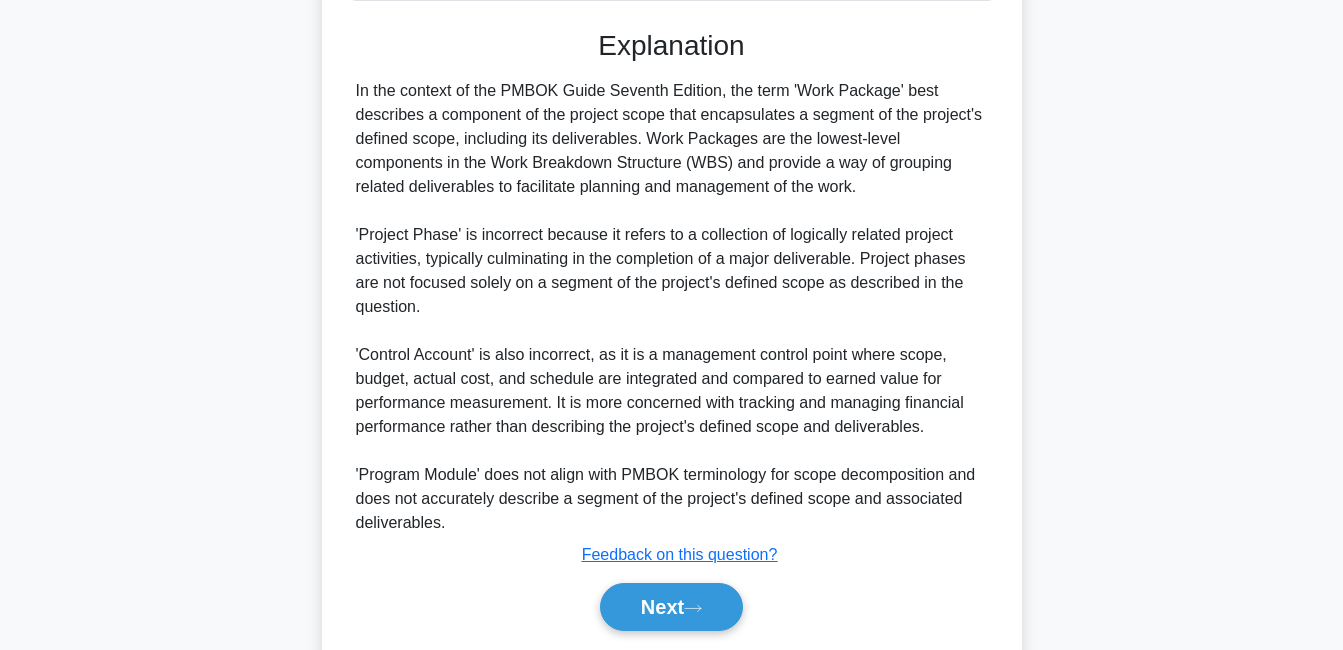 scroll, scrollTop: 656, scrollLeft: 0, axis: vertical 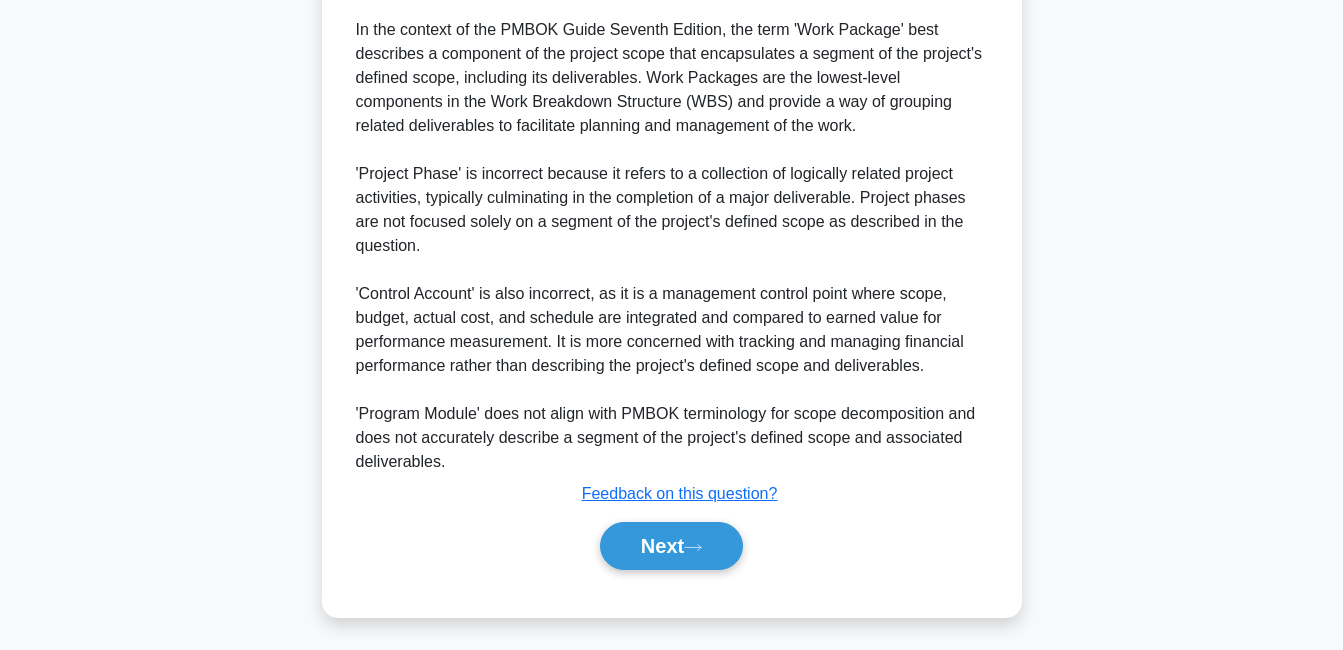 click on "Next" at bounding box center [671, 546] 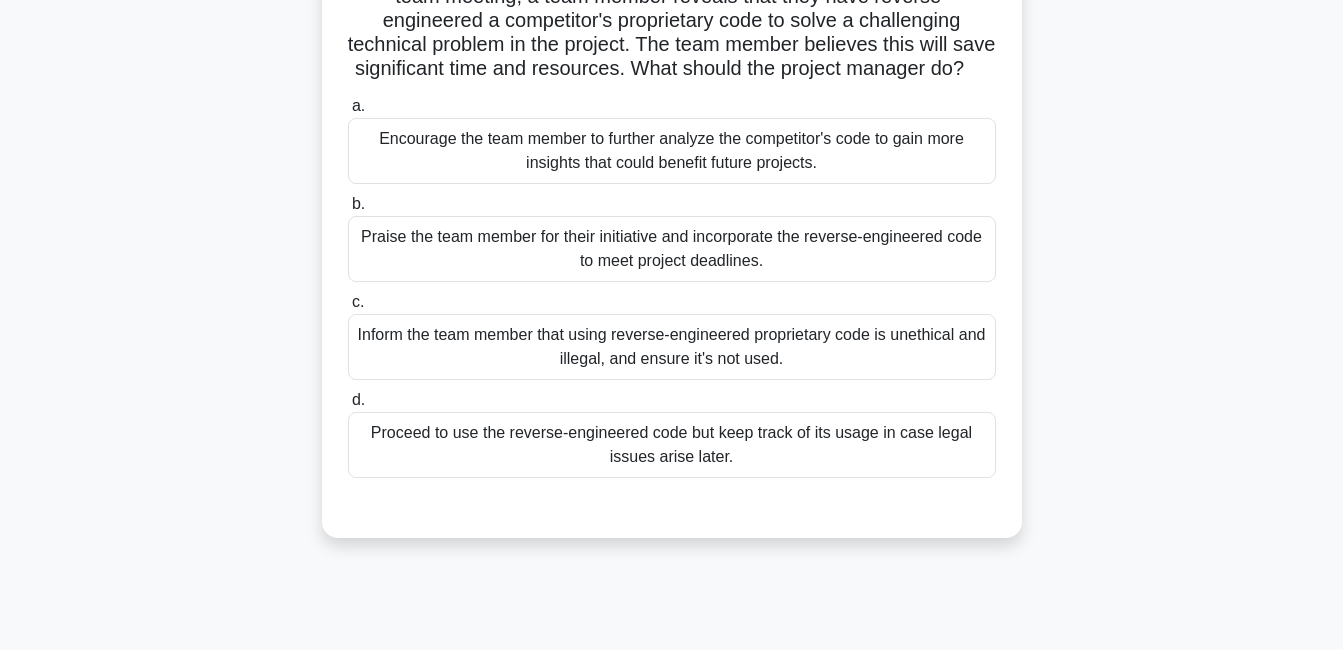 scroll, scrollTop: 190, scrollLeft: 0, axis: vertical 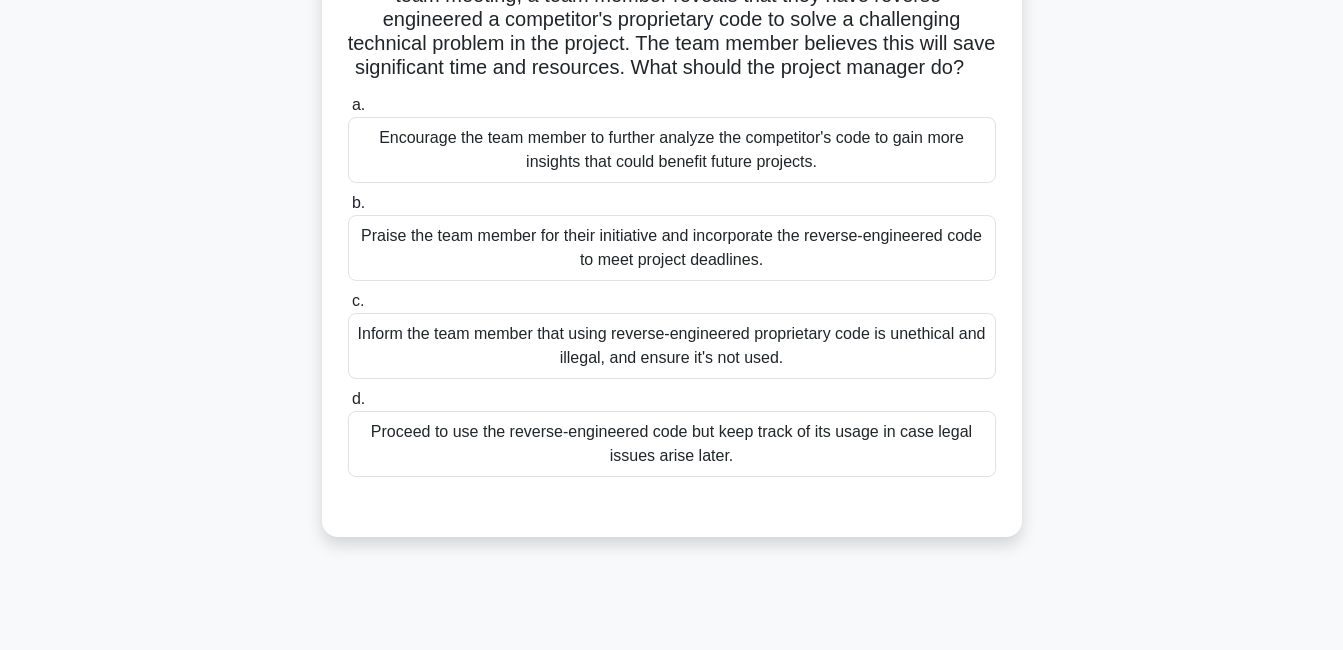 click on "Inform the team member that using reverse-engineered proprietary code is unethical and illegal, and ensure it's not used." at bounding box center (672, 346) 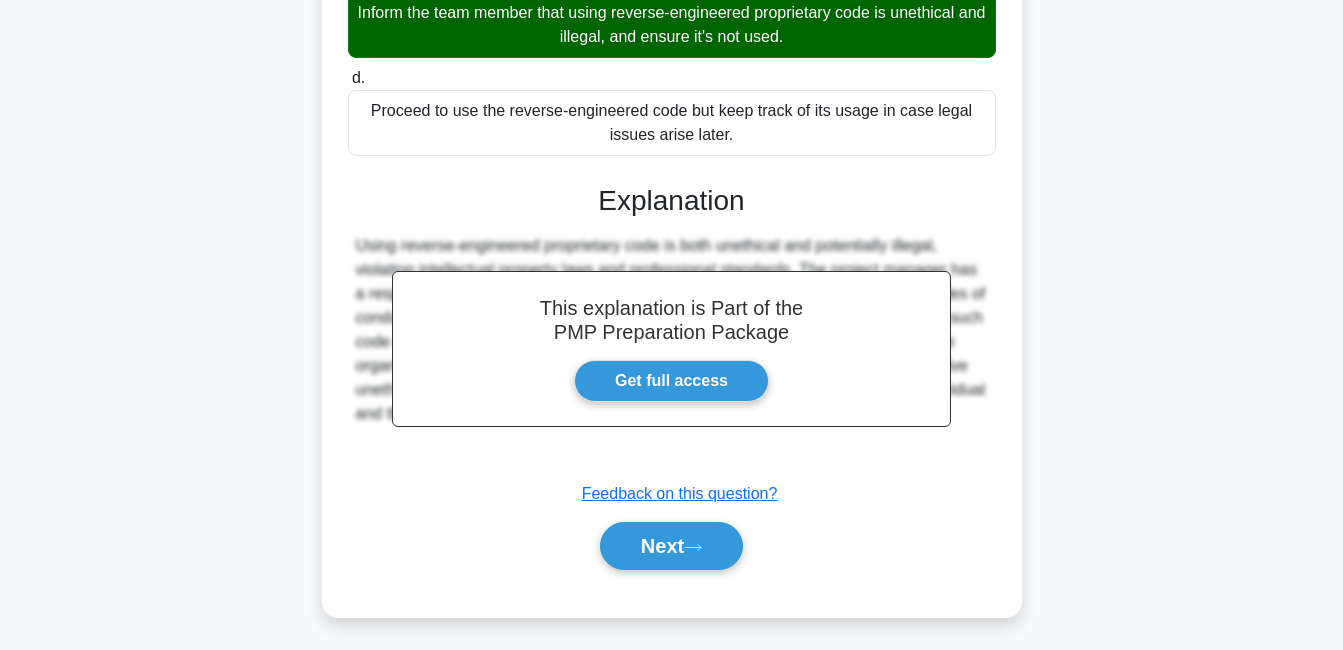 scroll, scrollTop: 508, scrollLeft: 0, axis: vertical 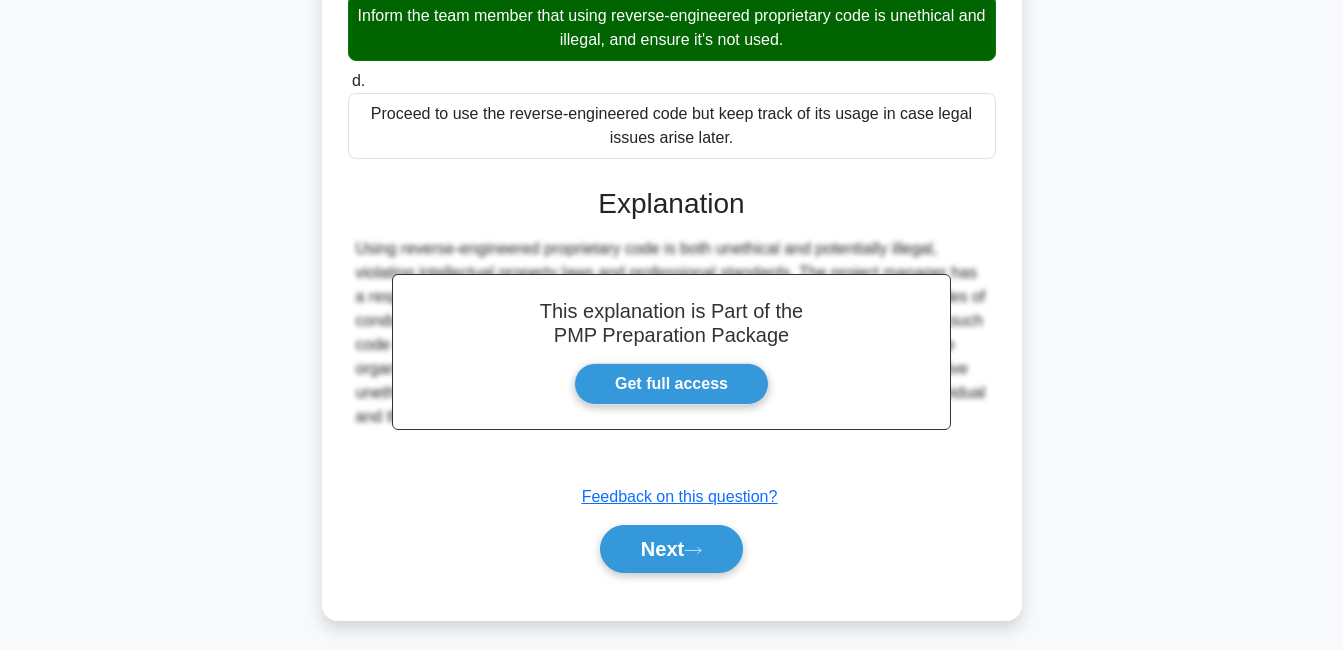 click on "Next" at bounding box center [671, 549] 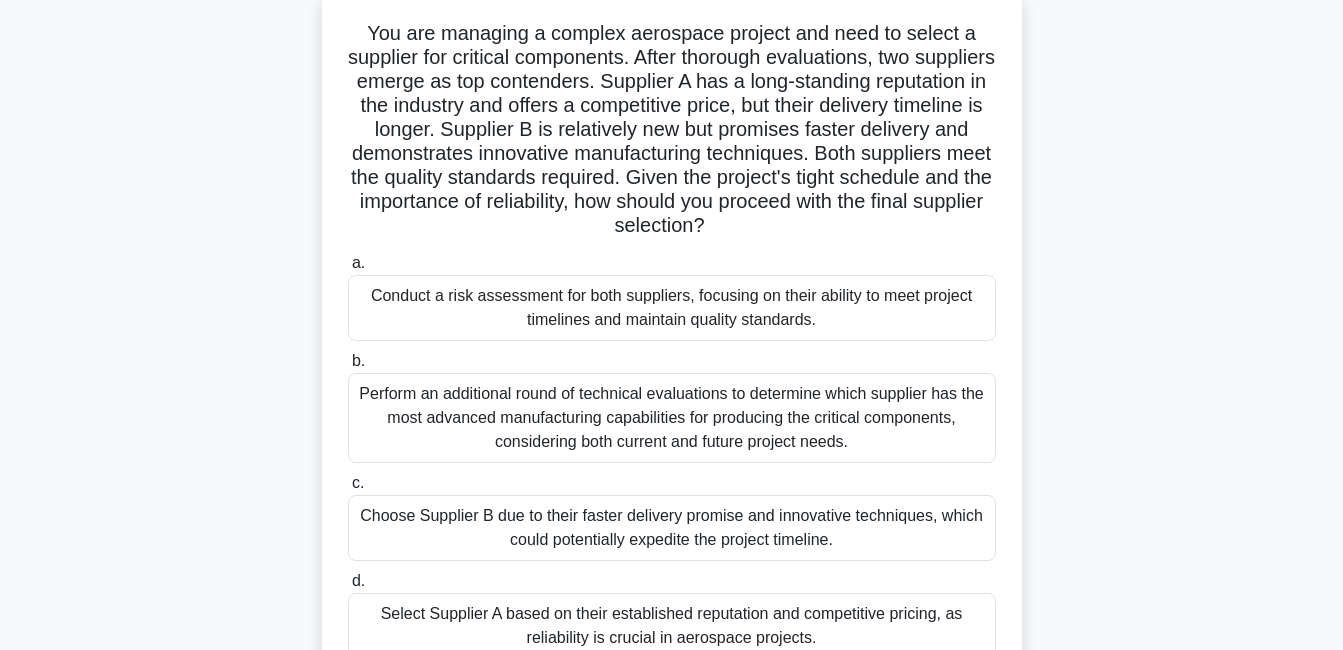 scroll, scrollTop: 124, scrollLeft: 0, axis: vertical 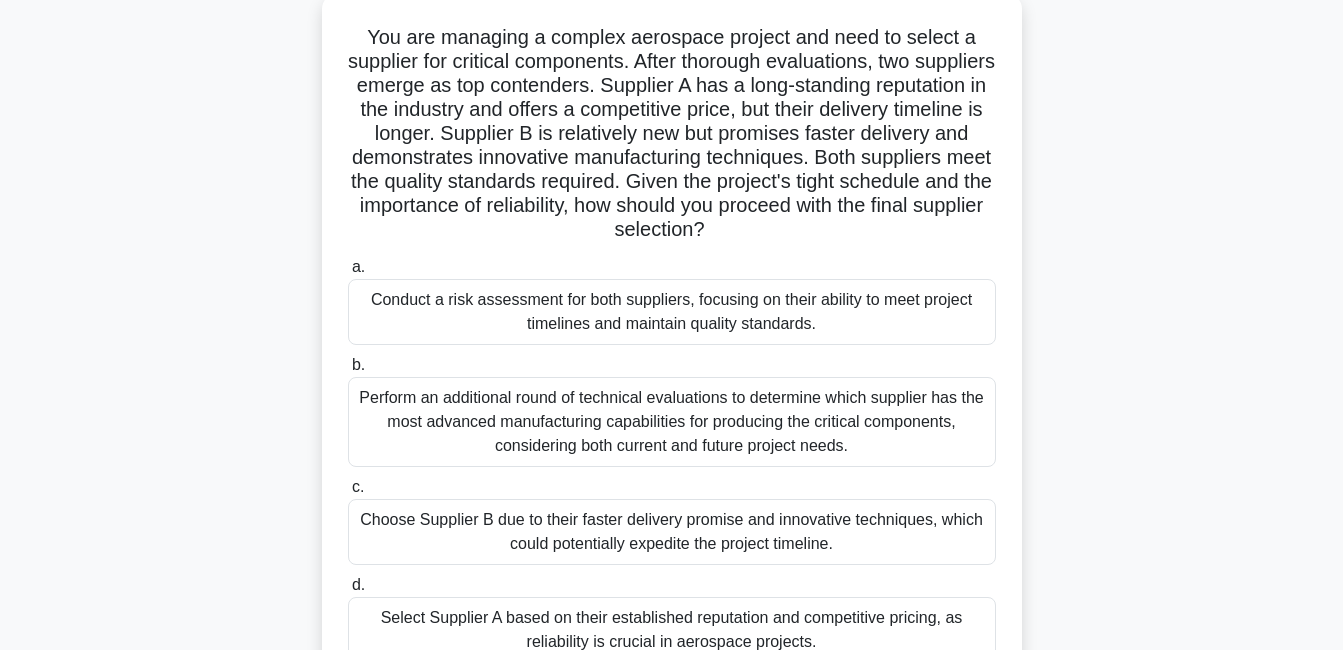 click on "Conduct a risk assessment for both suppliers, focusing on their ability to meet project timelines and maintain quality standards." at bounding box center [672, 312] 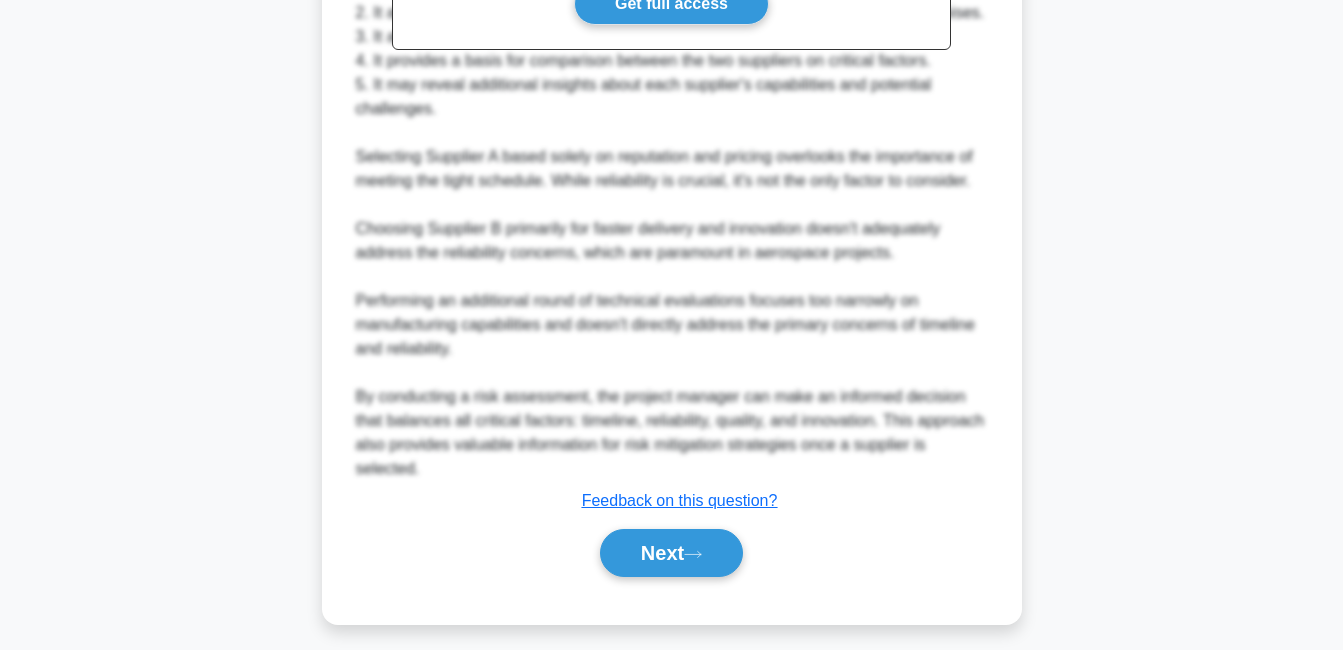 scroll, scrollTop: 1016, scrollLeft: 0, axis: vertical 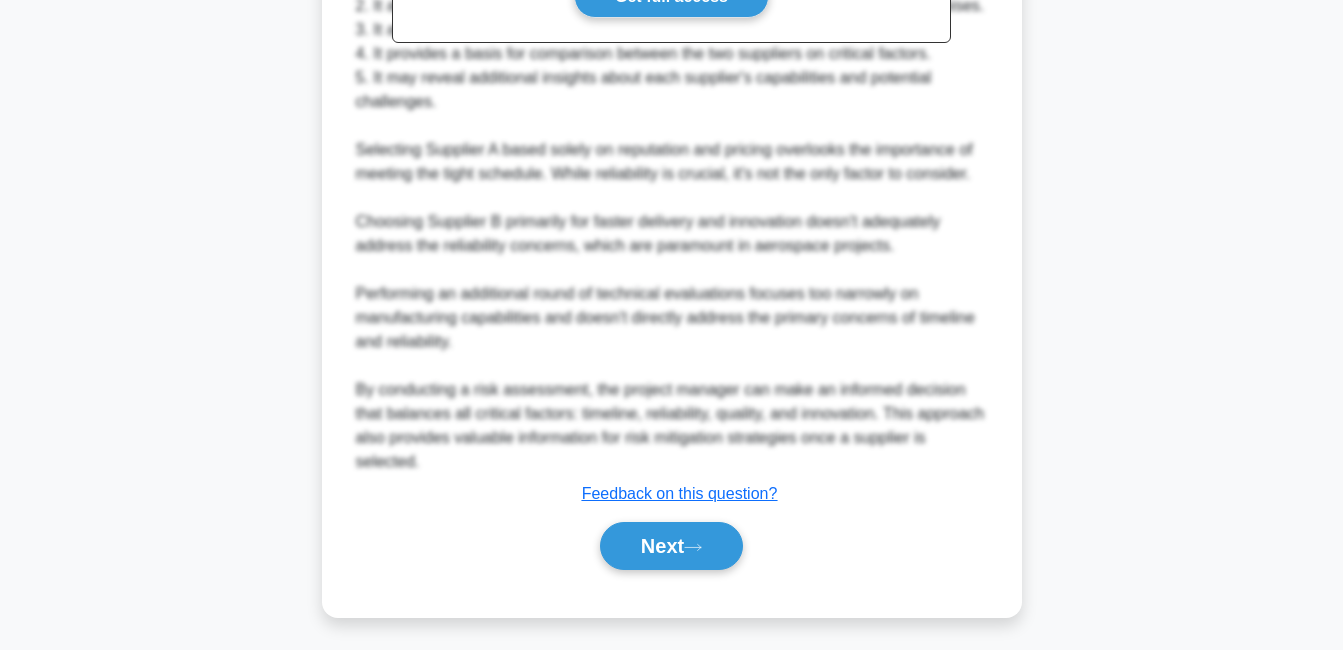 click 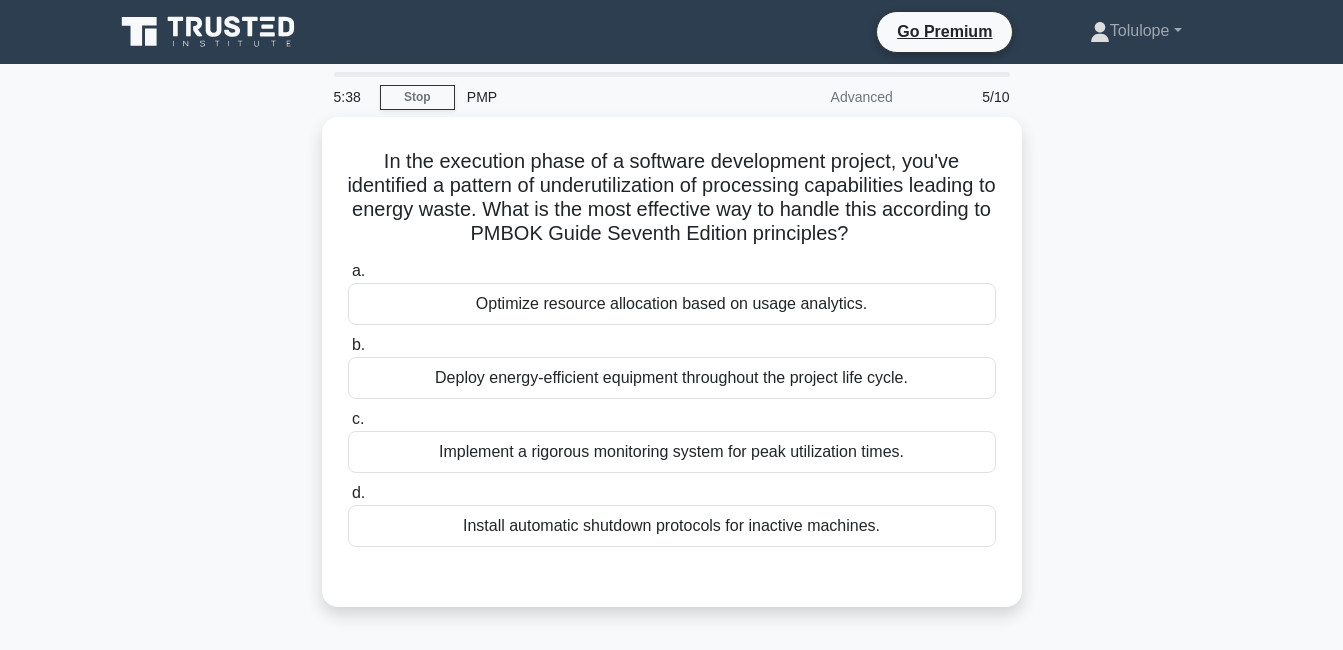 scroll, scrollTop: 7, scrollLeft: 0, axis: vertical 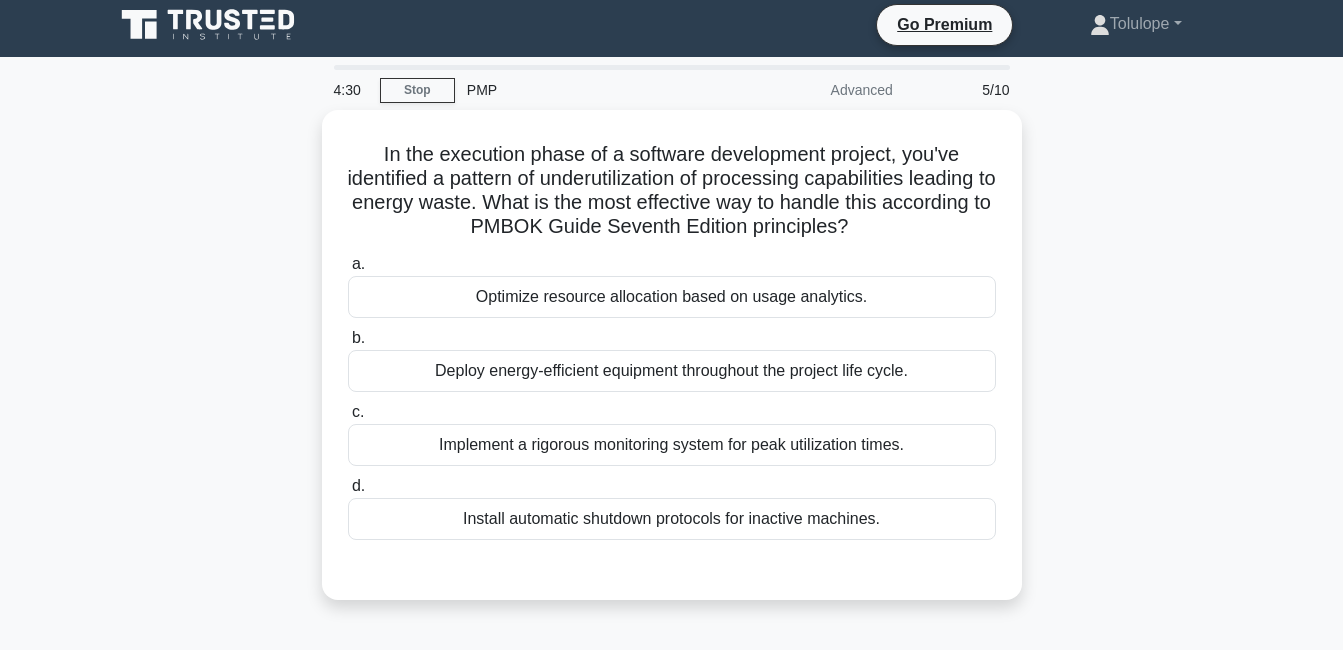 click on "Optimize resource allocation based on usage analytics." at bounding box center [672, 297] 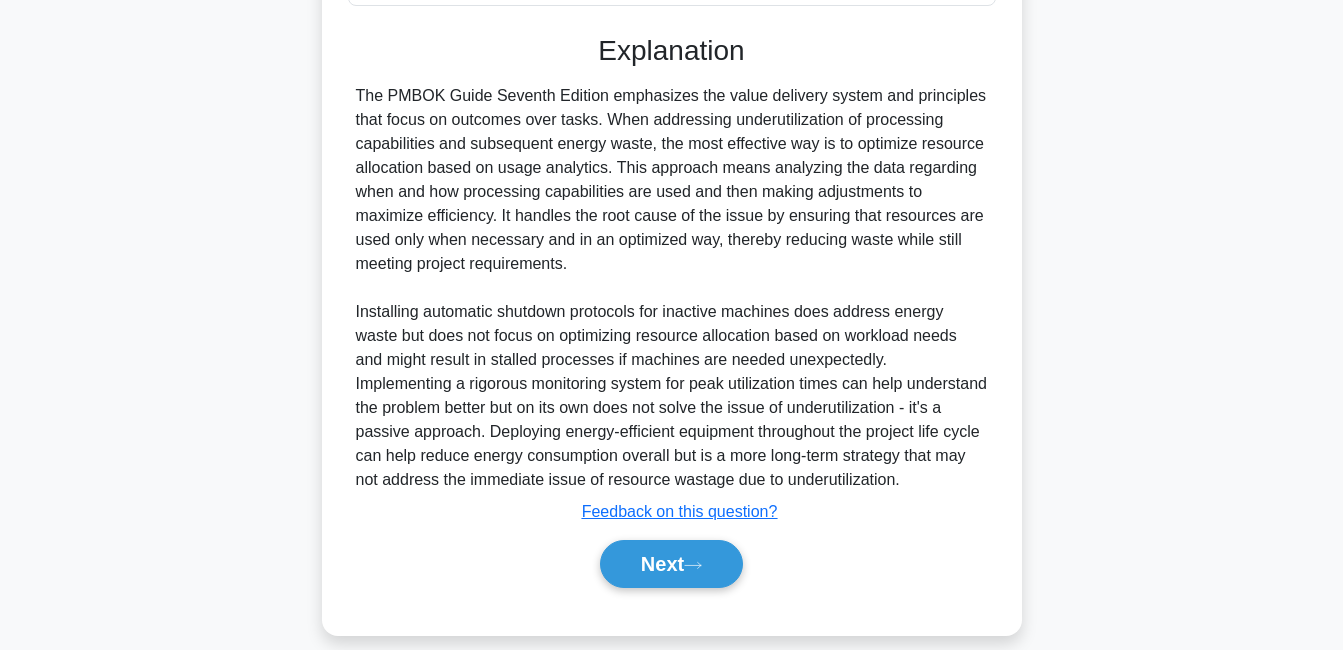 scroll, scrollTop: 560, scrollLeft: 0, axis: vertical 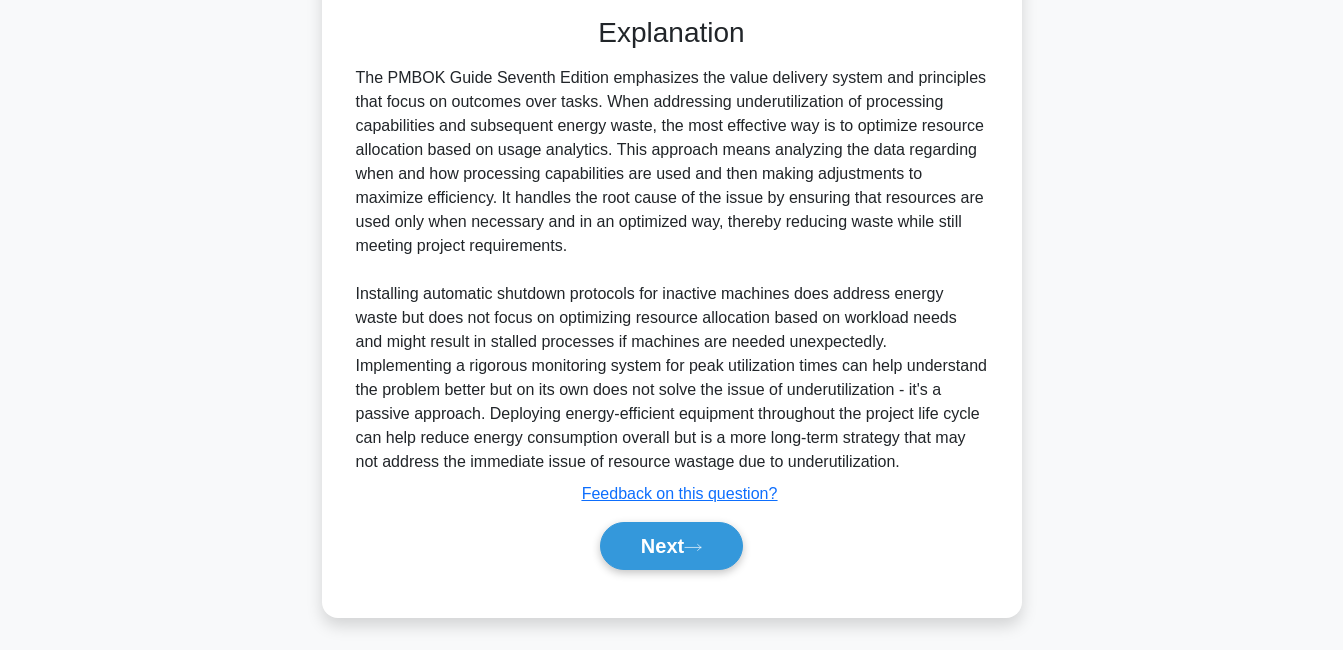 click on "Next" at bounding box center (671, 546) 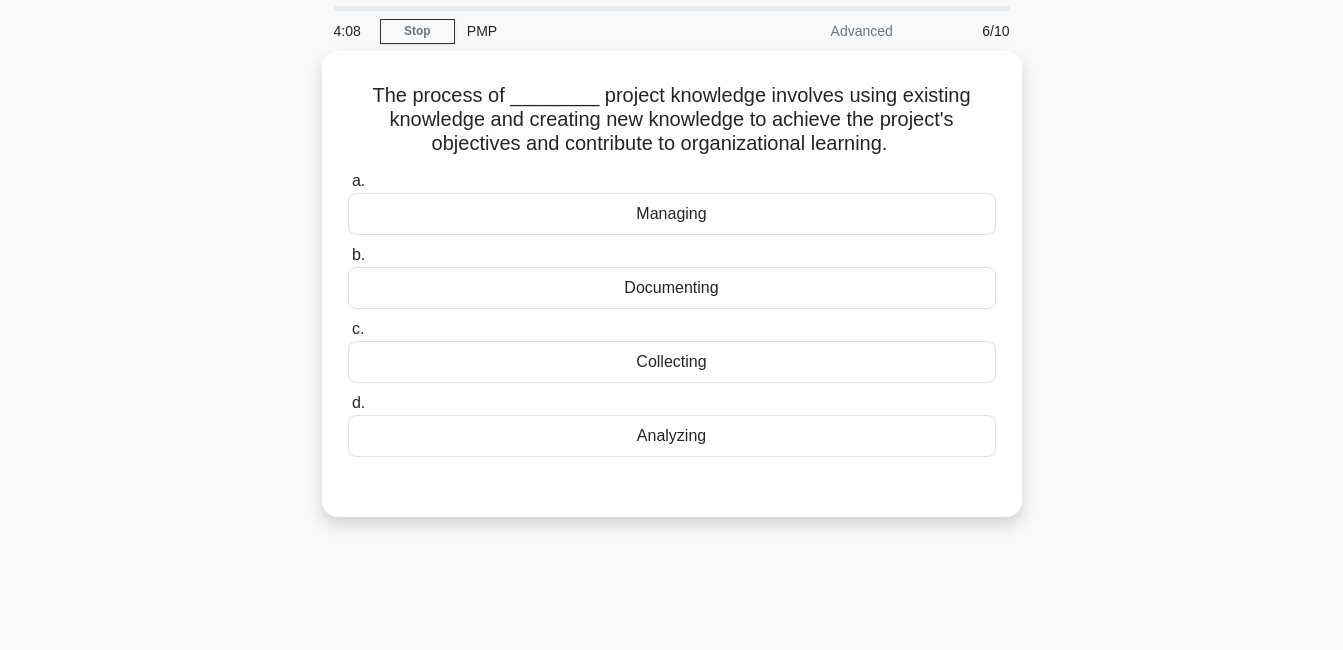 scroll, scrollTop: 37, scrollLeft: 0, axis: vertical 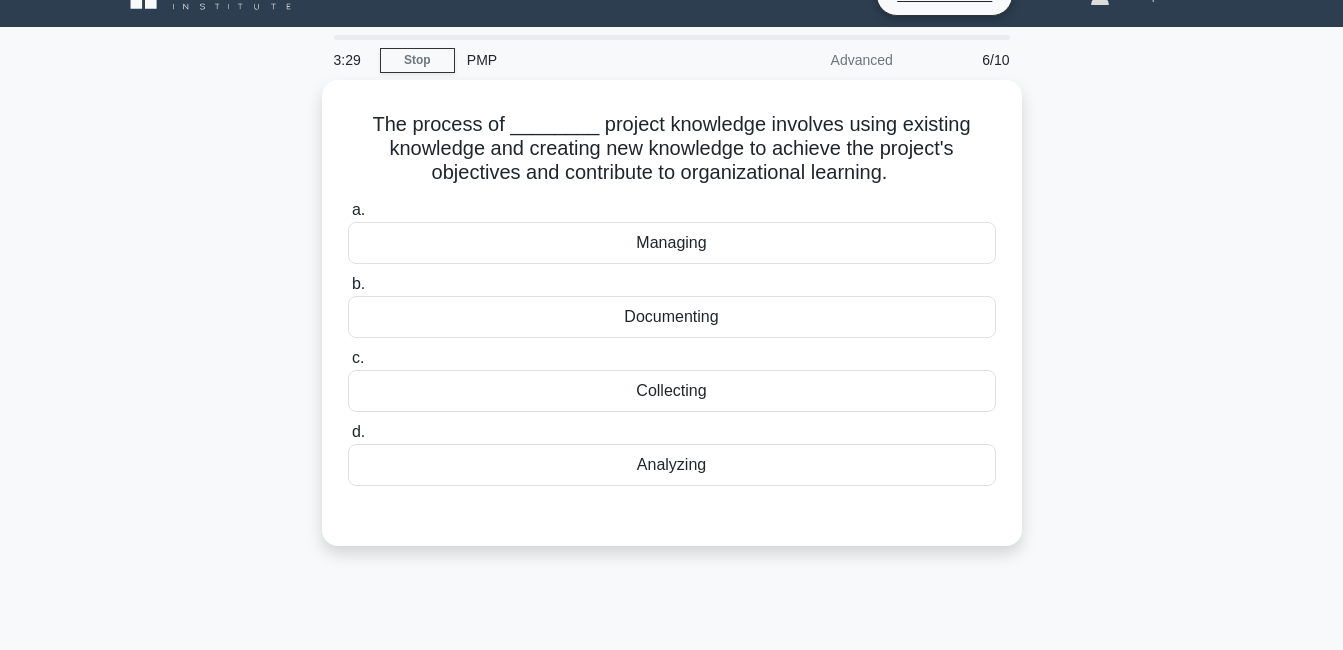 click on "Documenting" at bounding box center (672, 317) 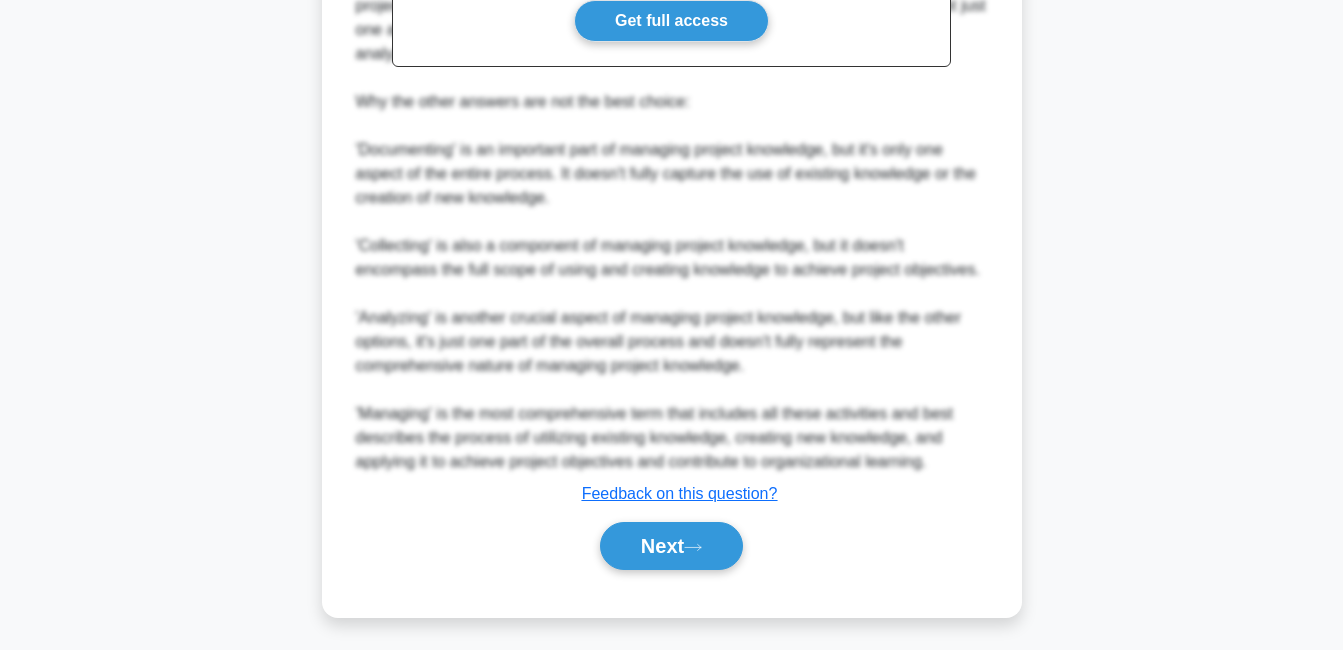 scroll, scrollTop: 730, scrollLeft: 0, axis: vertical 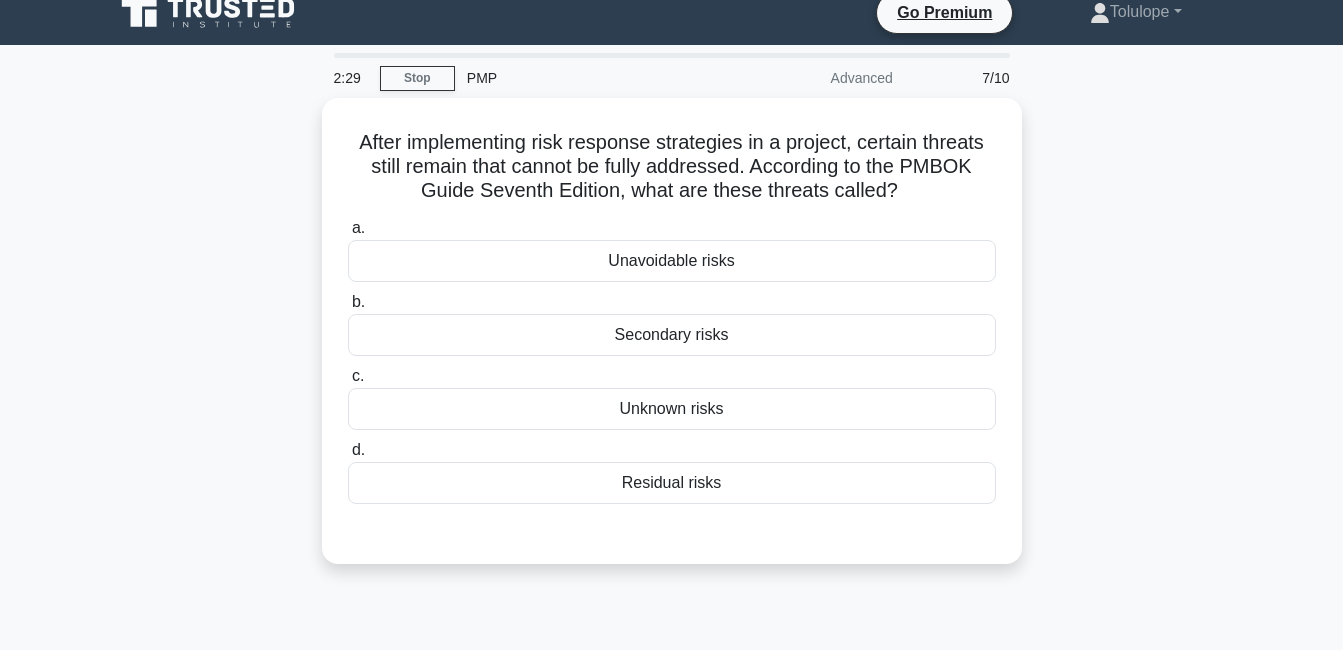click on "Residual risks" at bounding box center [672, 483] 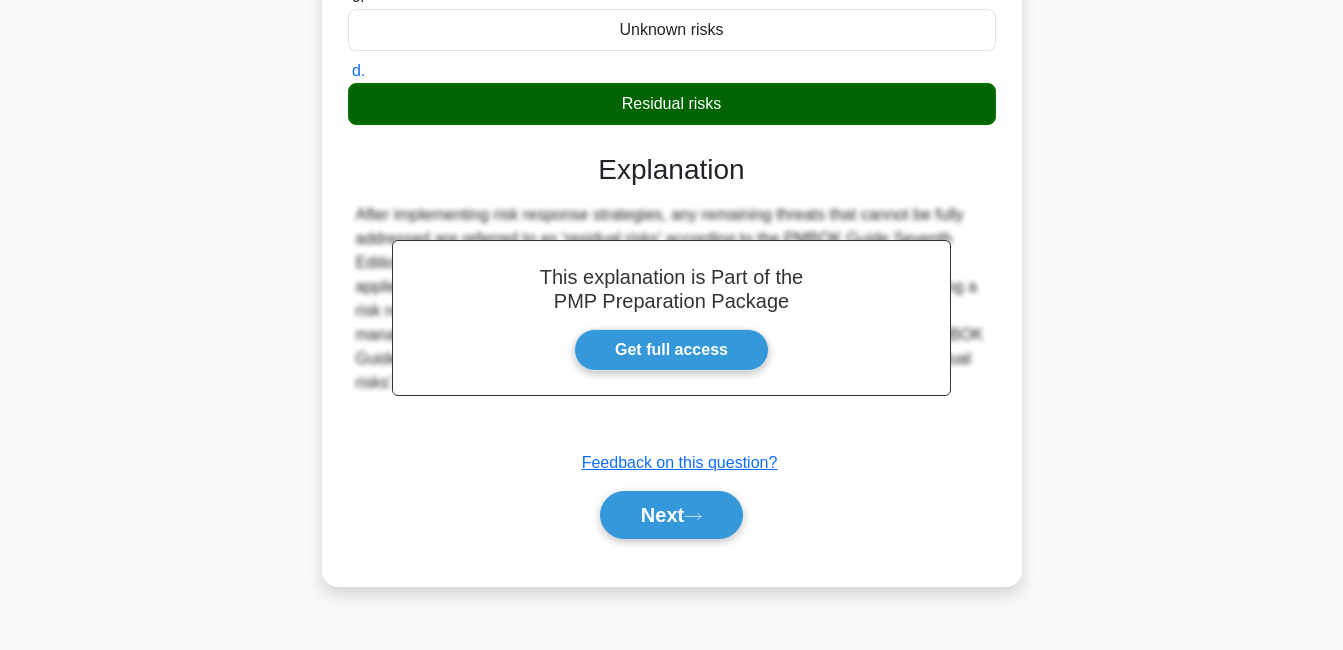 scroll, scrollTop: 430, scrollLeft: 0, axis: vertical 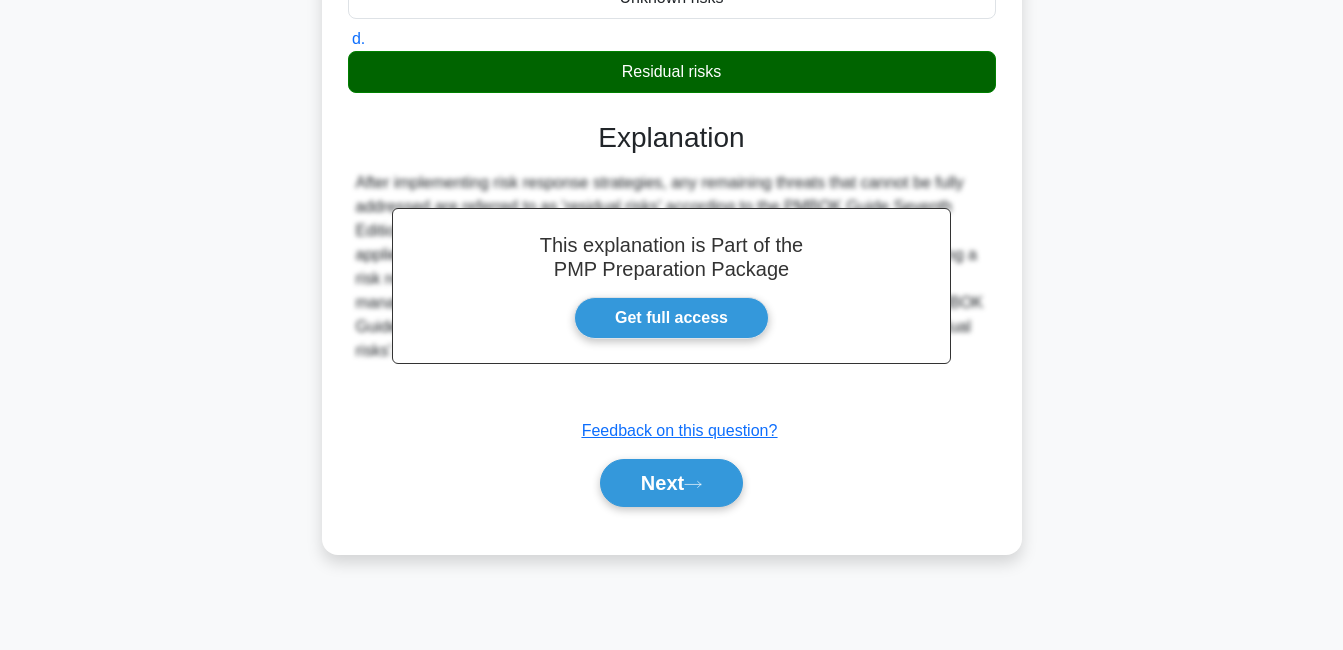 click on "After implementing risk response strategies in a project, certain threats still remain that cannot be fully addressed. According to the PMBOK Guide Seventh Edition, what are these threats called?
.spinner_0XTQ{transform-origin:center;animation:spinner_y6GP .75s linear infinite}@keyframes spinner_y6GP{100%{transform:rotate(360deg)}}
a.
Unavoidable risks
b. c. d." at bounding box center [672, 132] 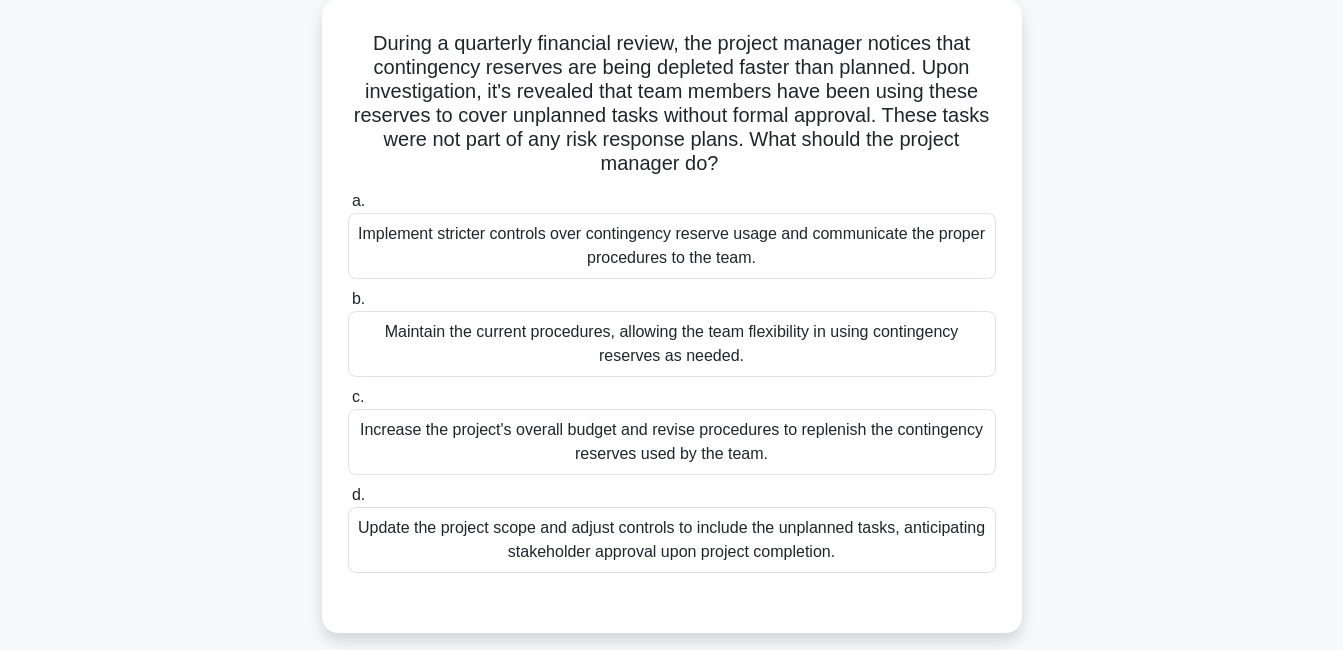 scroll, scrollTop: 102, scrollLeft: 0, axis: vertical 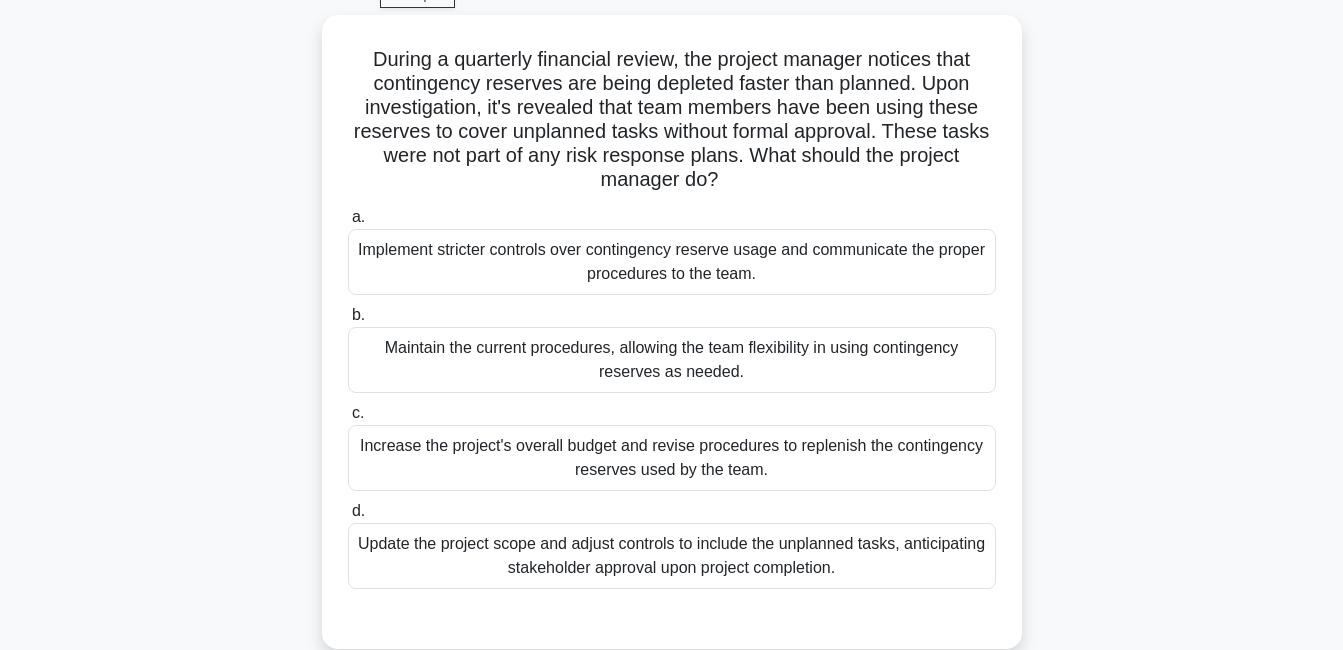 click on "Implement stricter controls over contingency reserve usage and communicate the proper procedures to the team." at bounding box center [672, 262] 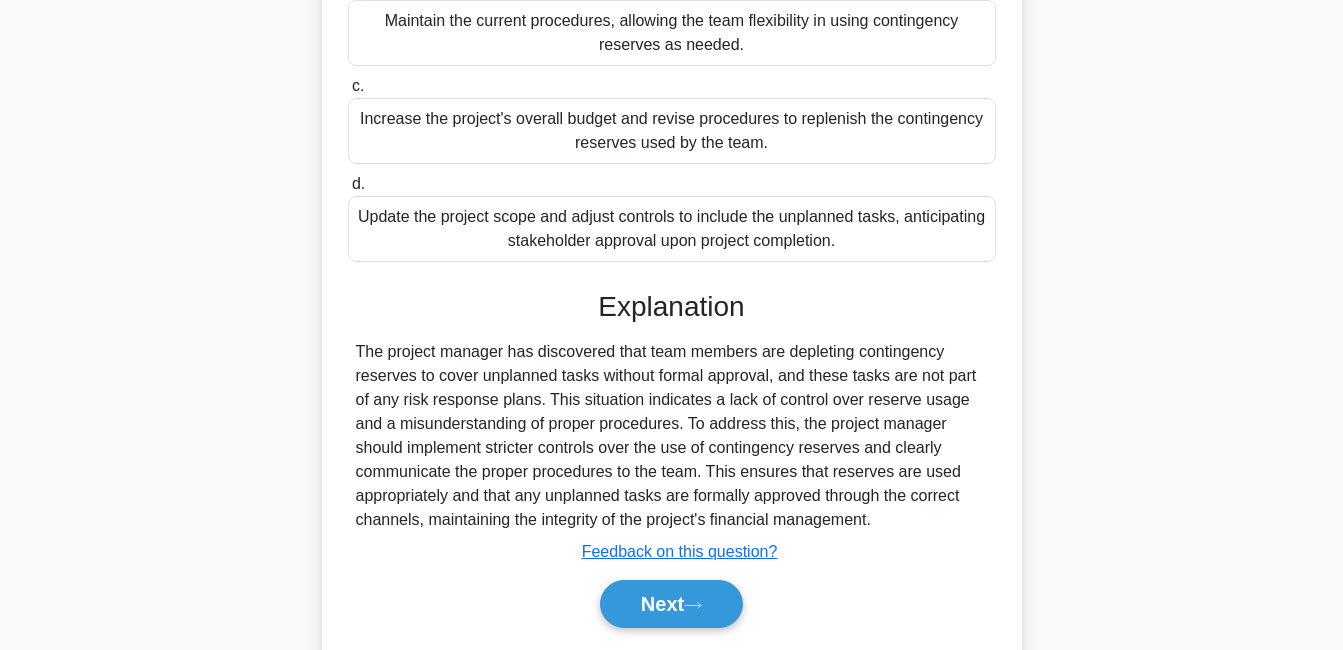 scroll, scrollTop: 488, scrollLeft: 0, axis: vertical 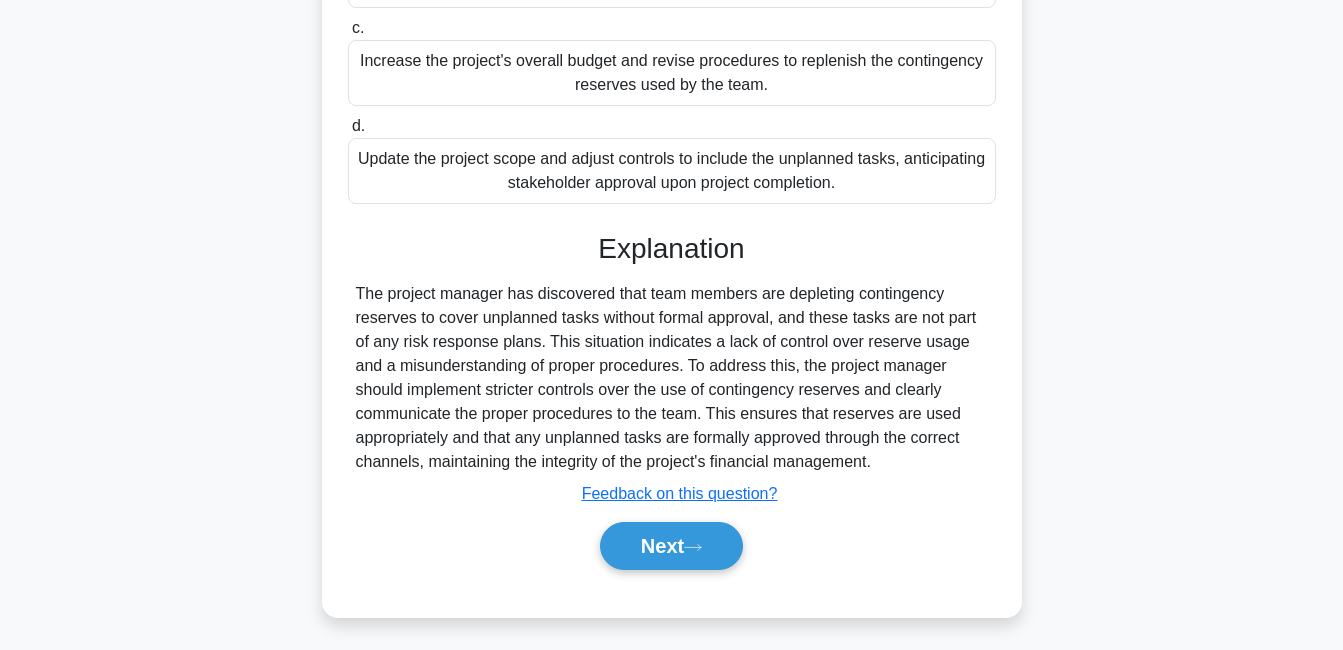 click on "Next" at bounding box center [671, 546] 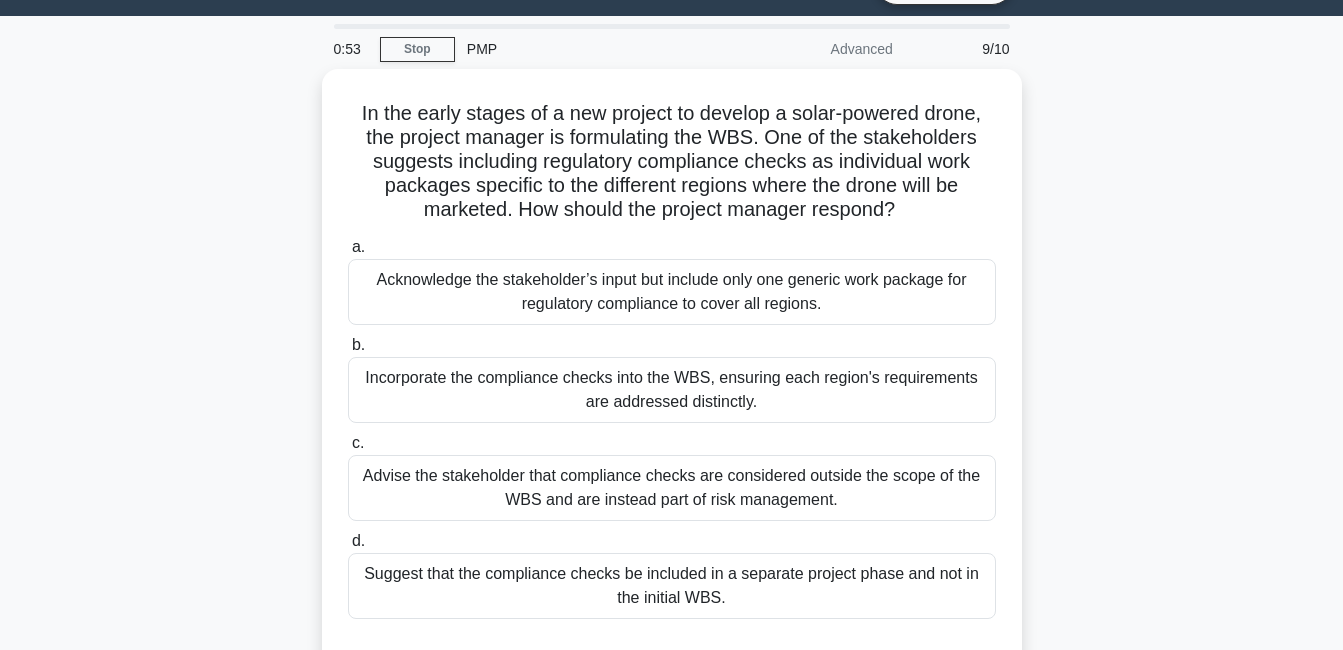scroll, scrollTop: 89, scrollLeft: 0, axis: vertical 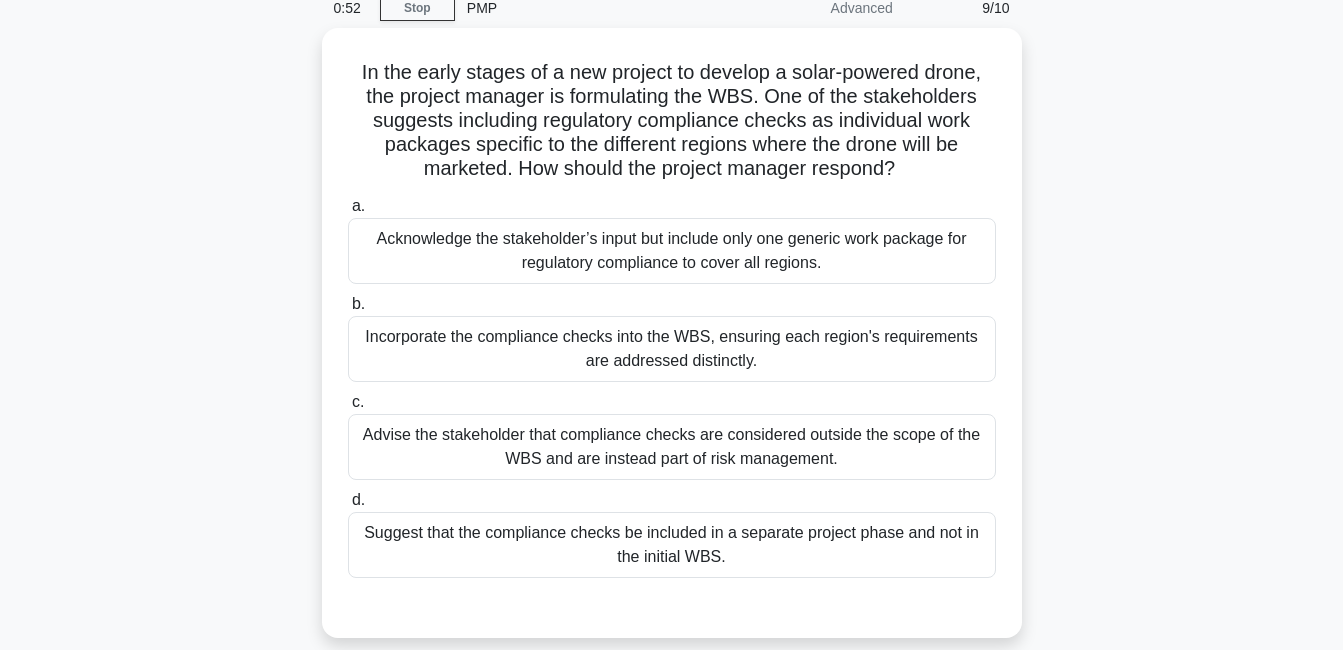 click on "Incorporate the compliance checks into the WBS, ensuring each region's requirements are addressed distinctly." at bounding box center (672, 349) 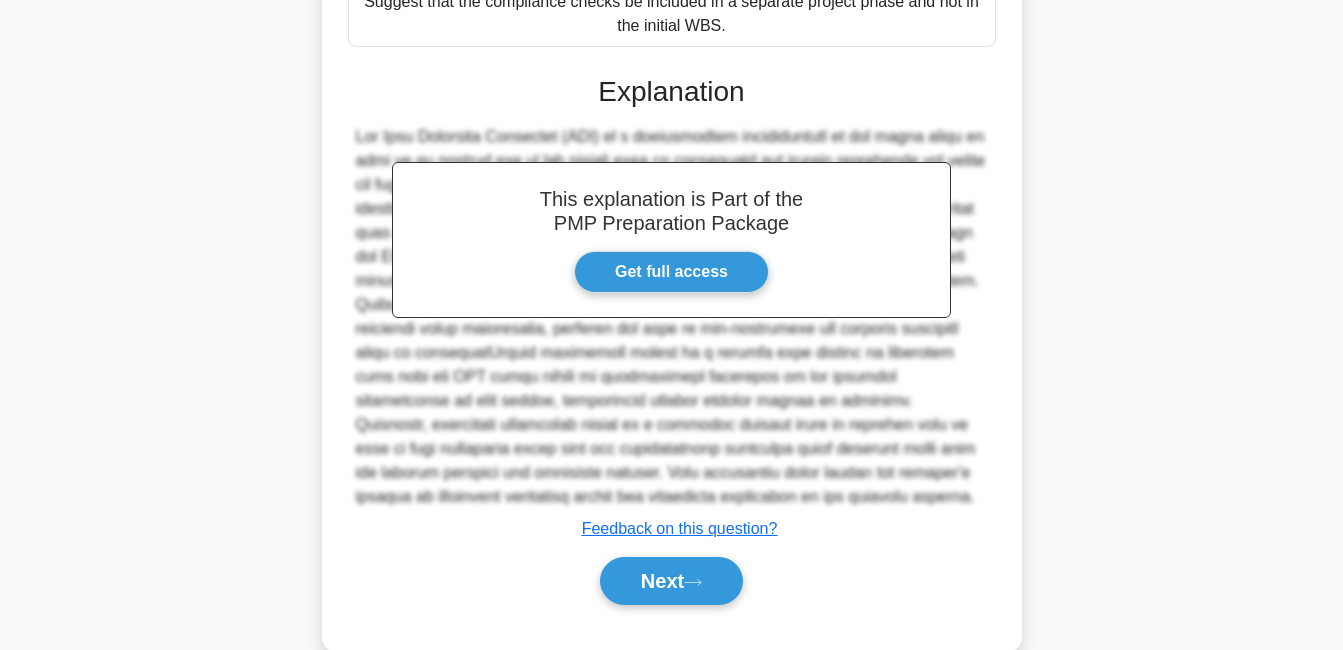 scroll, scrollTop: 625, scrollLeft: 0, axis: vertical 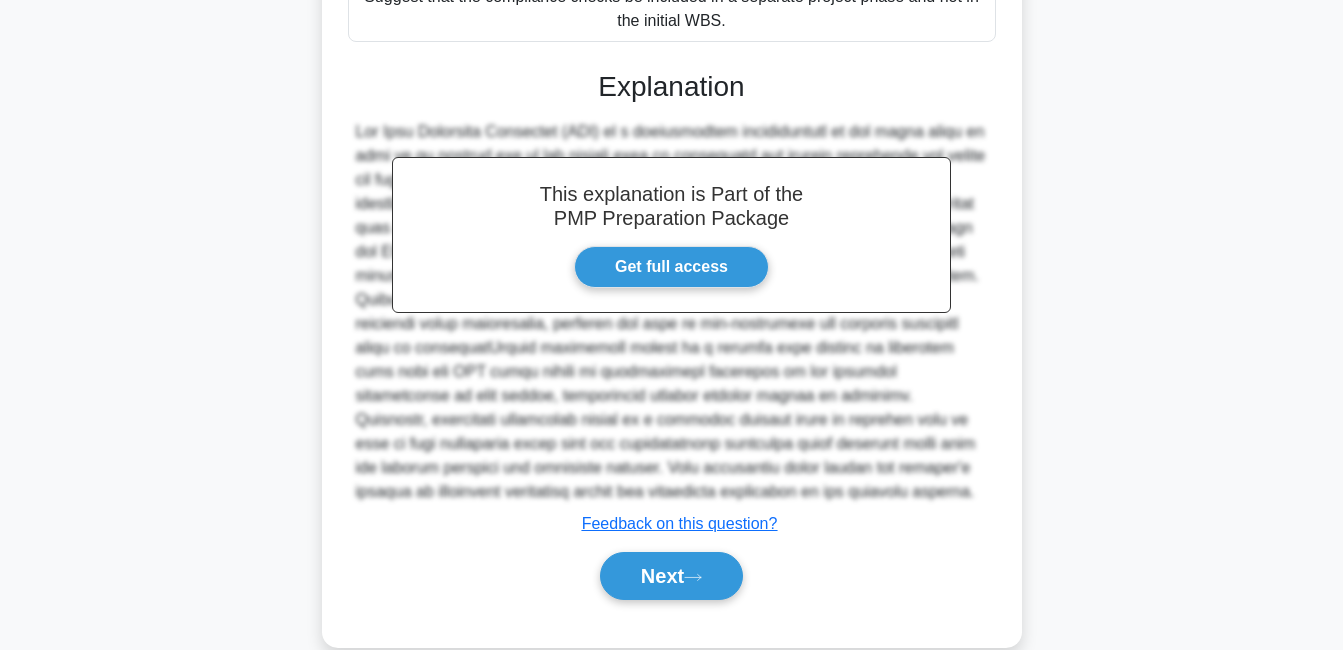 click on "Next" at bounding box center [671, 576] 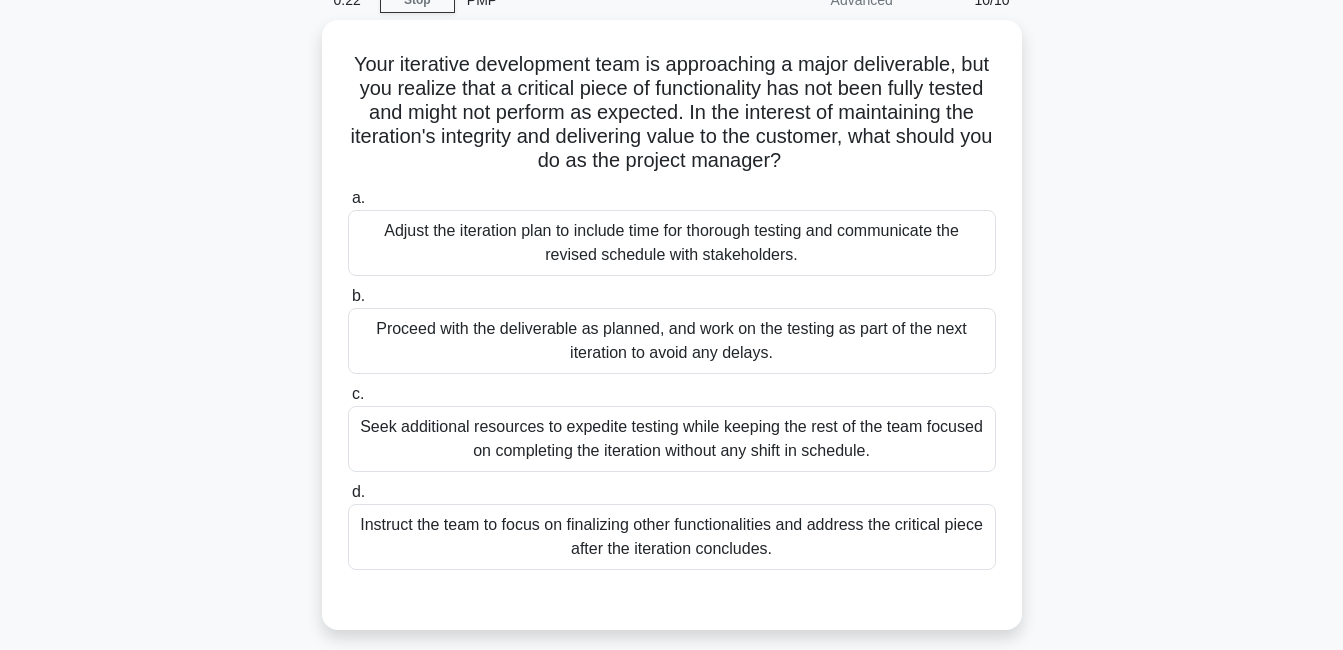 scroll, scrollTop: 98, scrollLeft: 0, axis: vertical 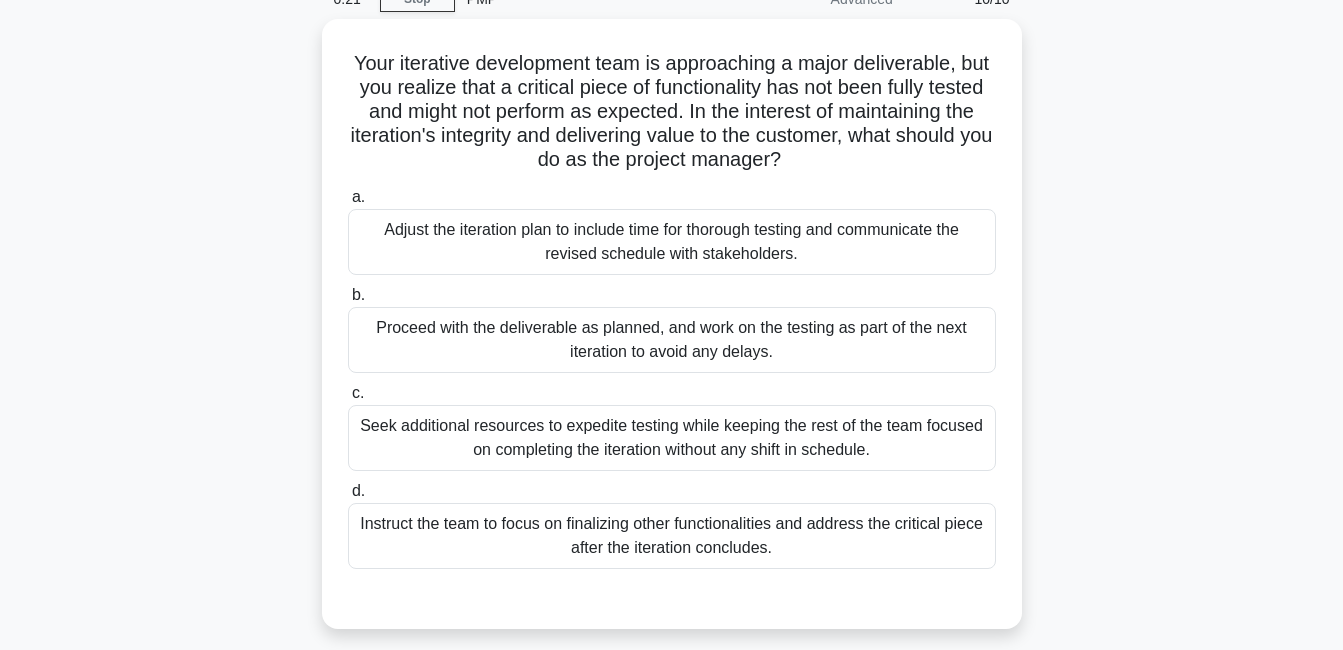 click on "Adjust the iteration plan to include time for thorough testing and communicate the revised schedule with stakeholders." at bounding box center (672, 242) 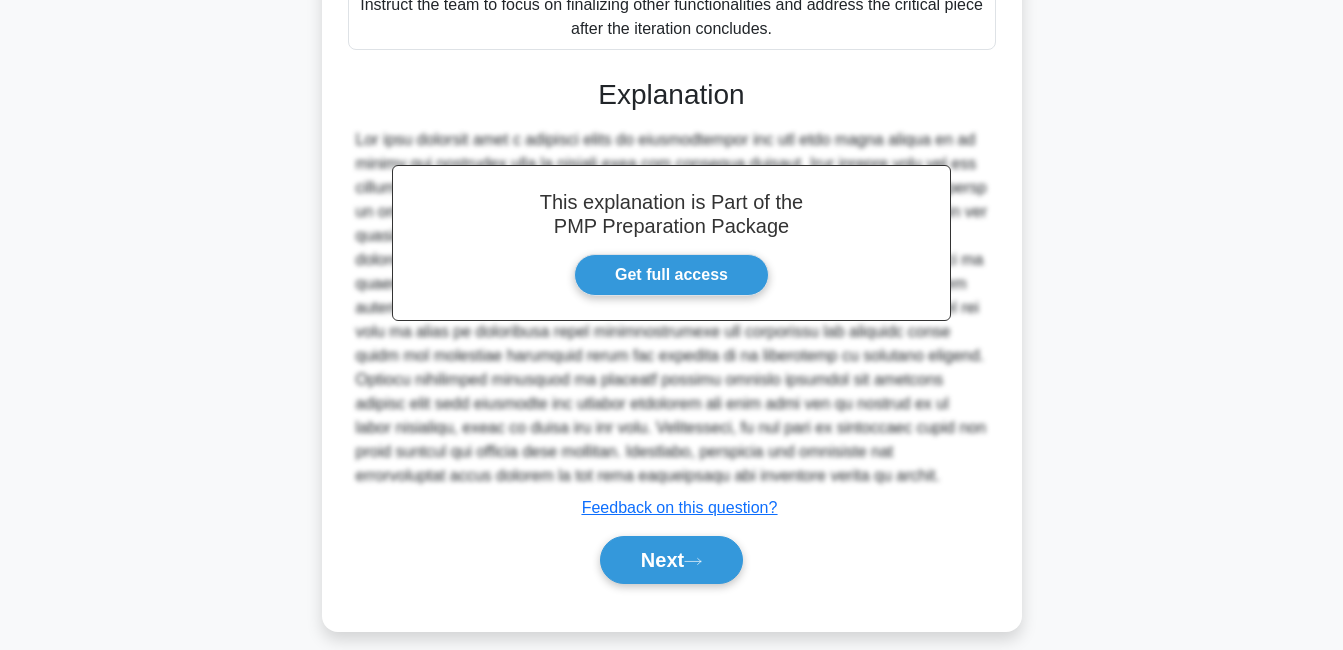 scroll, scrollTop: 632, scrollLeft: 0, axis: vertical 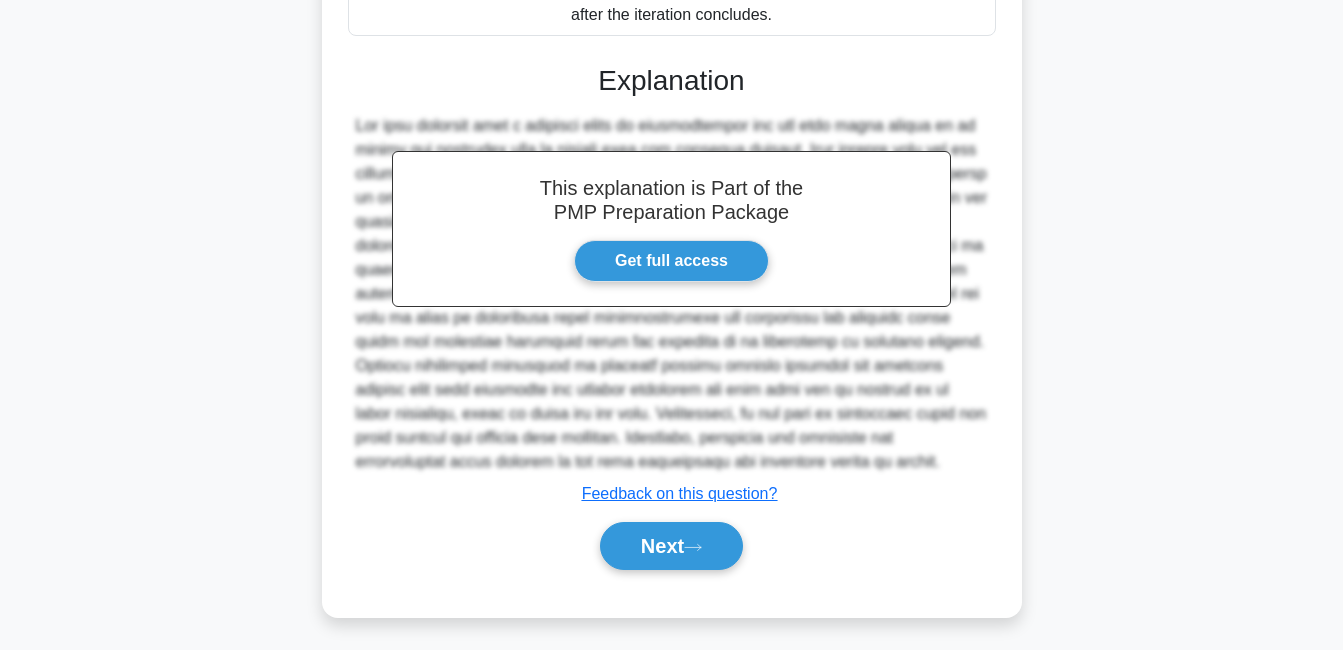click on "Next" at bounding box center [671, 546] 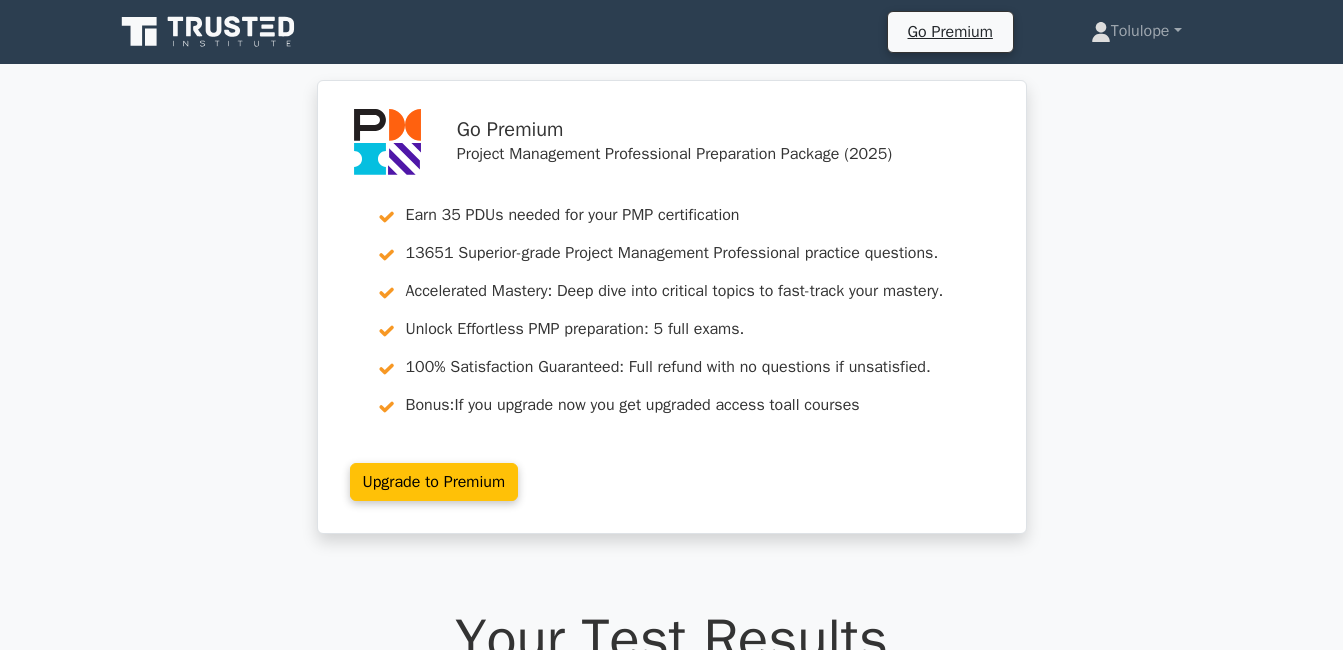 scroll, scrollTop: 0, scrollLeft: 0, axis: both 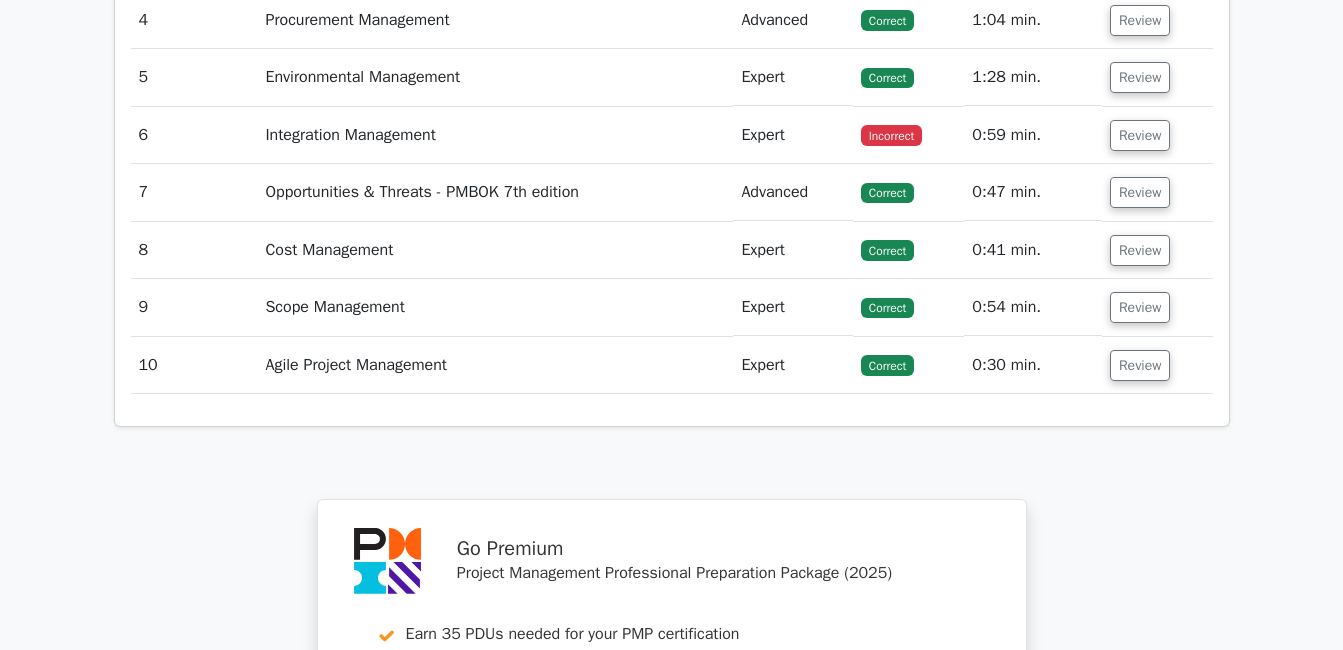 click on "Review" at bounding box center [1140, 135] 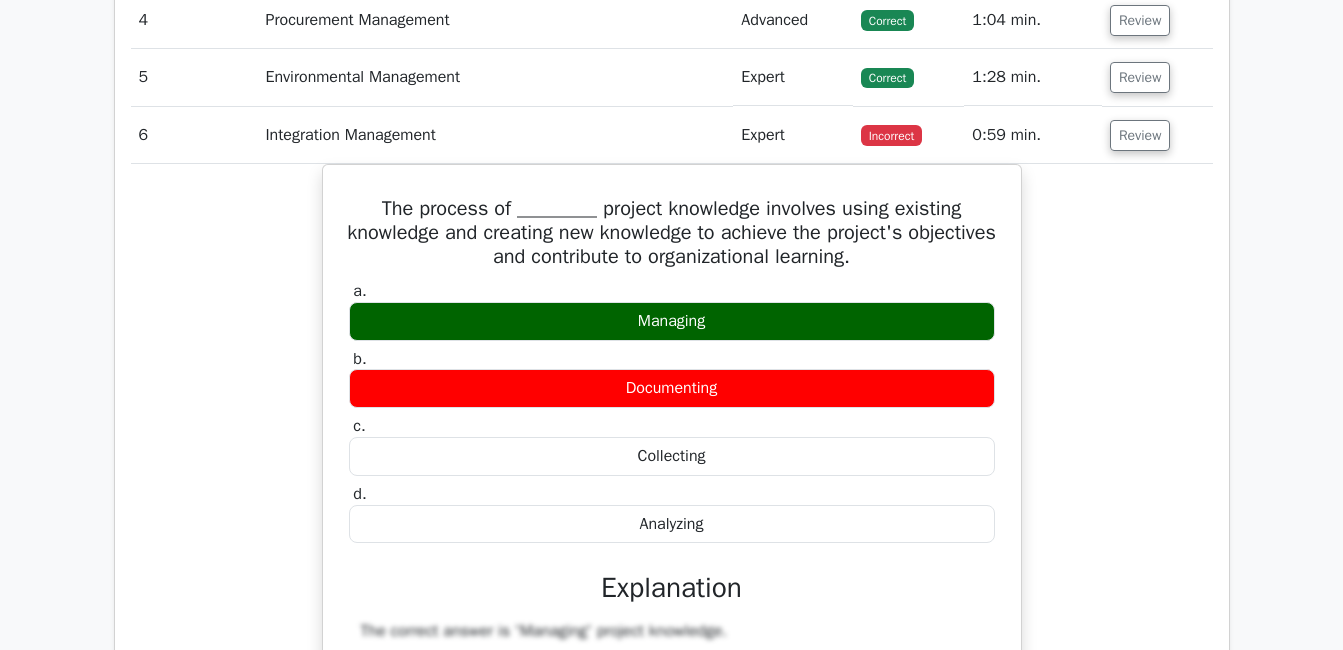 scroll, scrollTop: 0, scrollLeft: 12, axis: horizontal 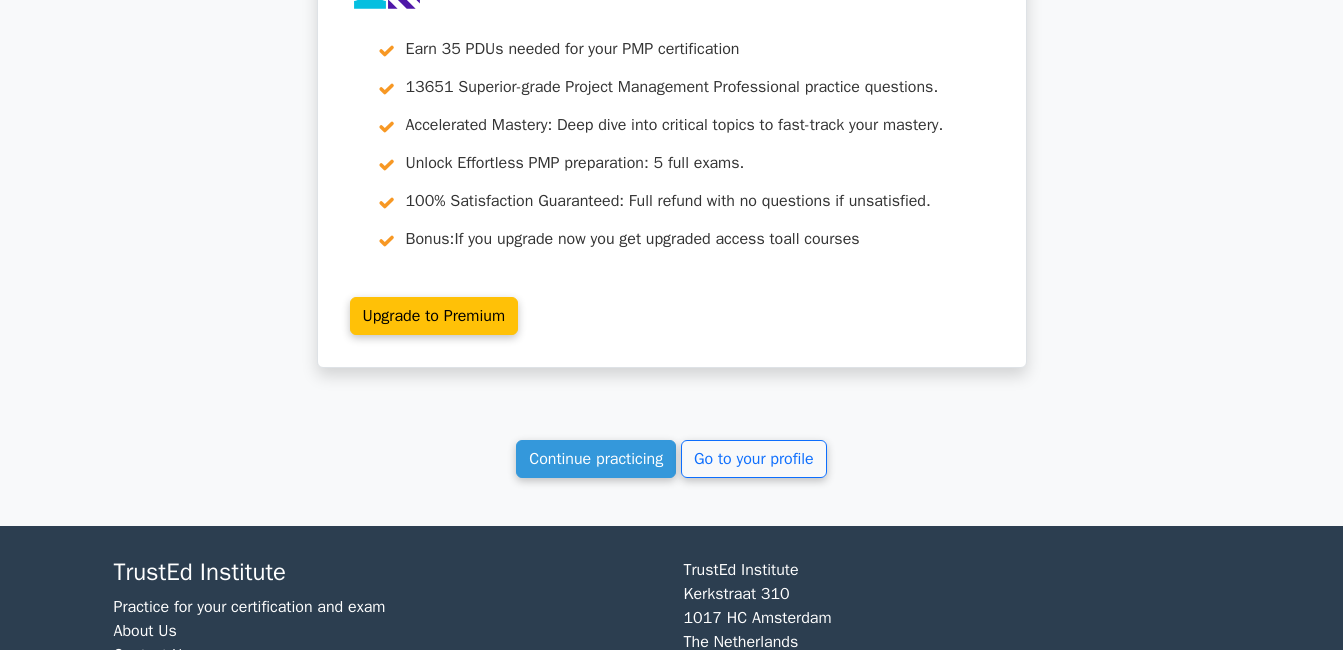 click on "Continue practicing" at bounding box center (596, 459) 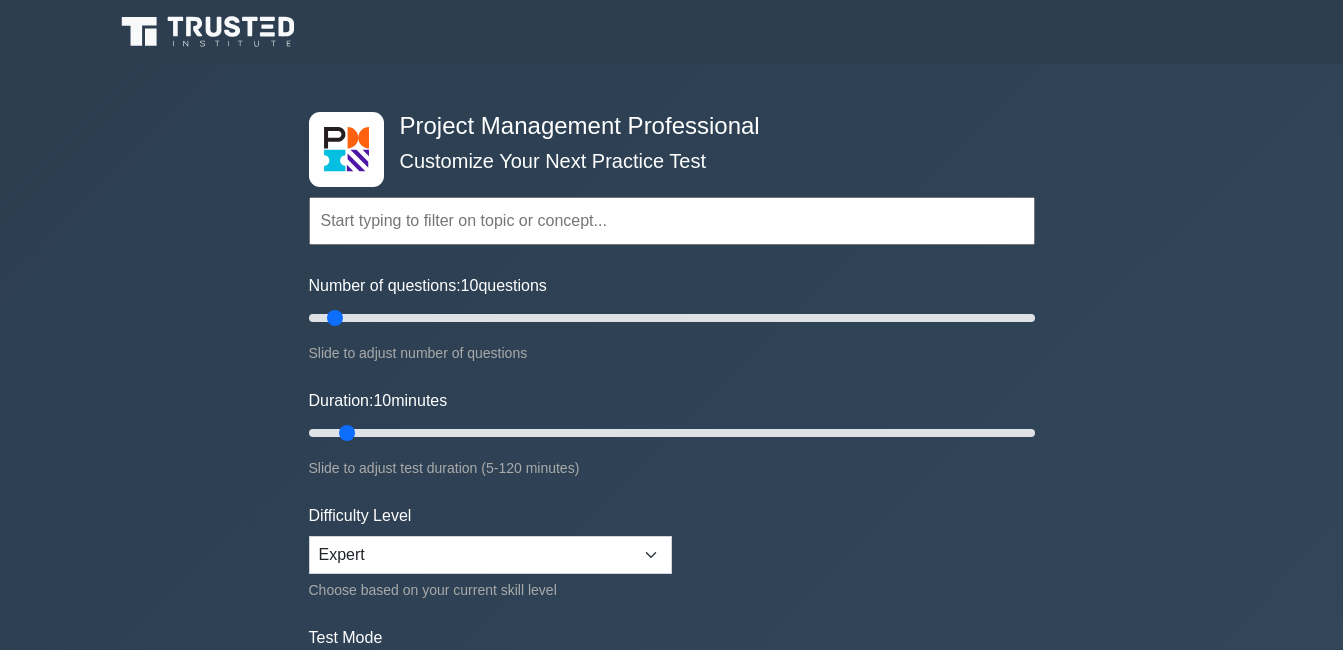 scroll, scrollTop: 0, scrollLeft: 0, axis: both 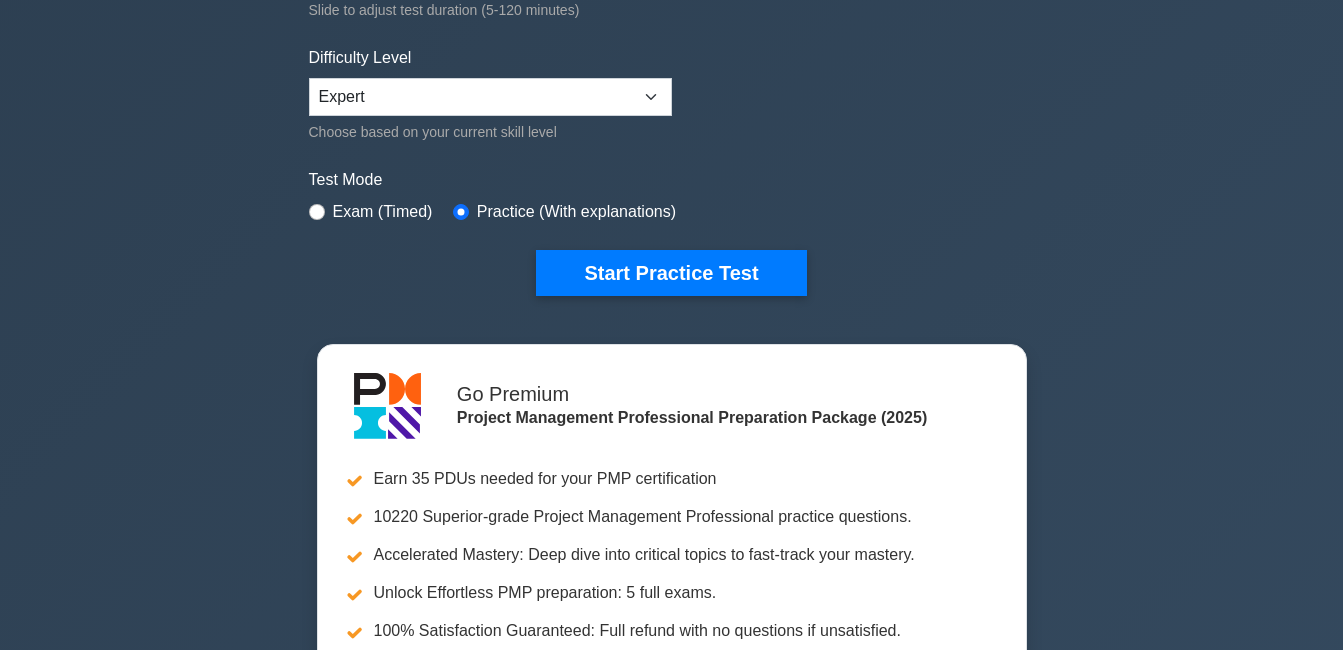 click on "Start Practice Test" at bounding box center [671, 273] 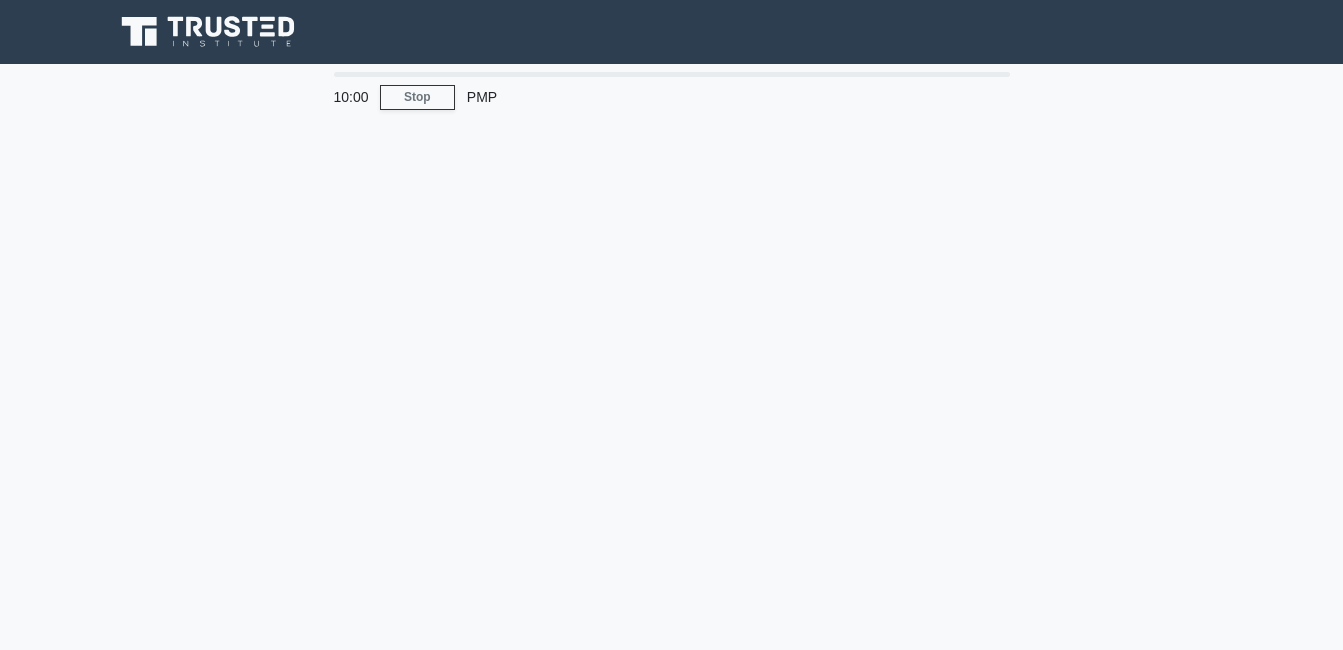 scroll, scrollTop: 0, scrollLeft: 0, axis: both 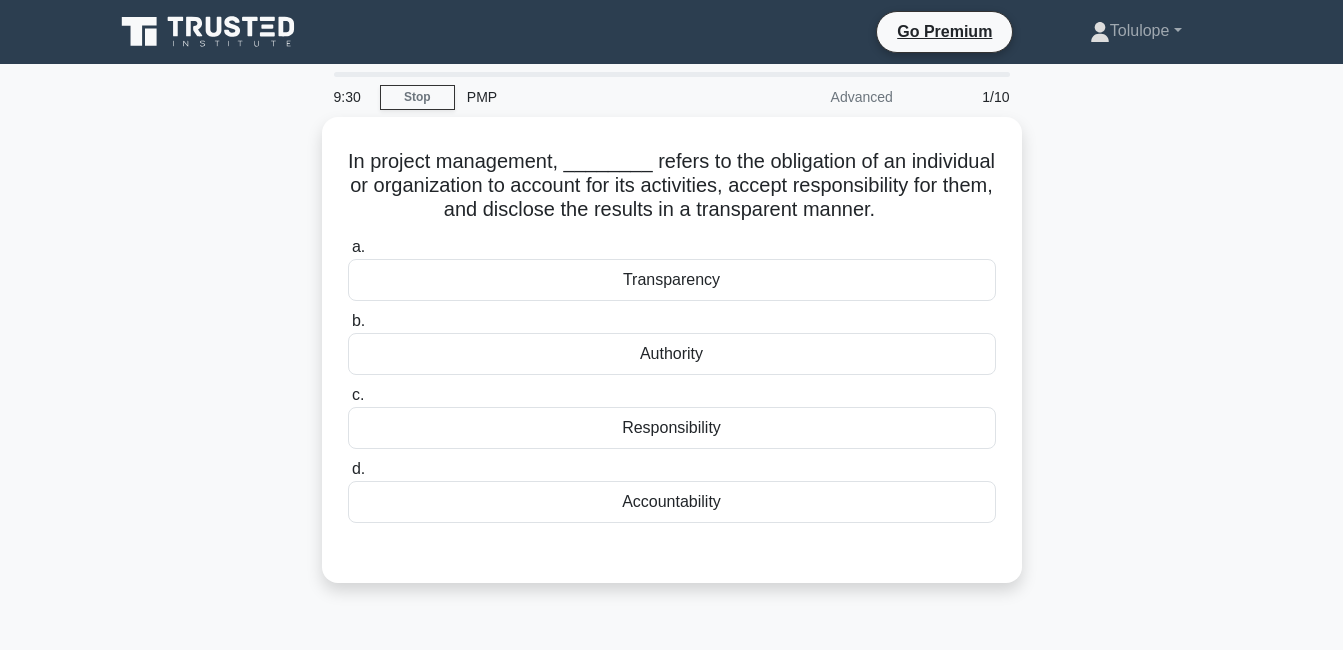 click on "Accountability" at bounding box center [672, 502] 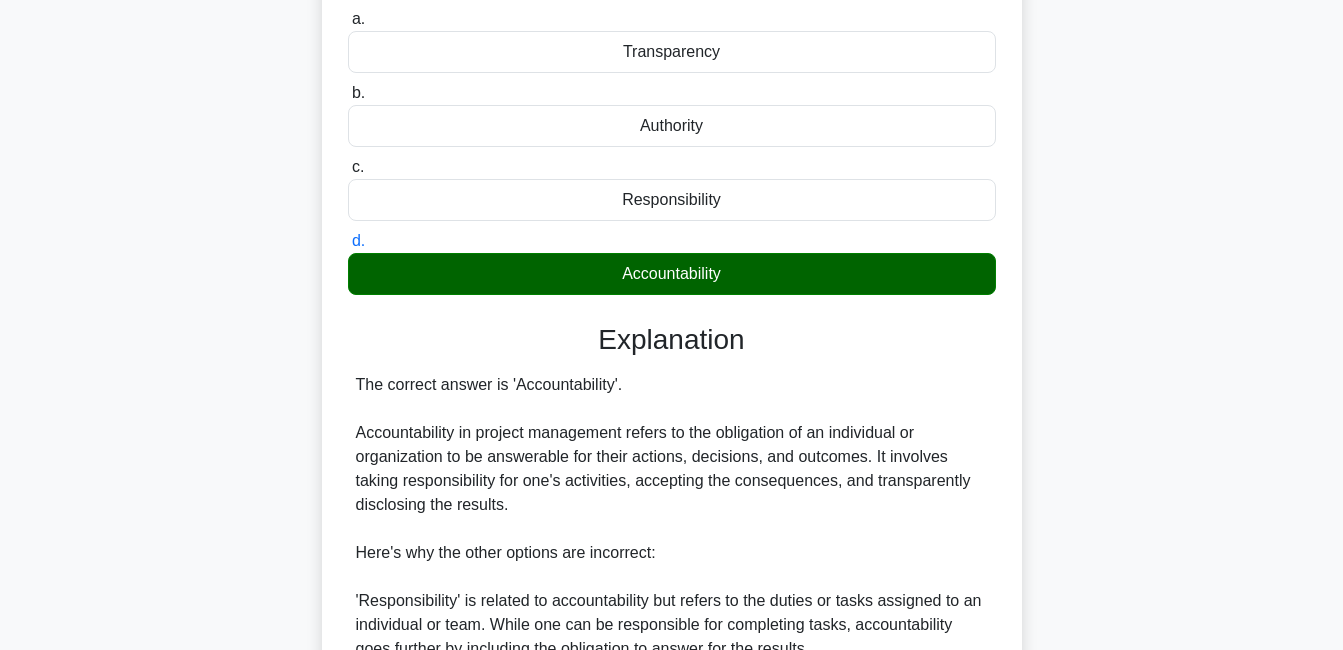 scroll, scrollTop: 632, scrollLeft: 0, axis: vertical 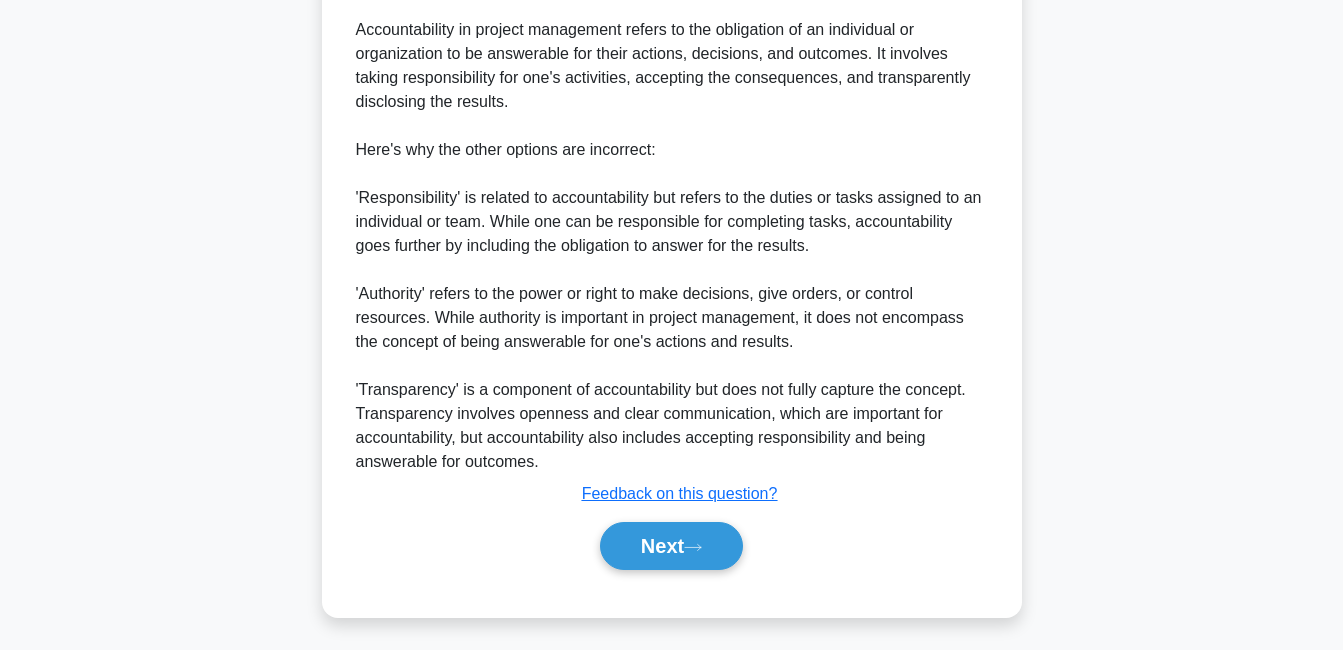 click on "Next" at bounding box center (671, 546) 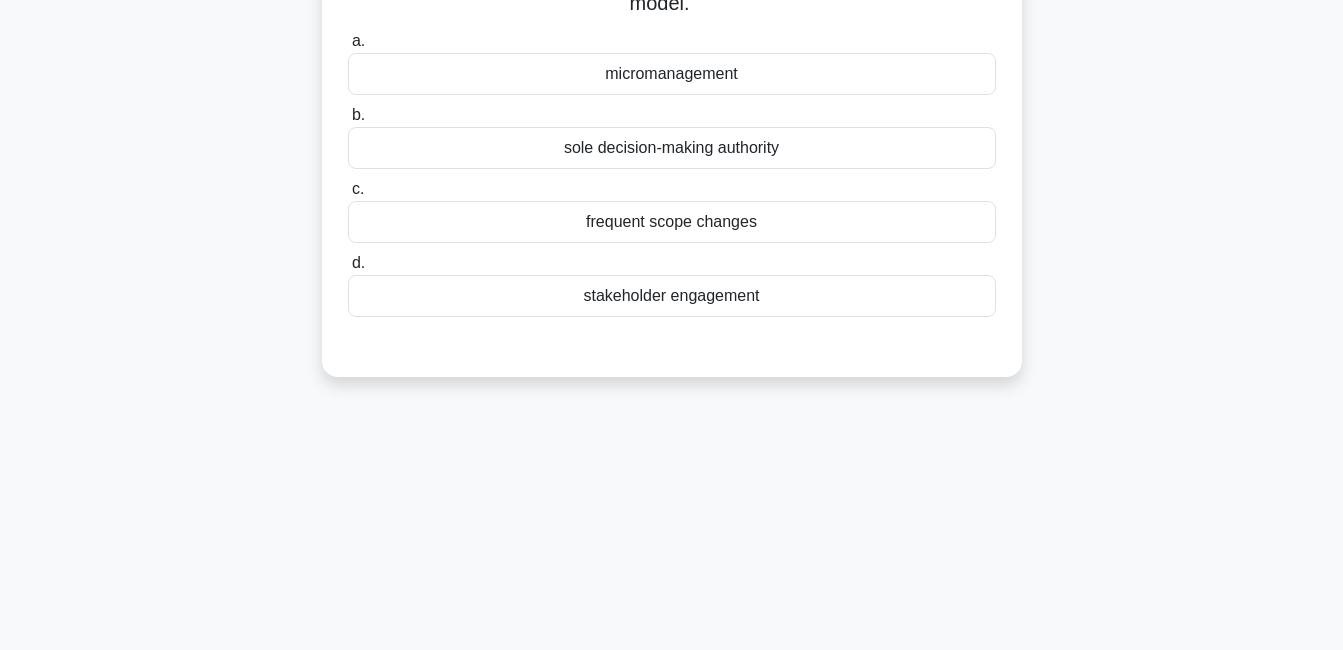 scroll, scrollTop: 0, scrollLeft: 0, axis: both 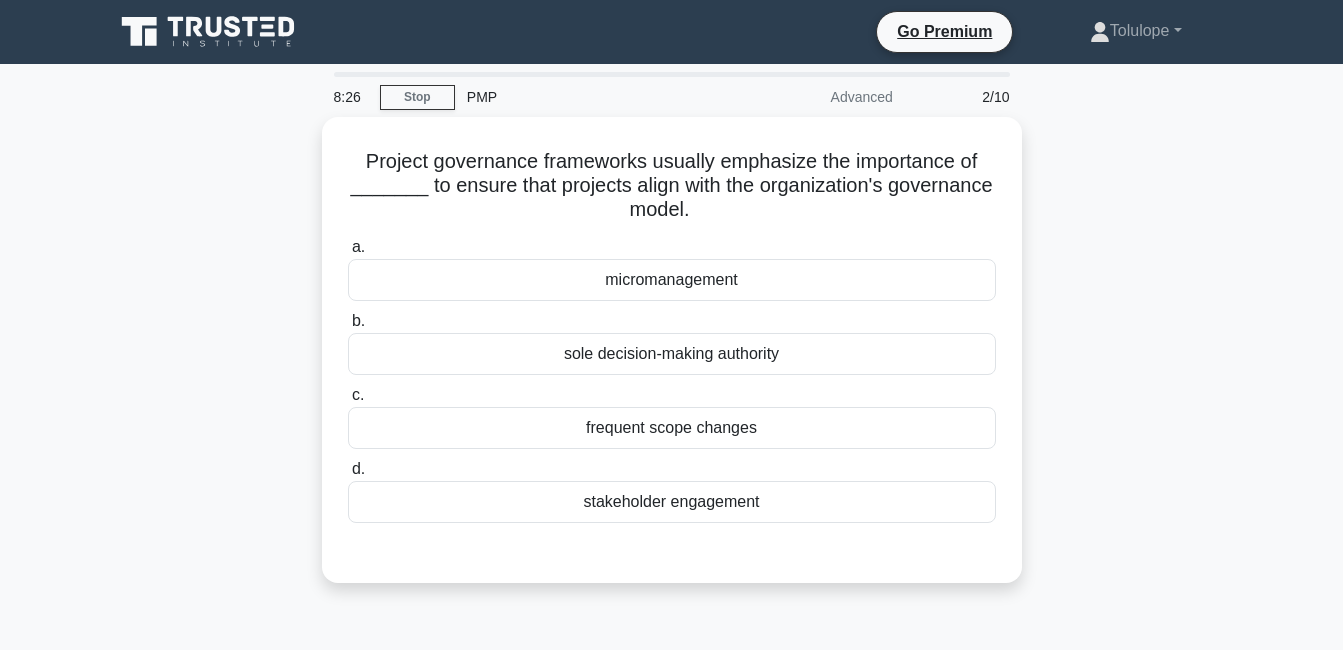 click on "stakeholder engagement" at bounding box center [672, 502] 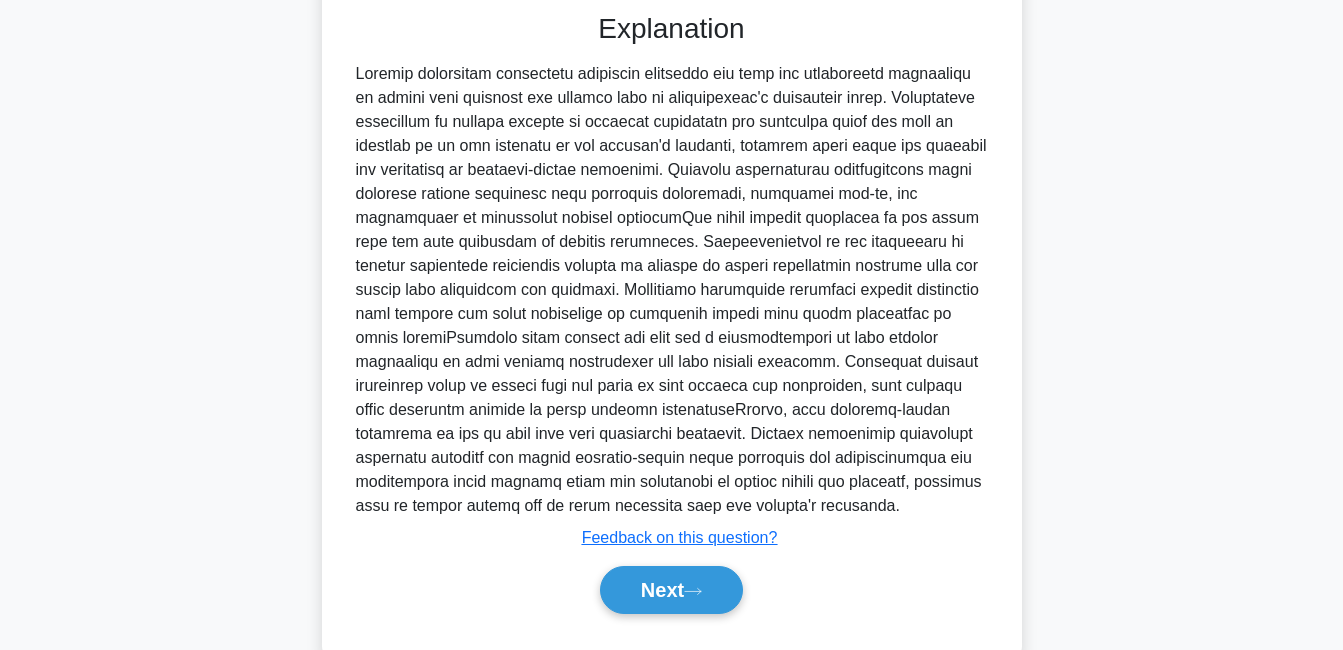 scroll, scrollTop: 584, scrollLeft: 0, axis: vertical 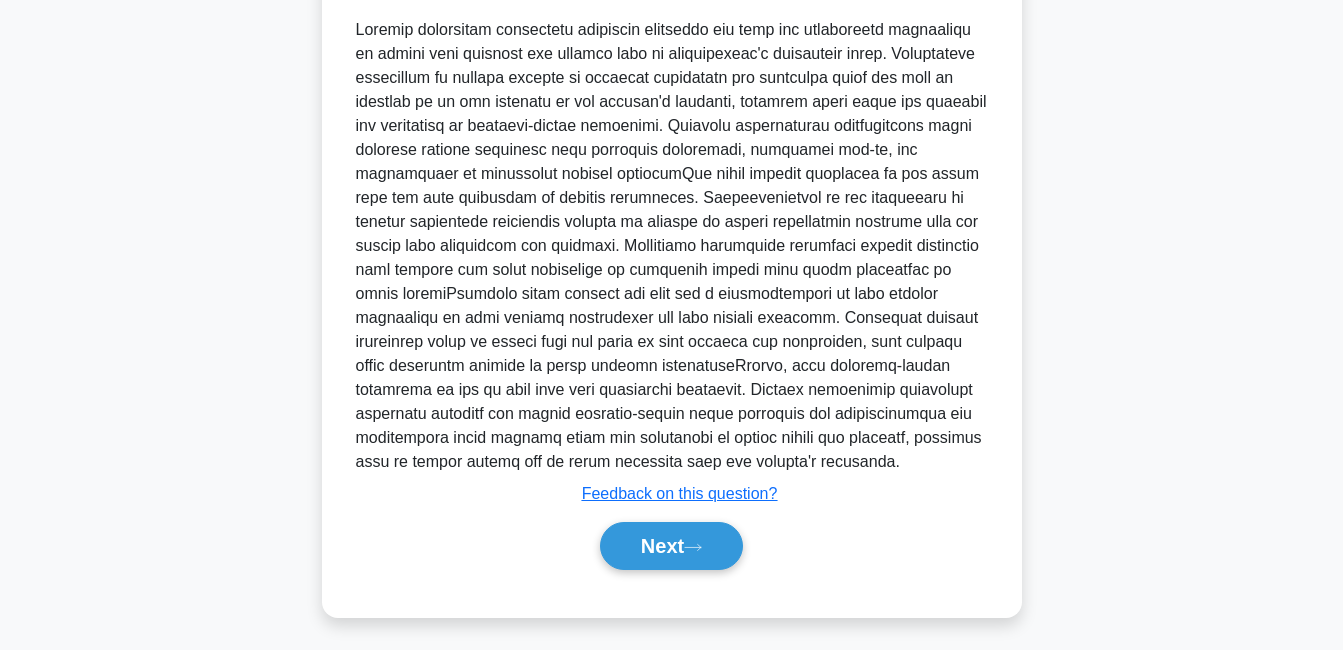 click on "Project governance frameworks usually emphasize the importance of _______ to ensure that projects align with the organization's governance model.
.spinner_0XTQ{transform-origin:center;animation:spinner_y6GP .75s linear infinite}@keyframes spinner_y6GP{100%{transform:rotate(360deg)}}
a.
micromanagement
b. c. d." at bounding box center (672, 87) 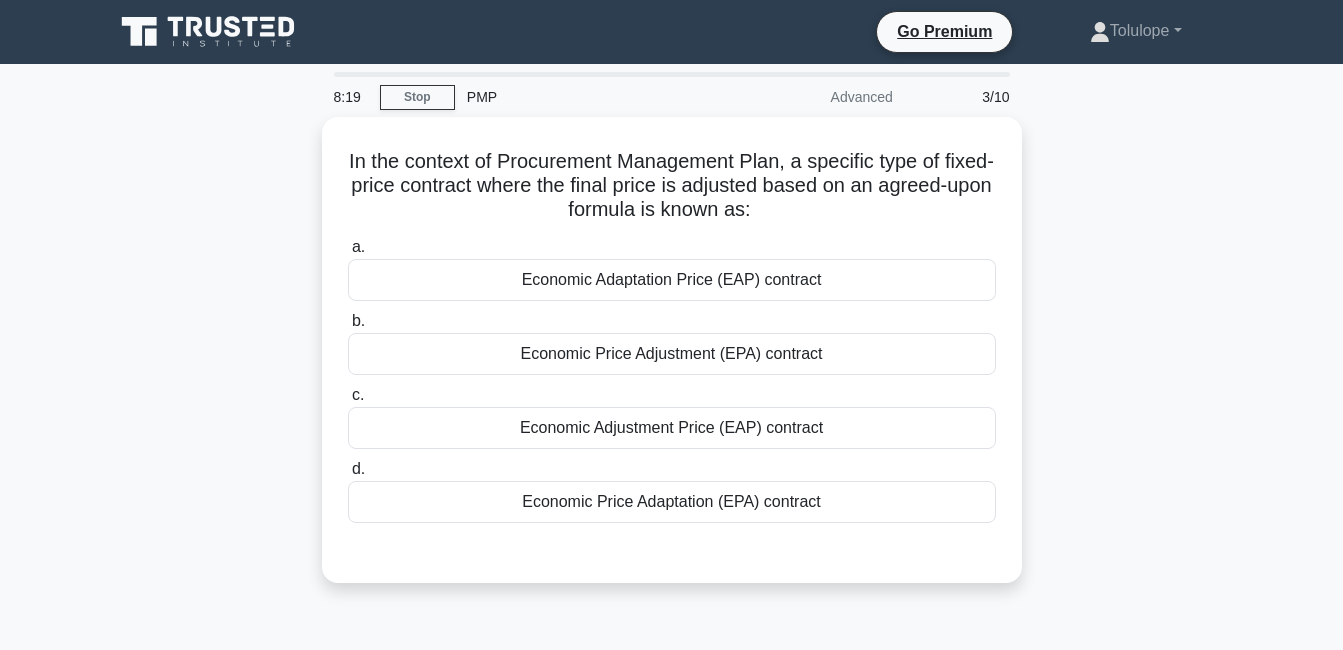 scroll, scrollTop: 56, scrollLeft: 0, axis: vertical 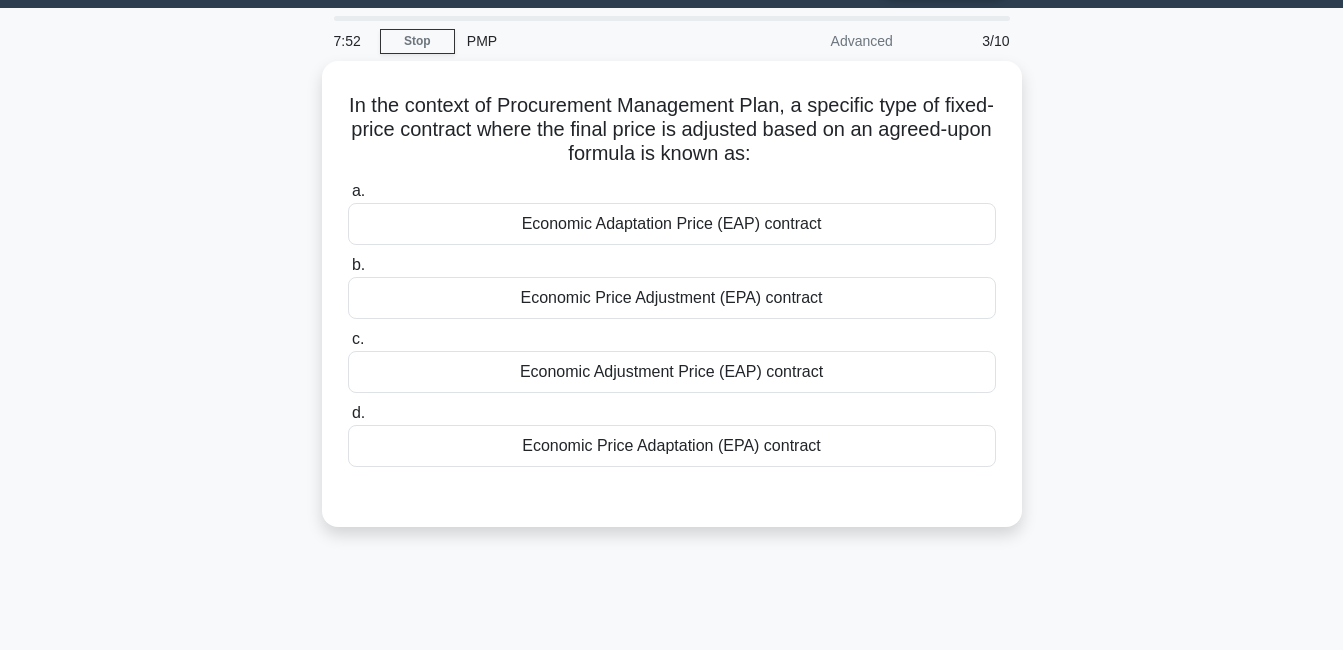 click on "Economic Price Adjustment (EPA) contract" at bounding box center (672, 298) 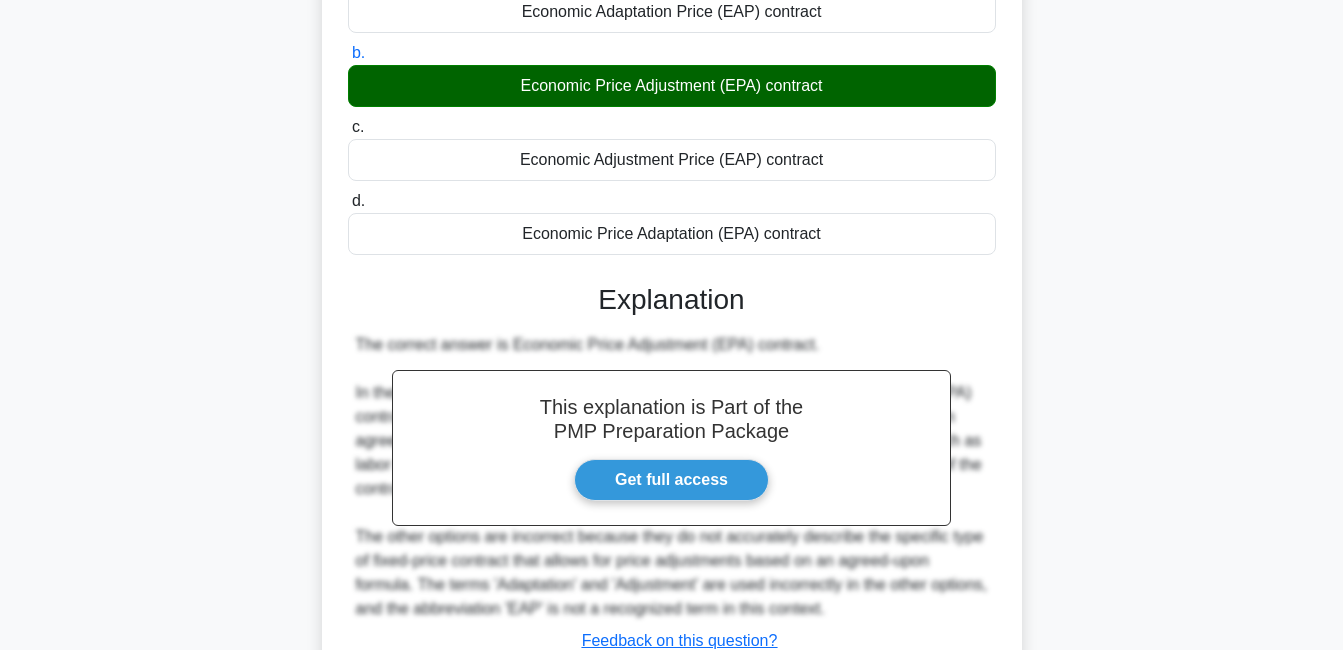 scroll, scrollTop: 430, scrollLeft: 0, axis: vertical 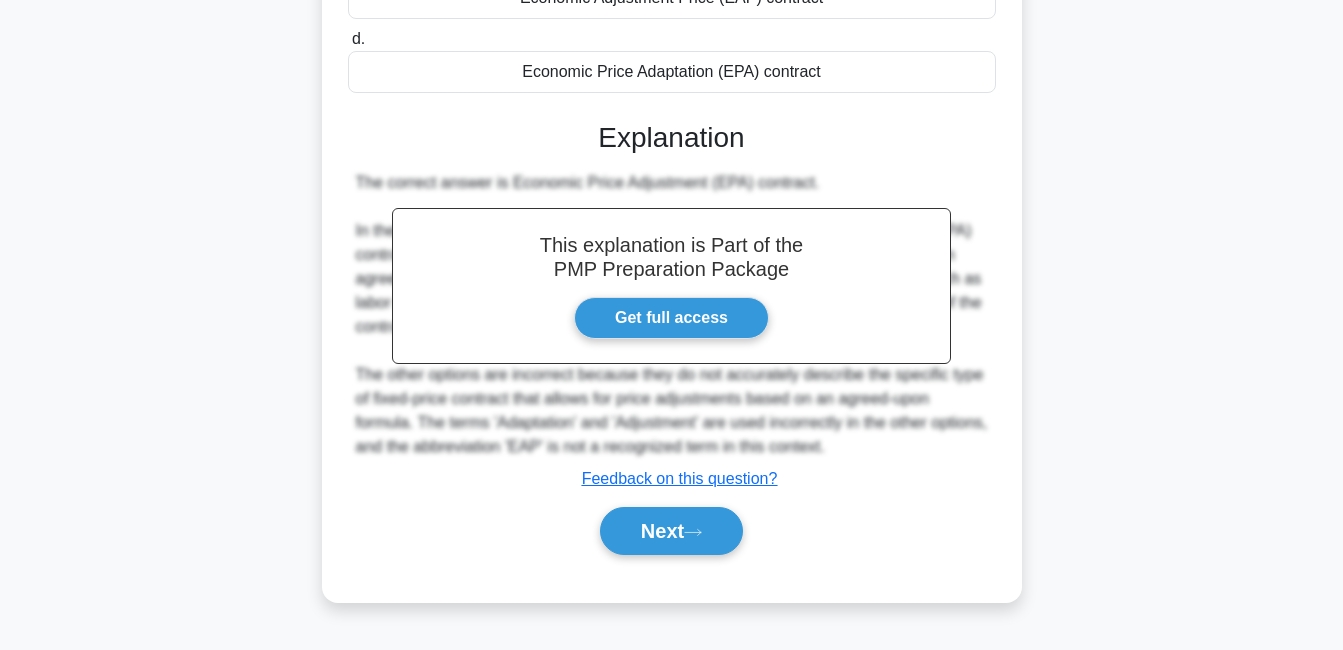 click on "Next" at bounding box center (671, 531) 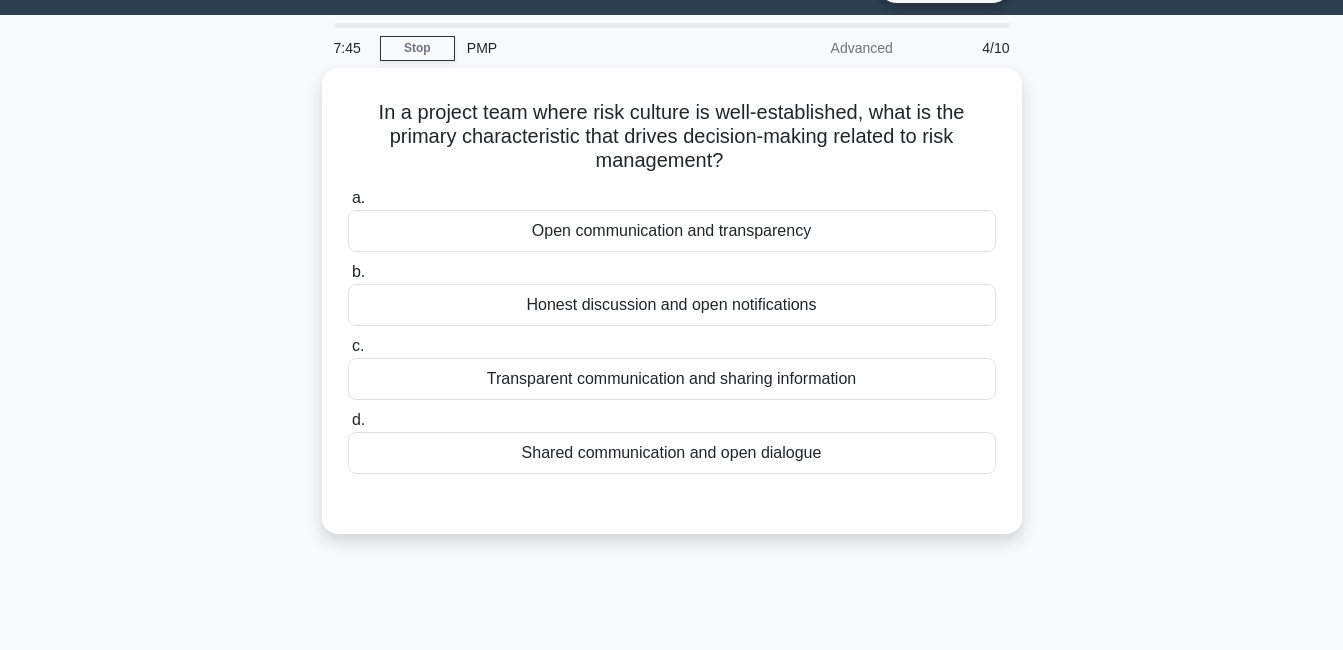 scroll, scrollTop: 40, scrollLeft: 0, axis: vertical 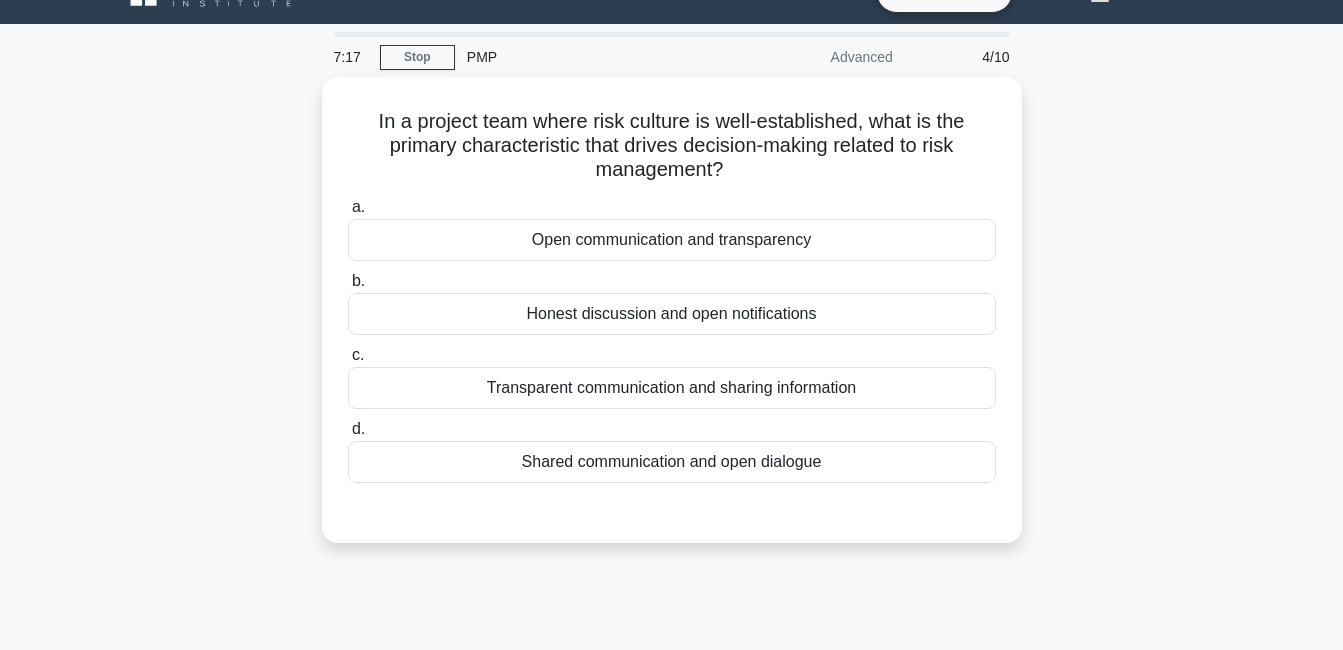 click on "Open communication and transparency" at bounding box center (672, 240) 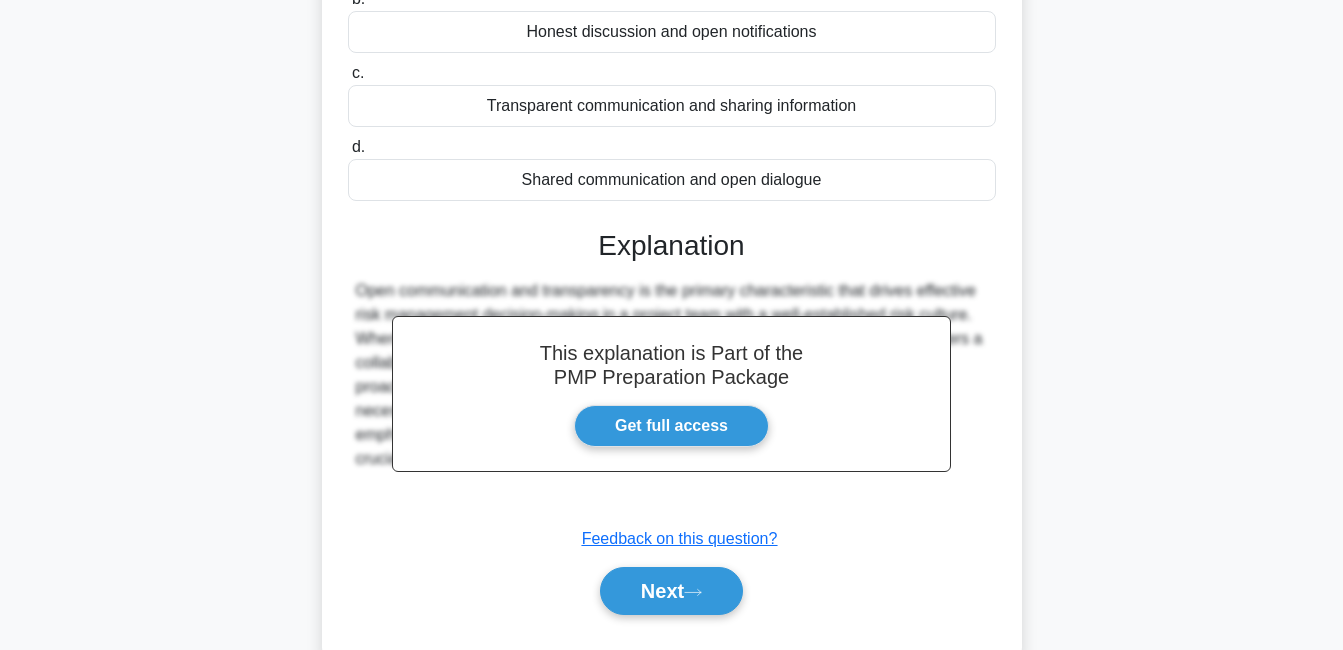 scroll, scrollTop: 430, scrollLeft: 0, axis: vertical 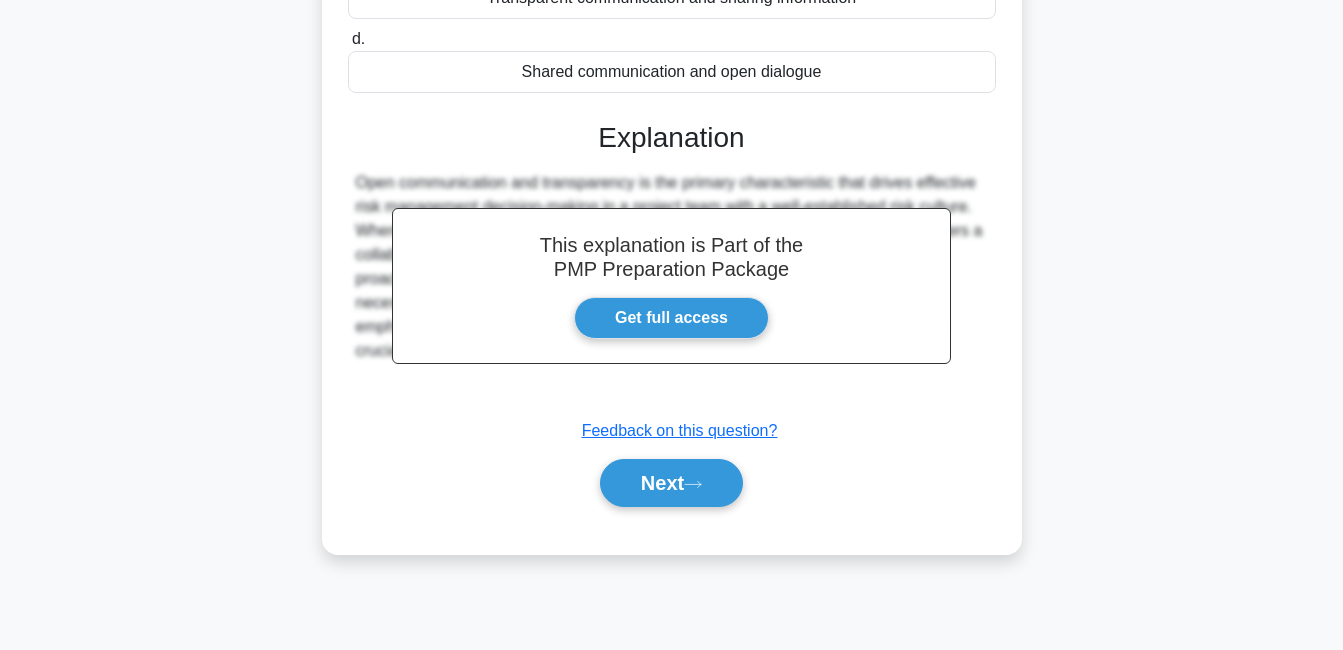 click on "Next" at bounding box center (671, 483) 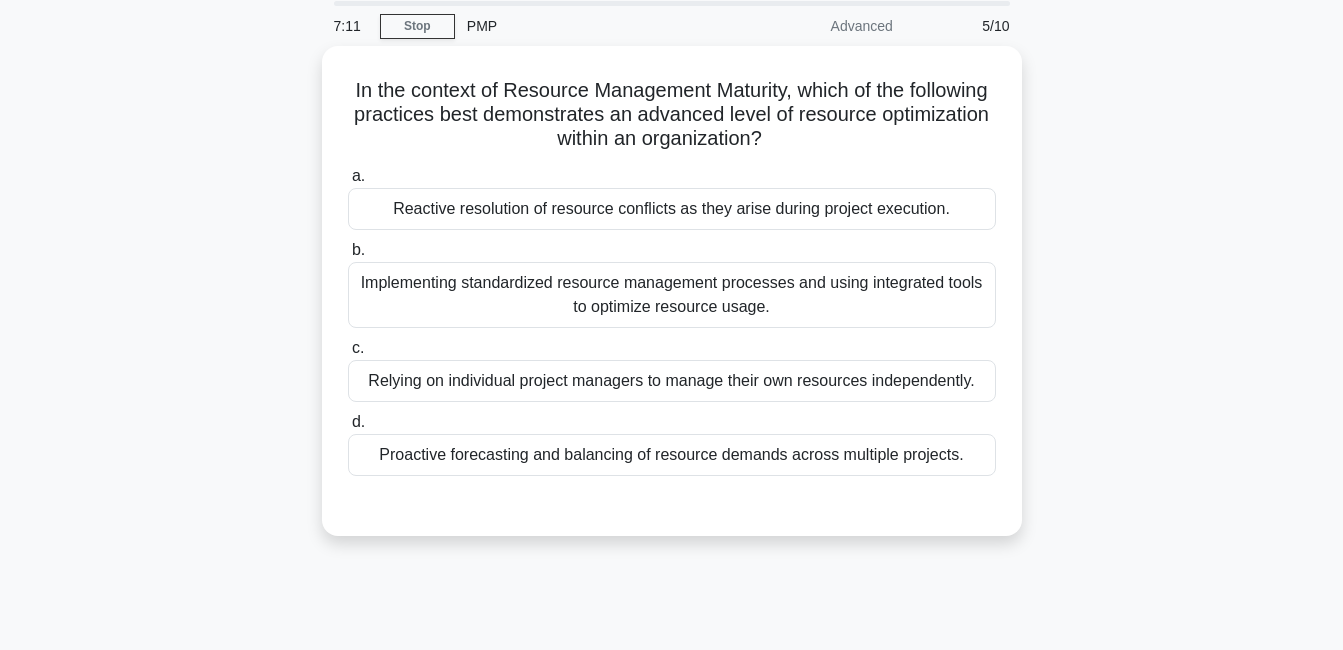 scroll, scrollTop: 70, scrollLeft: 0, axis: vertical 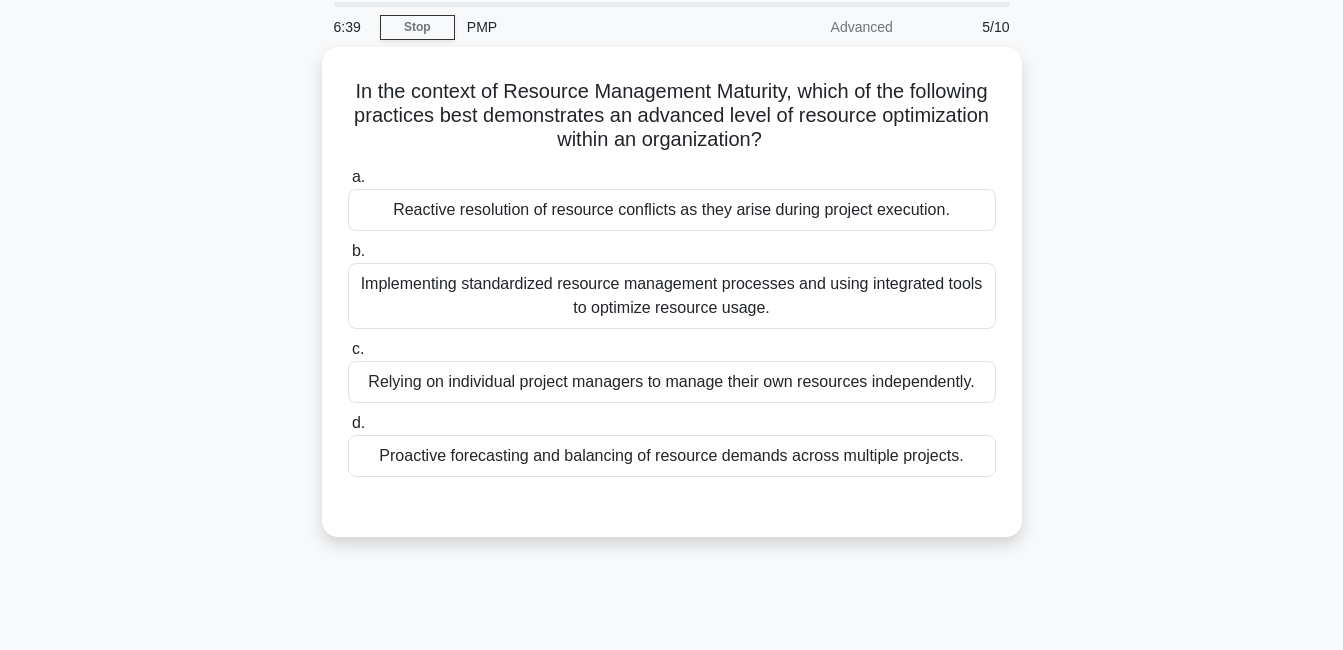 click on "Implementing standardized resource management processes and using integrated tools to optimize resource usage." at bounding box center [672, 296] 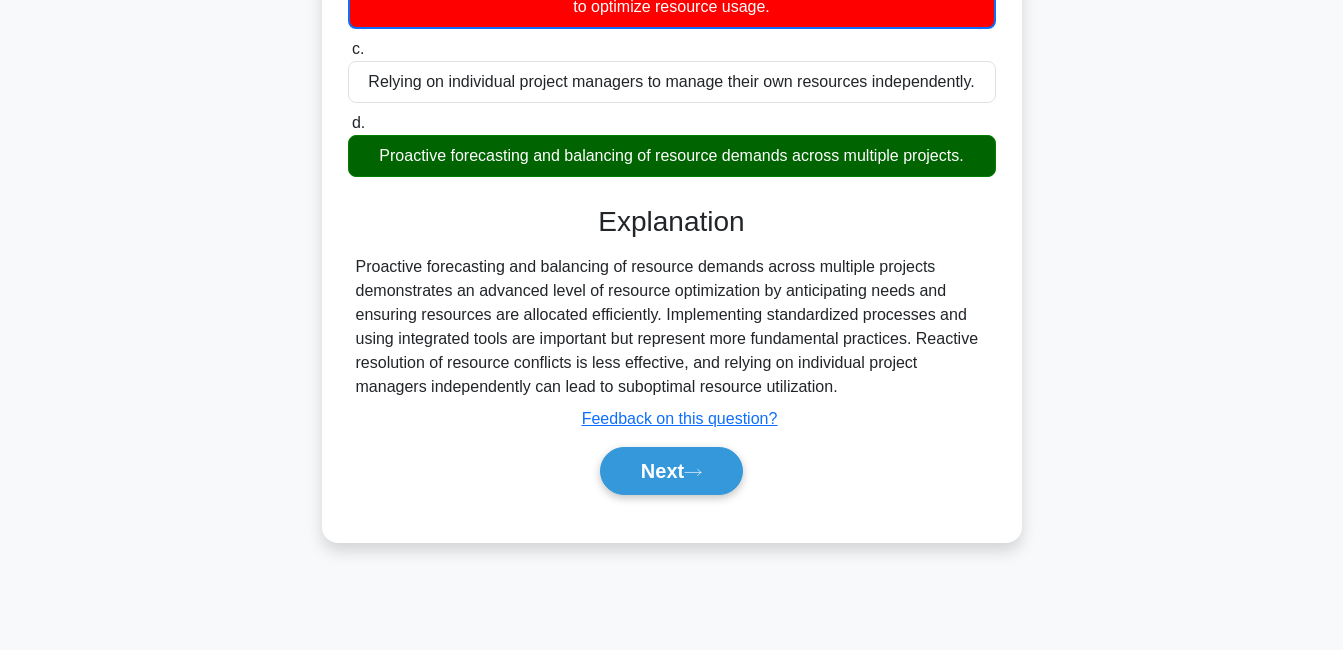 scroll, scrollTop: 430, scrollLeft: 0, axis: vertical 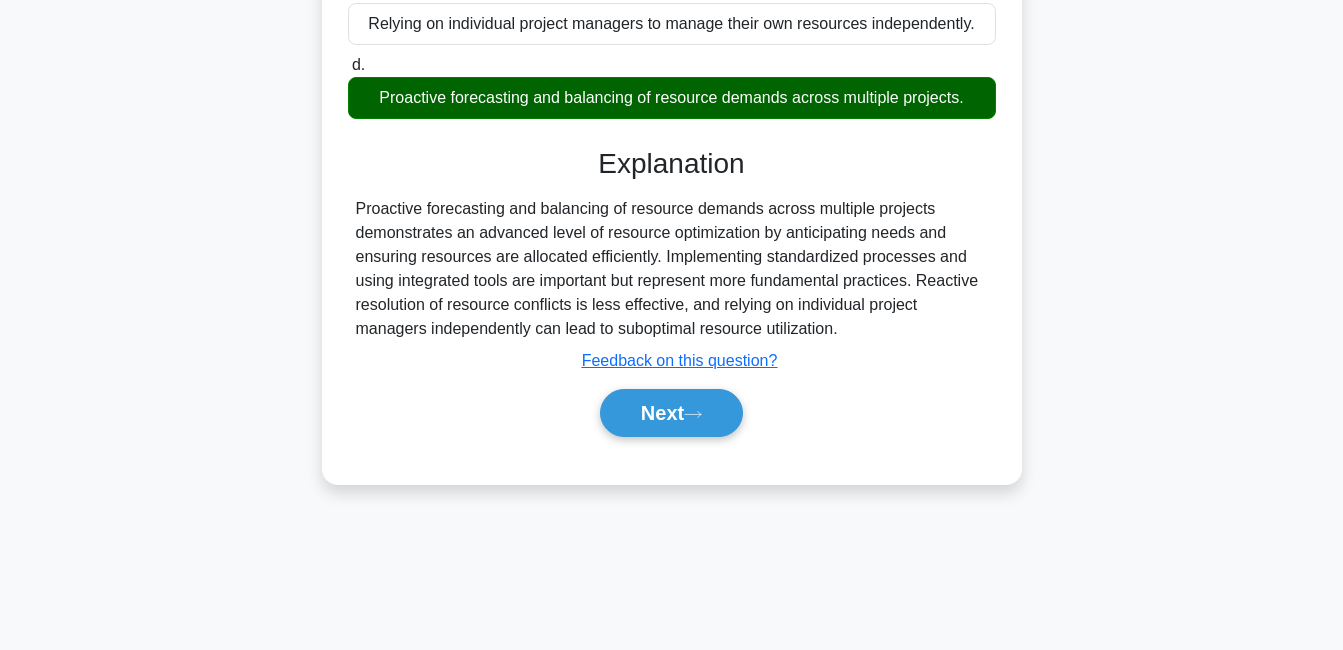 click on "Next" at bounding box center [671, 413] 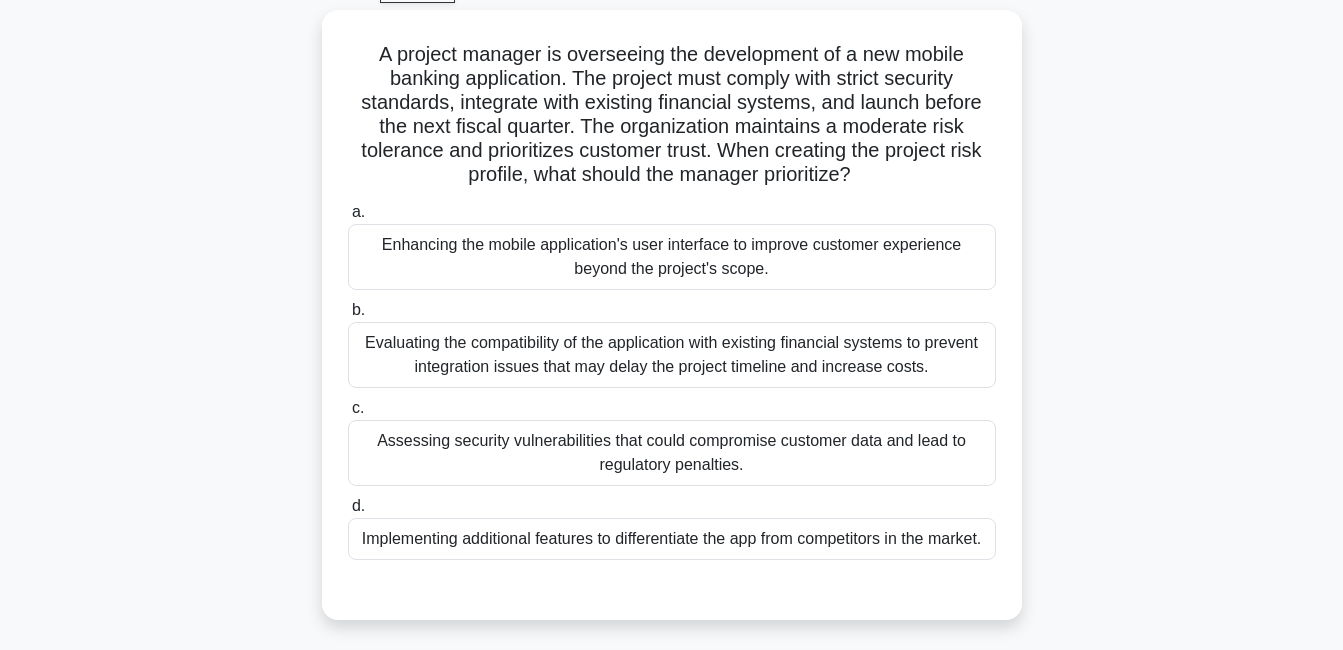 scroll, scrollTop: 102, scrollLeft: 0, axis: vertical 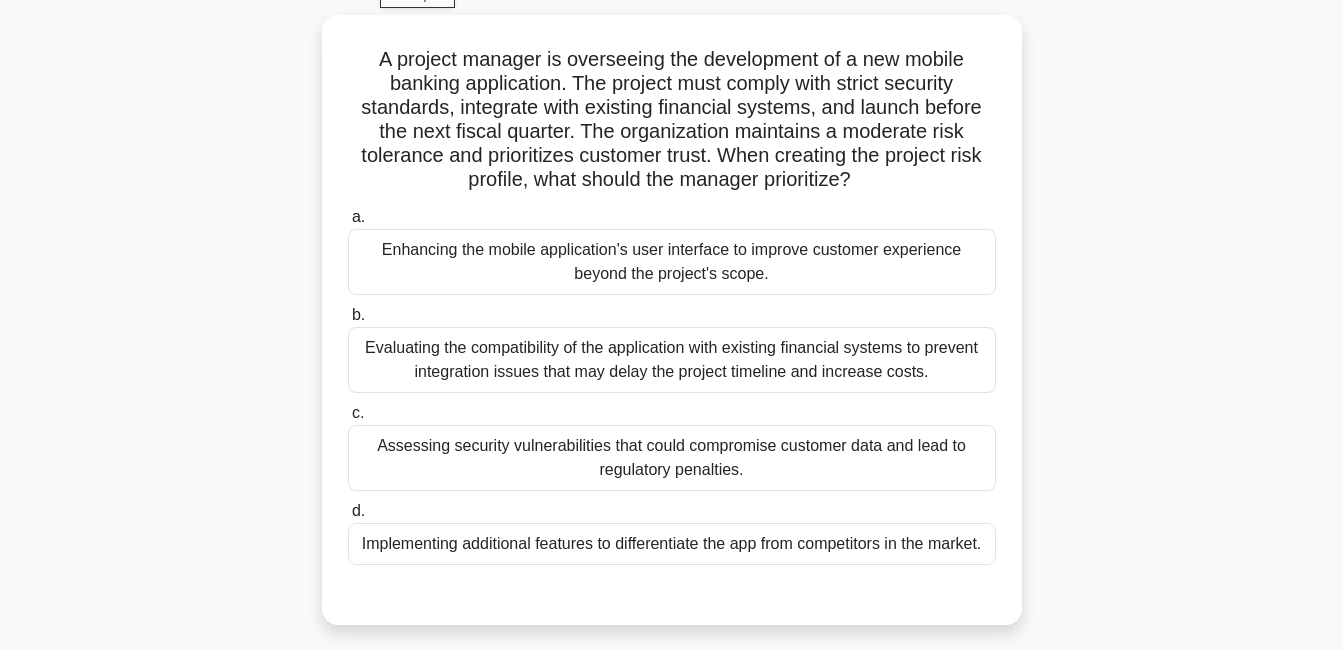 click on "Assessing security vulnerabilities that could compromise customer data and lead to regulatory penalties." at bounding box center (672, 458) 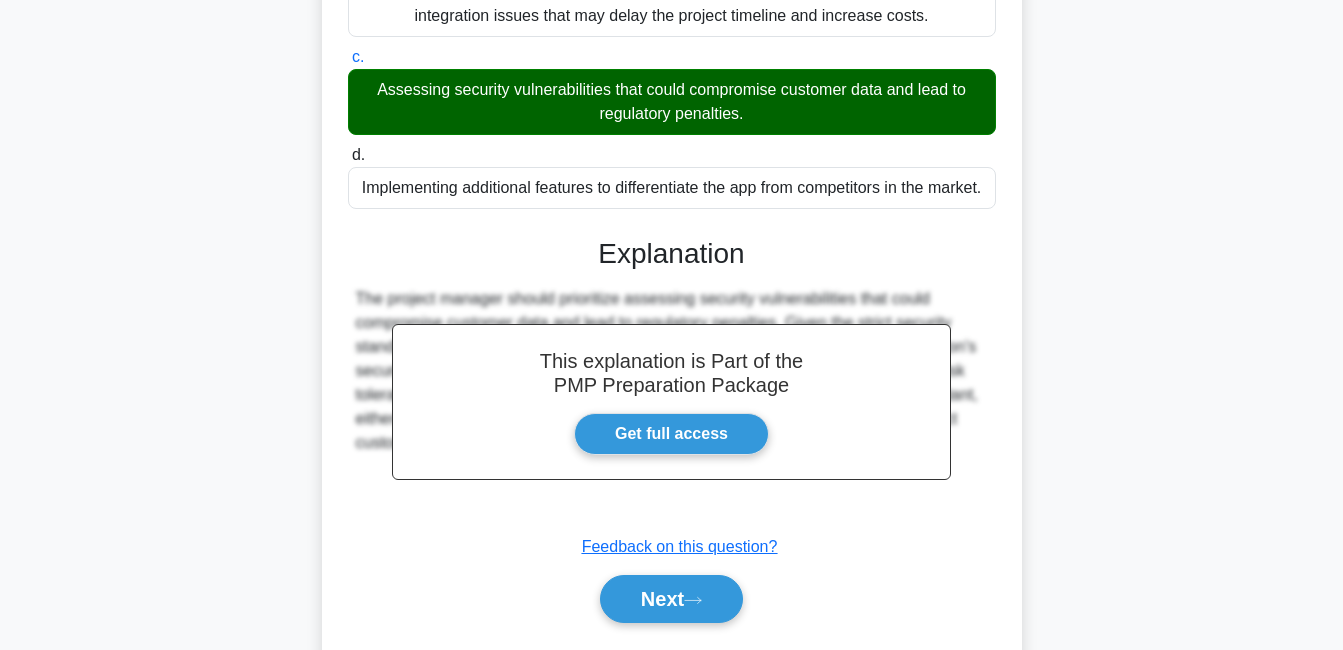 scroll, scrollTop: 536, scrollLeft: 0, axis: vertical 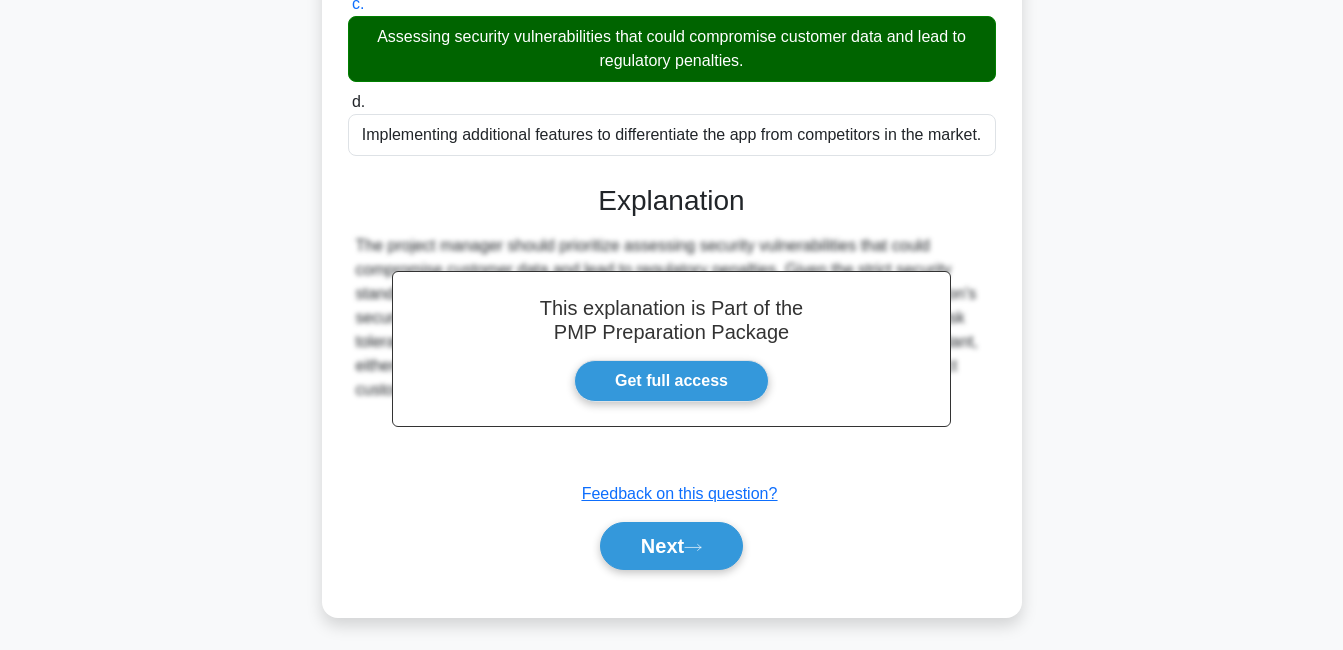click on "Next" at bounding box center (671, 546) 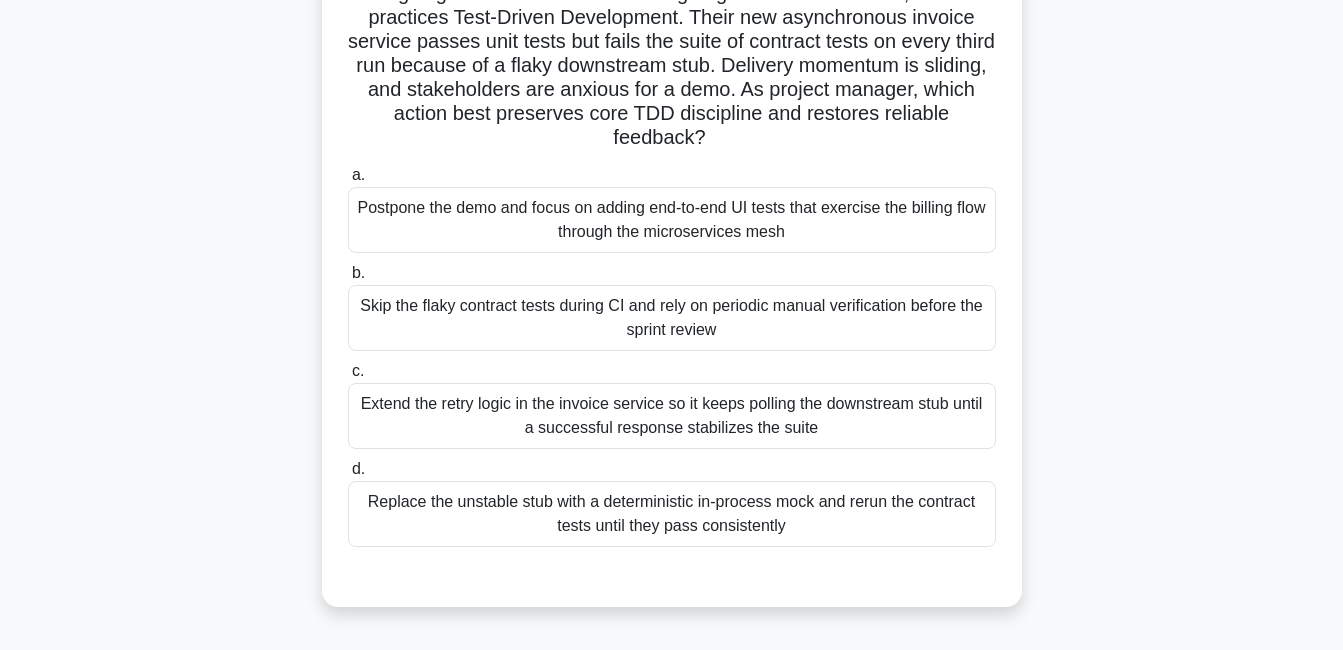 scroll, scrollTop: 173, scrollLeft: 0, axis: vertical 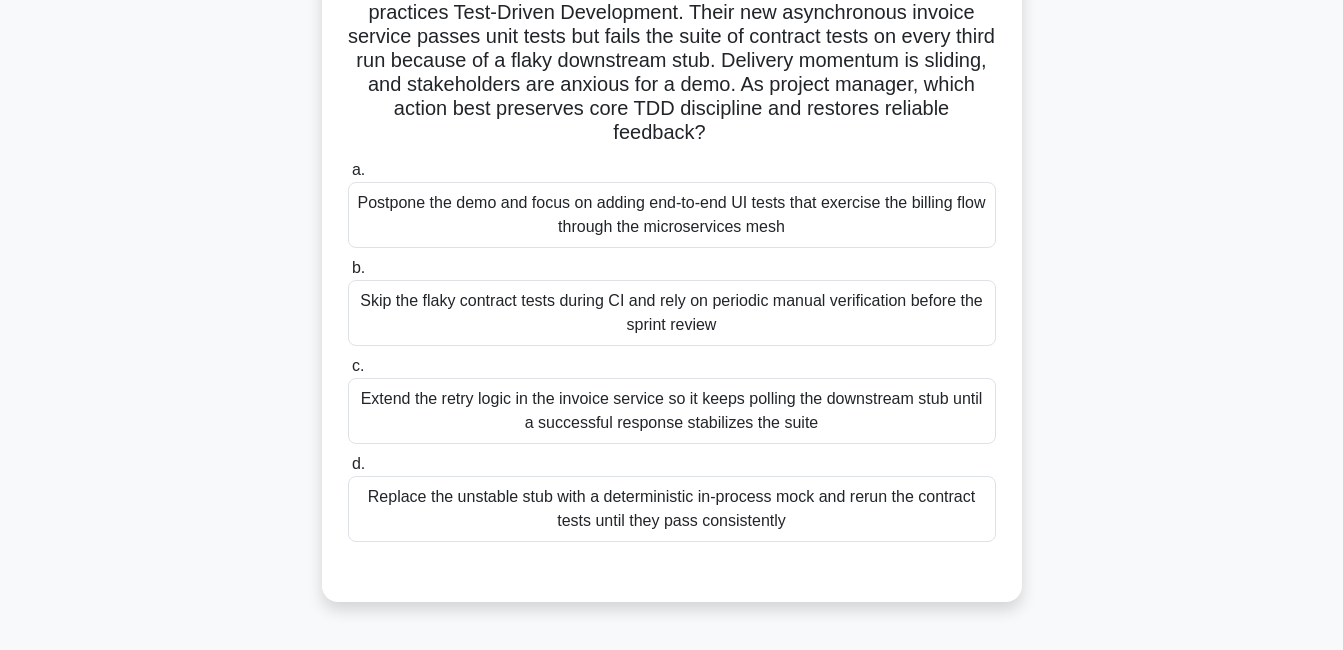 click on "Replace the unstable stub with a deterministic in-process mock and rerun the contract tests until they pass consistently" at bounding box center [672, 509] 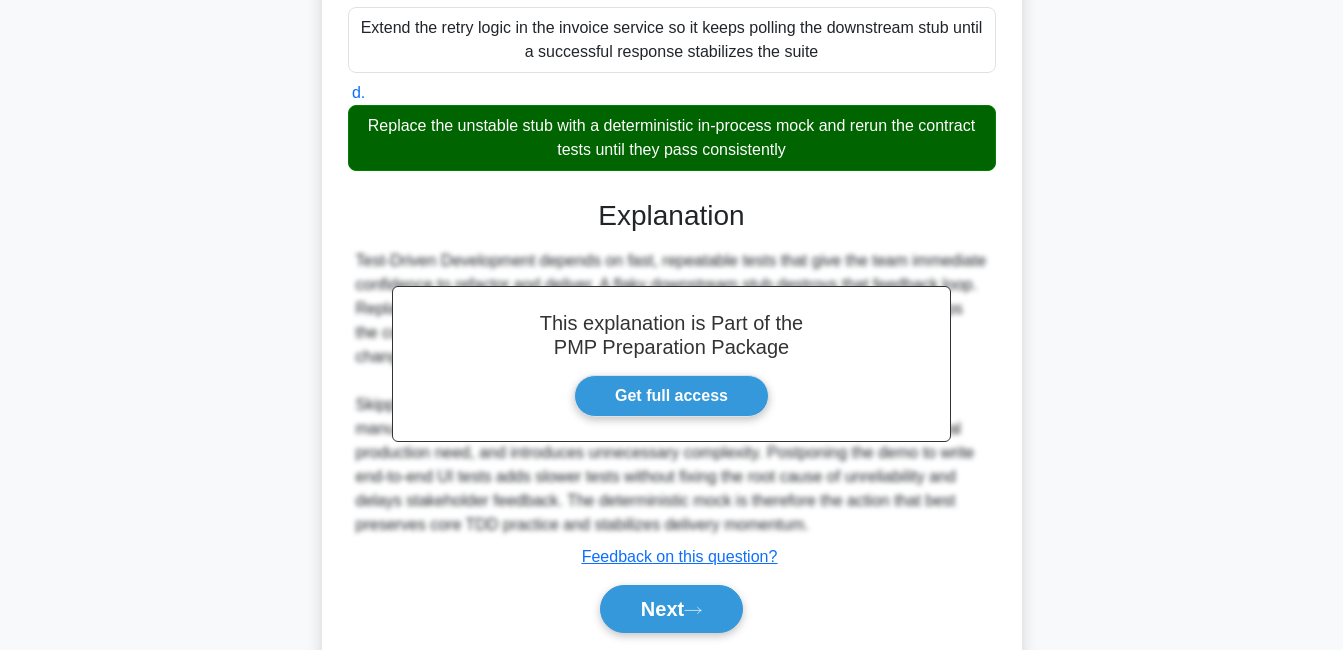scroll, scrollTop: 608, scrollLeft: 0, axis: vertical 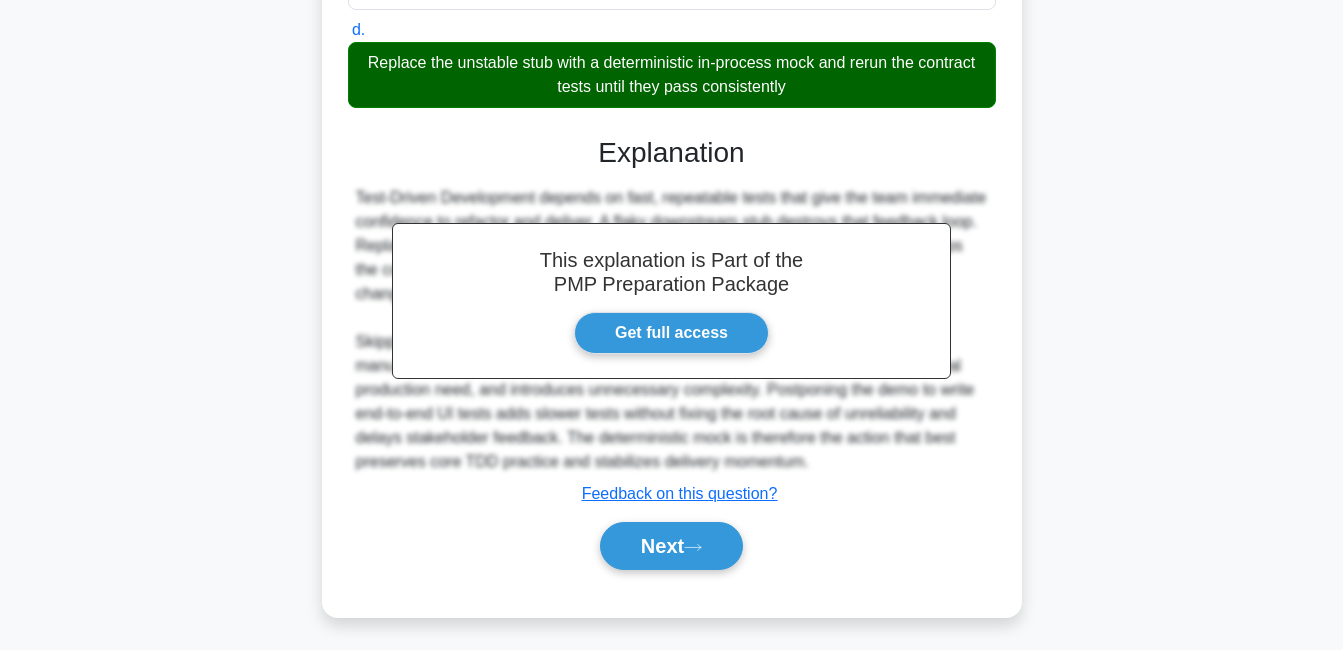 click on "Next" at bounding box center [671, 546] 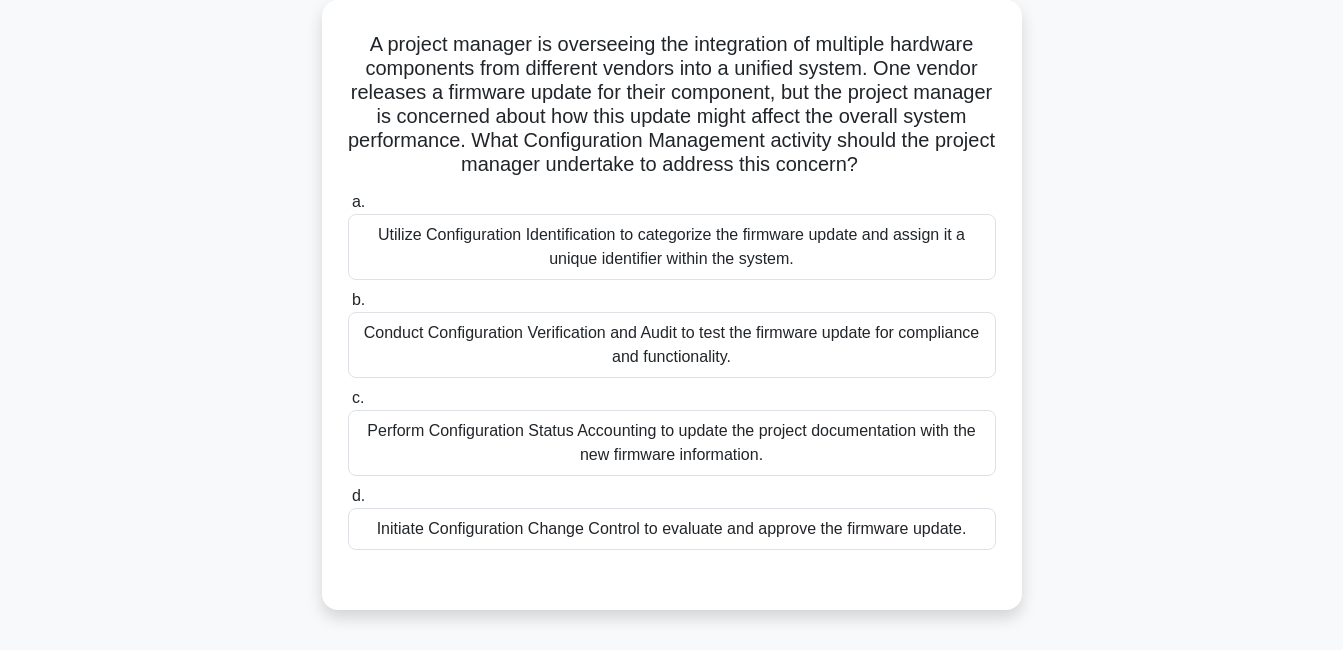 scroll, scrollTop: 113, scrollLeft: 0, axis: vertical 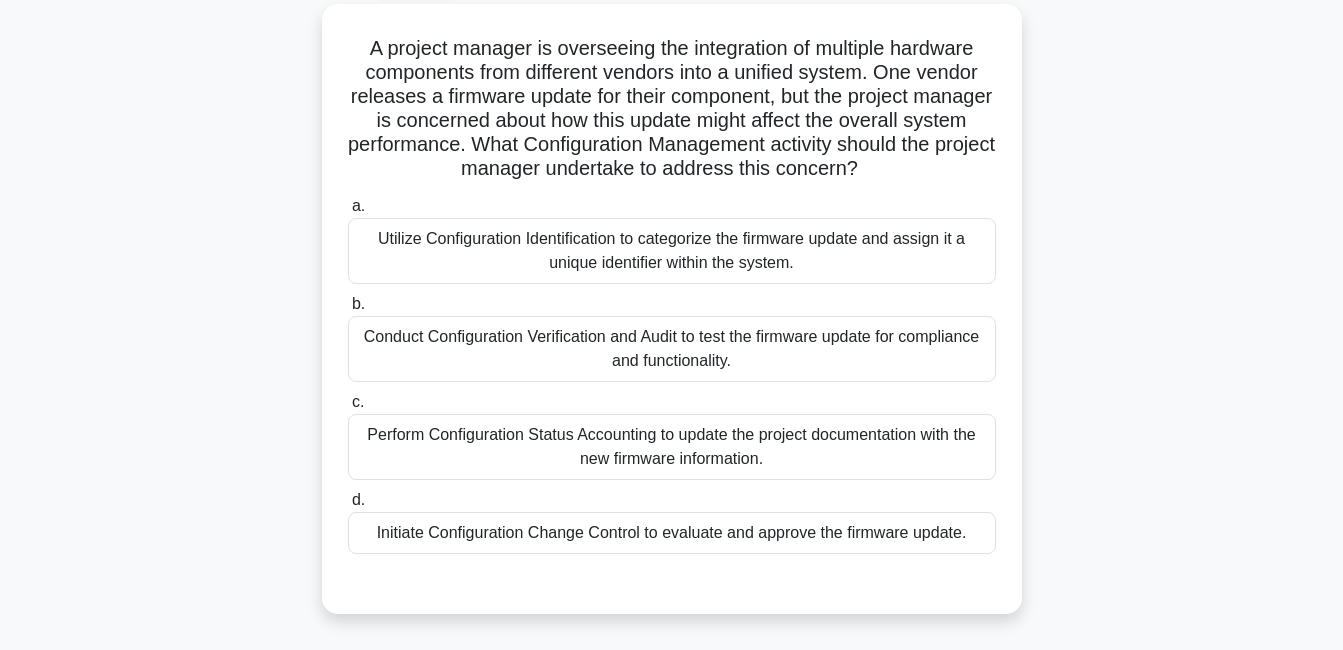 click on "Utilize Configuration Identification to categorize the firmware update and assign it a unique identifier within the system." at bounding box center (672, 251) 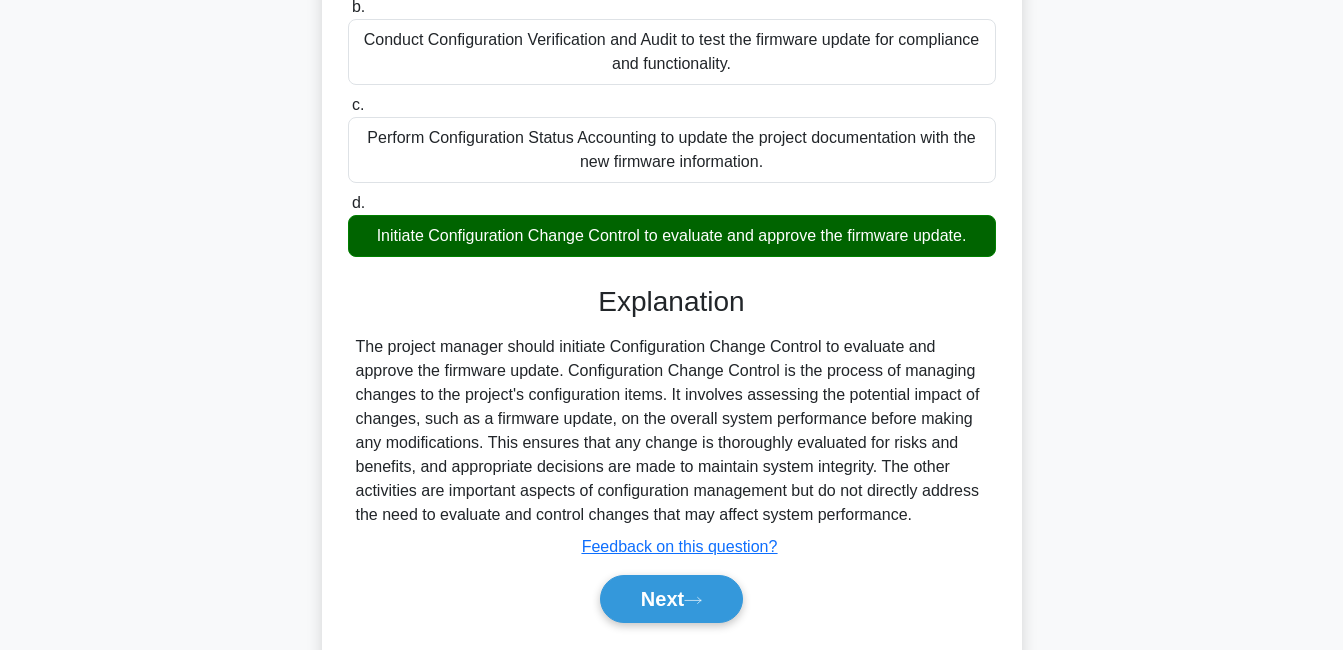 scroll, scrollTop: 466, scrollLeft: 0, axis: vertical 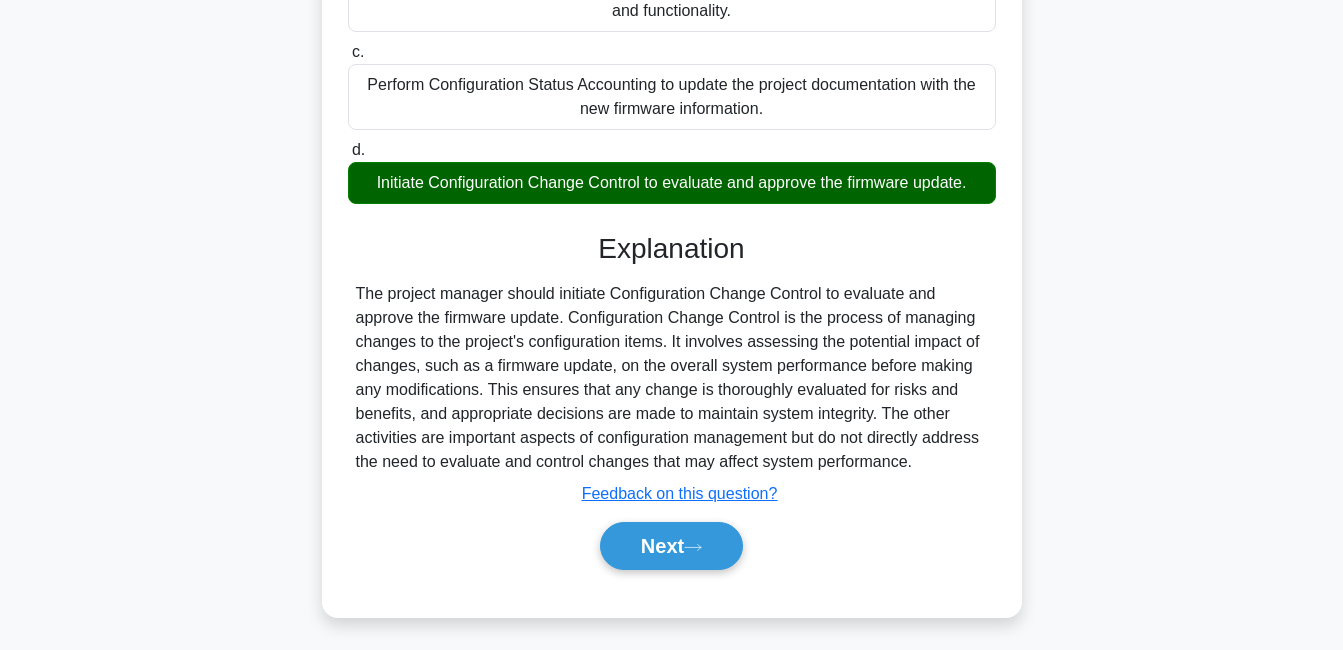 click on "Next" at bounding box center (671, 546) 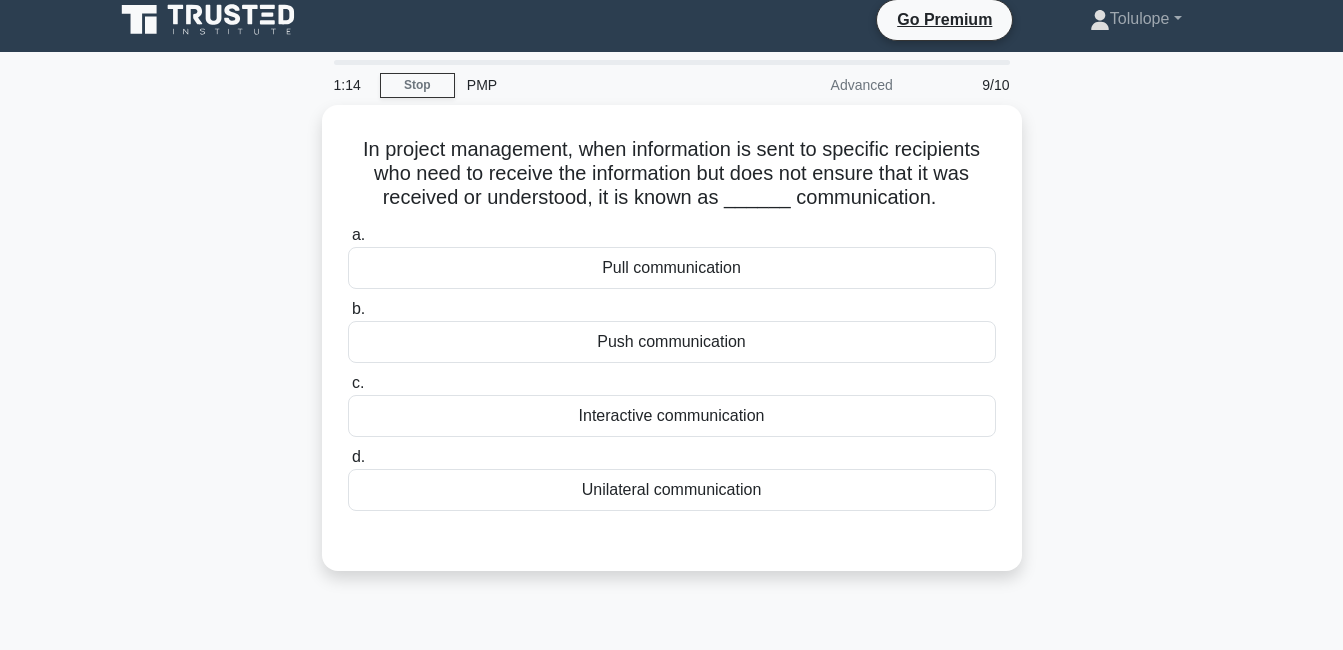 scroll, scrollTop: 0, scrollLeft: 0, axis: both 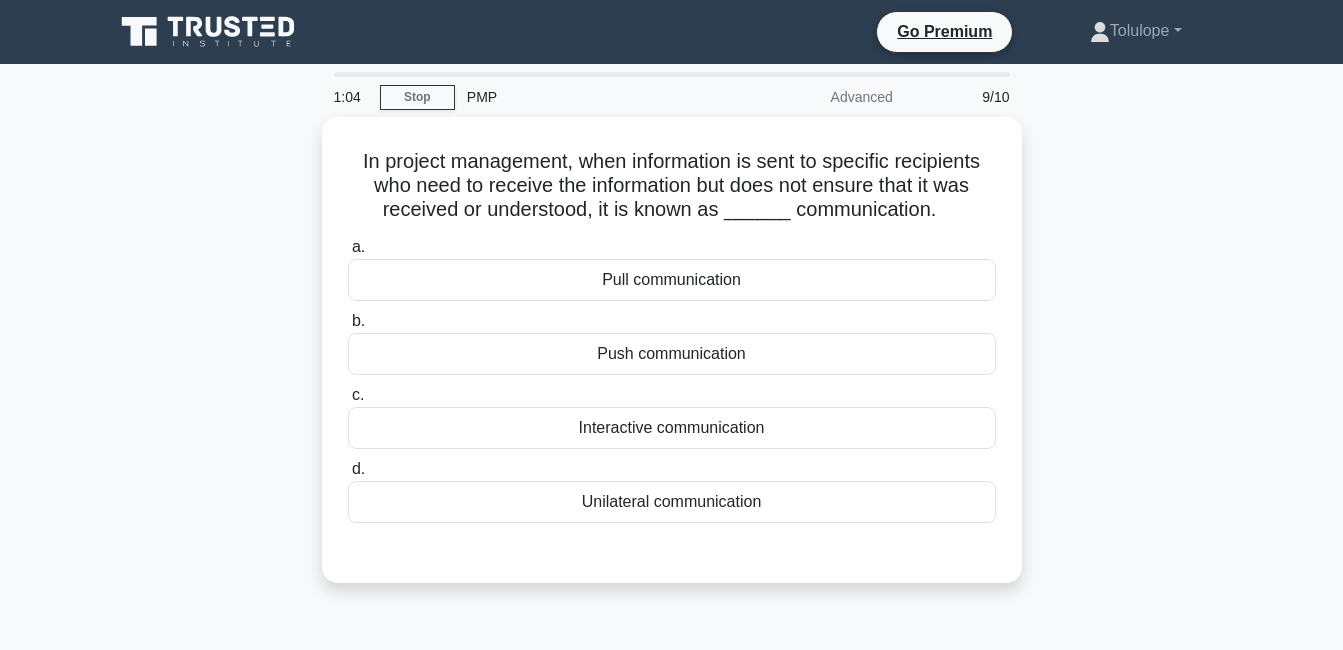 click on "Push communication" at bounding box center [672, 354] 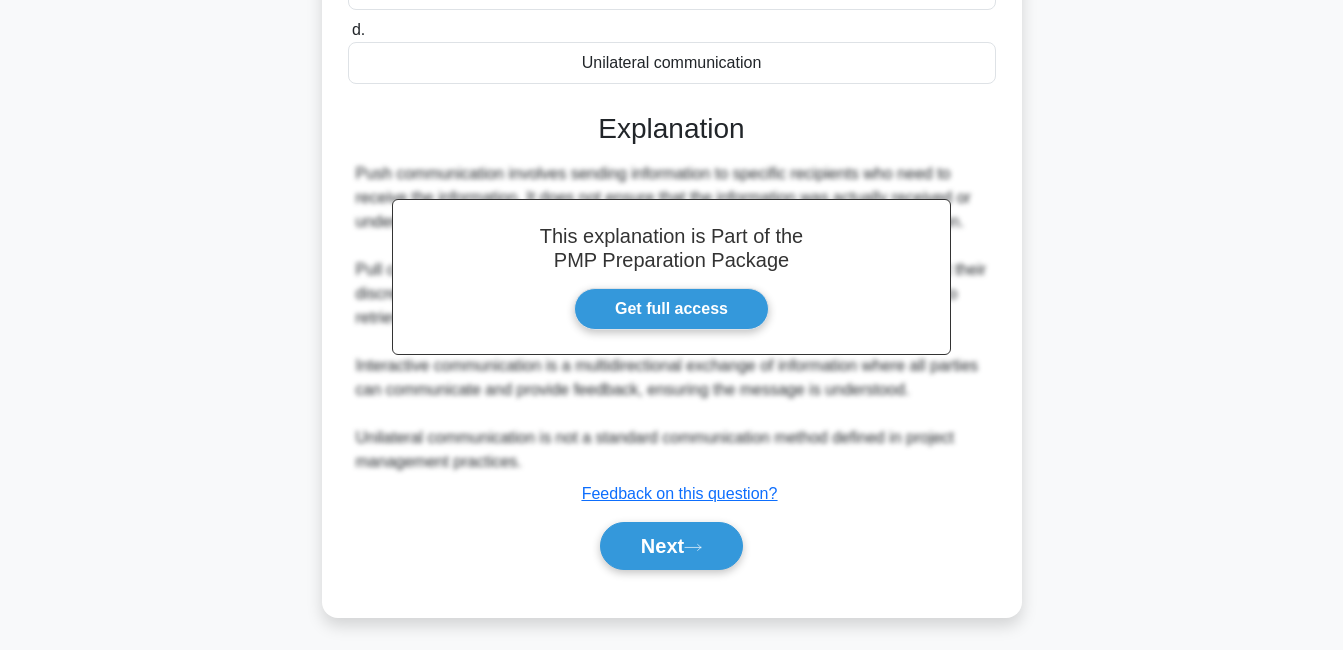 scroll, scrollTop: 437, scrollLeft: 0, axis: vertical 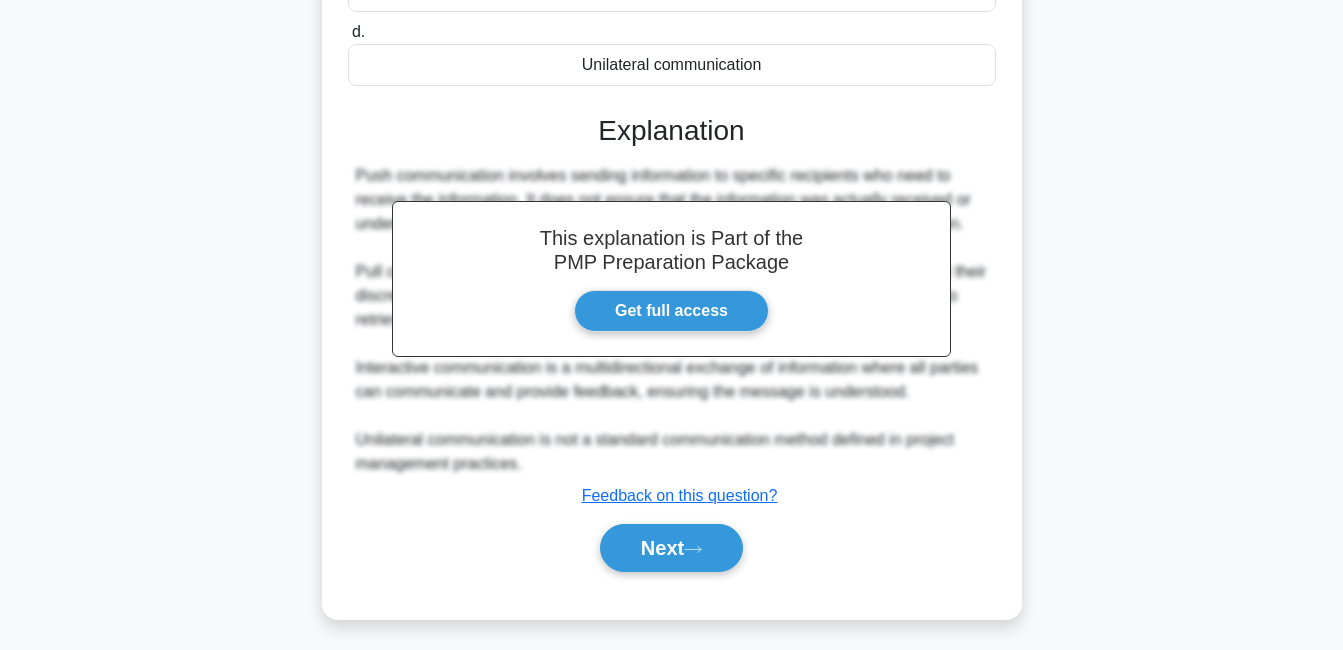 click on "Next" at bounding box center [671, 548] 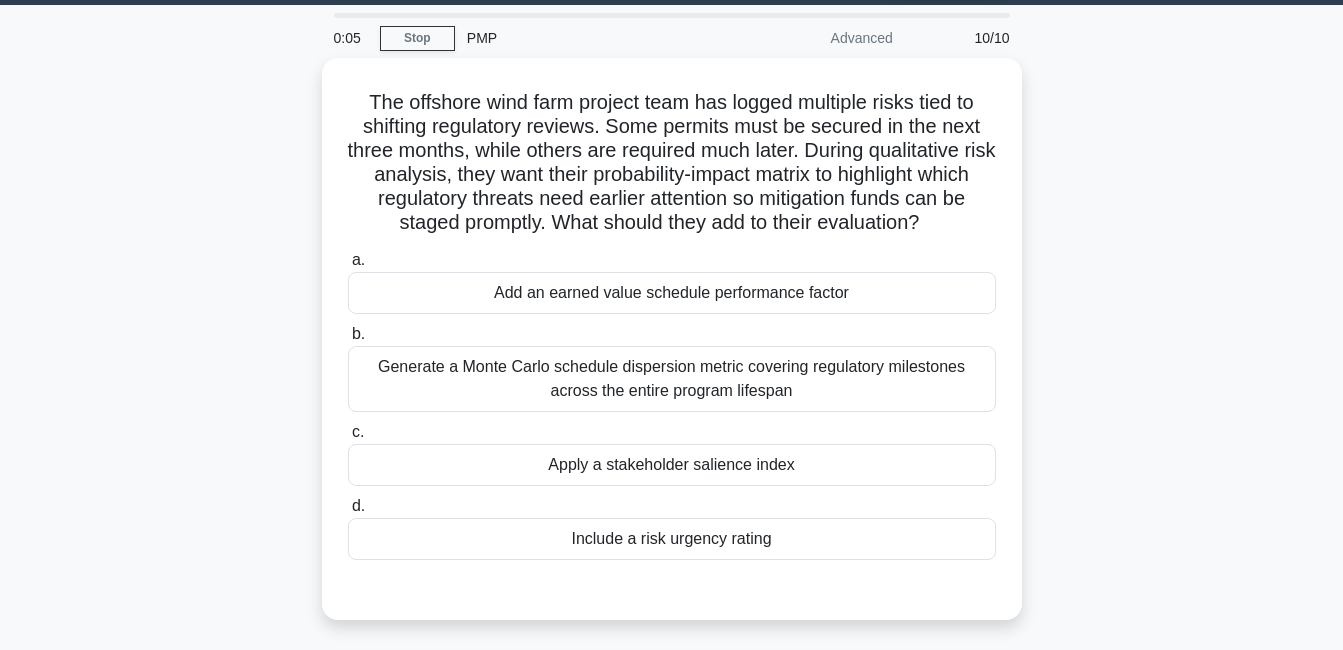 scroll, scrollTop: 55, scrollLeft: 0, axis: vertical 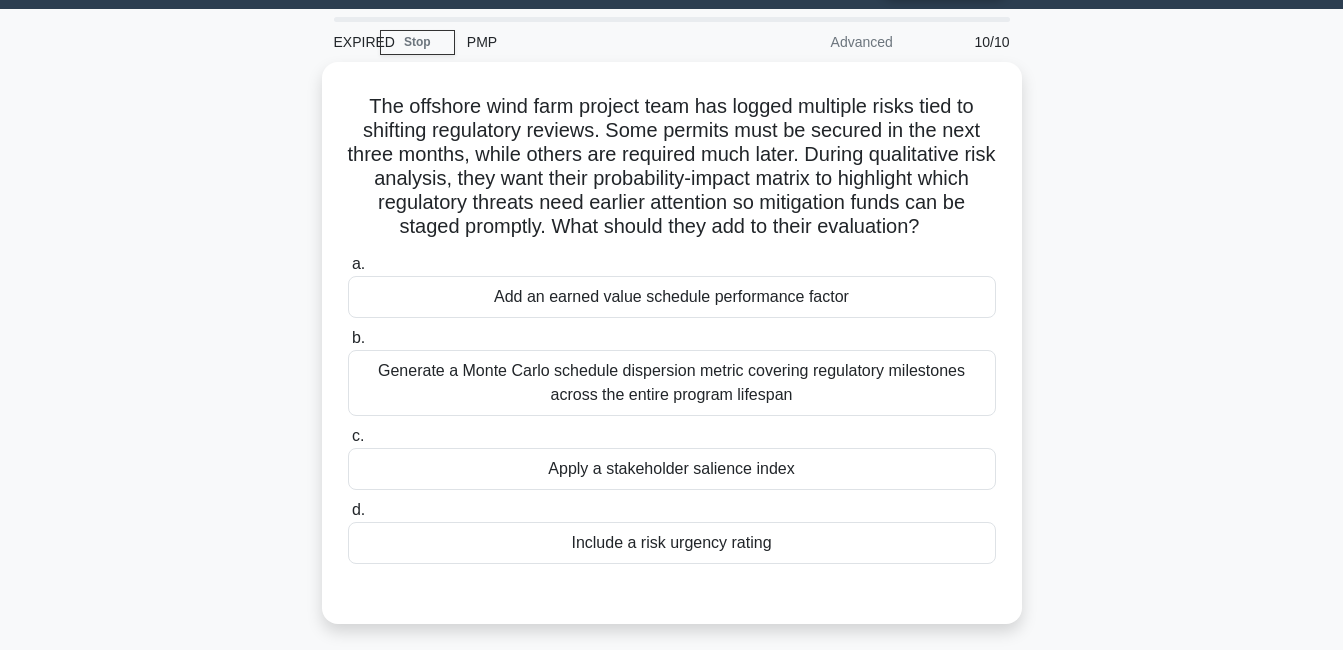 click on "Generate a Monte Carlo schedule dispersion metric covering regulatory milestones across the entire program lifespan" at bounding box center [672, 383] 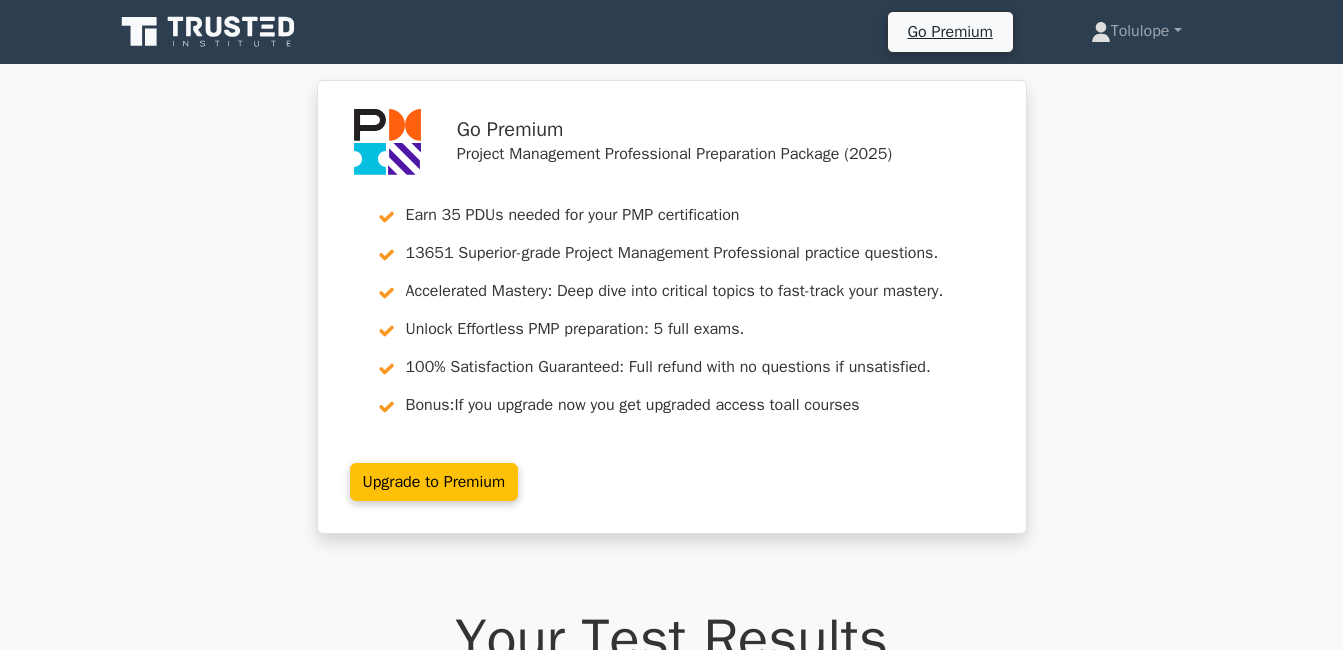 scroll, scrollTop: 0, scrollLeft: 0, axis: both 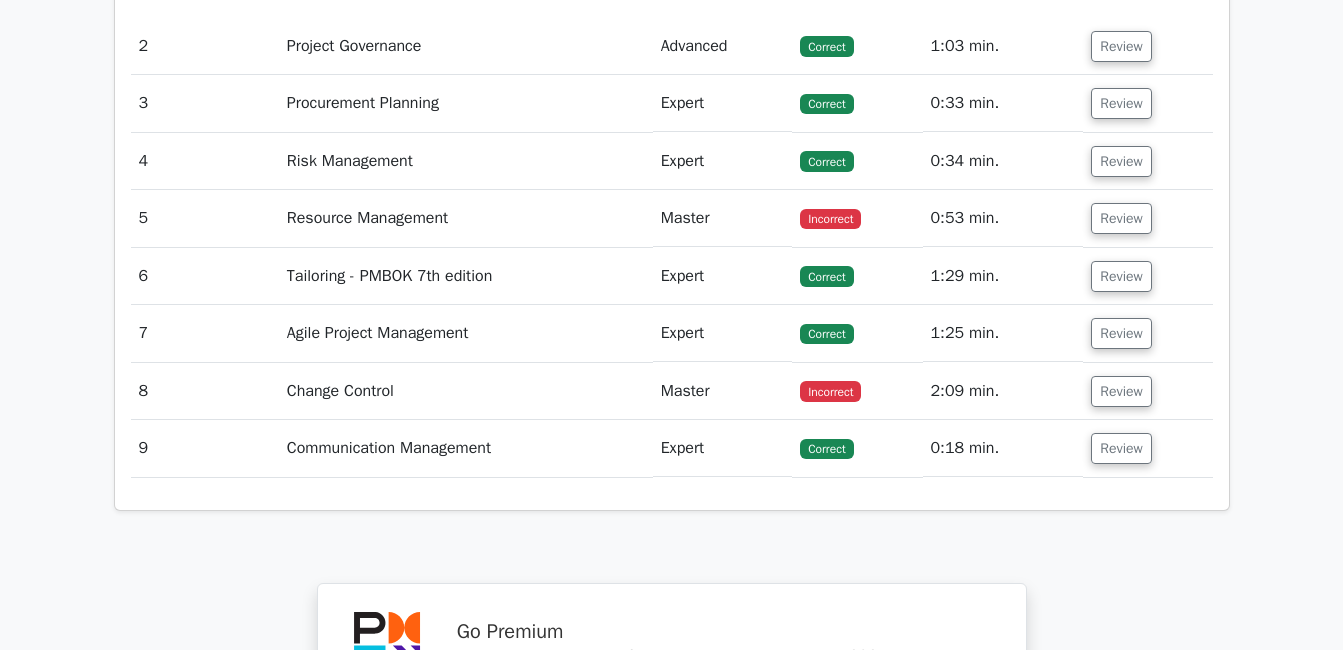 click on "Review" at bounding box center (1121, 391) 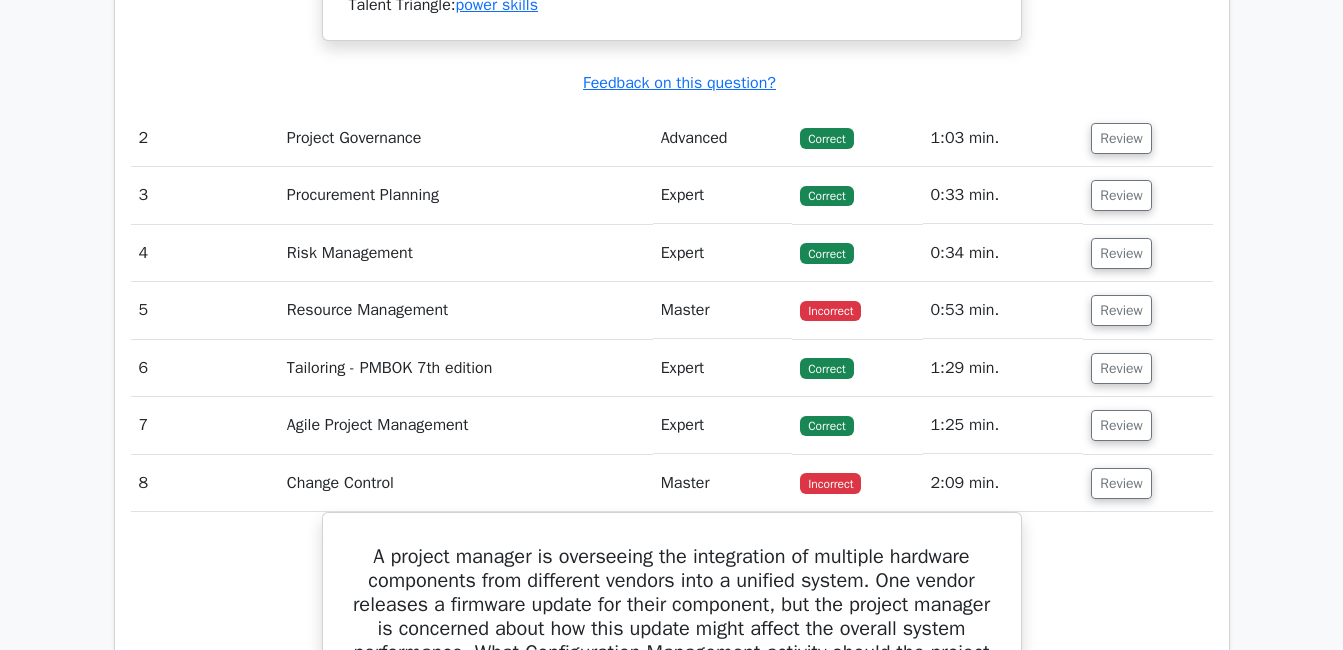 scroll, scrollTop: 2540, scrollLeft: 0, axis: vertical 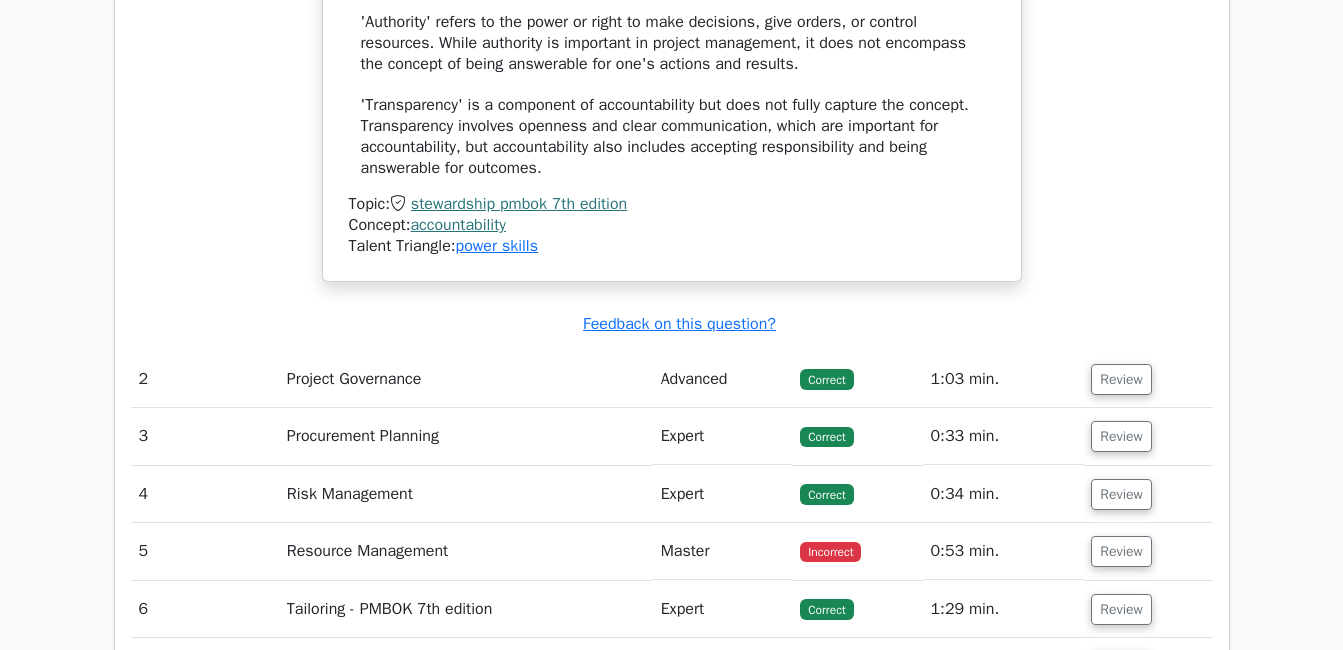 click on "Review" at bounding box center (1121, 551) 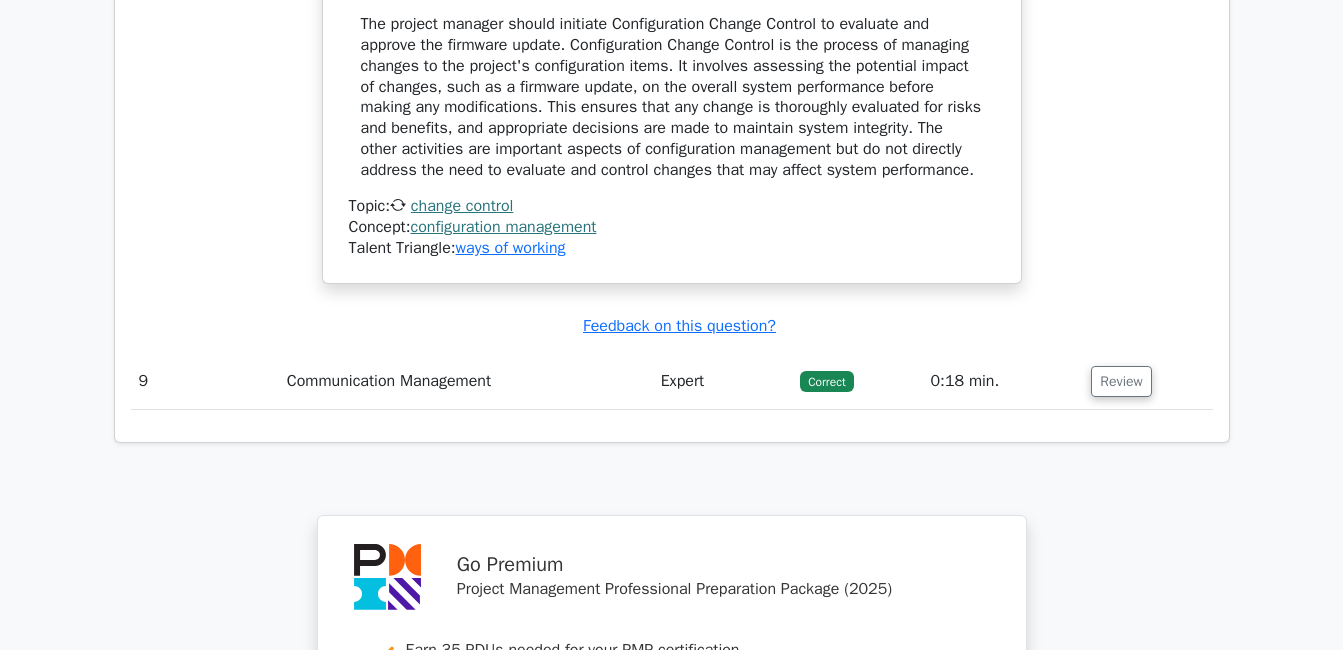 scroll, scrollTop: 4680, scrollLeft: 0, axis: vertical 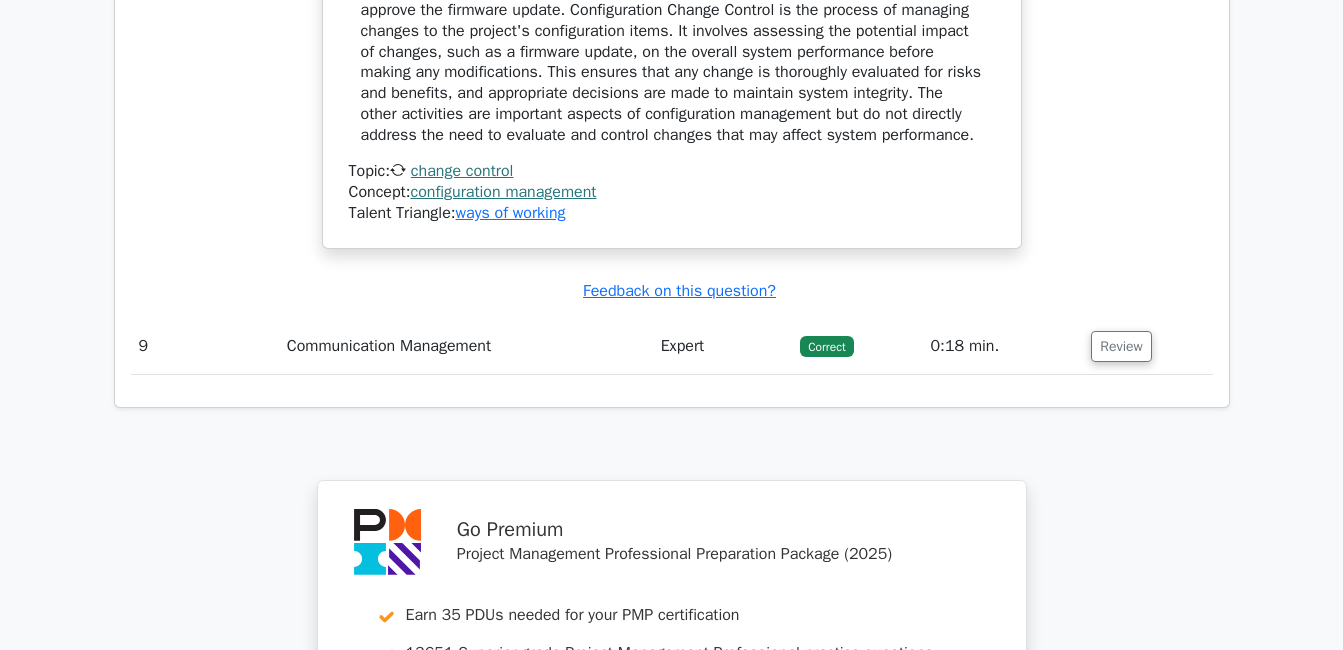 click on "Review" at bounding box center (1121, 346) 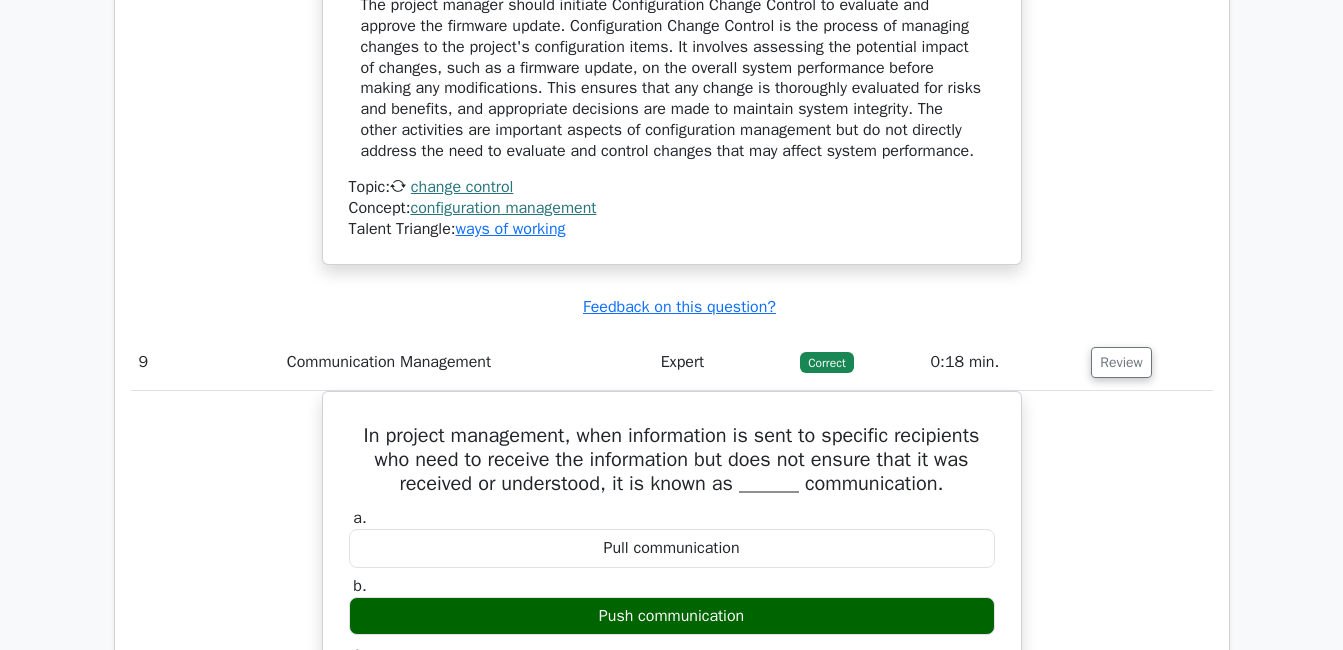 scroll, scrollTop: 4780, scrollLeft: 0, axis: vertical 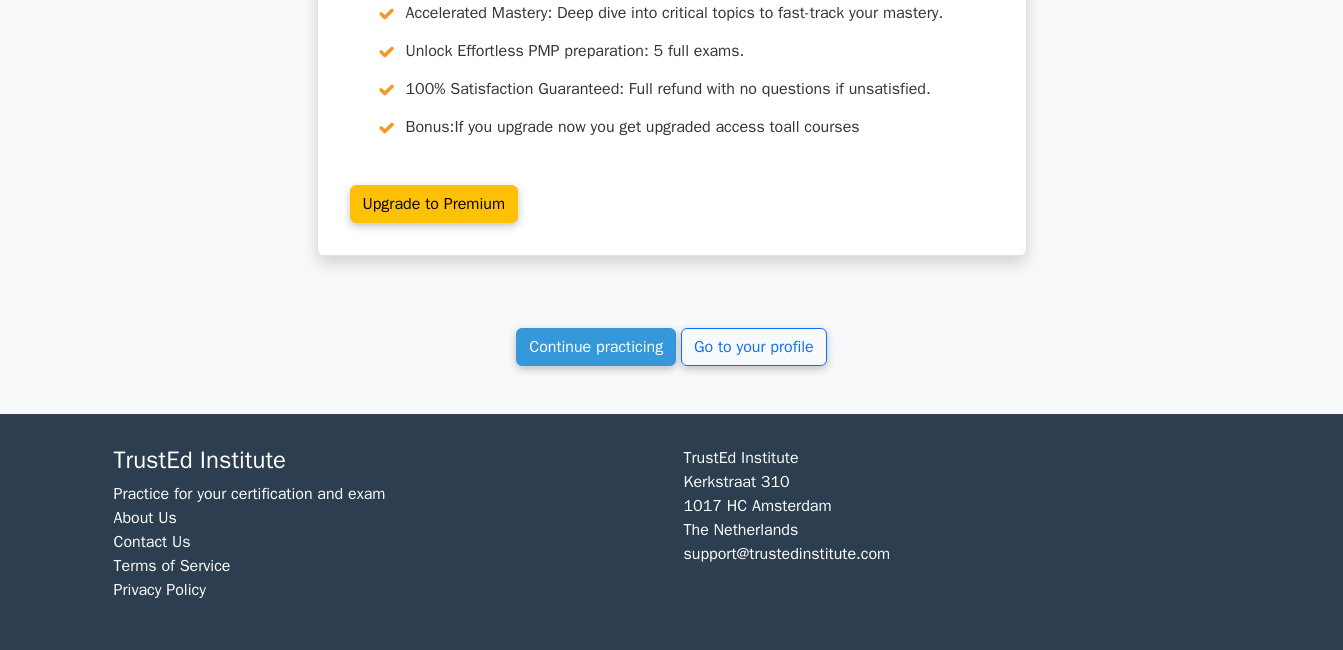 click on "Continue practicing" at bounding box center [596, 347] 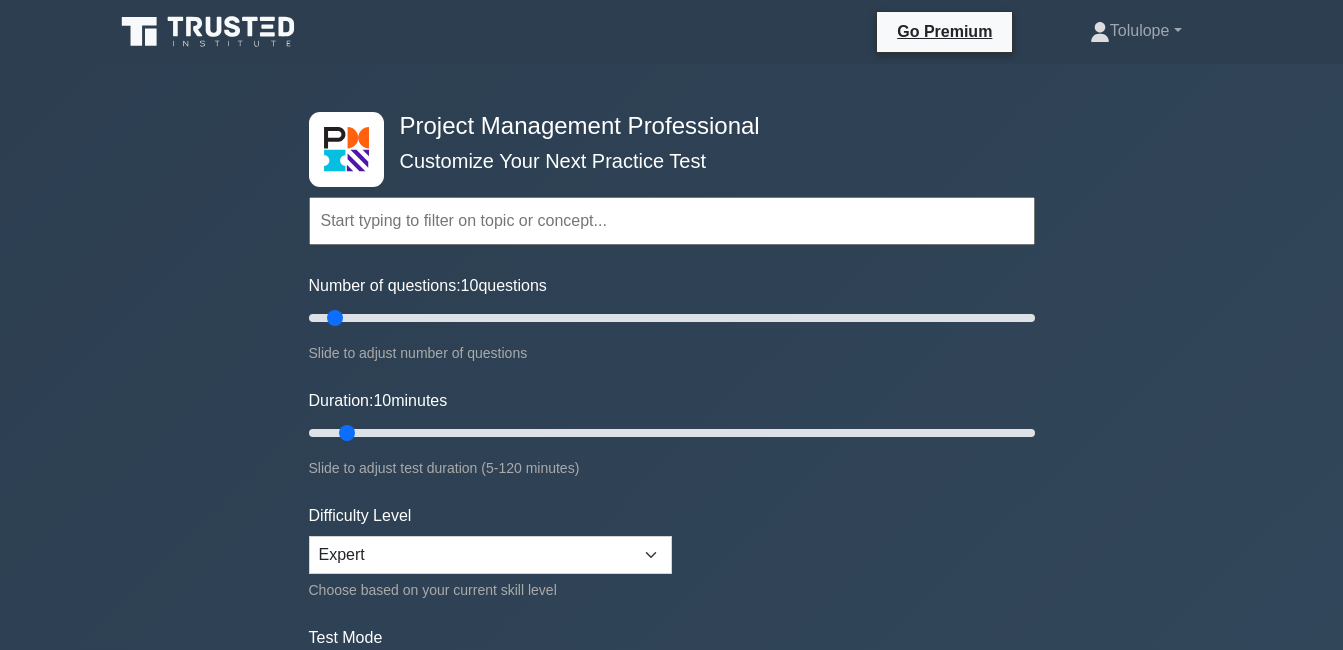 scroll, scrollTop: 0, scrollLeft: 0, axis: both 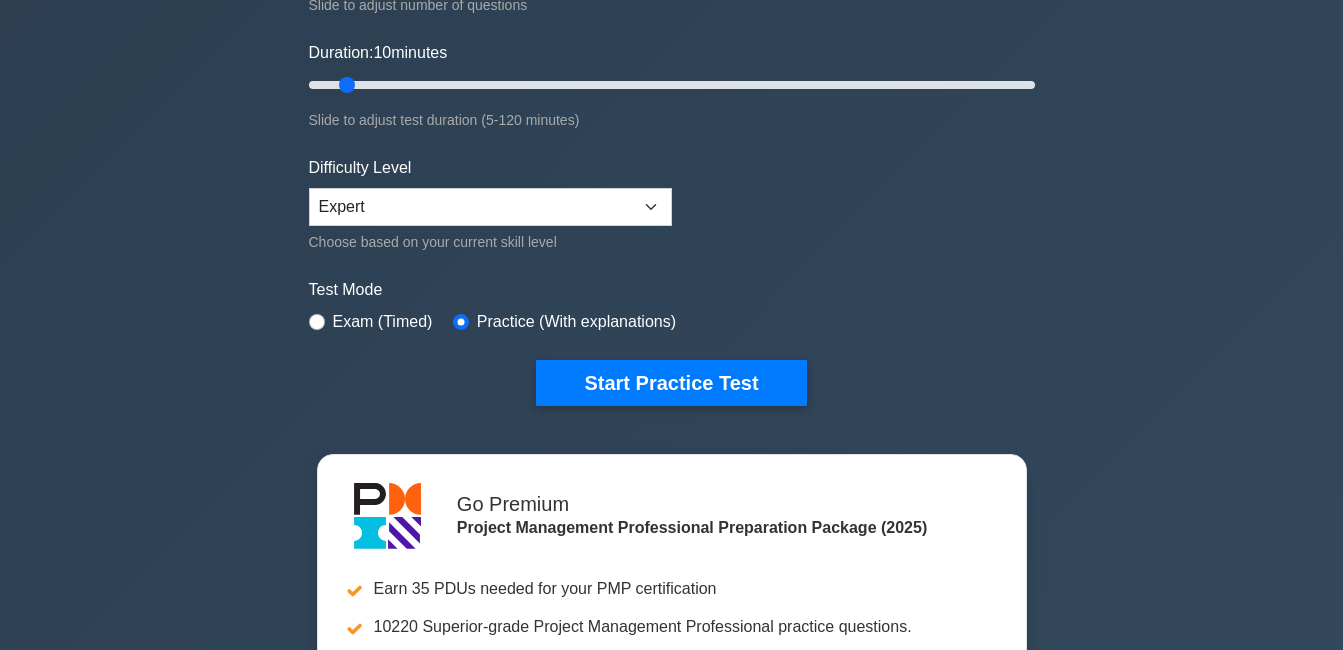 click on "Start Practice Test" at bounding box center (671, 383) 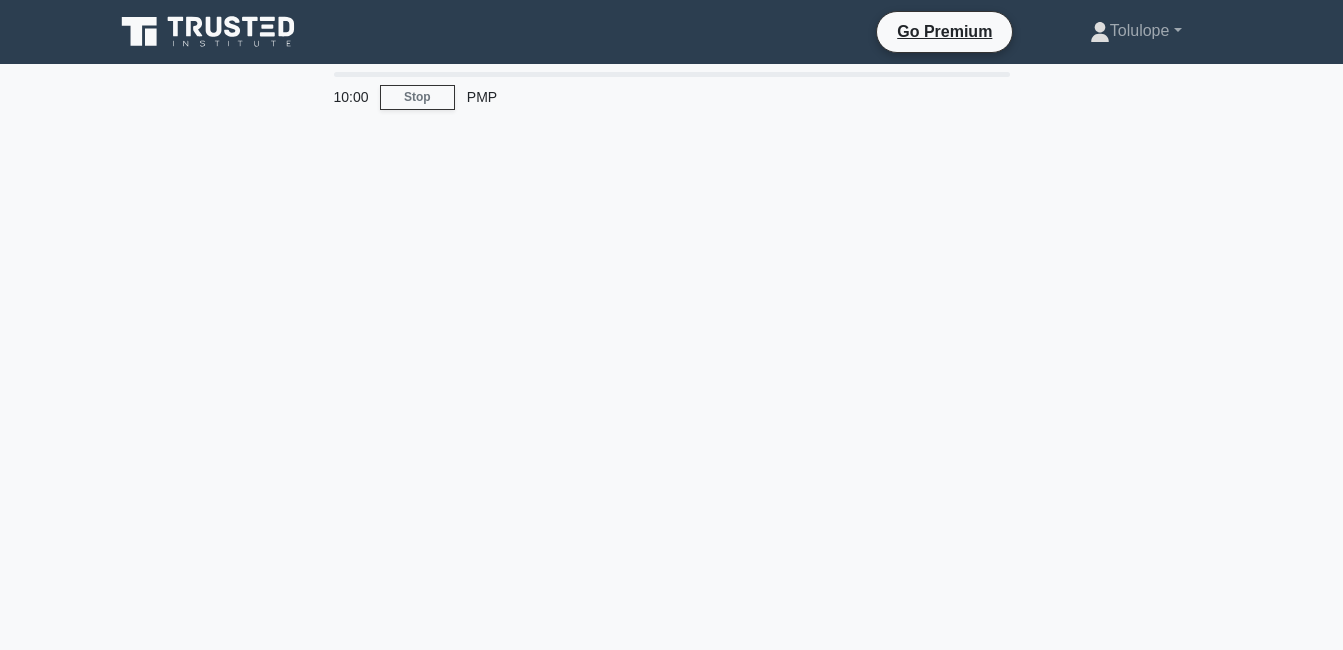 scroll, scrollTop: 0, scrollLeft: 0, axis: both 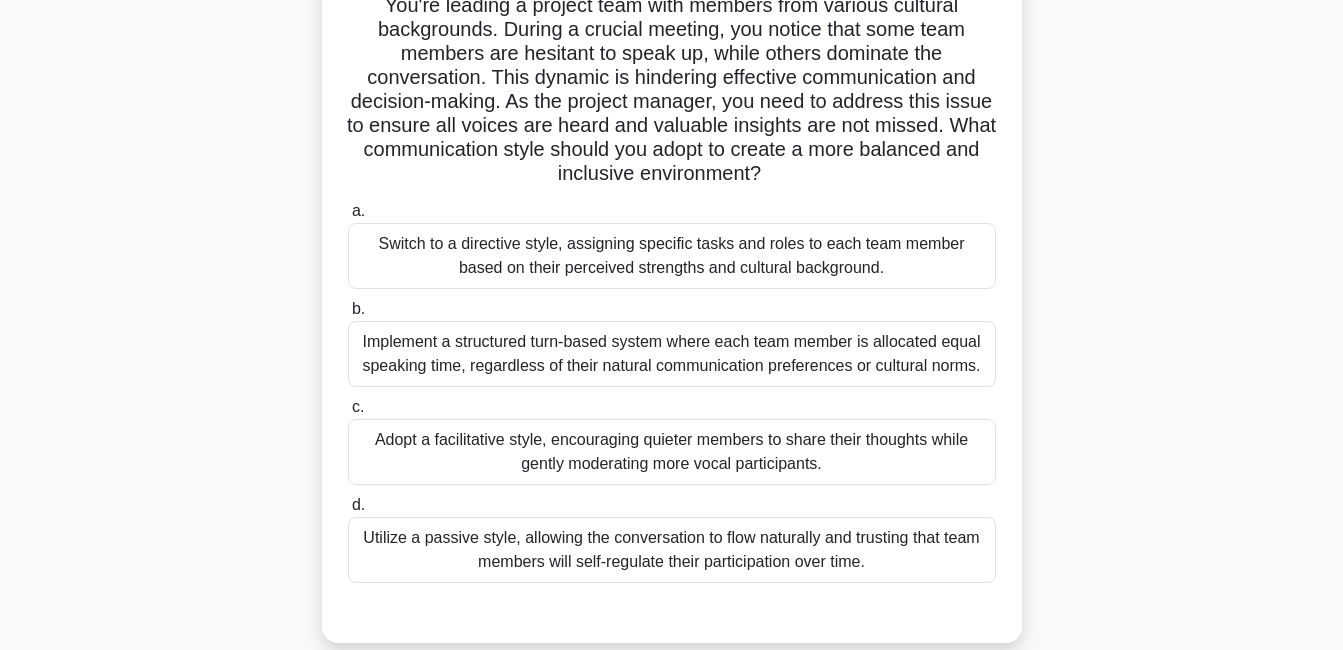 click on "Implement a structured turn-based system where each team member is allocated equal speaking time, regardless of their natural communication preferences or cultural norms." at bounding box center [672, 354] 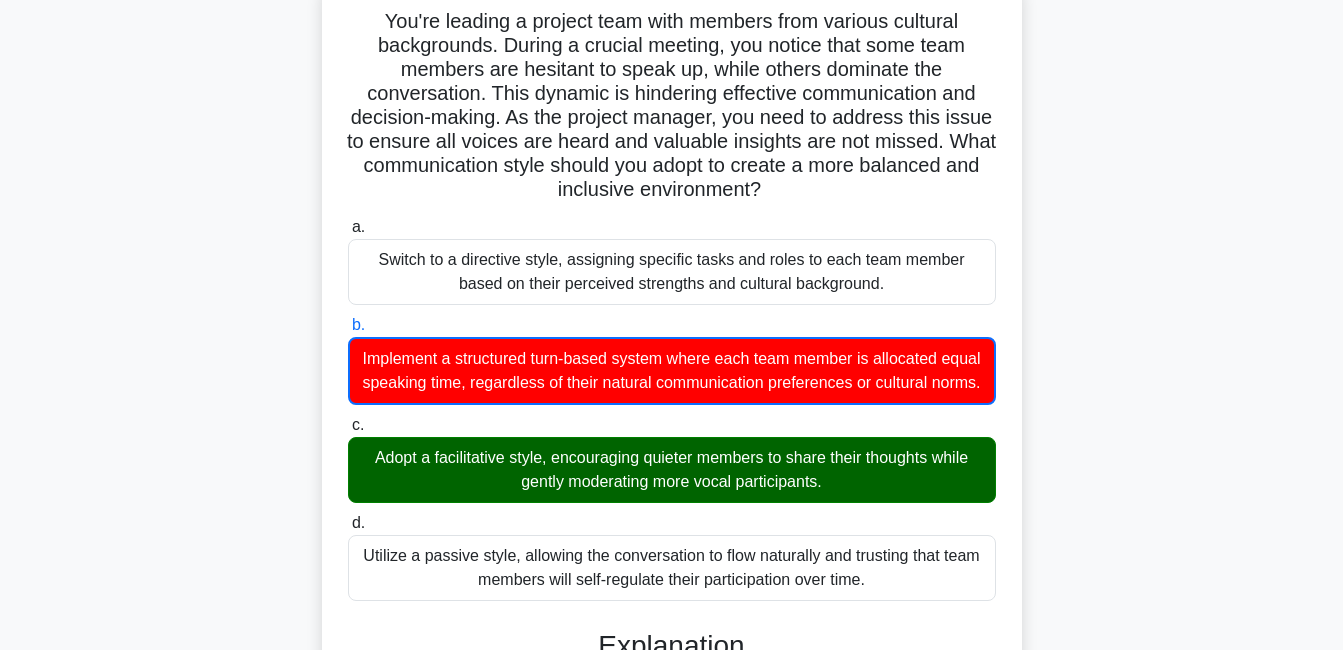 scroll, scrollTop: 0, scrollLeft: 0, axis: both 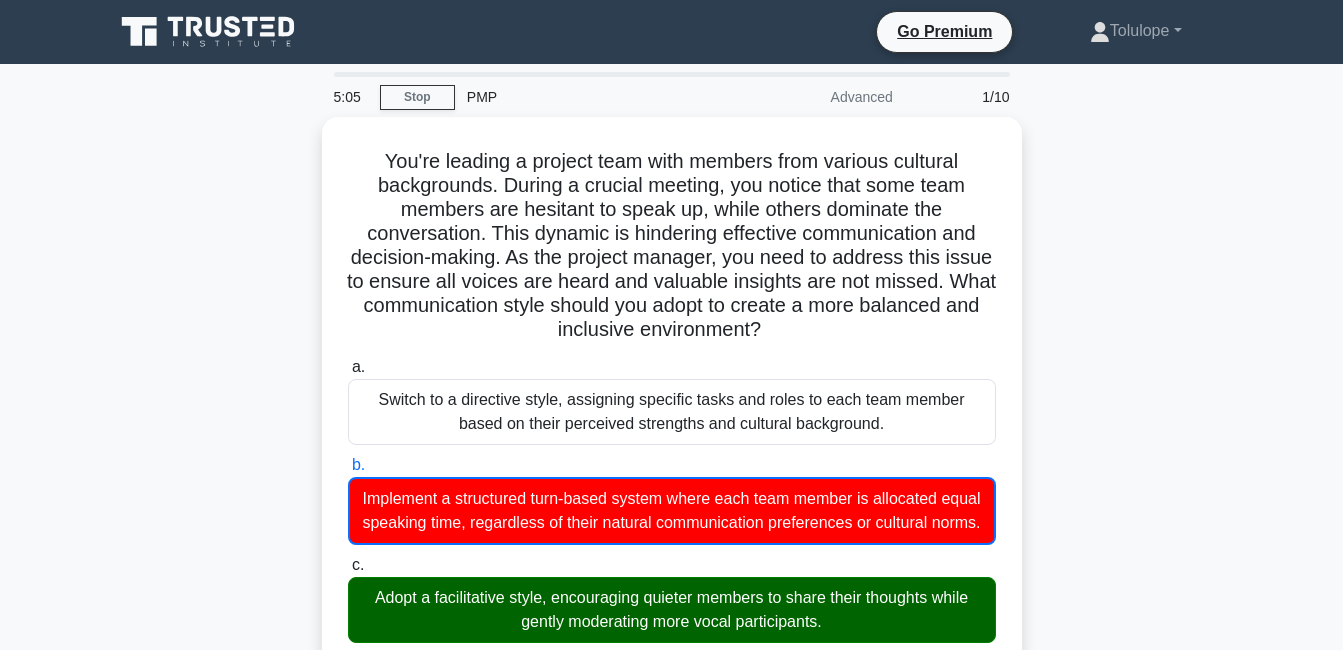 click on "Stop" at bounding box center [417, 97] 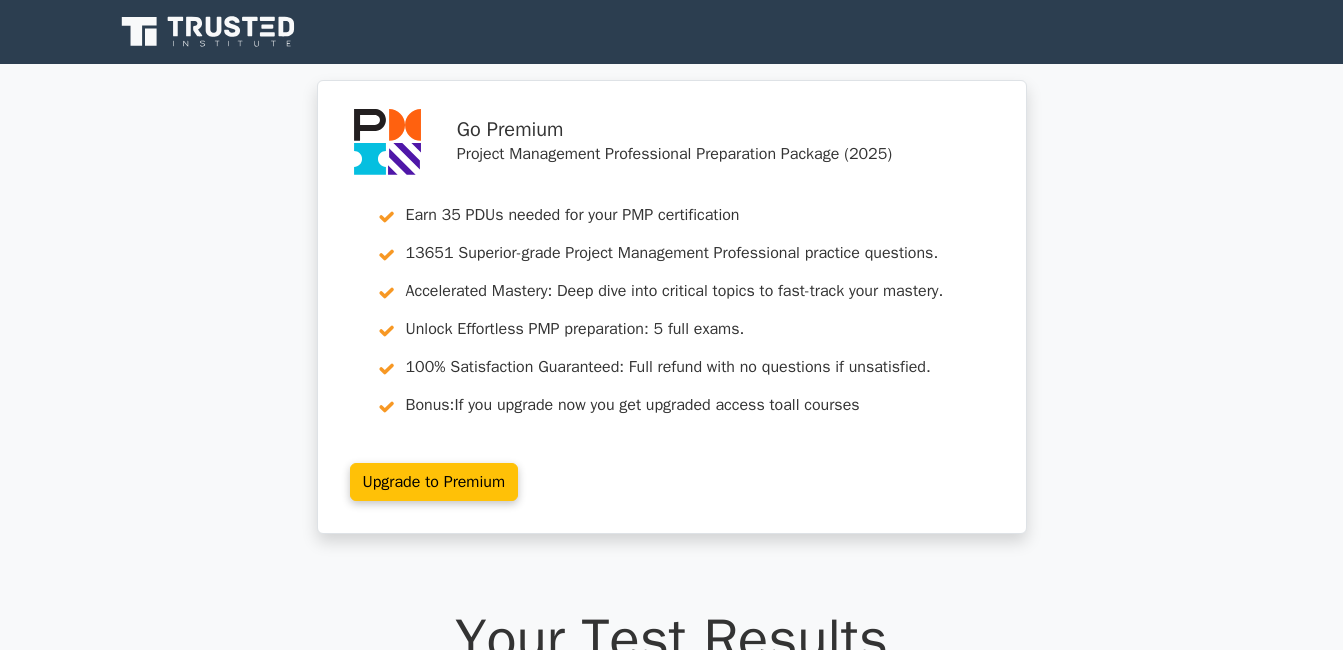 scroll, scrollTop: 0, scrollLeft: 0, axis: both 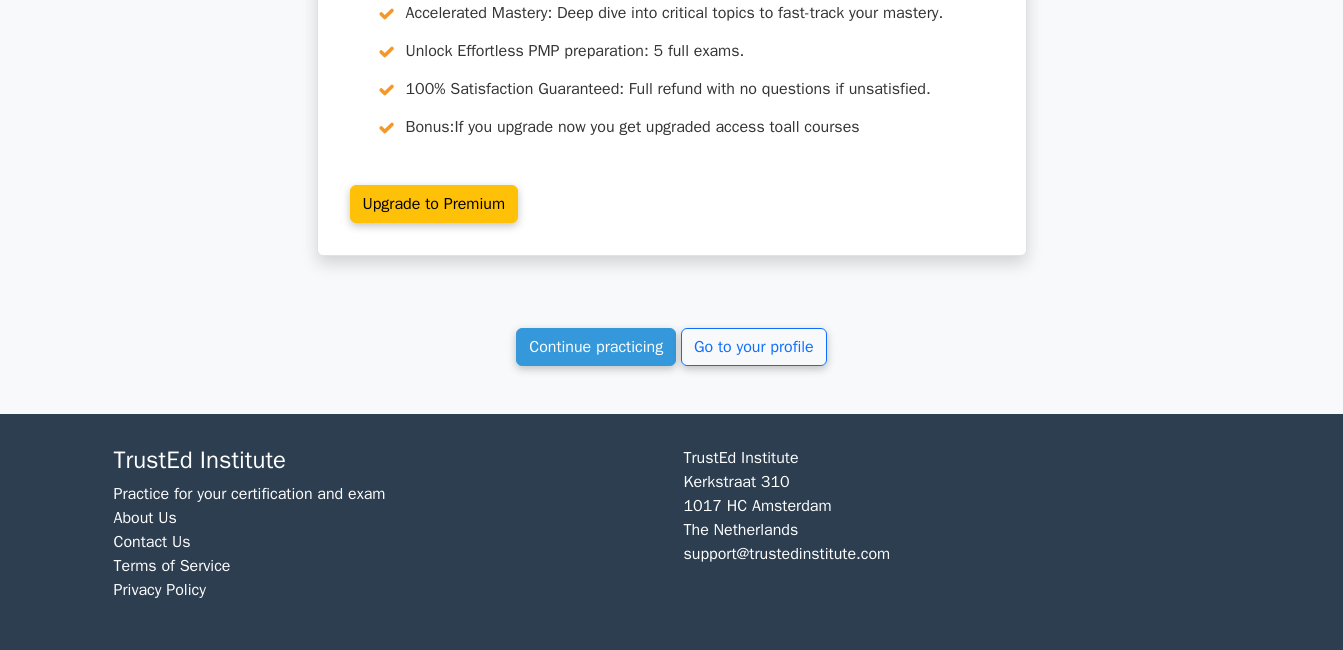 click on "Continue practicing" at bounding box center (596, 347) 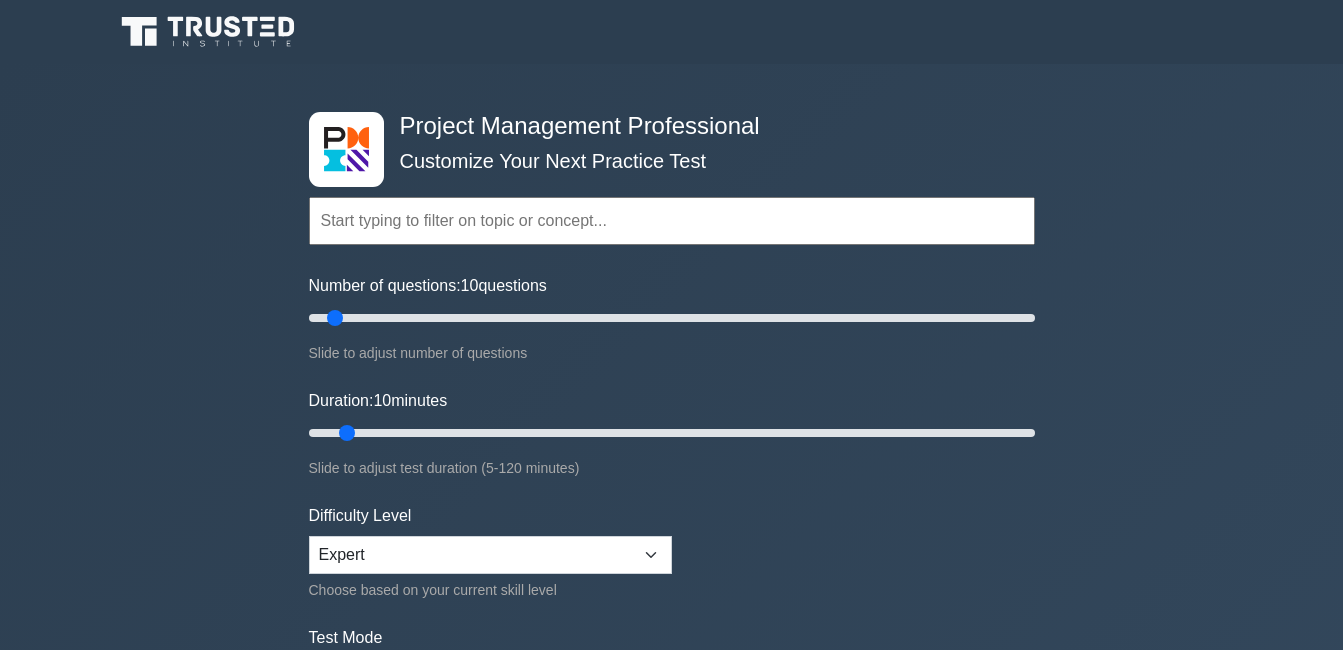 scroll, scrollTop: 0, scrollLeft: 0, axis: both 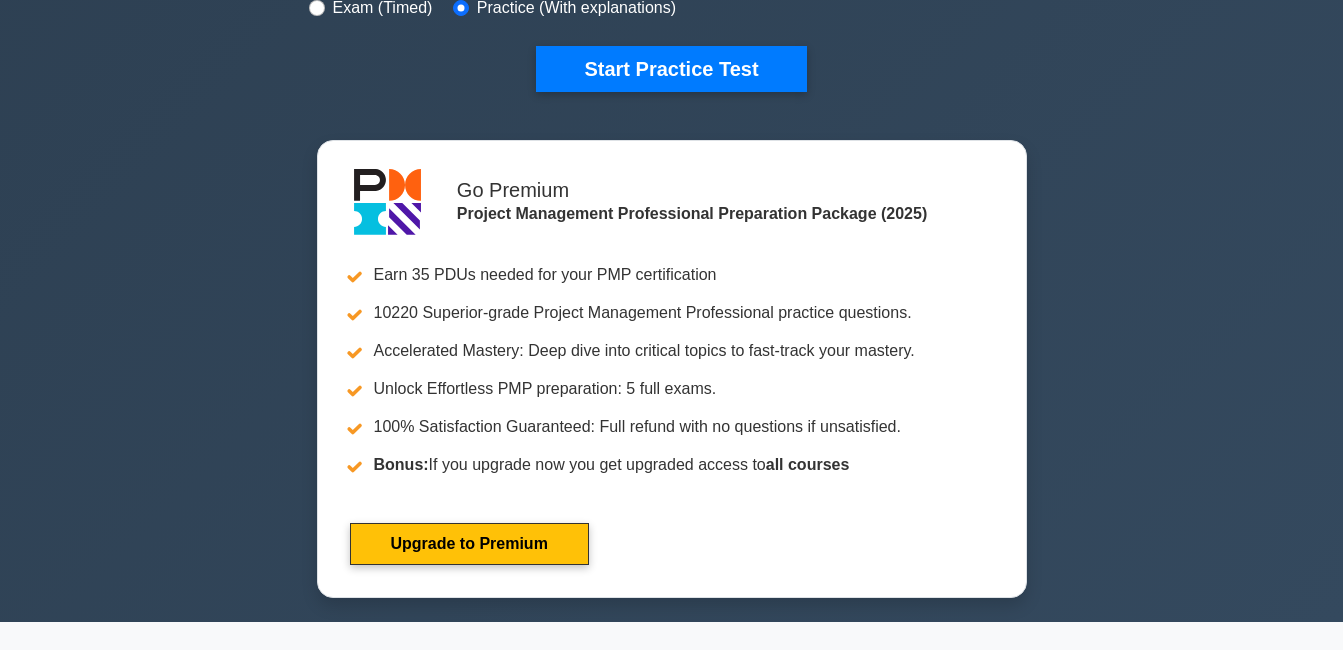 click on "Start Practice Test" at bounding box center (671, 69) 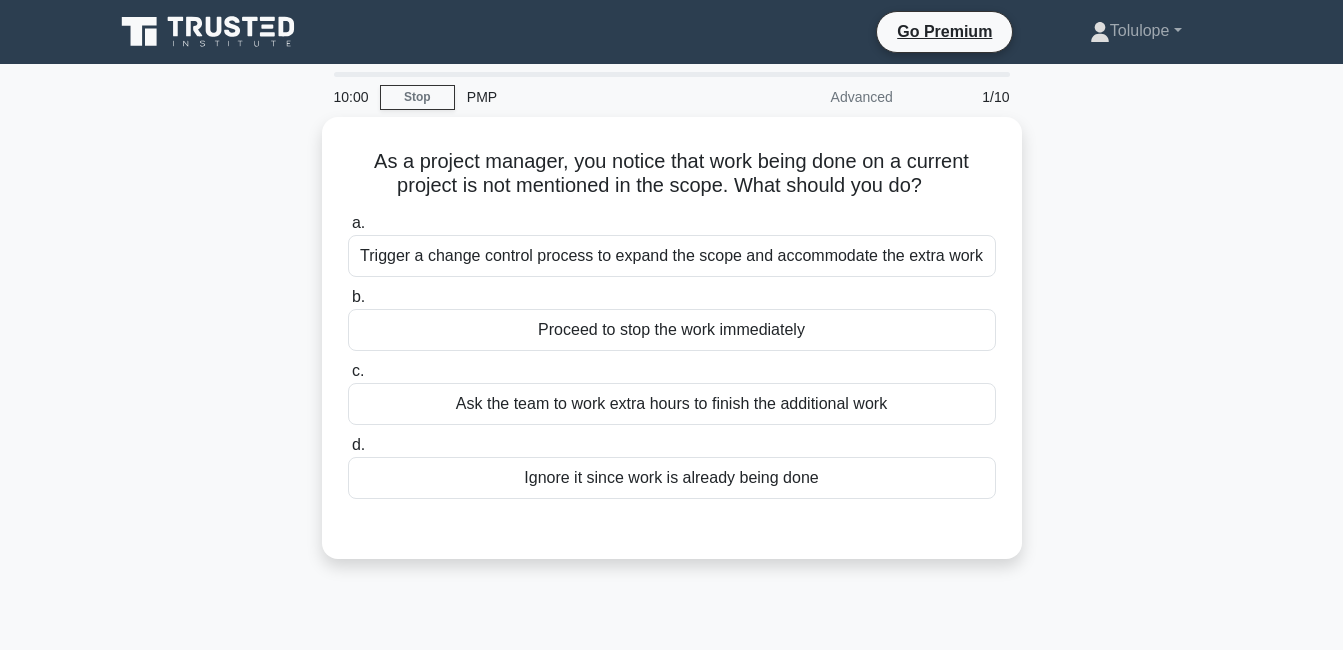 scroll, scrollTop: 0, scrollLeft: 0, axis: both 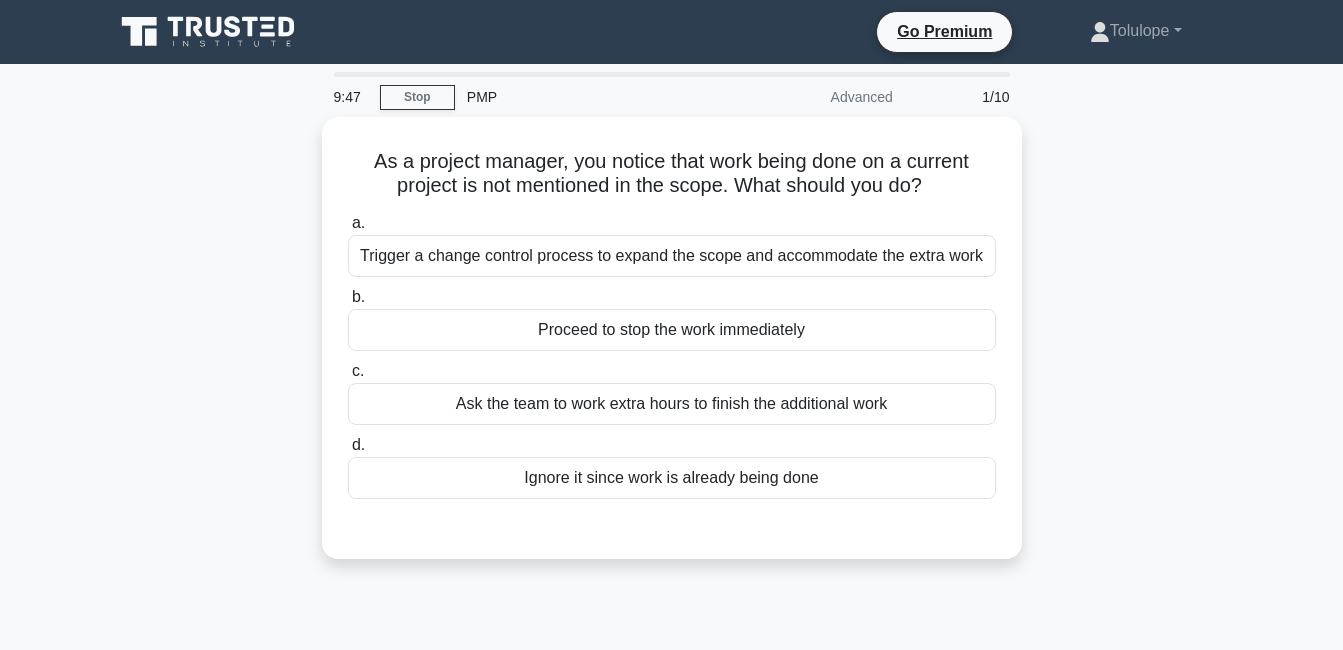 click on "Trigger a change control process to expand the scope and accommodate the extra work" at bounding box center [672, 256] 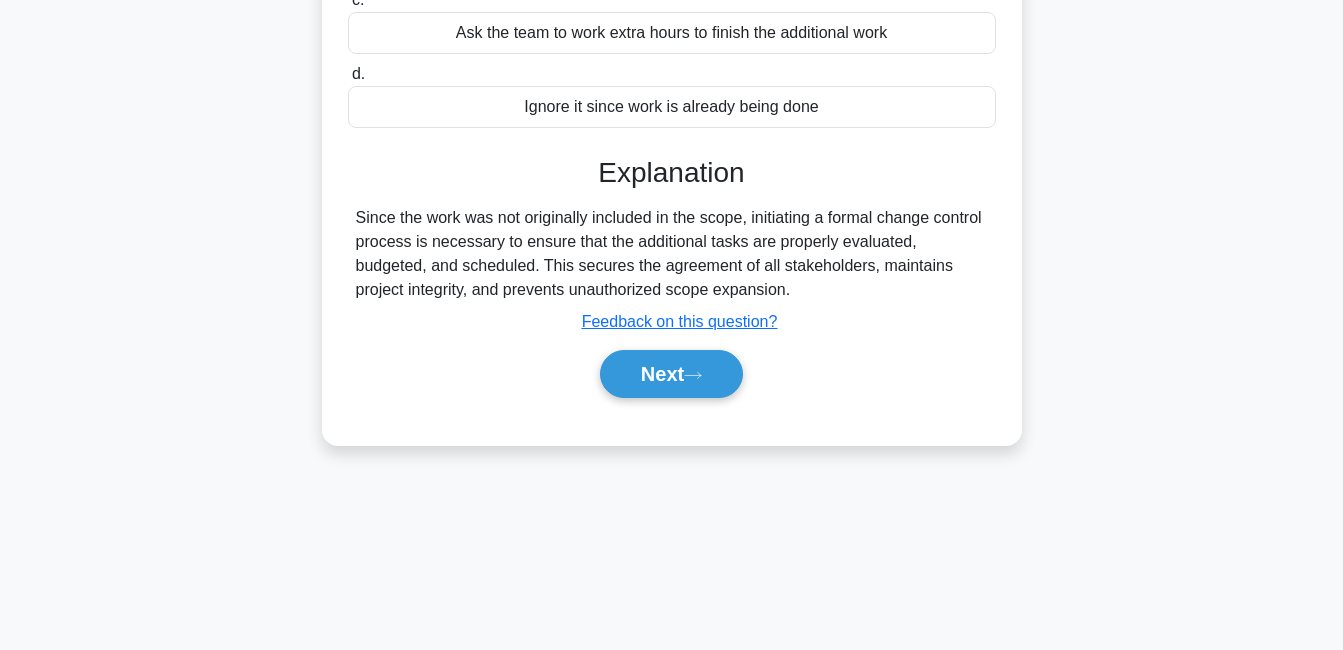 scroll, scrollTop: 430, scrollLeft: 0, axis: vertical 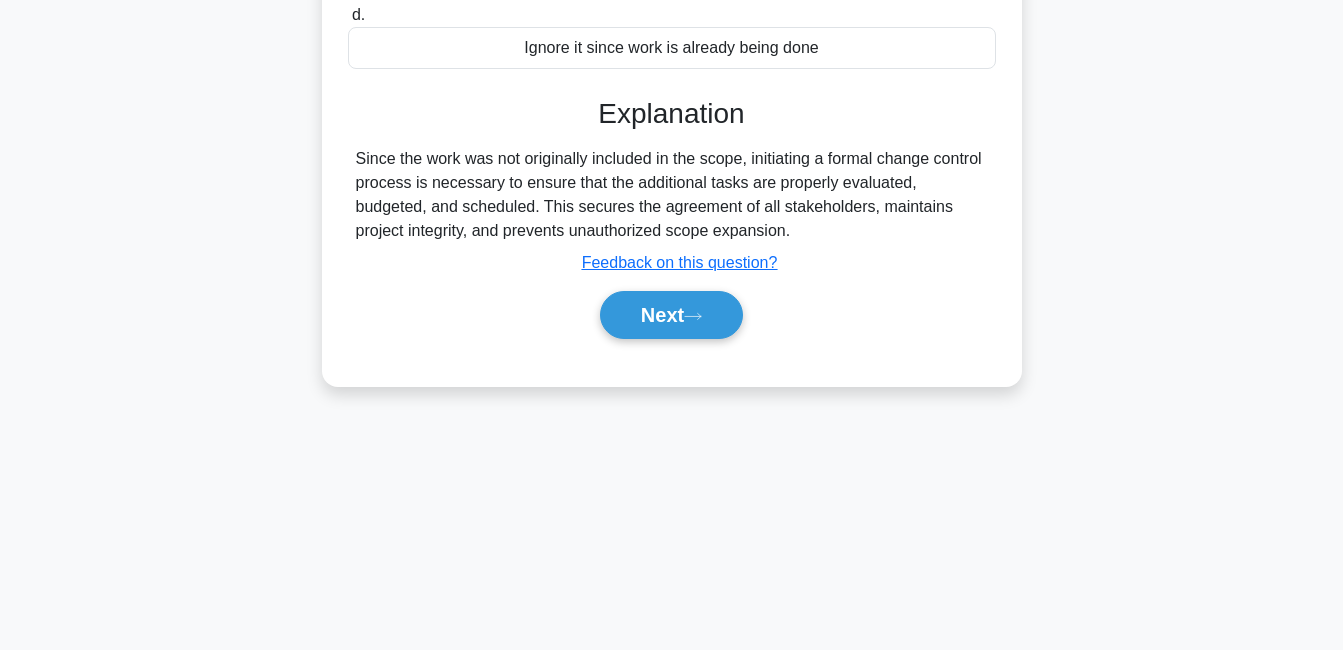 click on "Next" at bounding box center (671, 315) 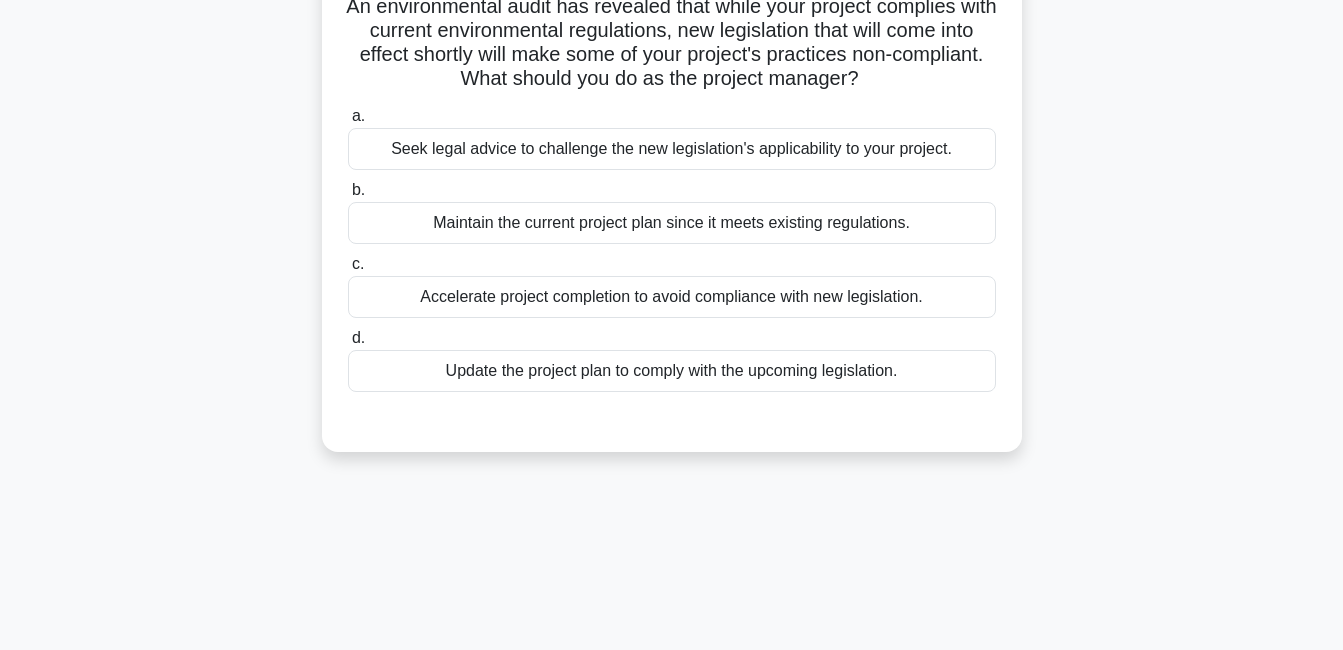 scroll, scrollTop: 118, scrollLeft: 0, axis: vertical 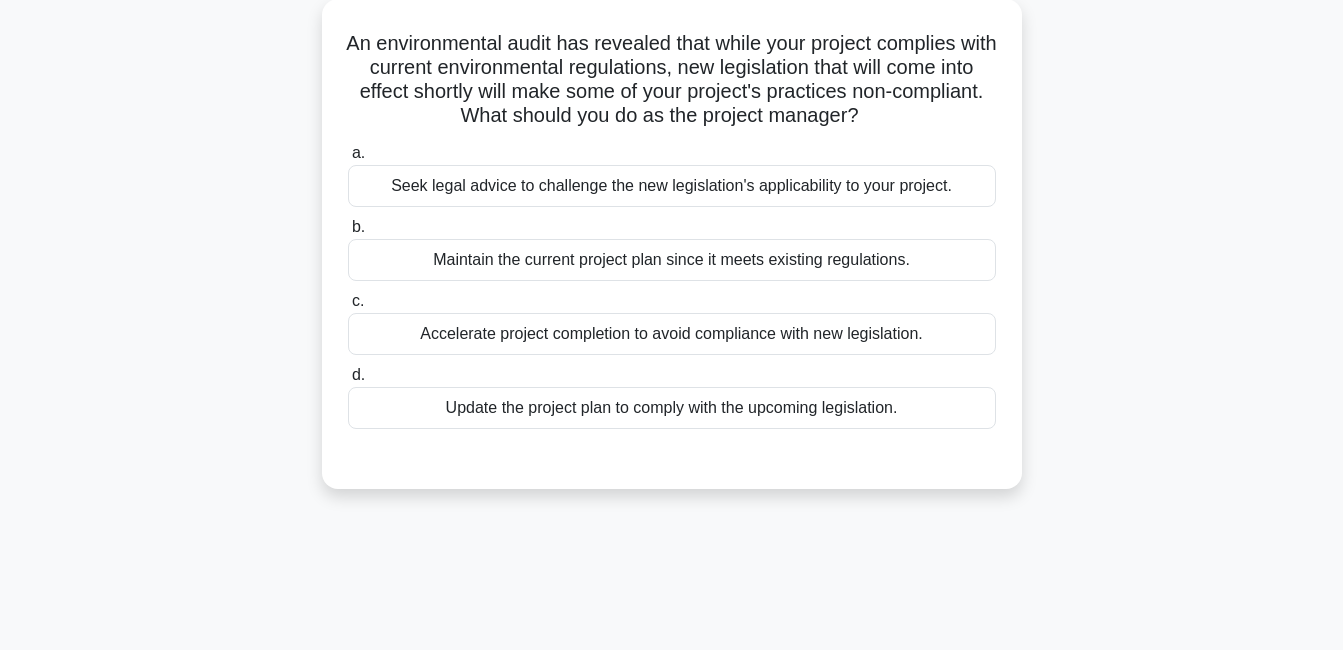 click on "Update the project plan to comply with the upcoming legislation." at bounding box center [672, 408] 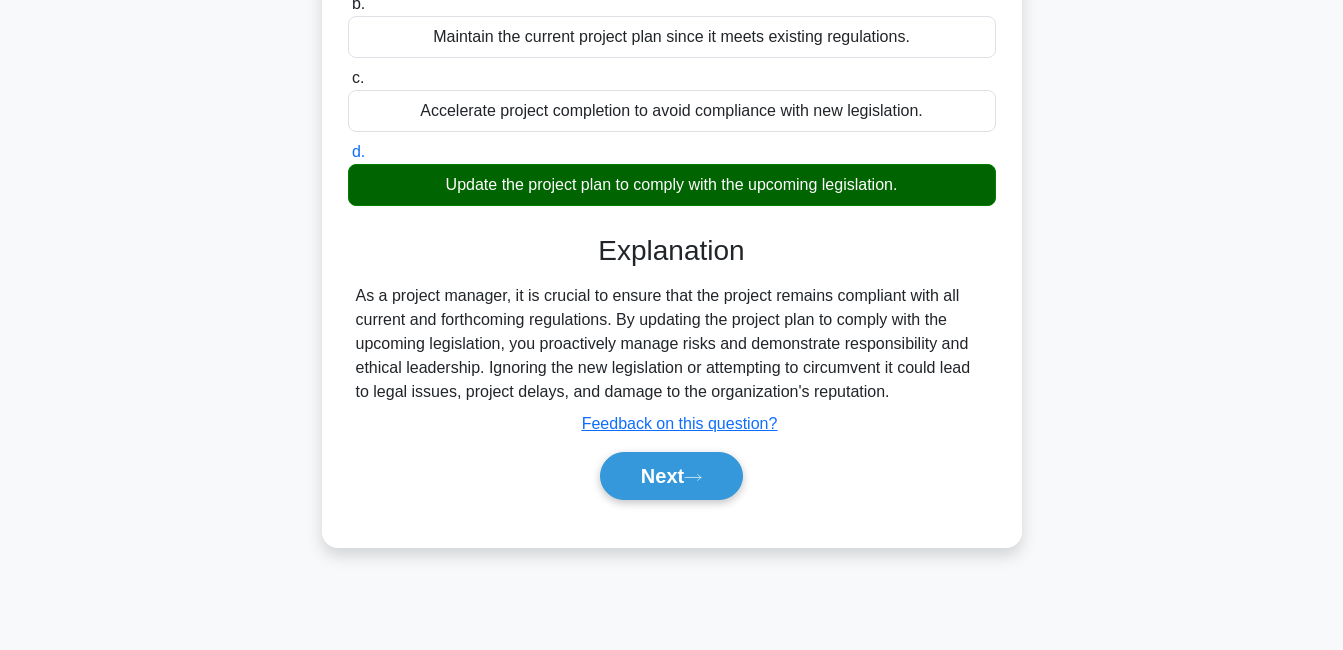 scroll, scrollTop: 342, scrollLeft: 0, axis: vertical 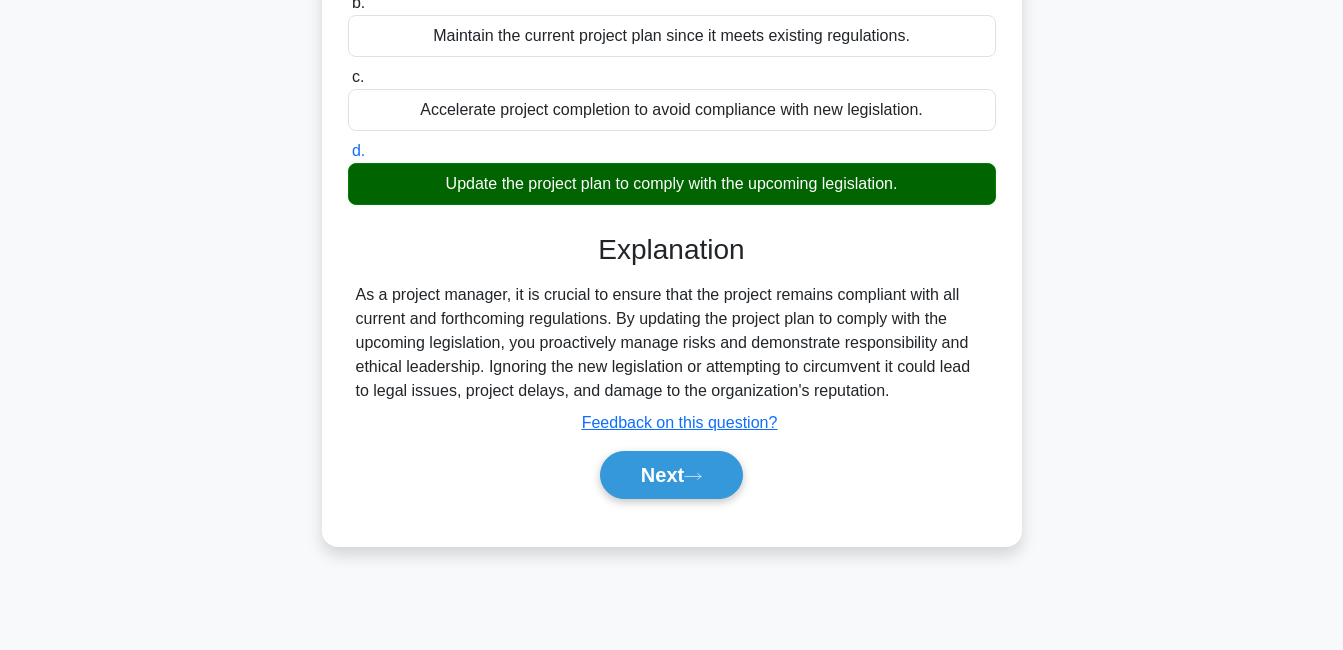 click on "Next" at bounding box center [671, 475] 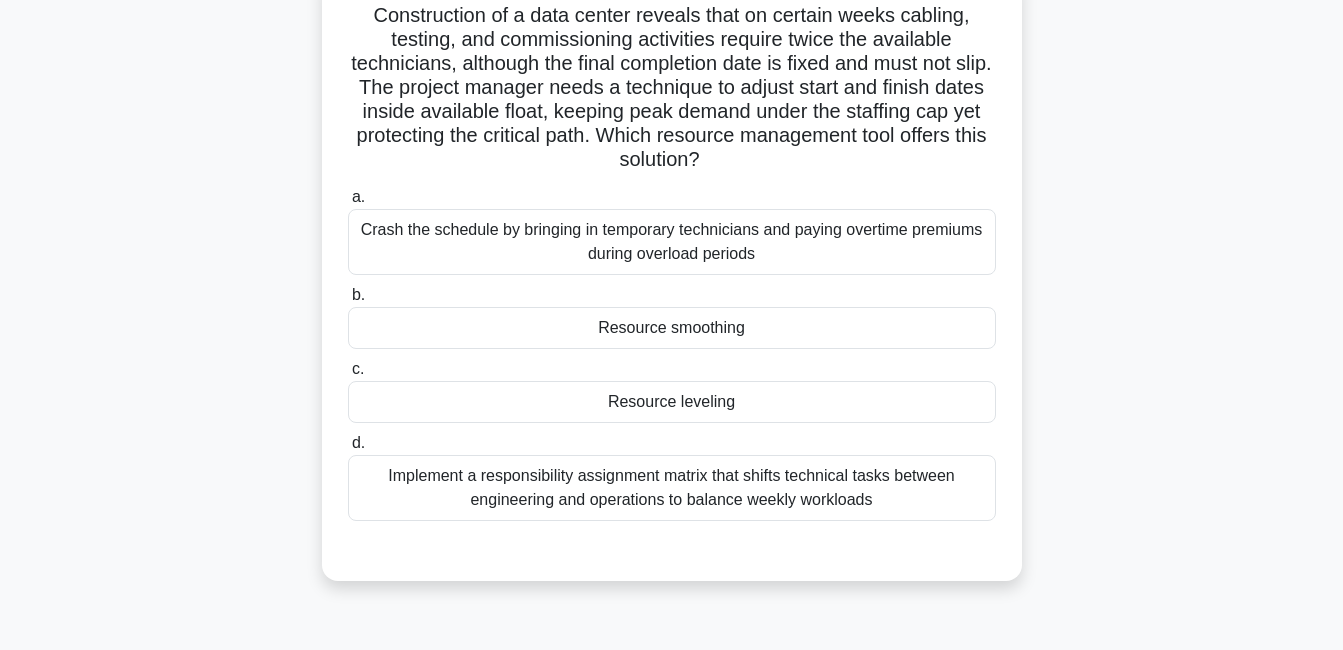 scroll, scrollTop: 140, scrollLeft: 0, axis: vertical 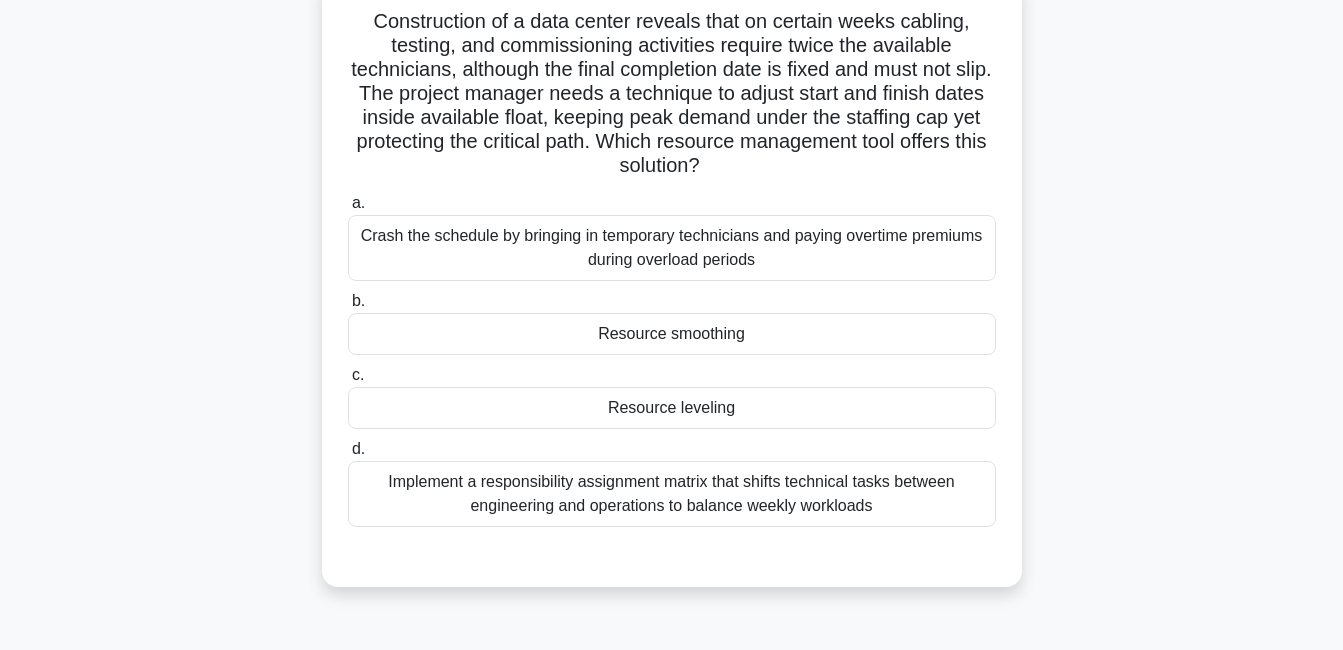 click on "Resource smoothing" at bounding box center (672, 334) 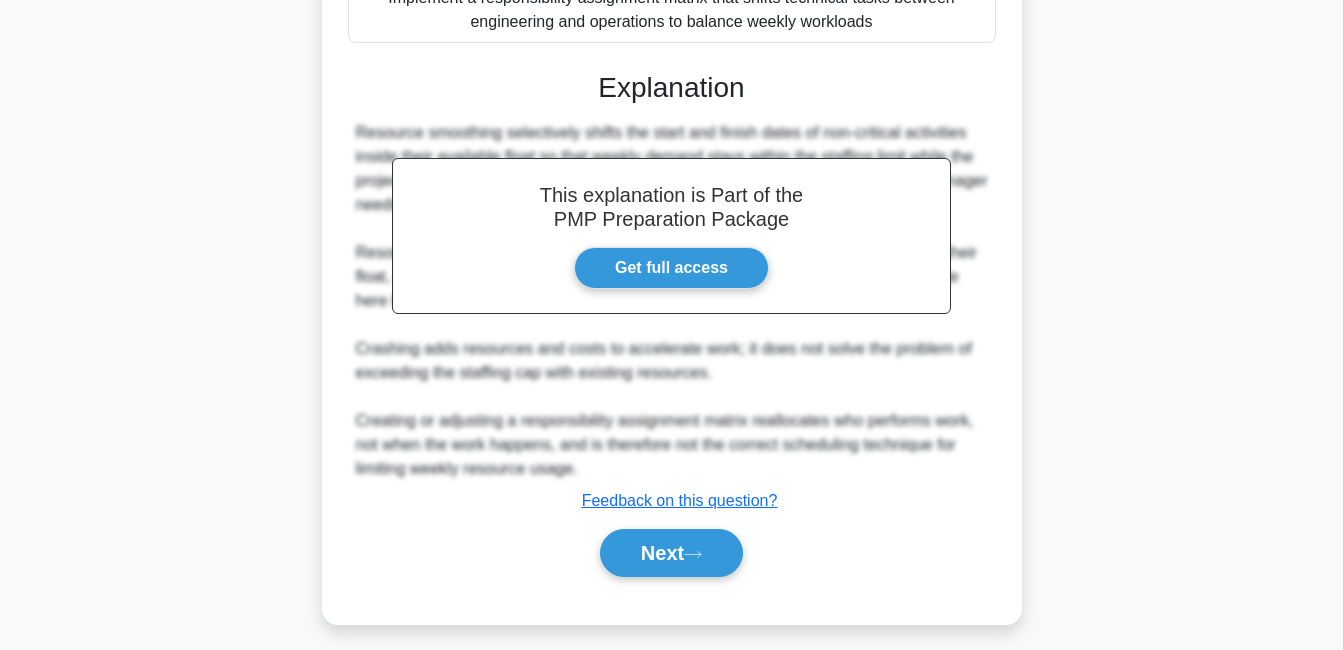 scroll, scrollTop: 632, scrollLeft: 0, axis: vertical 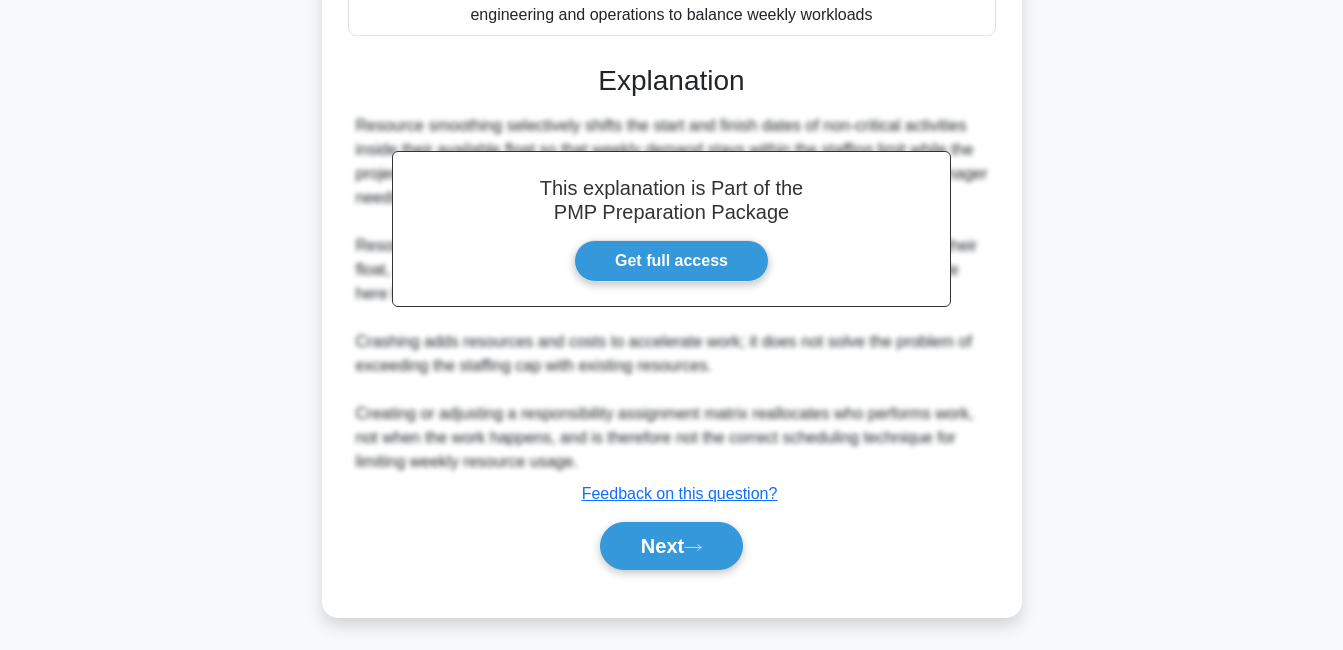 click on "Next" at bounding box center [671, 546] 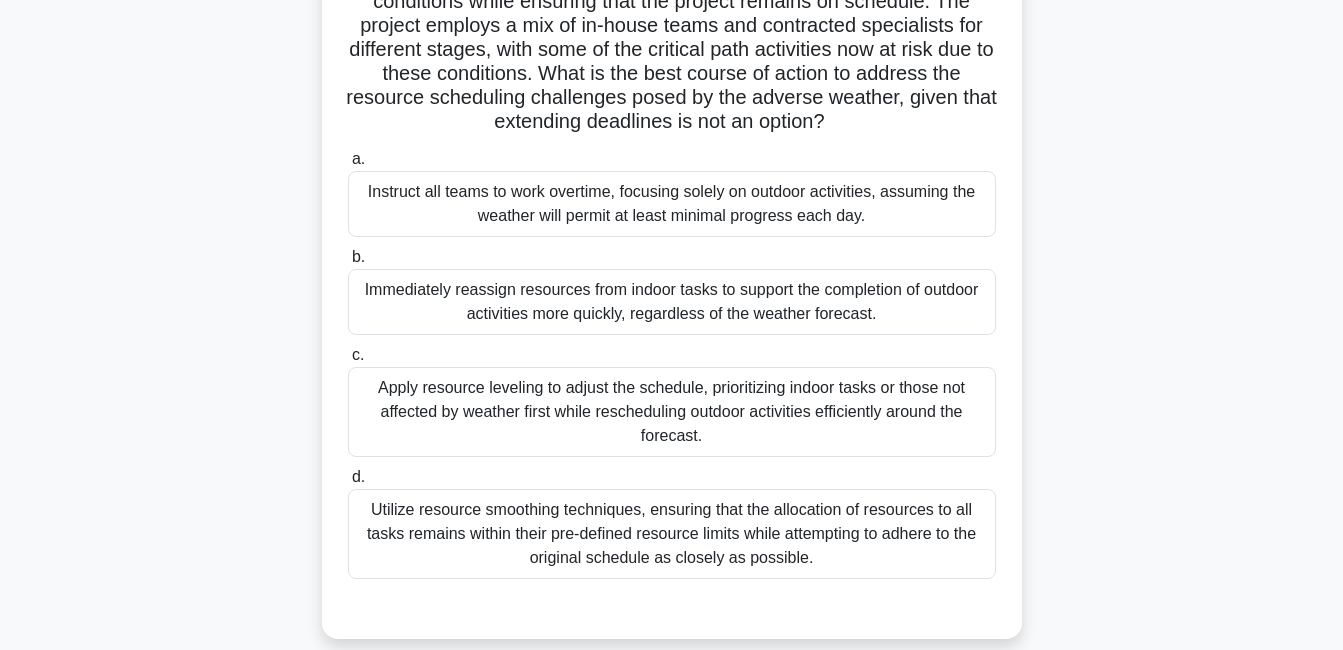 scroll, scrollTop: 277, scrollLeft: 0, axis: vertical 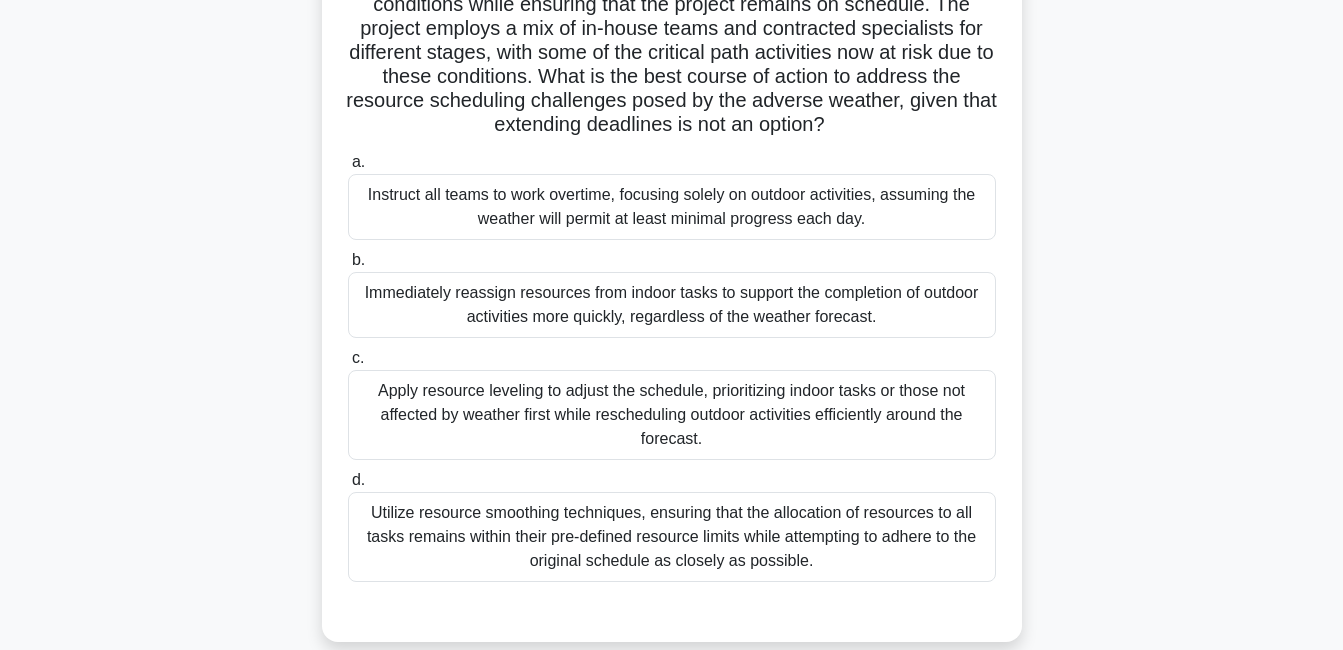 click on "Utilize resource smoothing techniques, ensuring that the allocation of resources to all tasks remains within their pre-defined resource limits while attempting to adhere to the original schedule as closely as possible." at bounding box center [672, 537] 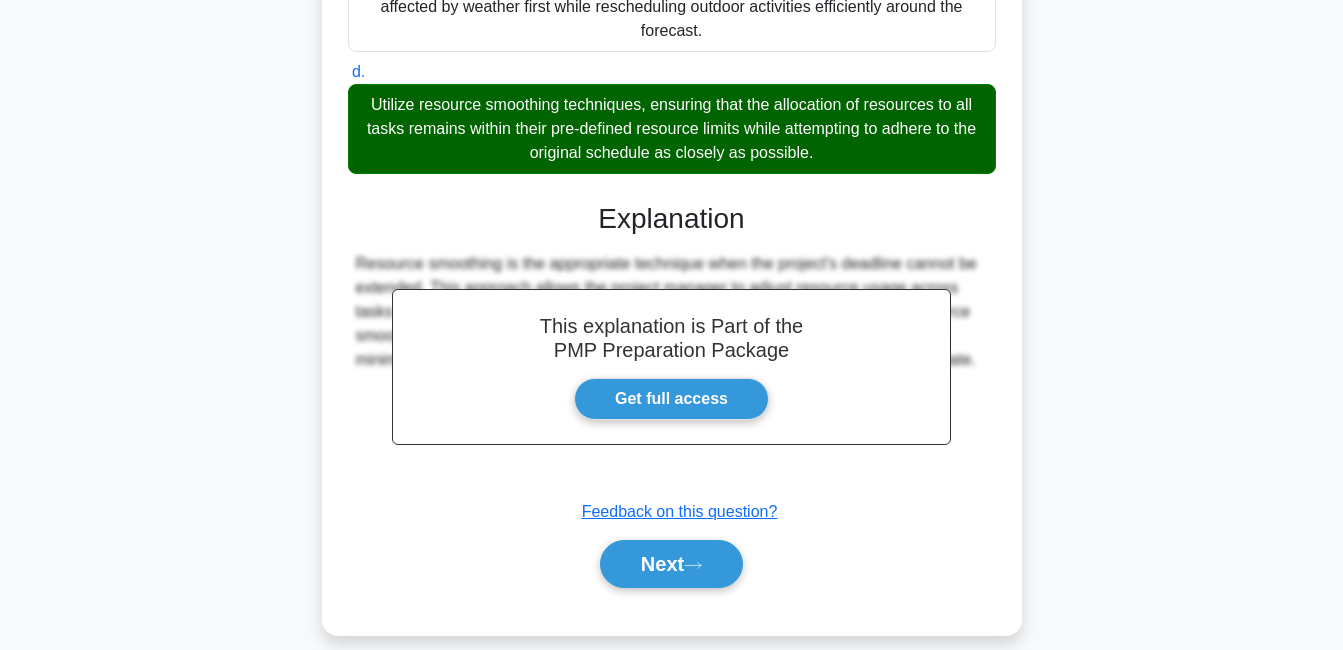 scroll, scrollTop: 704, scrollLeft: 0, axis: vertical 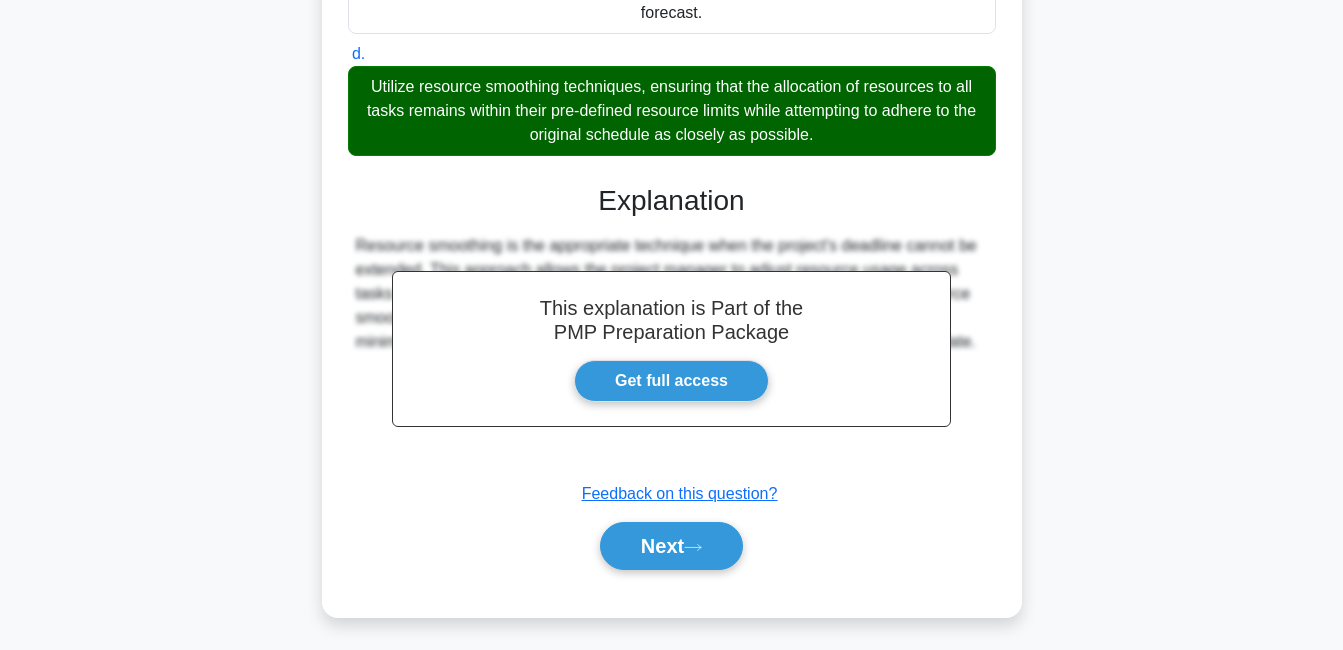 click on "Next" at bounding box center [671, 546] 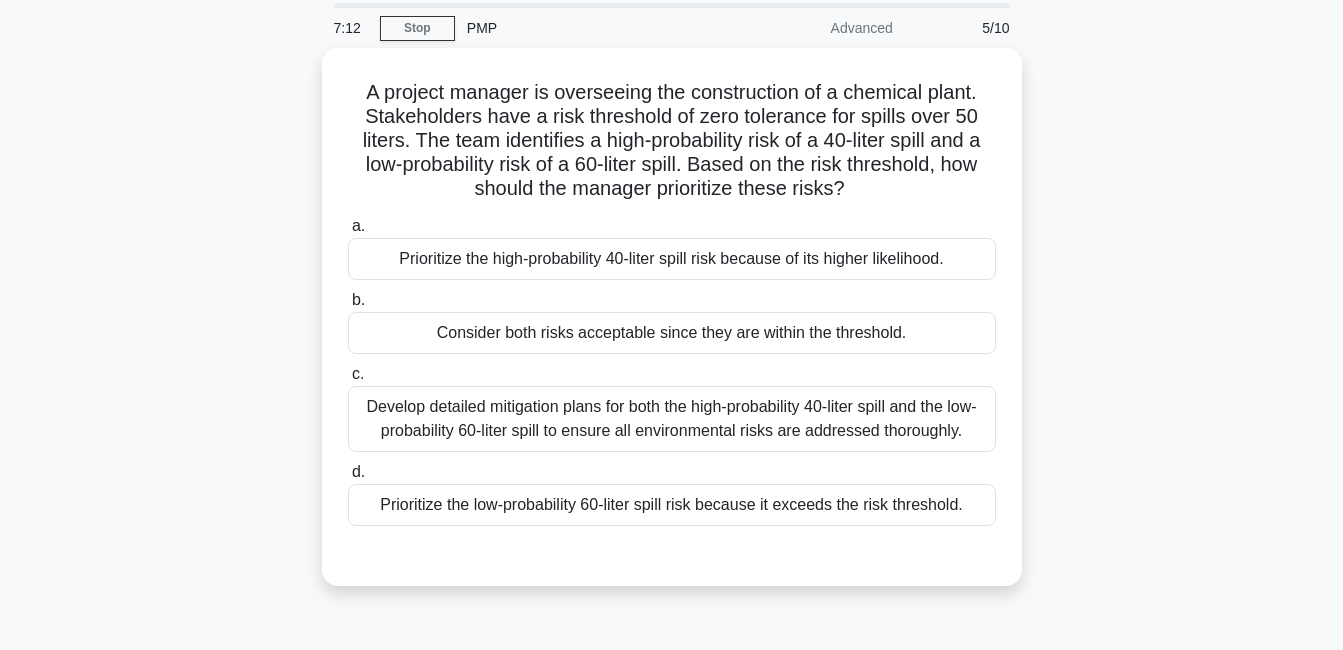 scroll, scrollTop: 0, scrollLeft: 0, axis: both 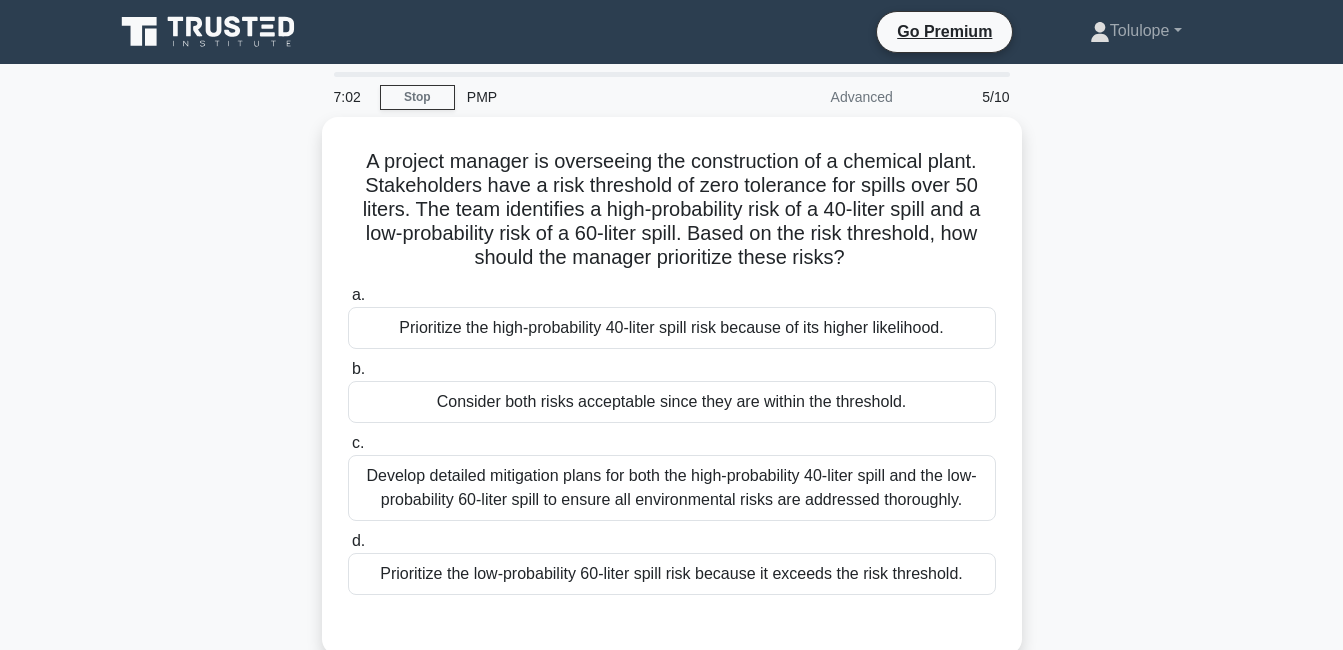 click on "Stop" at bounding box center (417, 97) 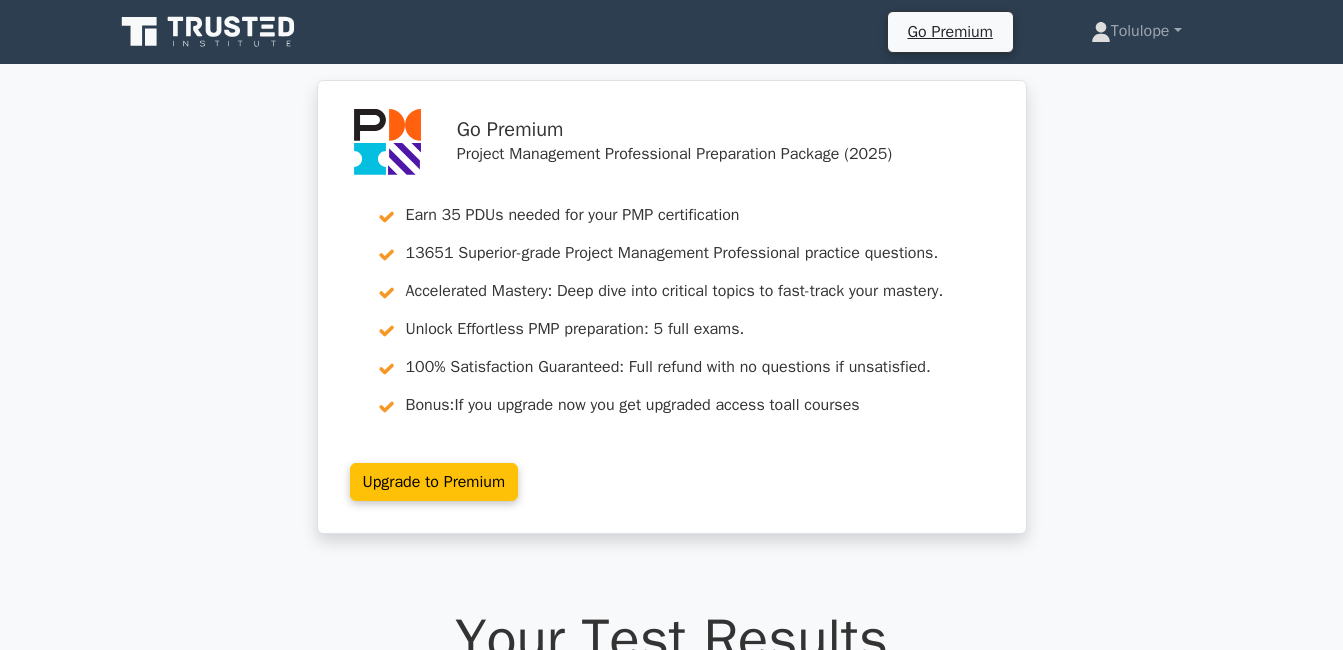 scroll, scrollTop: 0, scrollLeft: 0, axis: both 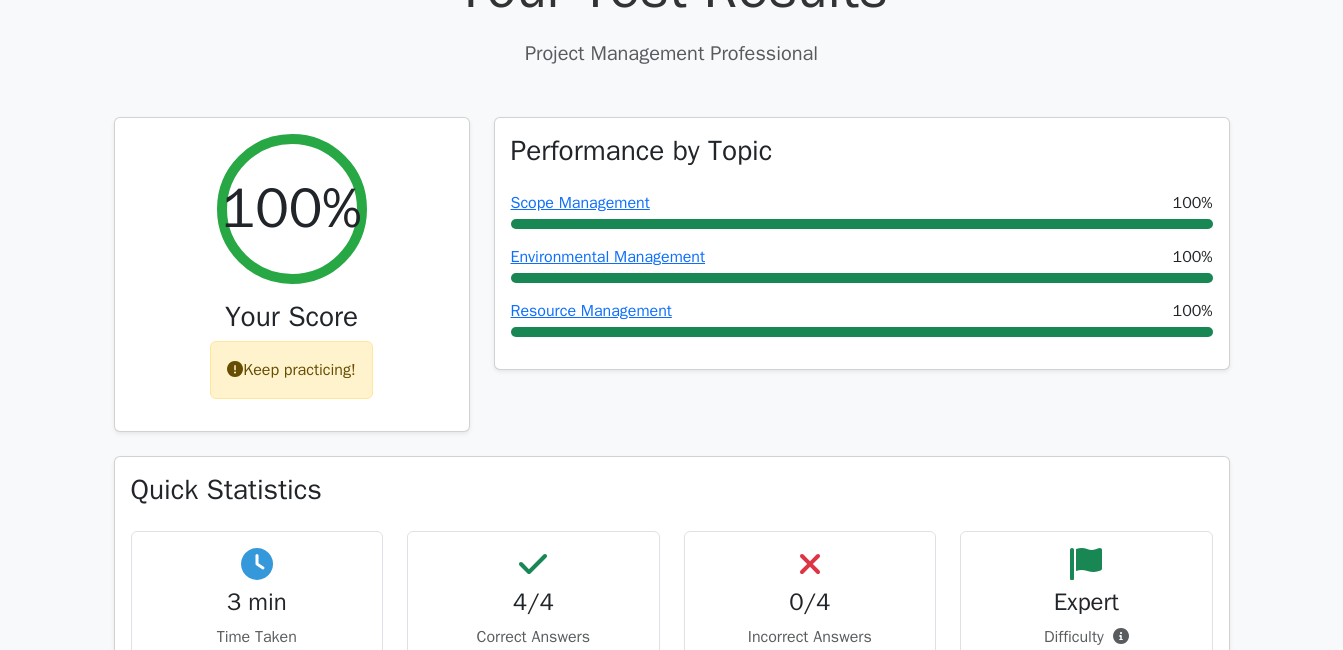 click on "Performance by Topic
Scope Management
100%
Environmental Management
100%
Resource Management
100%" at bounding box center (862, 287) 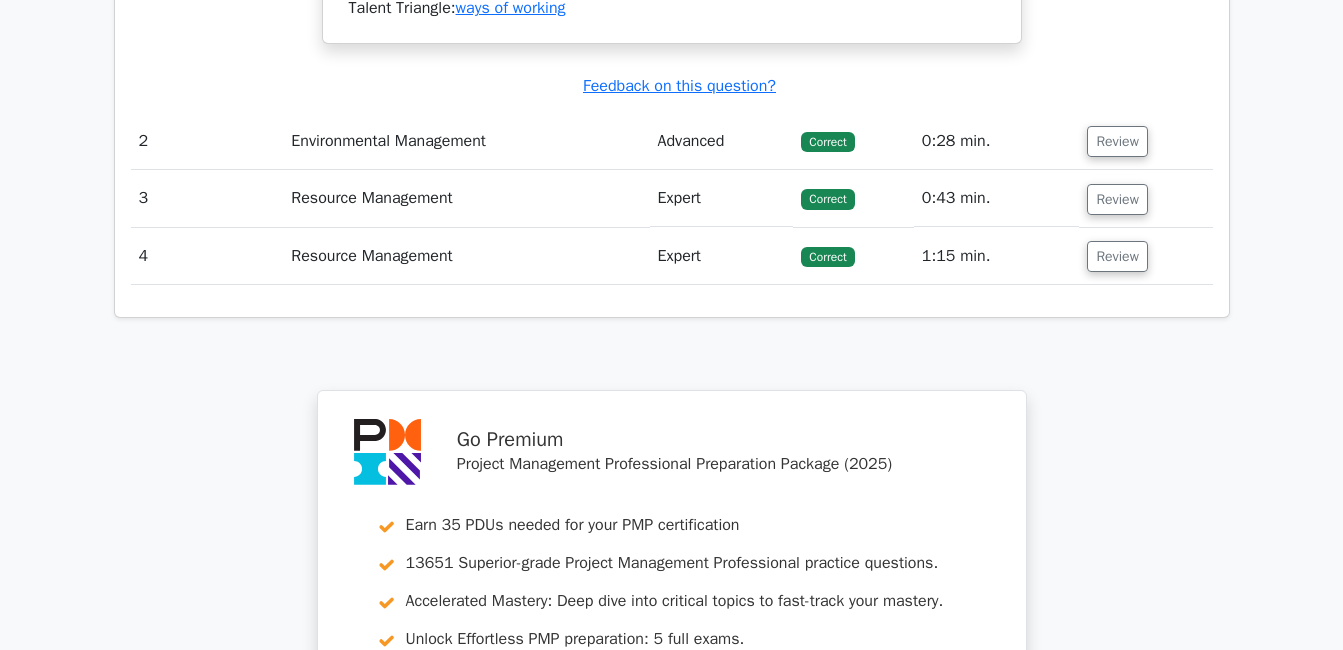 scroll, scrollTop: 2145, scrollLeft: 0, axis: vertical 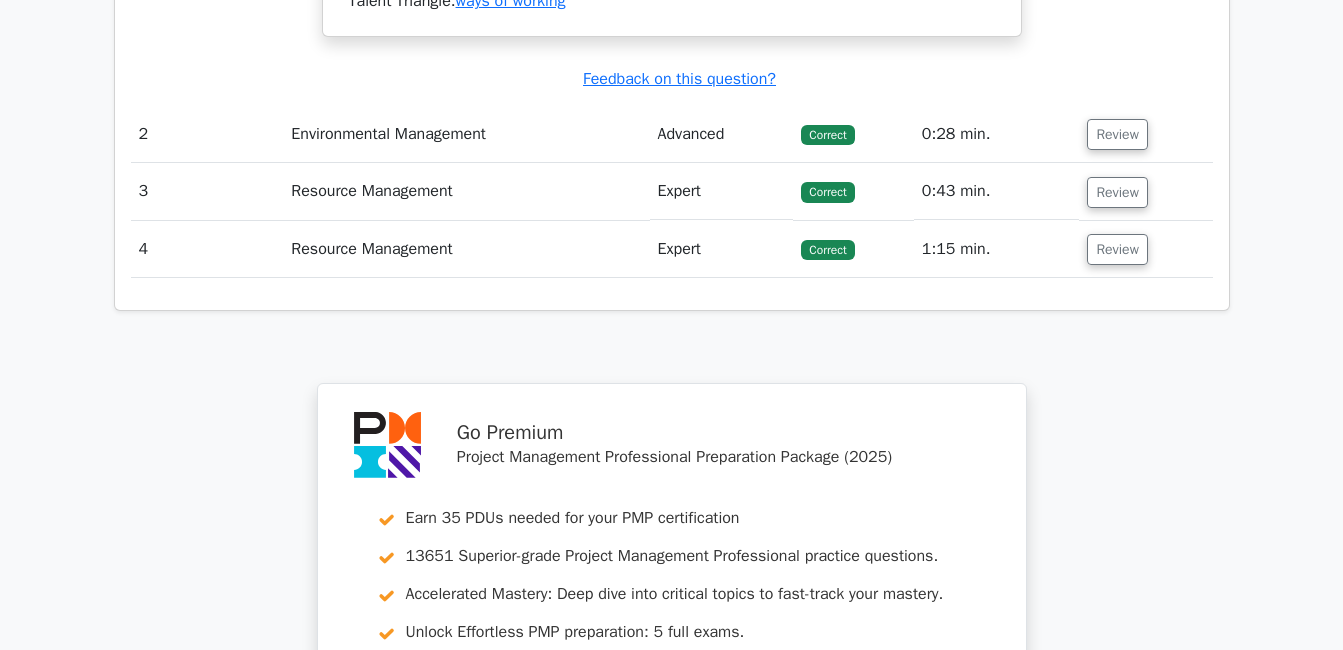 click on "Your Test Results
Project Management Professional
100%
Your Score
Keep practicing!
Performance by Topic
Scope Management
100%
Environmental Management
100%
#" at bounding box center [672, -296] 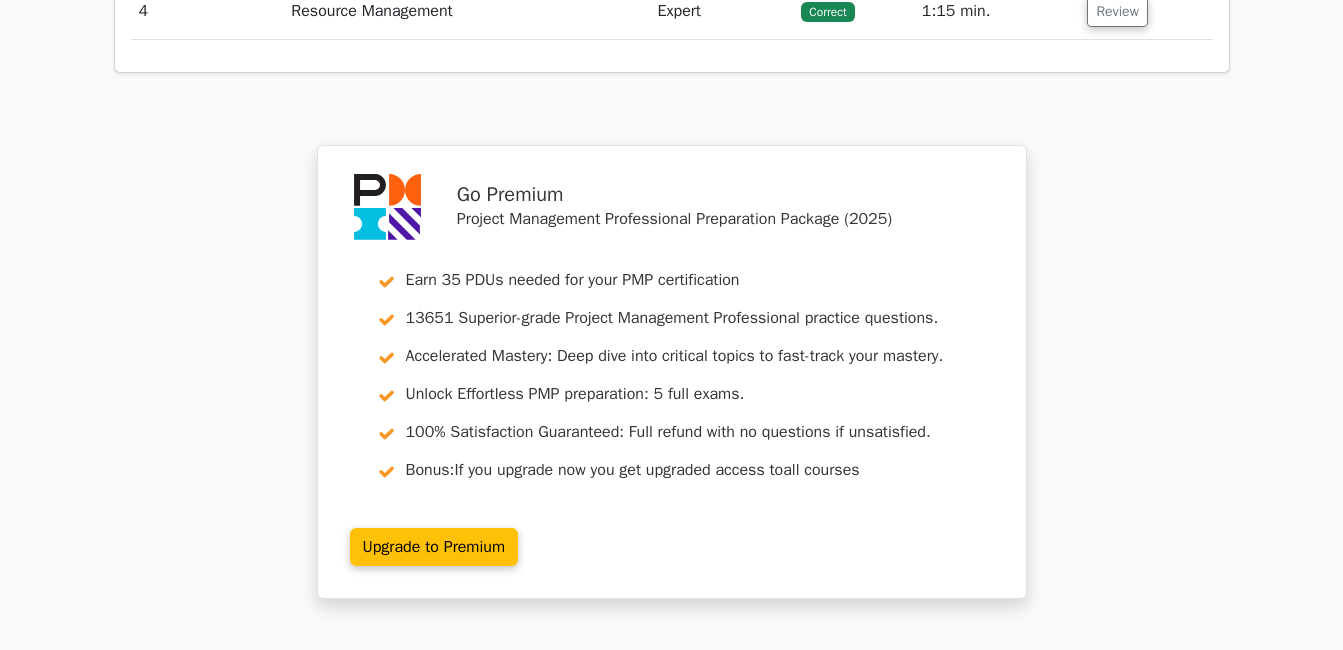 scroll, scrollTop: 2763, scrollLeft: 0, axis: vertical 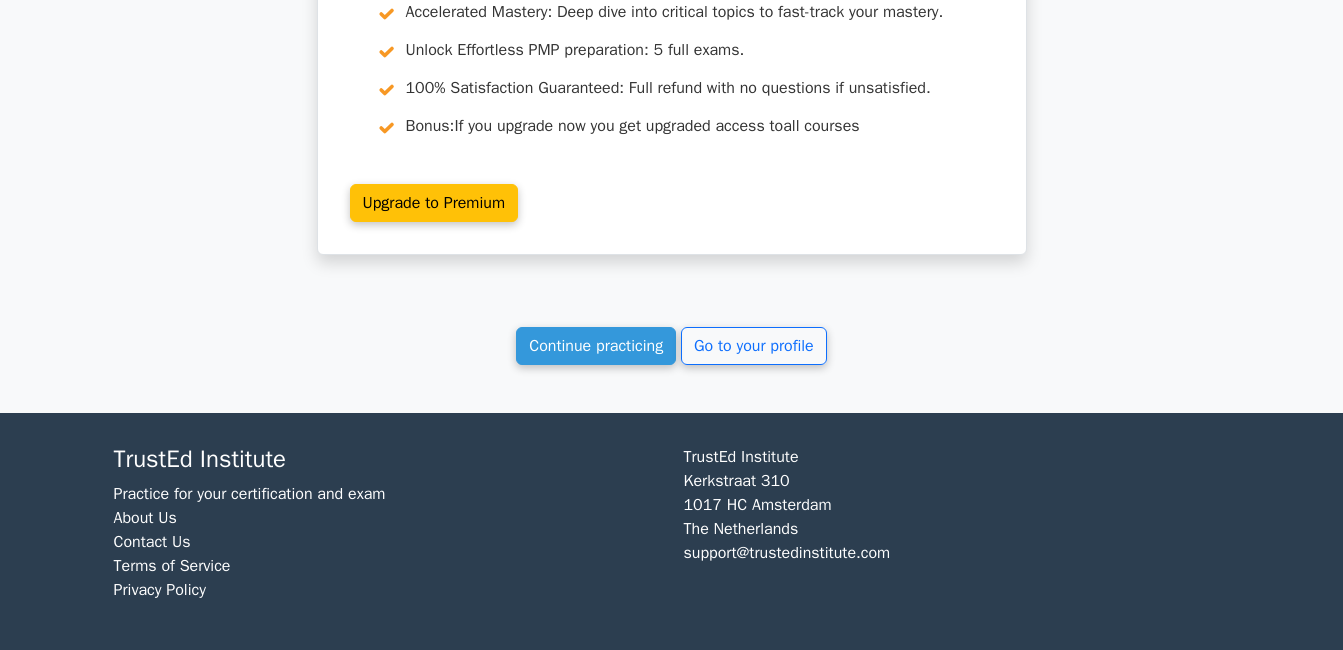 click on "Continue practicing" at bounding box center [596, 346] 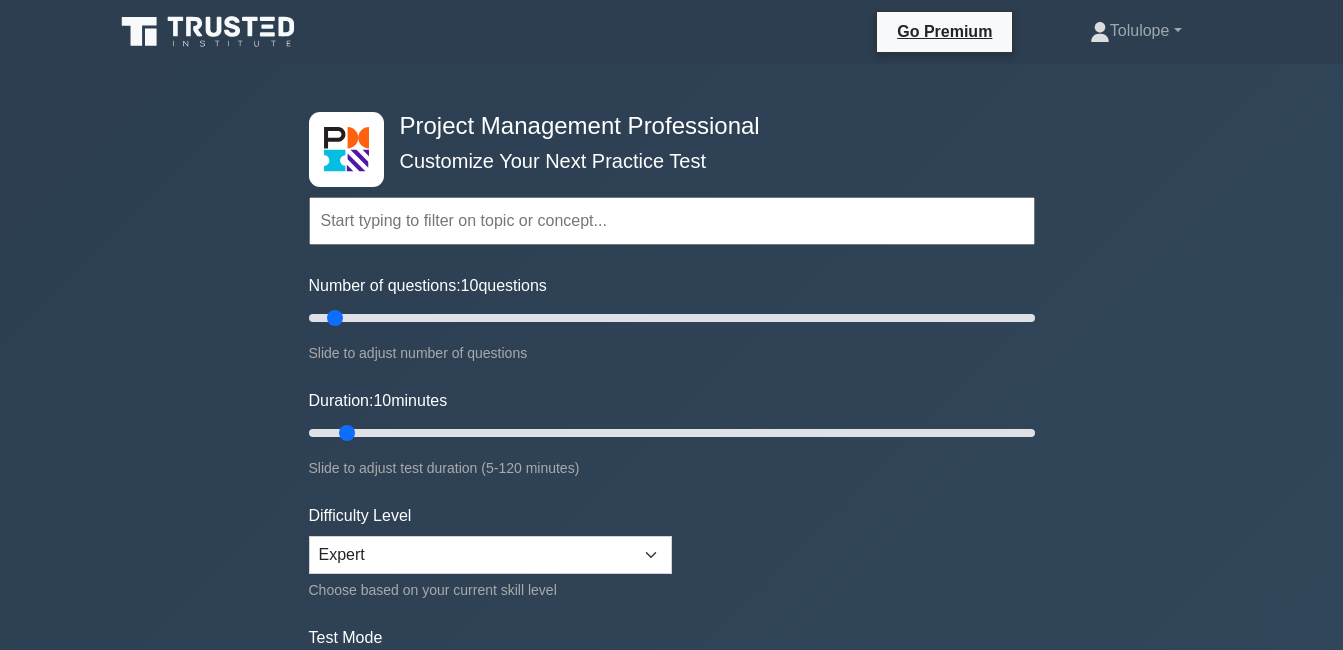 scroll, scrollTop: 662, scrollLeft: 0, axis: vertical 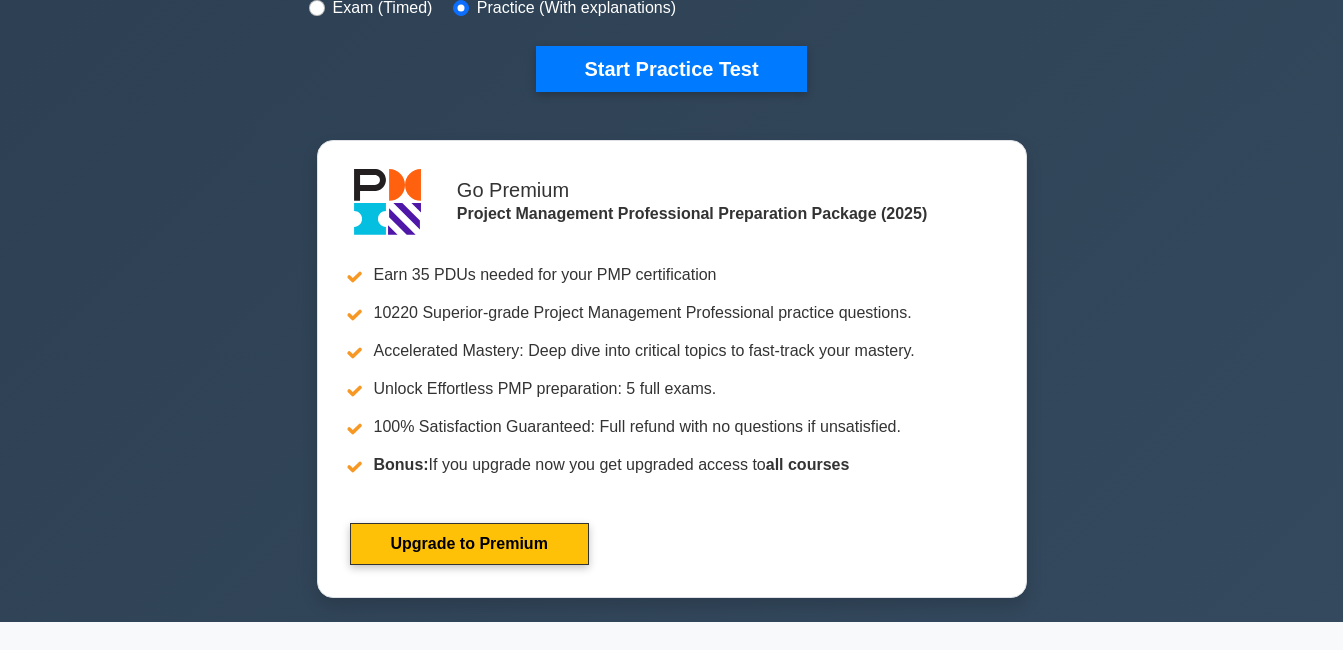 click on "Start Practice Test" at bounding box center [671, 69] 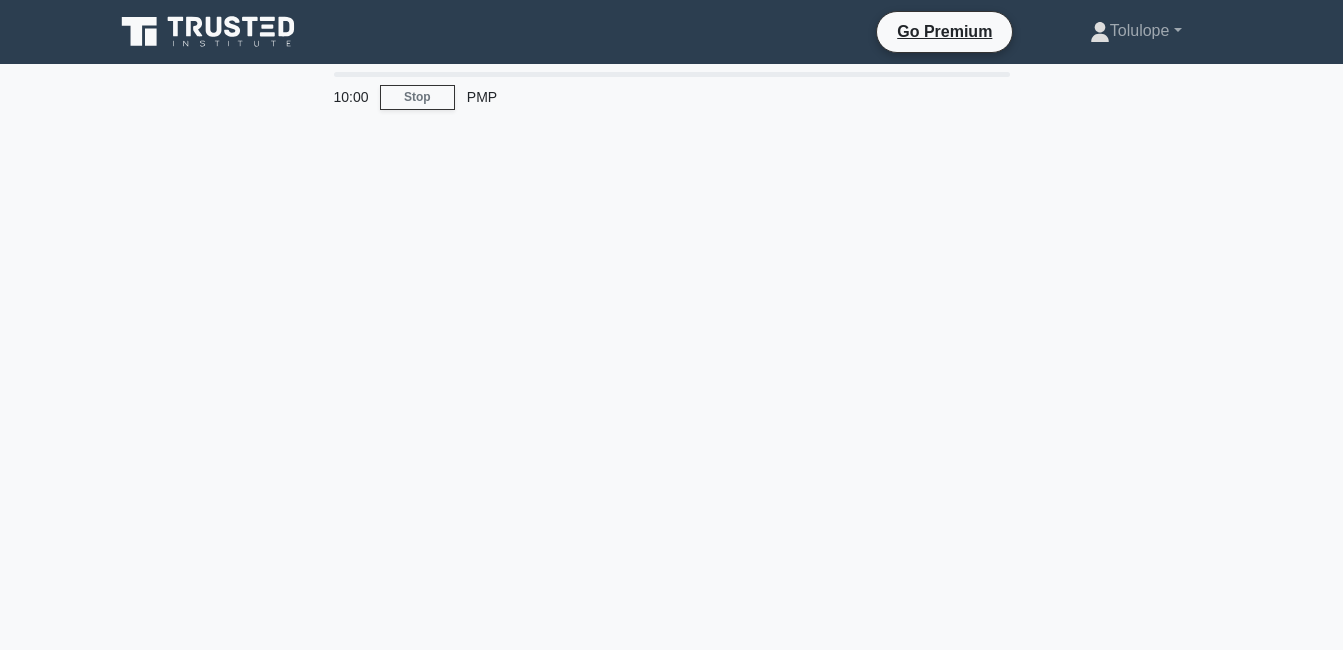 scroll, scrollTop: 0, scrollLeft: 0, axis: both 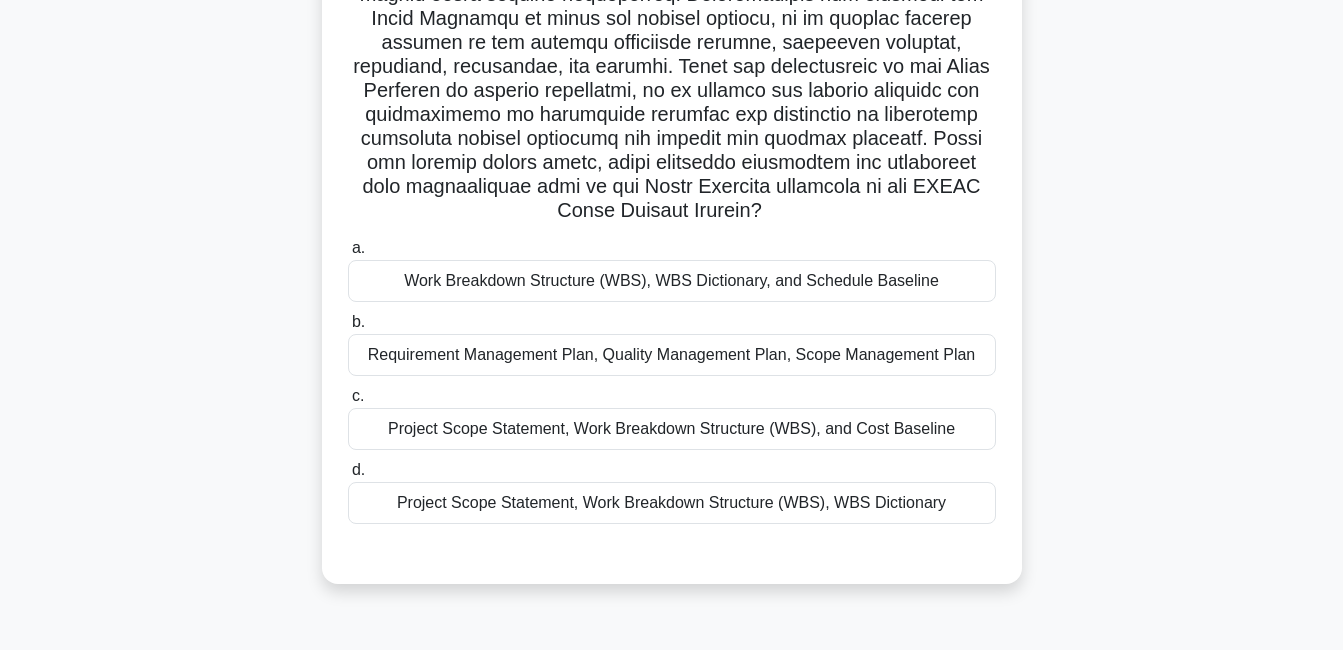 click on "Requirement Management Plan, Quality Management Plan, Scope Management Plan" at bounding box center (672, 355) 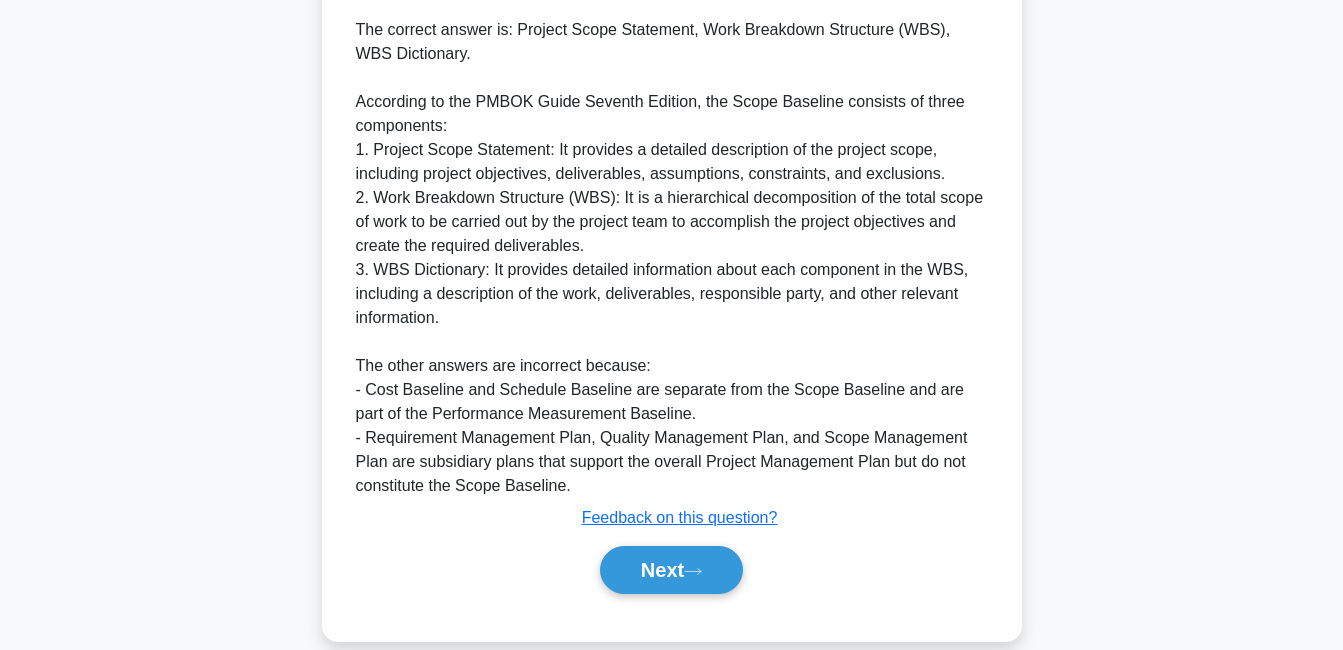 scroll, scrollTop: 922, scrollLeft: 0, axis: vertical 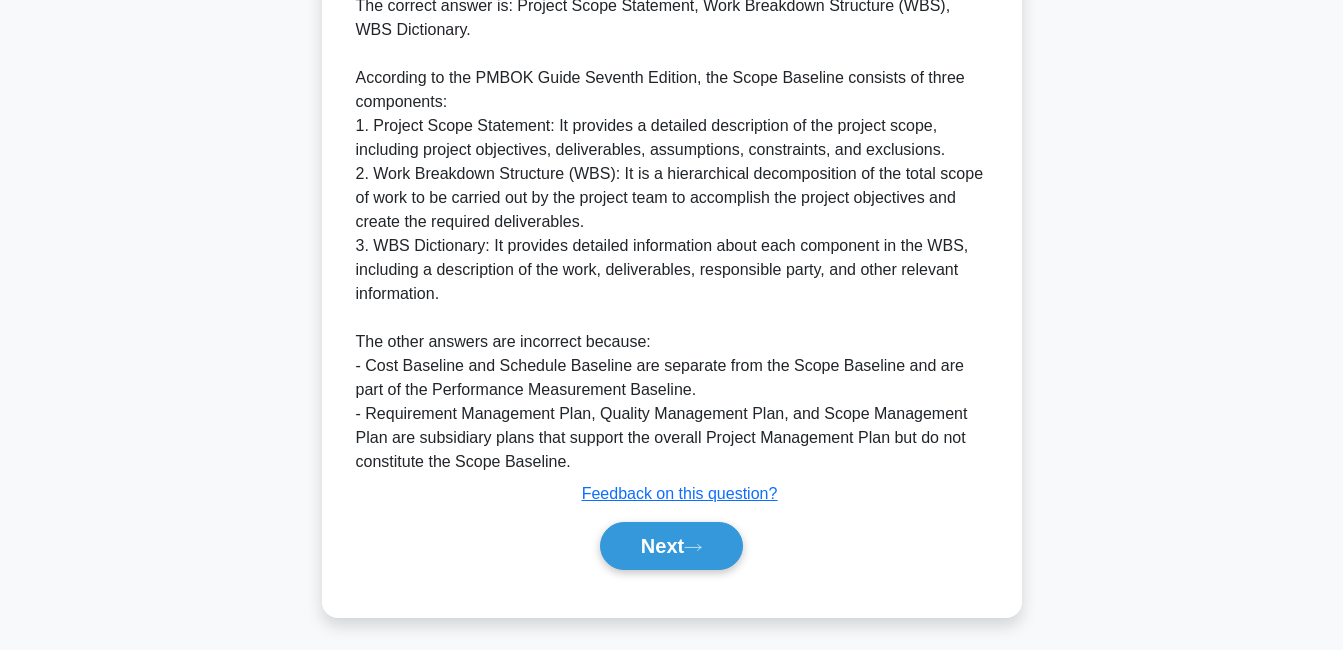 click on ".spinner_0XTQ{transform-origin:center;animation:spinner_y6GP .75s linear infinite}@keyframes spinner_y6GP{100%{transform:rotate(360deg)}}
a.
Work Breakdown Structure (WBS), WBS Dictionary, and Schedule Baseline
b. c." at bounding box center [672, -82] 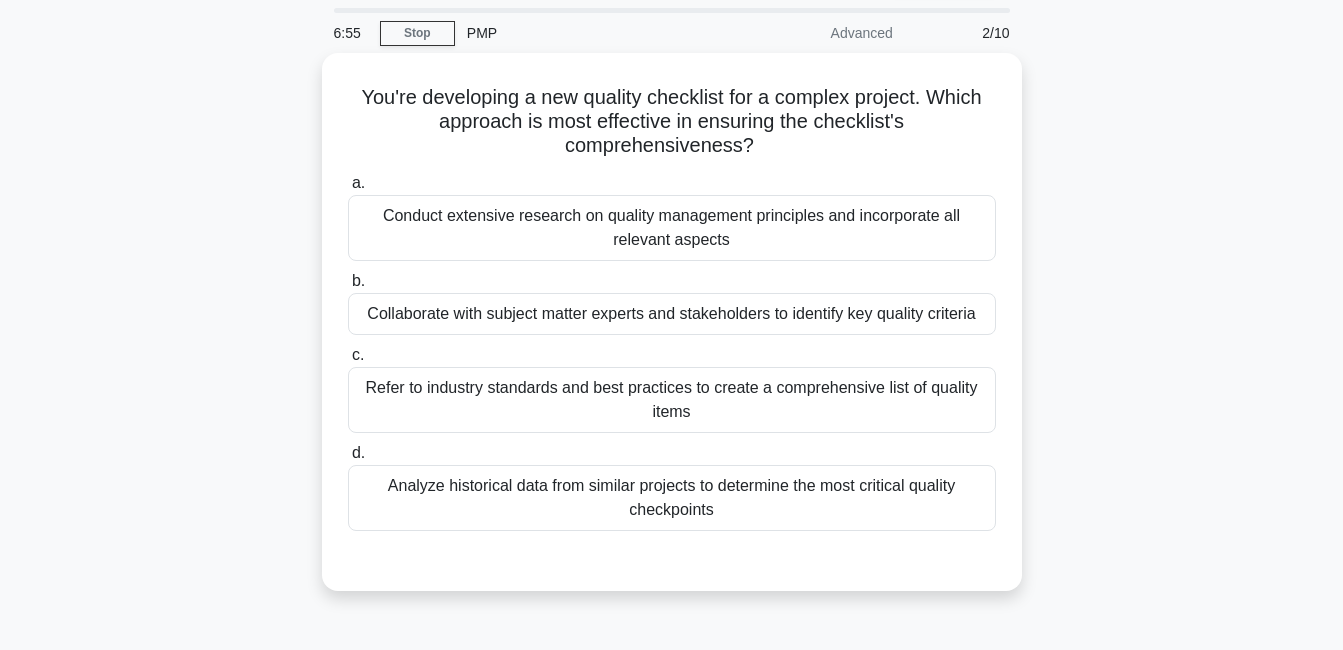 scroll, scrollTop: 65, scrollLeft: 0, axis: vertical 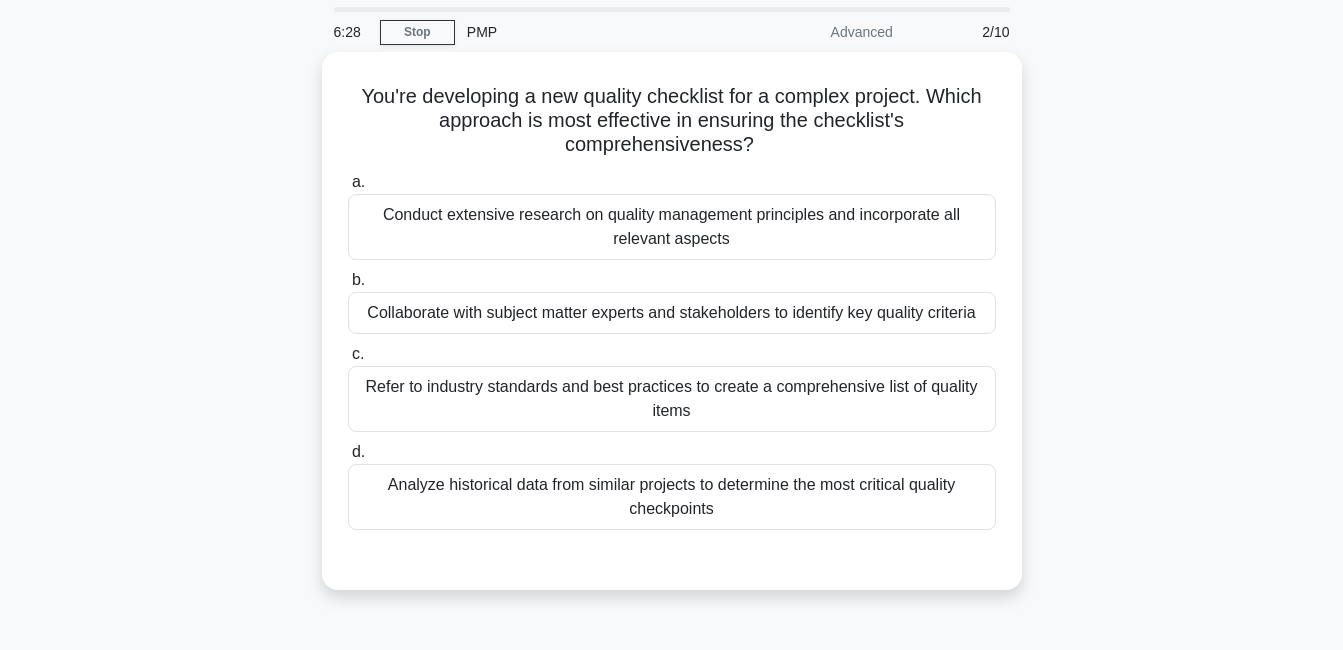 click on "Collaborate with subject matter experts and stakeholders to identify key quality criteria" at bounding box center (672, 313) 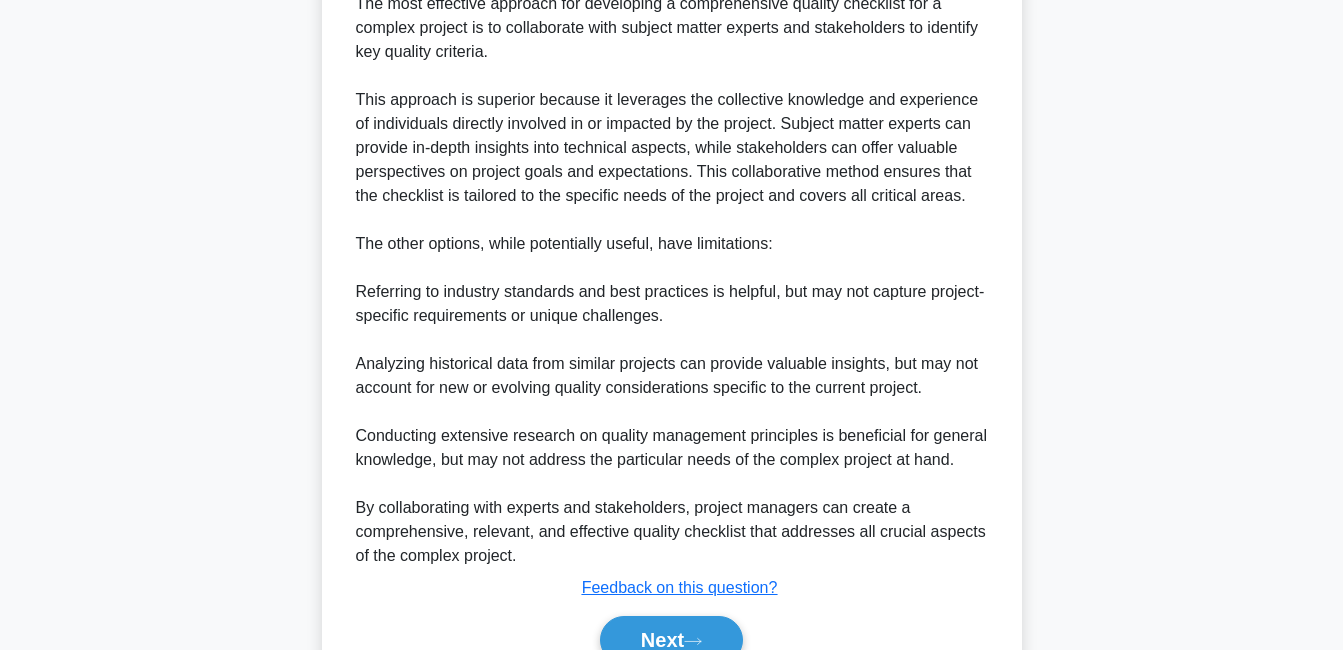 scroll, scrollTop: 800, scrollLeft: 0, axis: vertical 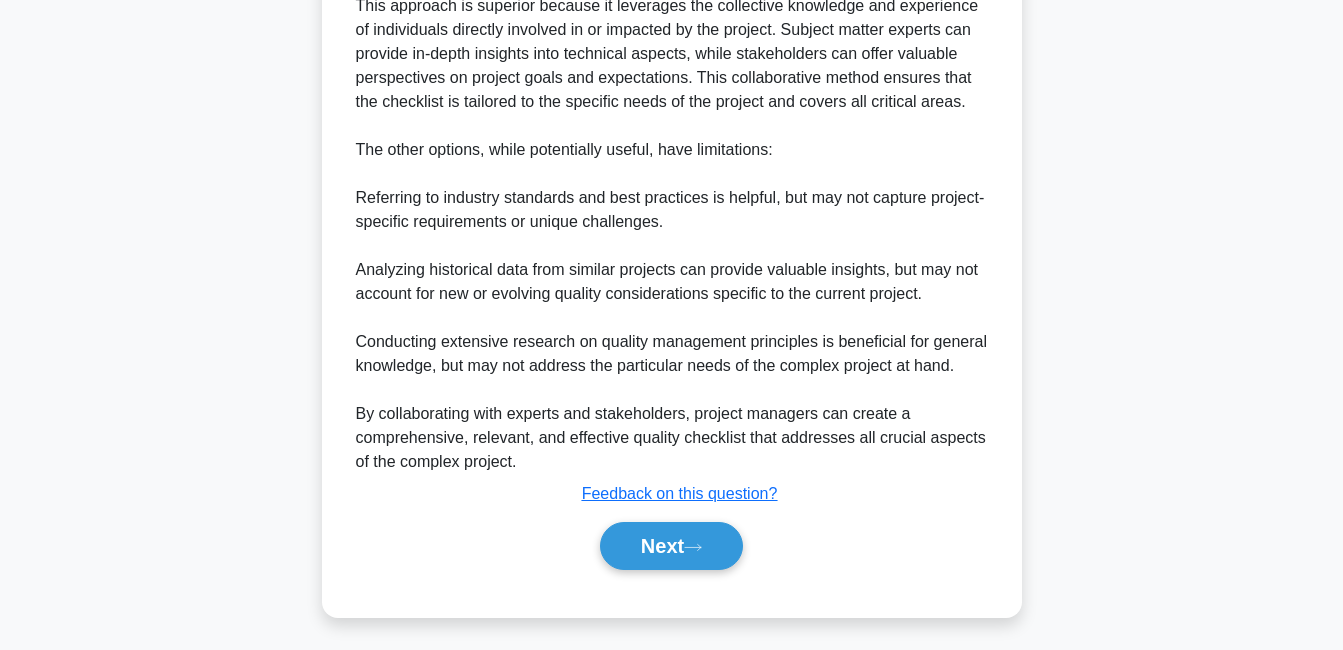click on "Next" at bounding box center (671, 546) 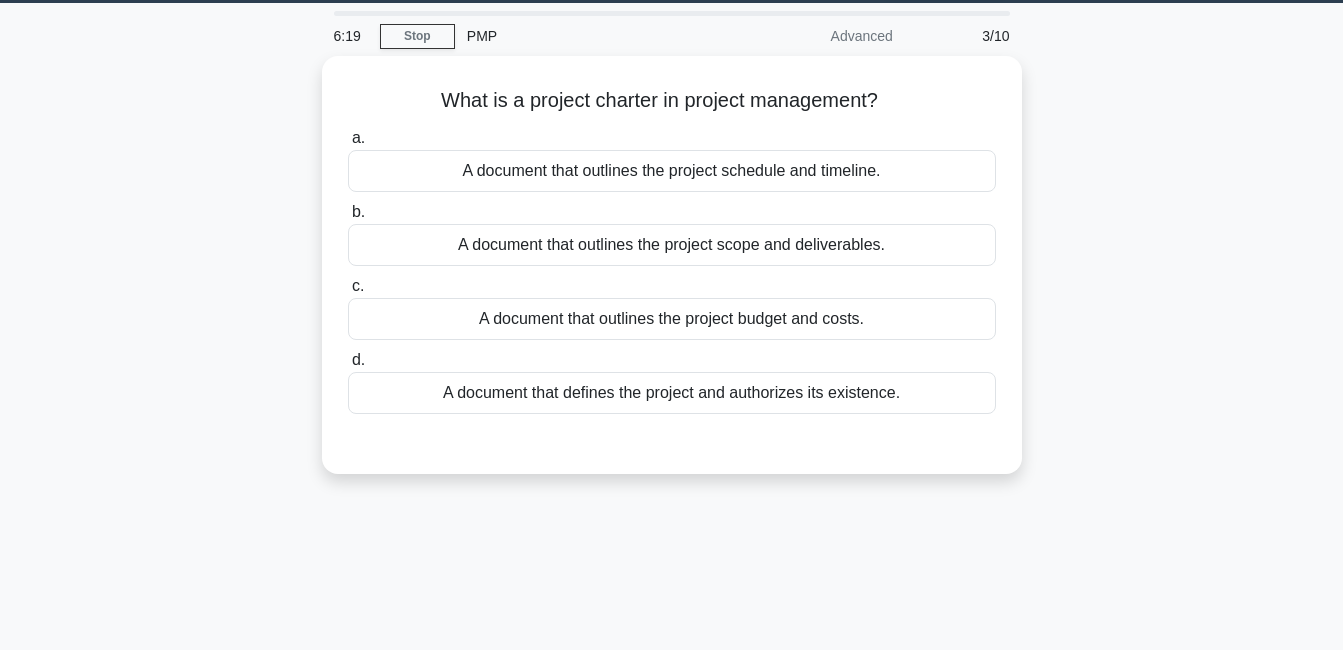 scroll, scrollTop: 31, scrollLeft: 0, axis: vertical 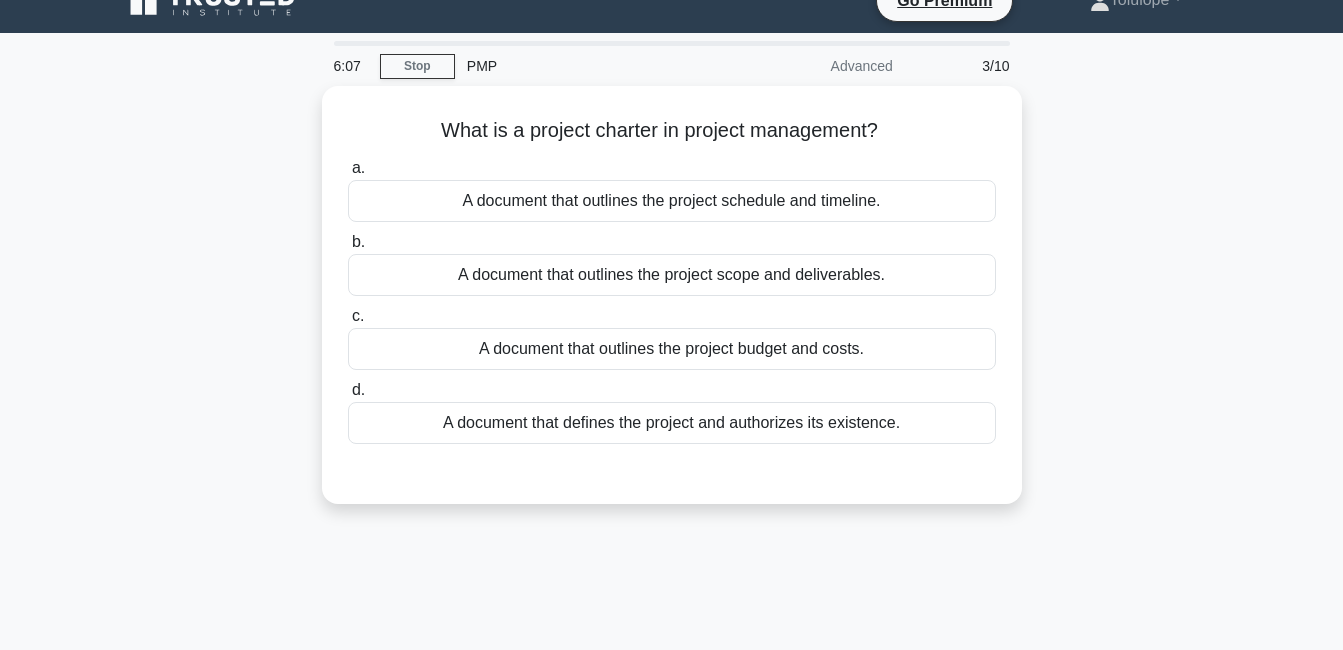 click on "A document that defines the project and authorizes its existence." at bounding box center (672, 423) 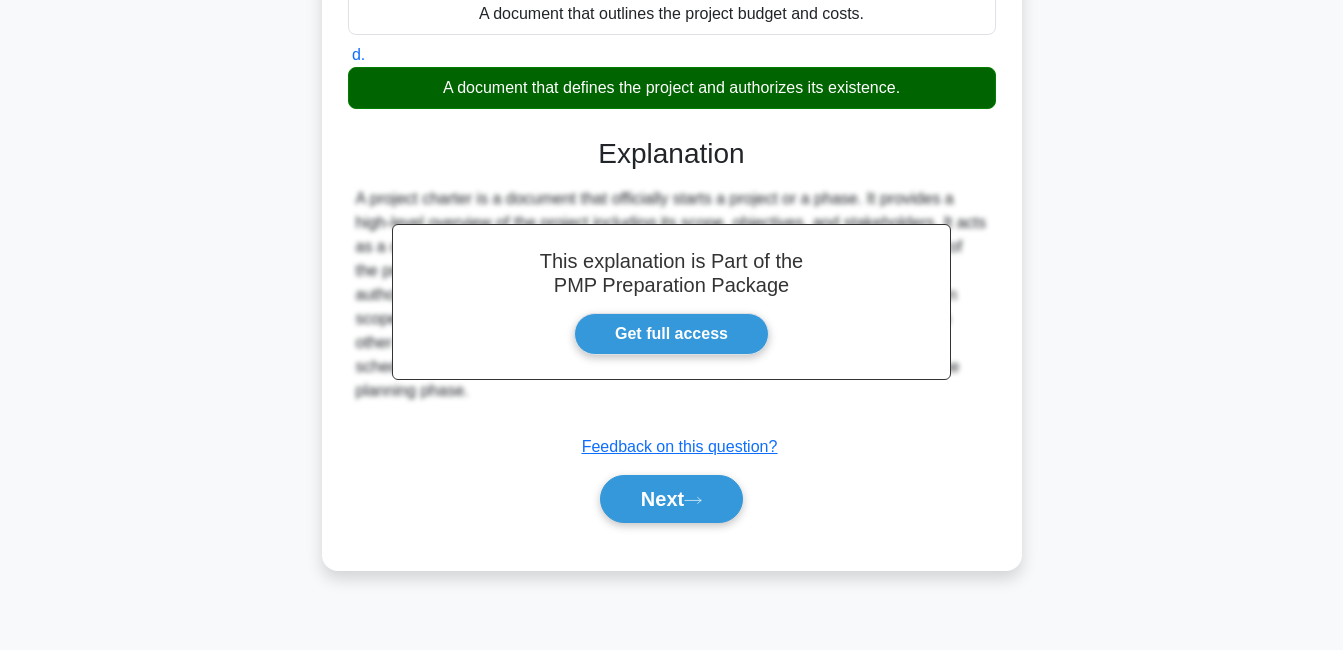scroll, scrollTop: 430, scrollLeft: 0, axis: vertical 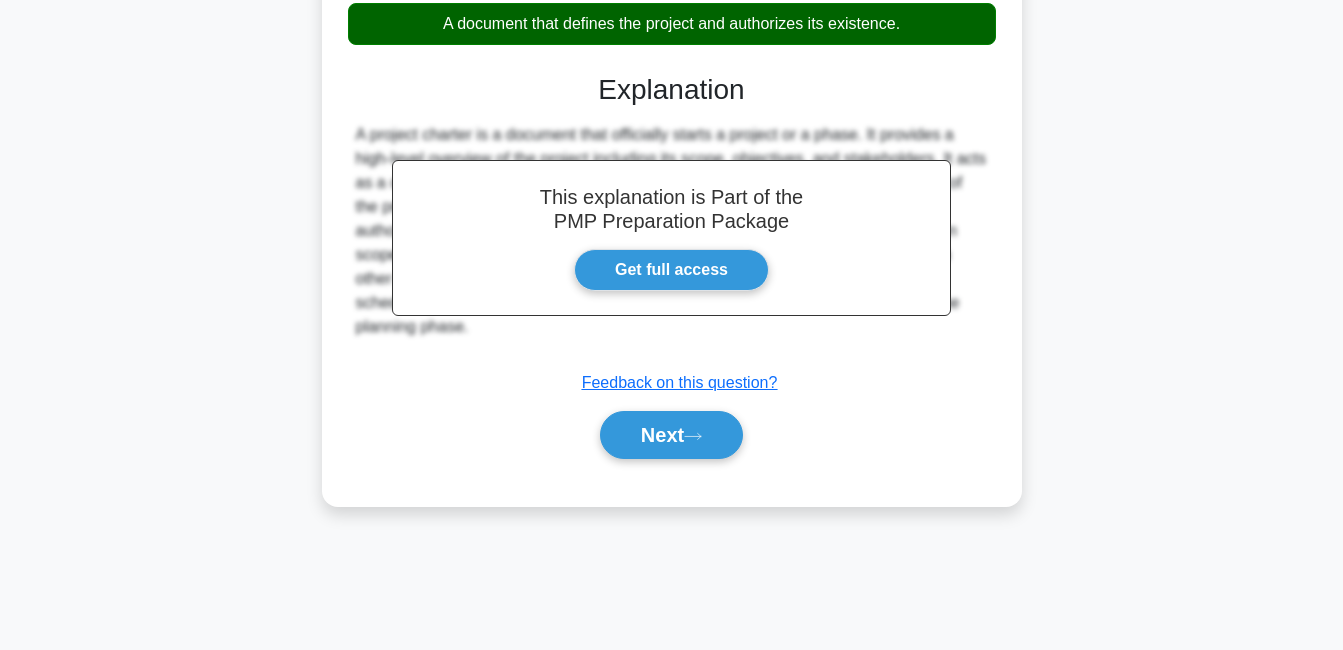 click on "Next" at bounding box center [671, 435] 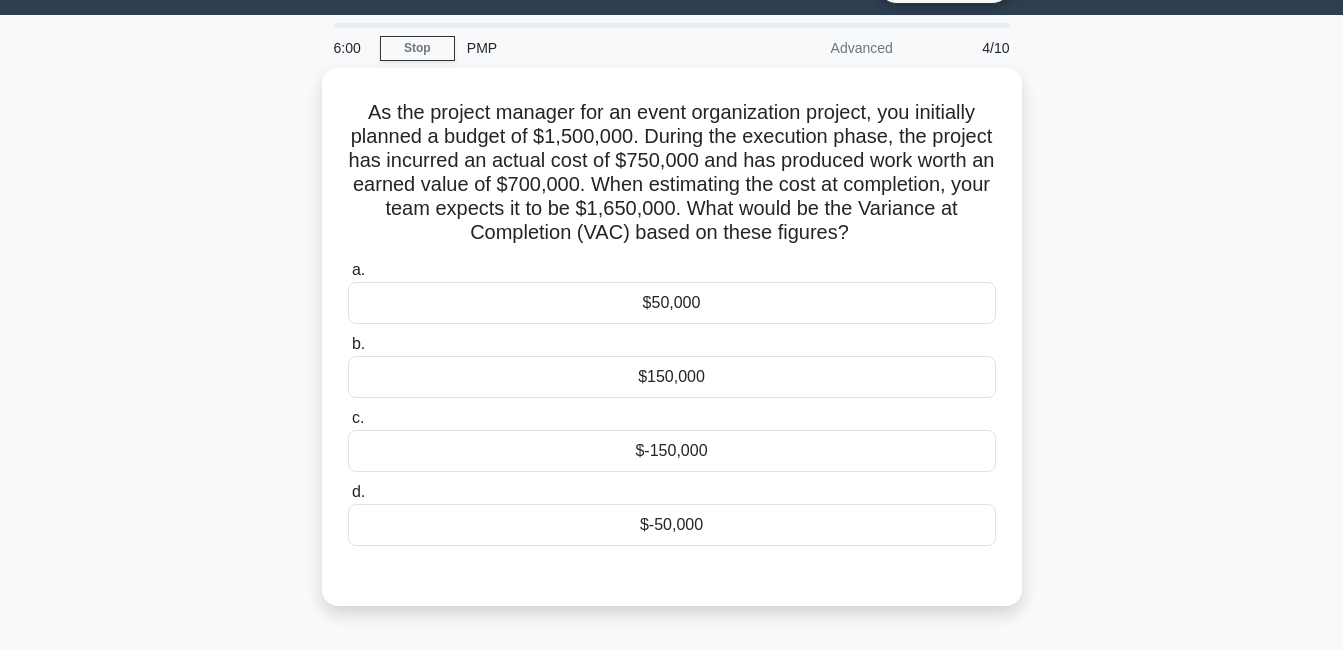 scroll, scrollTop: 33, scrollLeft: 0, axis: vertical 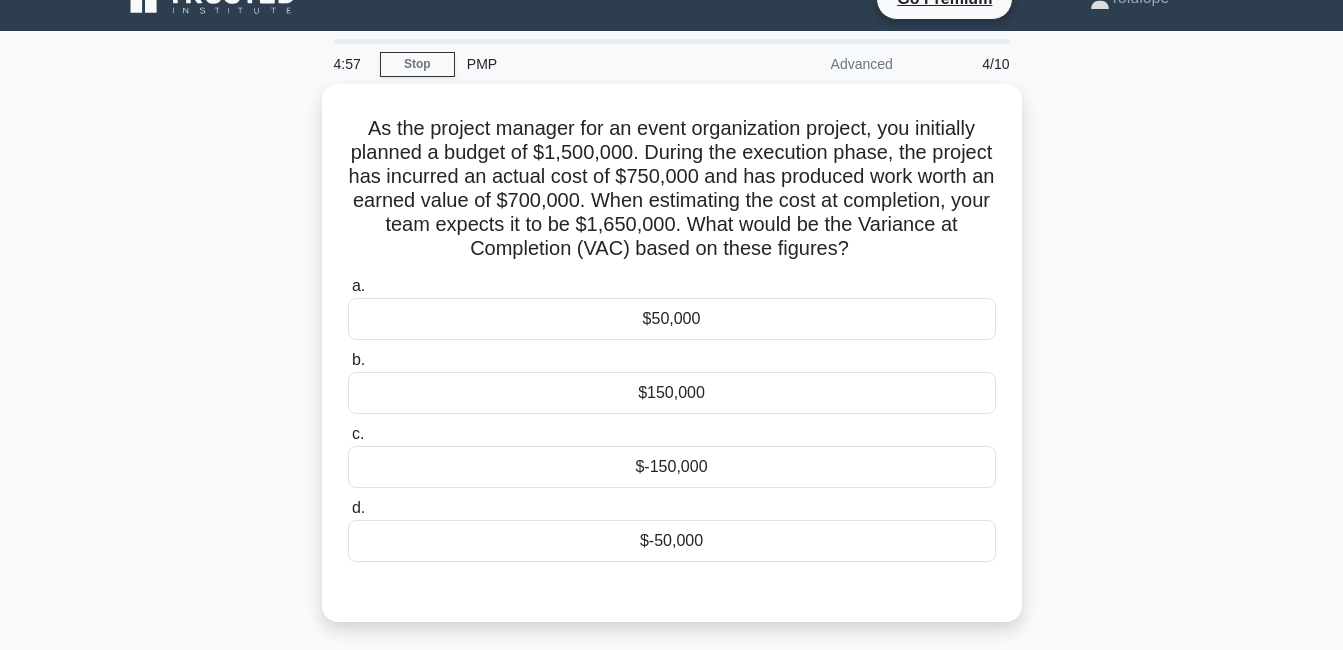 click on "$150,000" at bounding box center (672, 393) 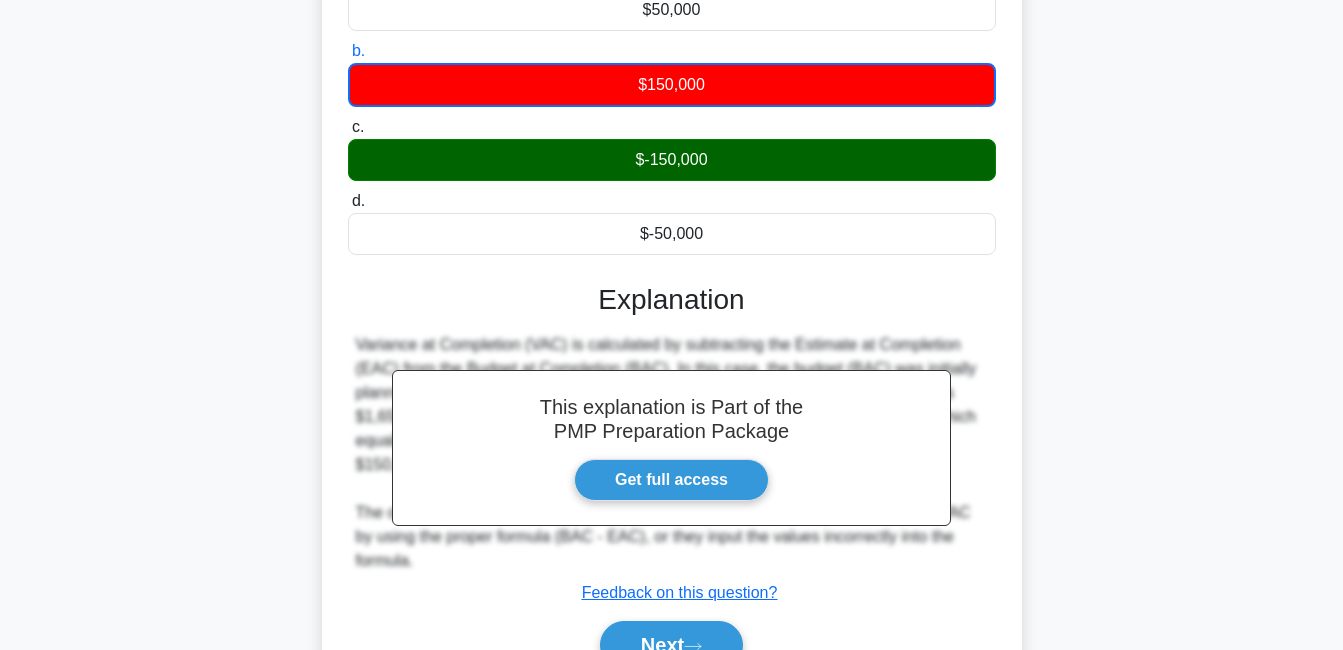 scroll, scrollTop: 442, scrollLeft: 0, axis: vertical 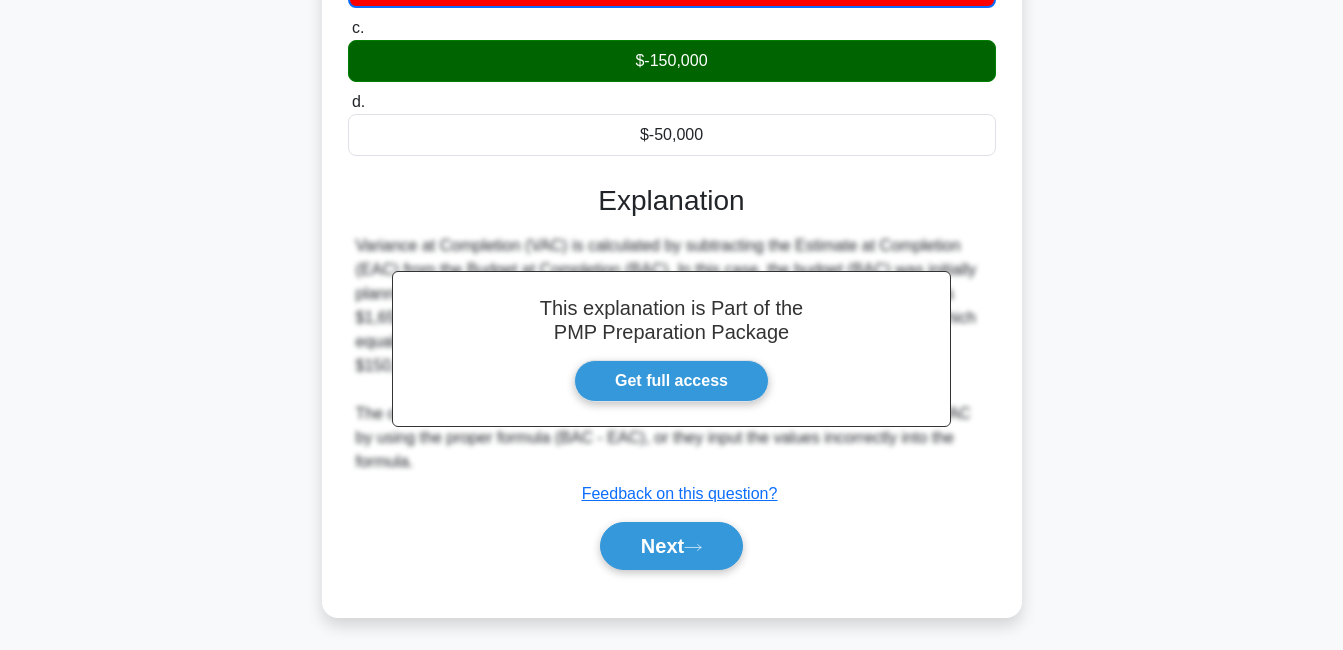 click on "Next" at bounding box center (671, 546) 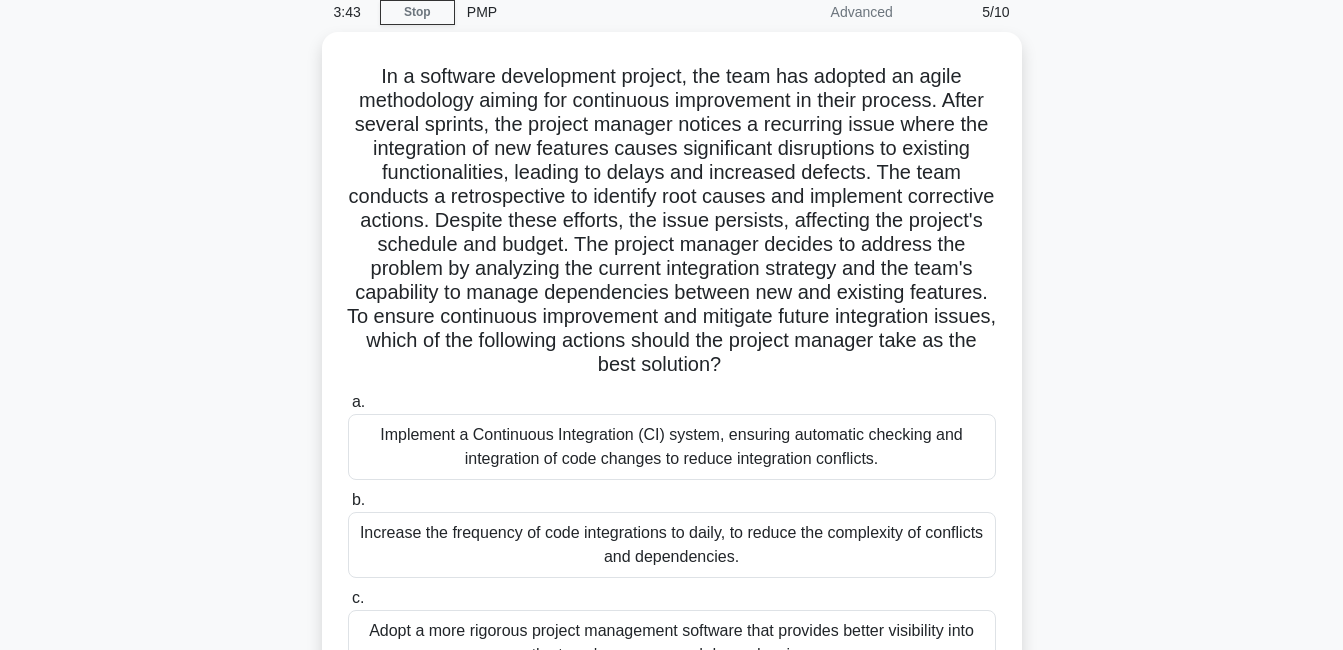 scroll, scrollTop: 0, scrollLeft: 0, axis: both 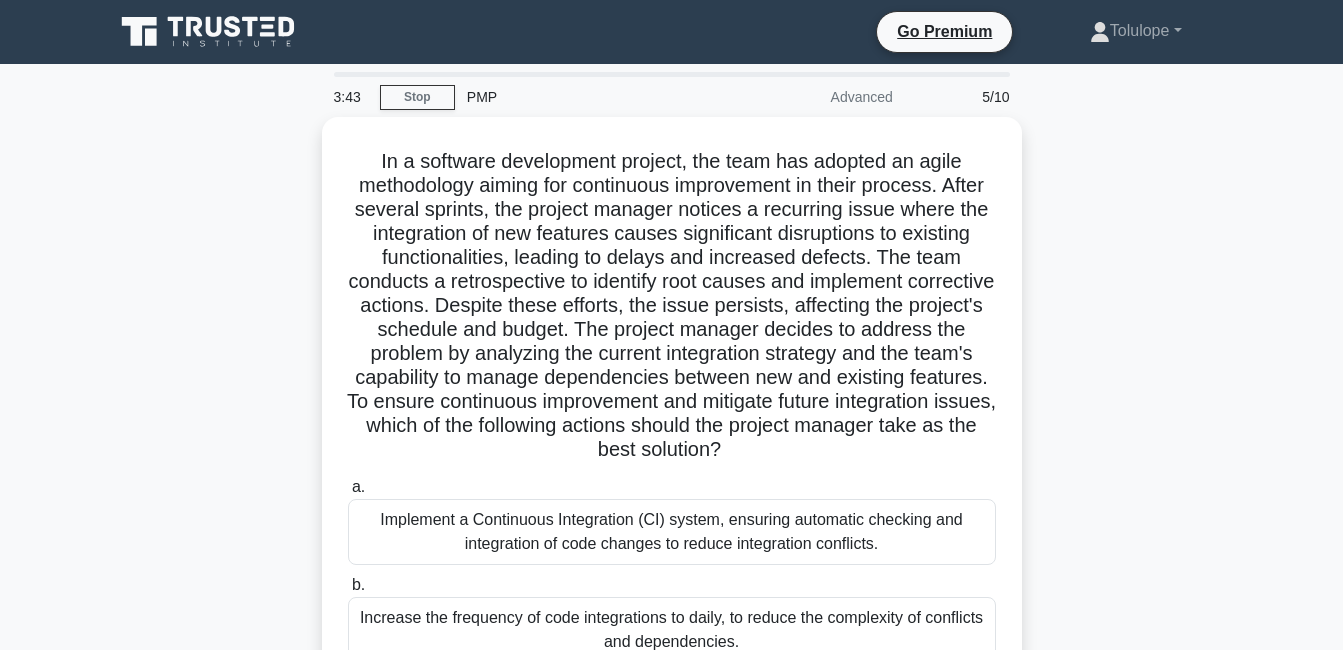 click on "In a software development project, the team has adopted an agile methodology aiming for continuous improvement in their process. After several sprints, the project manager notices a recurring issue where the integration of new features causes significant disruptions to existing functionalities, leading to delays and increased defects. The team conducts a retrospective to identify root causes and implement corrective actions. Despite these efforts, the issue persists, affecting the project's schedule and budget. The project manager decides to address the problem by analyzing the current integration strategy and the team's capability to manage dependencies between new and existing features. To ensure continuous improvement and mitigate future integration issues, which of the following actions should the project manager take as the best solution?" at bounding box center (672, 530) 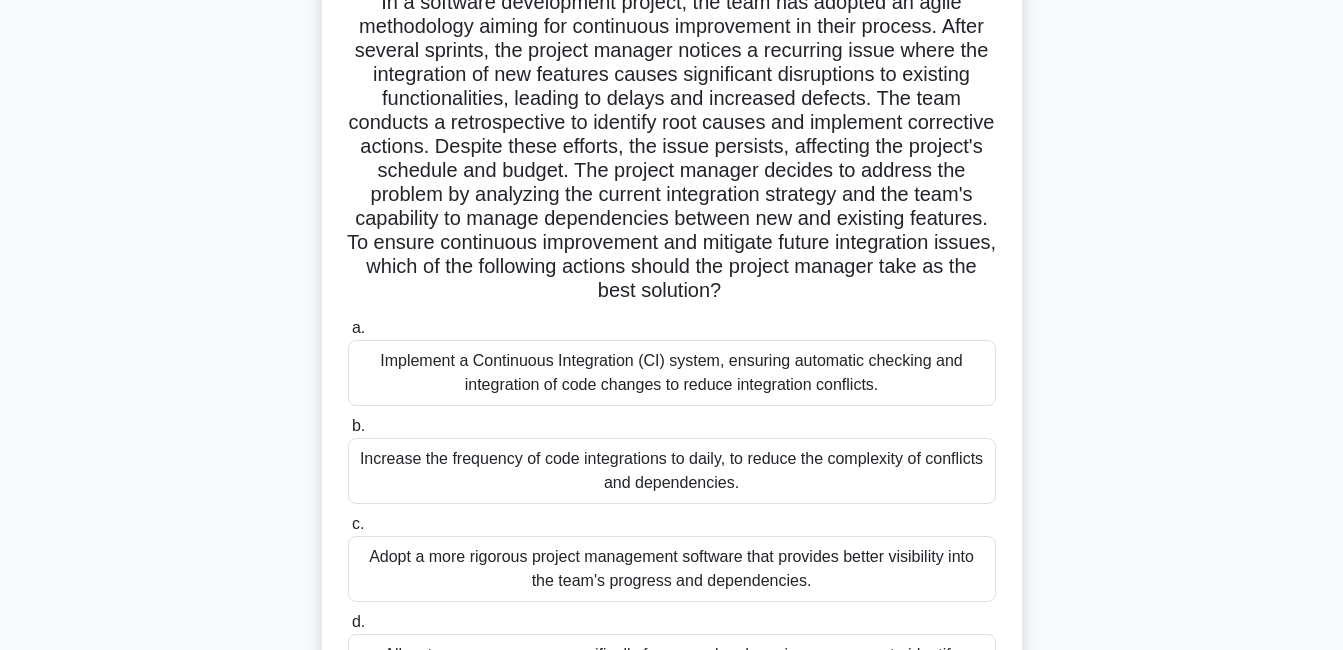 scroll, scrollTop: 163, scrollLeft: 0, axis: vertical 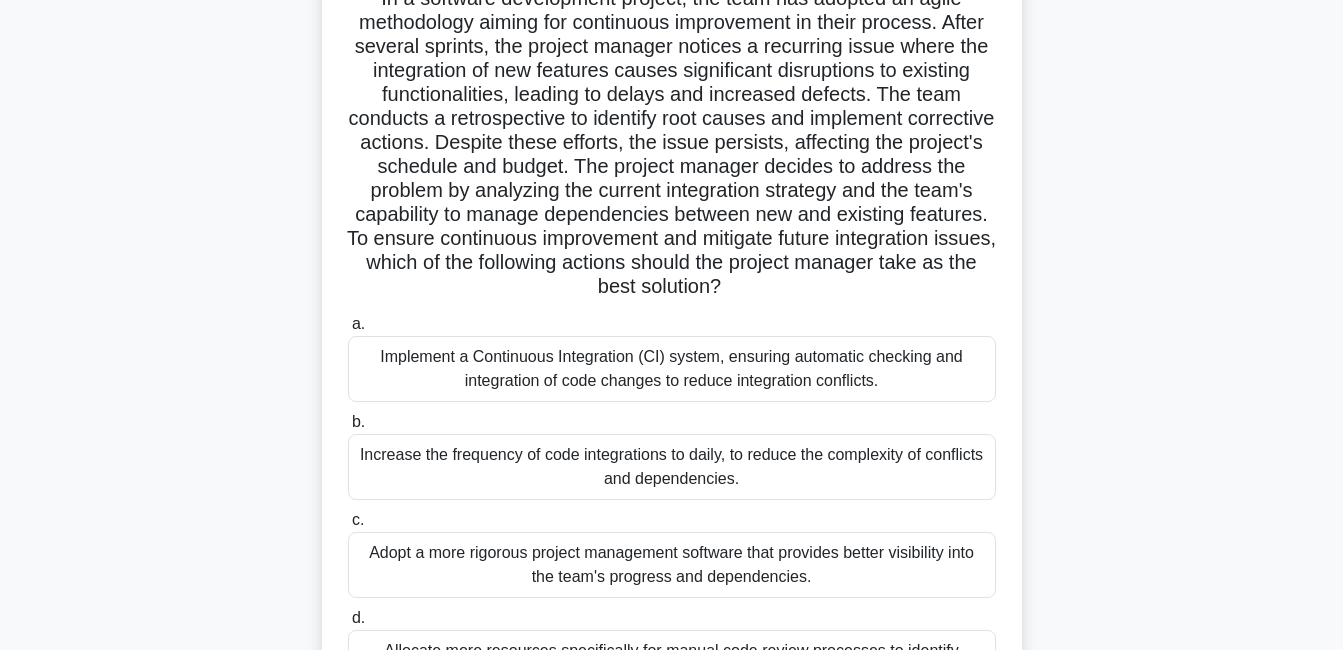 click on "In a software development project, the team has adopted an agile methodology aiming for continuous improvement in their process. After several sprints, the project manager notices a recurring issue where the integration of new features causes significant disruptions to existing functionalities, leading to delays and increased defects. The team conducts a retrospective to identify root causes and implement corrective actions. Despite these efforts, the issue persists, affecting the project's schedule and budget. The project manager decides to address the problem by analyzing the current integration strategy and the team's capability to manage dependencies between new and existing features. To ensure continuous improvement and mitigate future integration issues, which of the following actions should the project manager take as the best solution?" at bounding box center (672, 367) 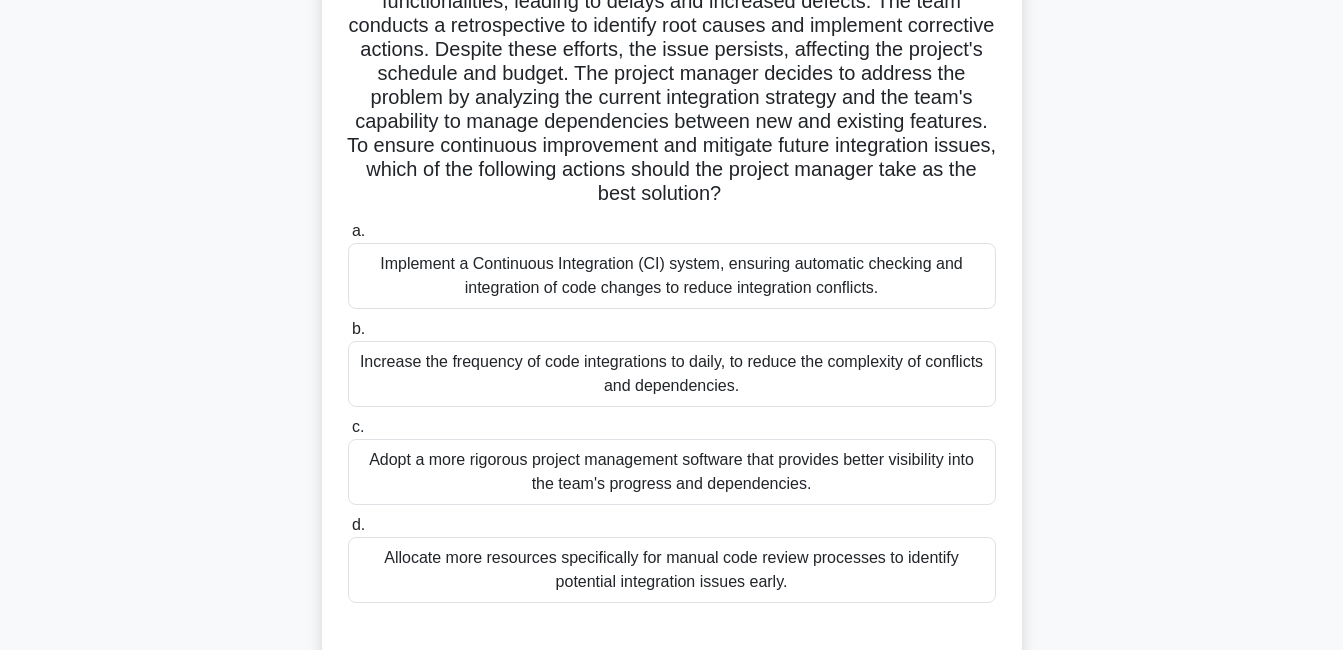 scroll, scrollTop: 273, scrollLeft: 0, axis: vertical 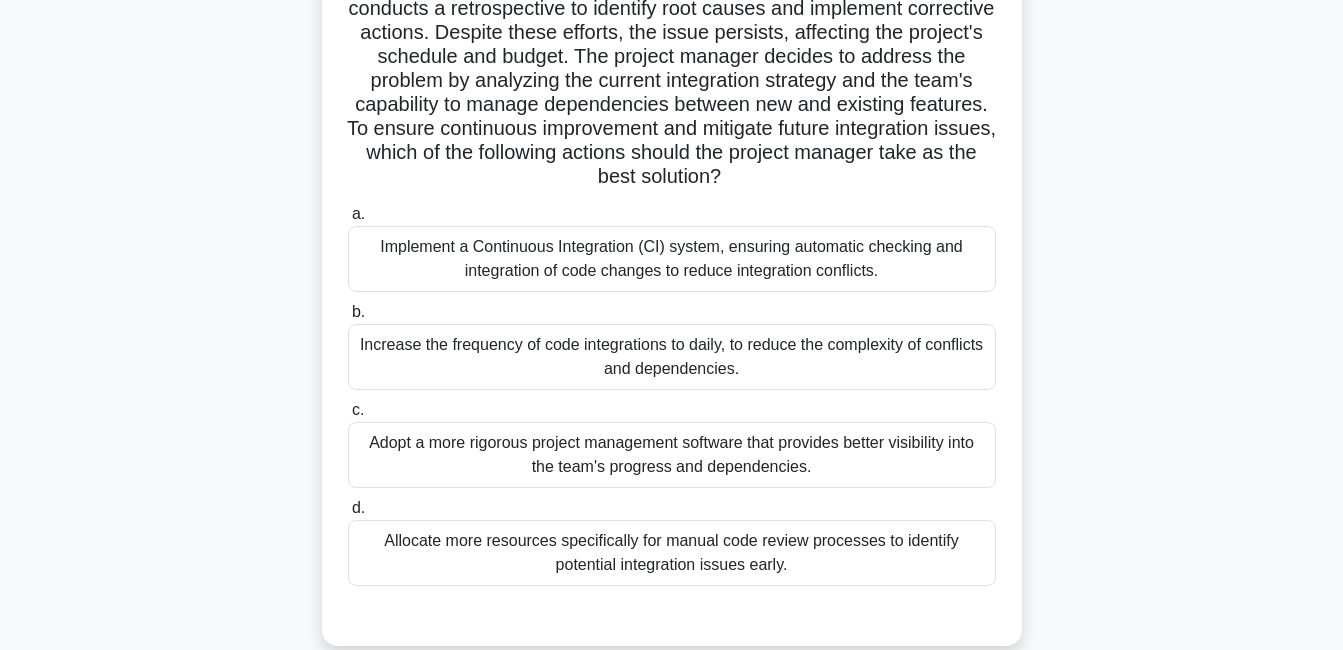 click on "Implement a Continuous Integration (CI) system, ensuring automatic checking and integration of code changes to reduce integration conflicts." at bounding box center [672, 259] 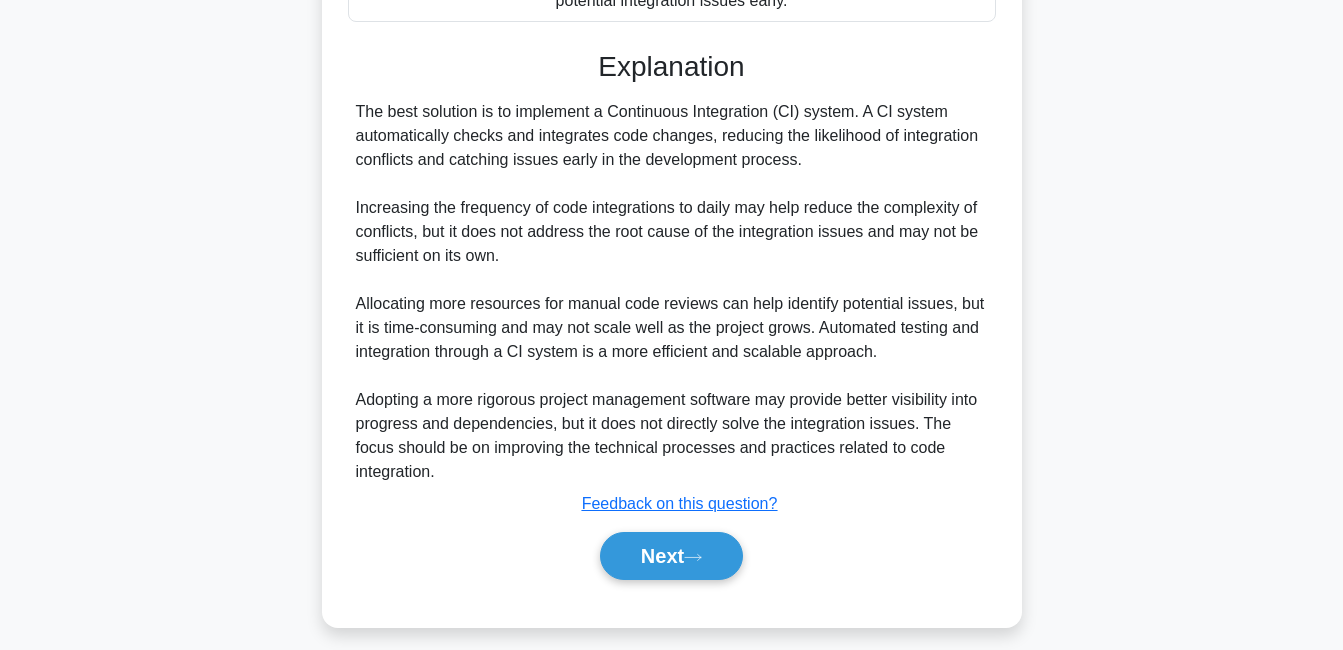 scroll, scrollTop: 848, scrollLeft: 0, axis: vertical 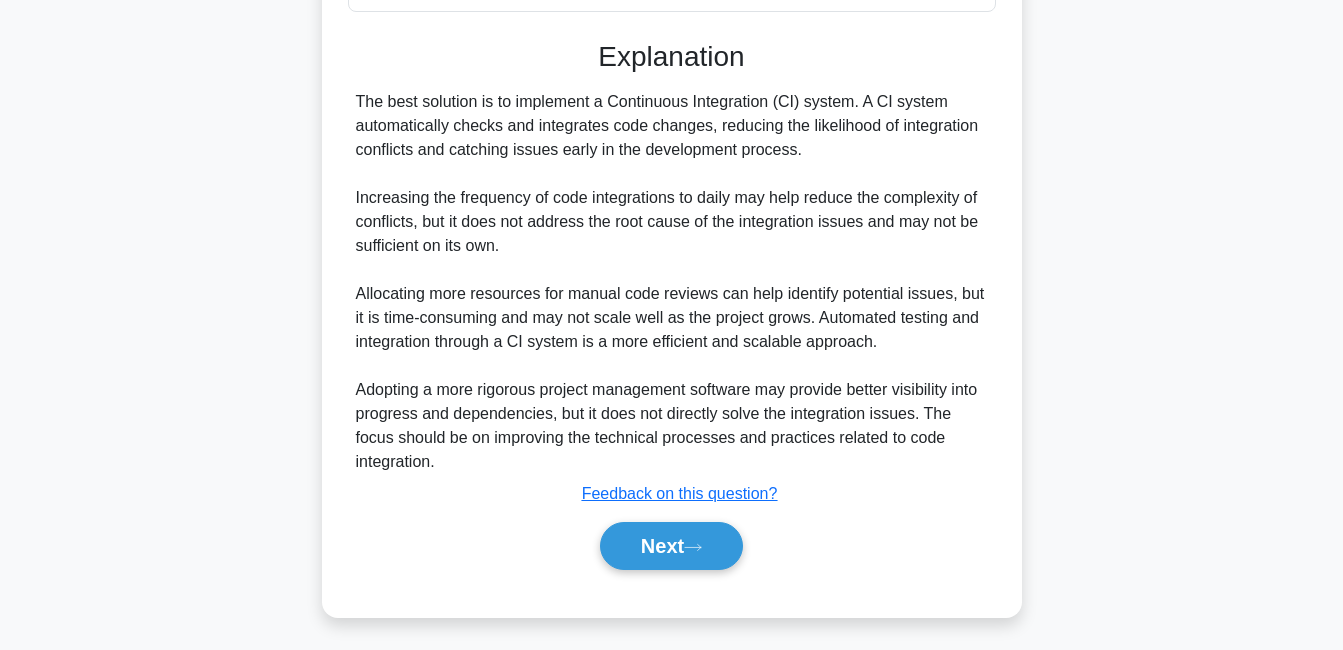 click on "Next" at bounding box center (671, 546) 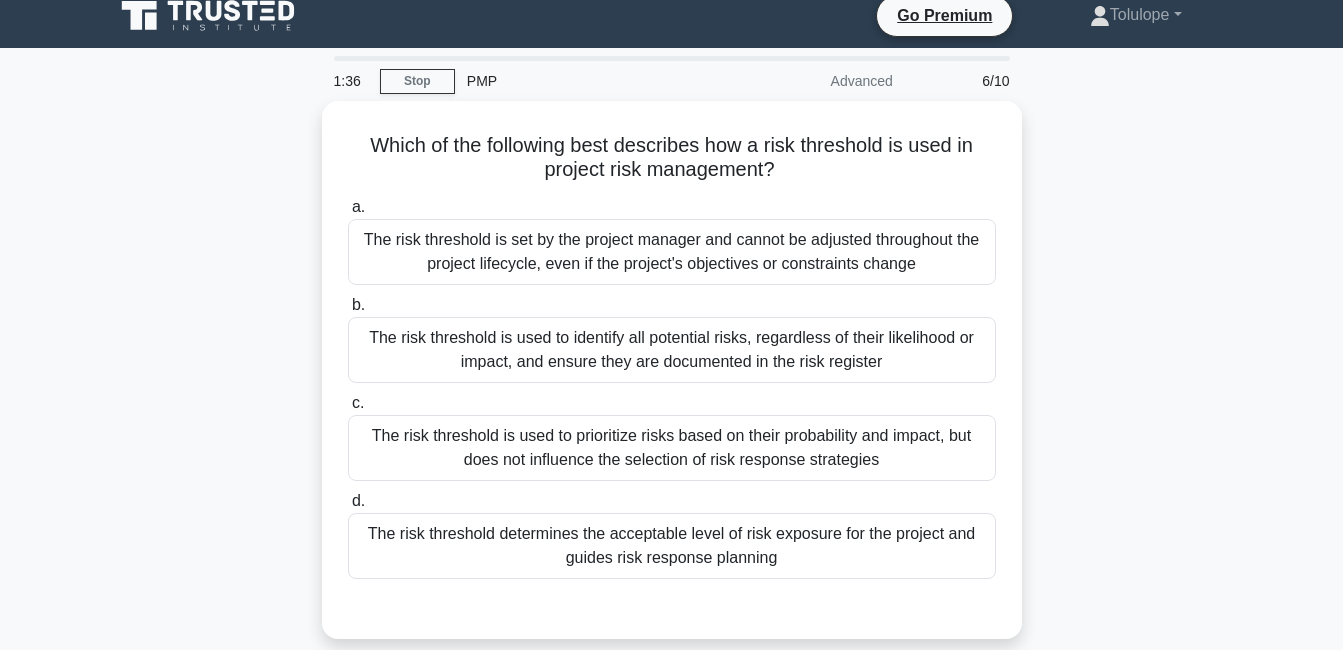 scroll, scrollTop: 25, scrollLeft: 0, axis: vertical 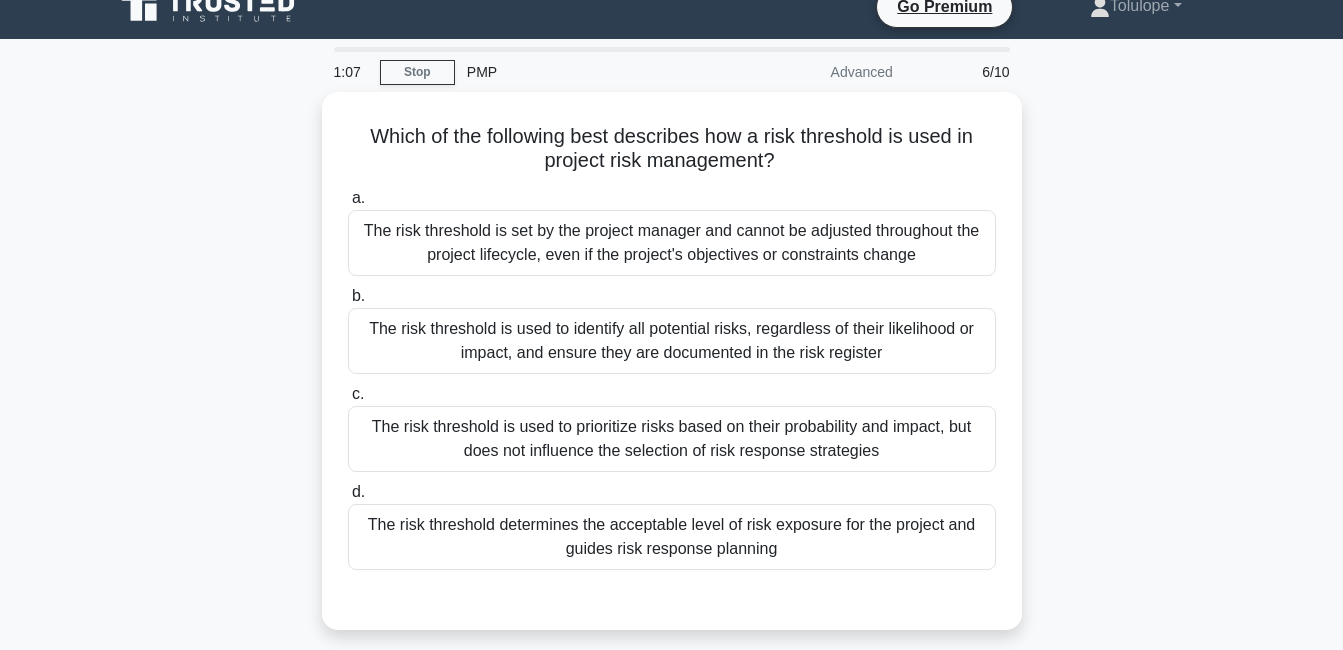 click on "The risk threshold determines the acceptable level of risk exposure for the project and guides risk response planning" at bounding box center (672, 537) 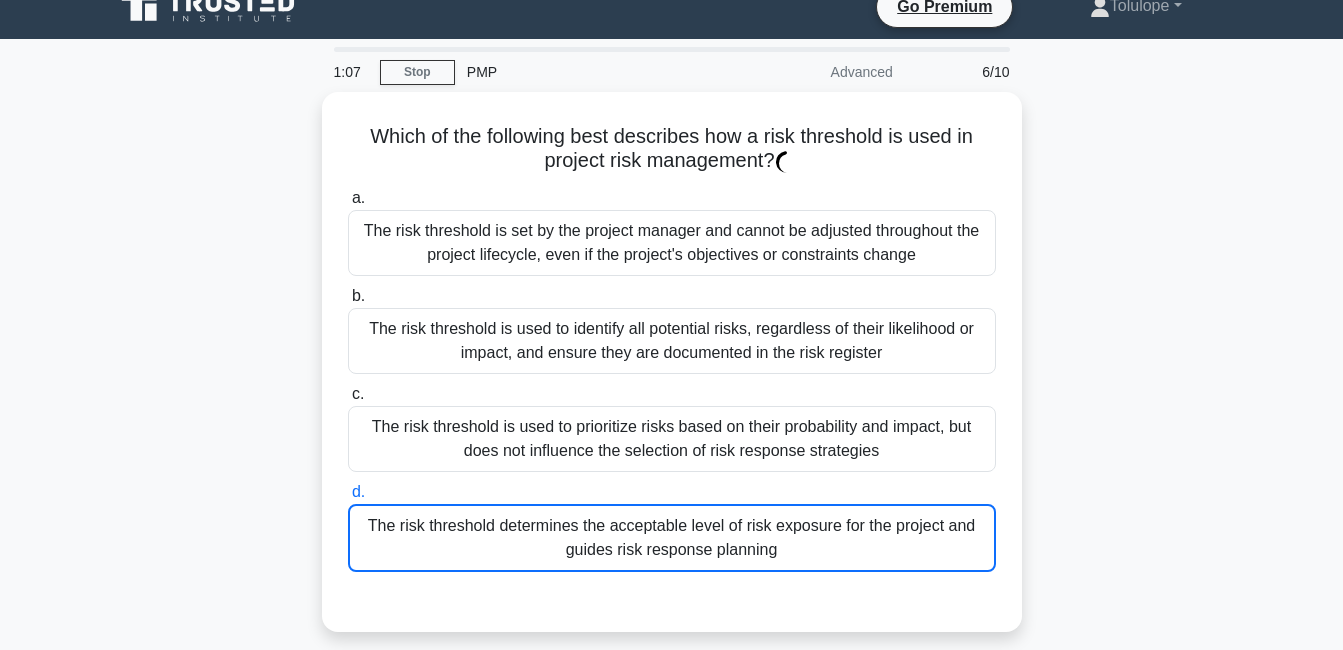 click on "The risk threshold determines the acceptable level of risk exposure for the project and guides risk response planning" at bounding box center [672, 538] 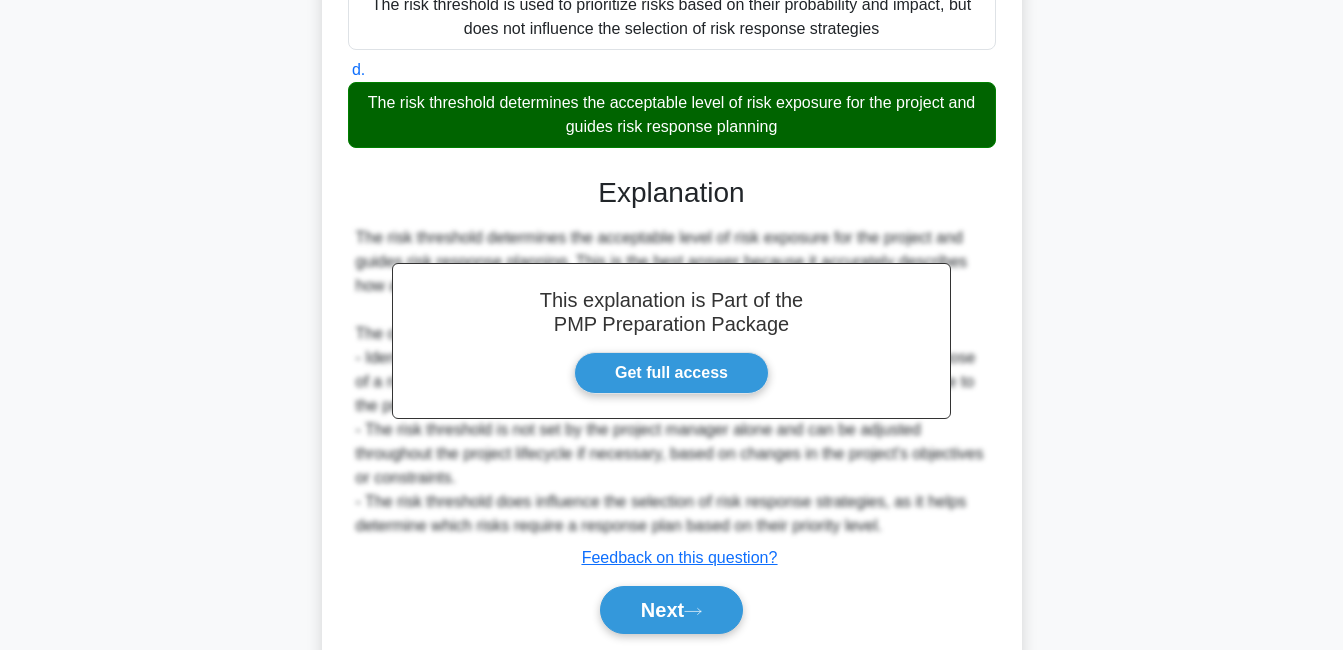 scroll, scrollTop: 512, scrollLeft: 0, axis: vertical 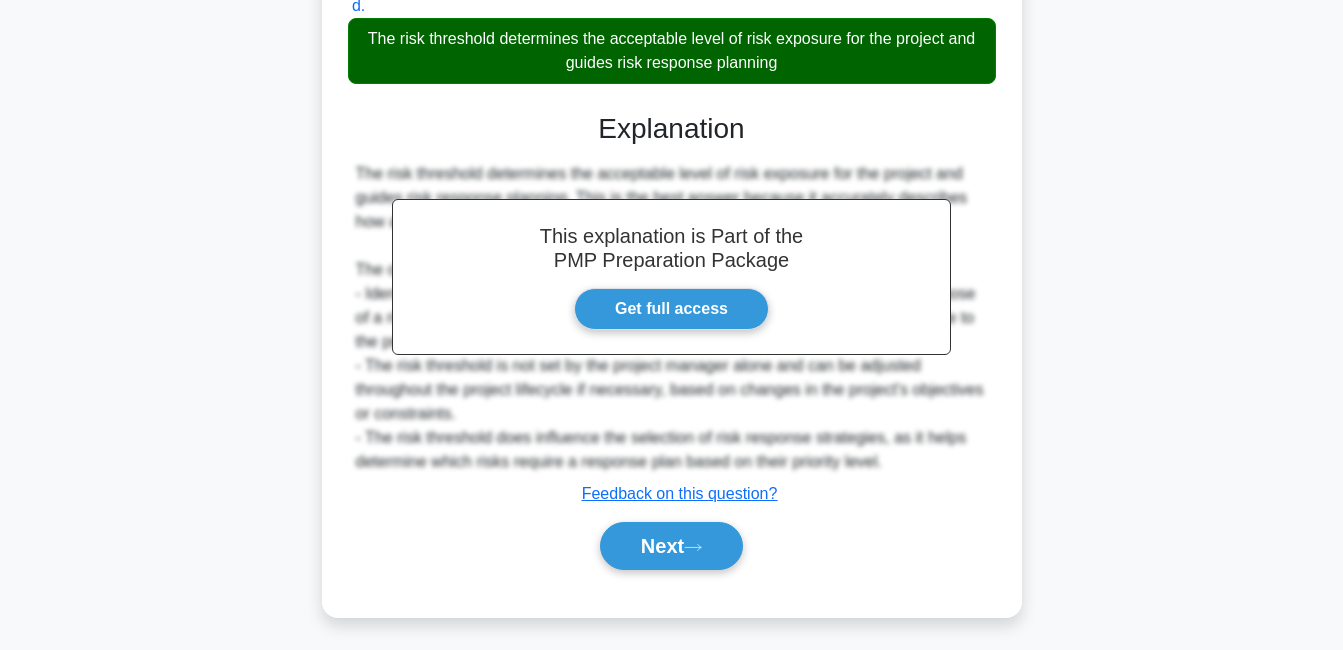 click on "Next" at bounding box center [671, 546] 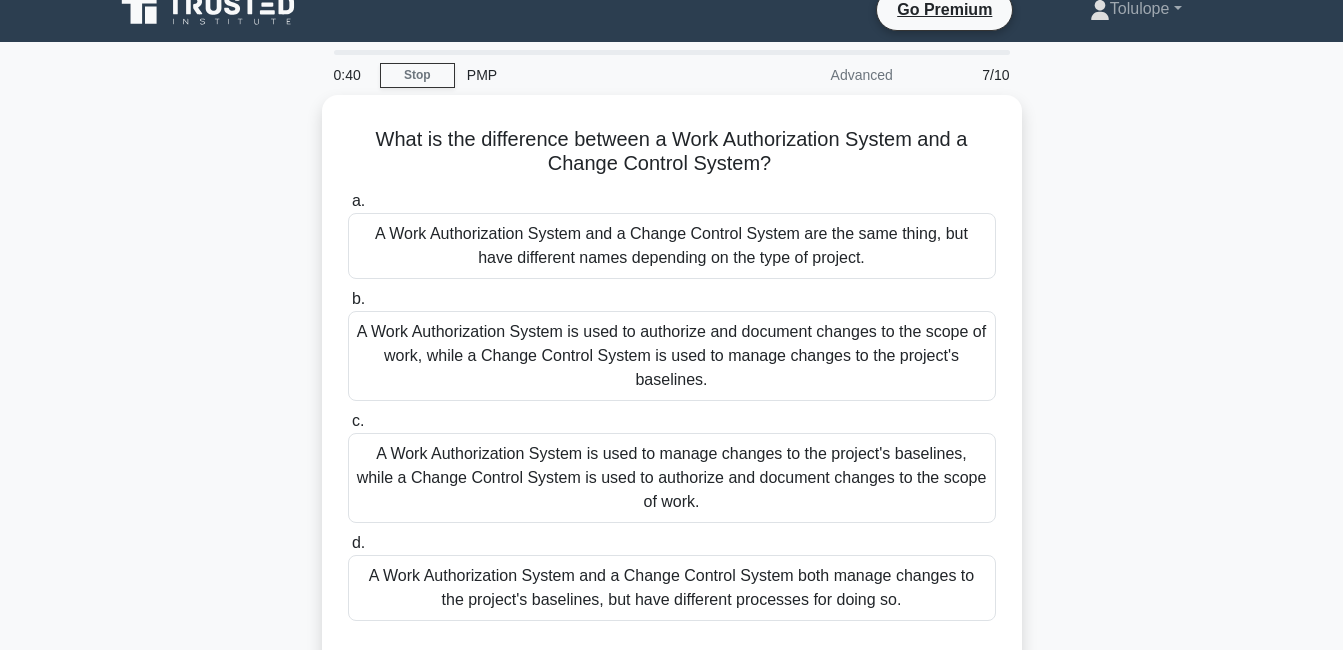 scroll, scrollTop: 21, scrollLeft: 0, axis: vertical 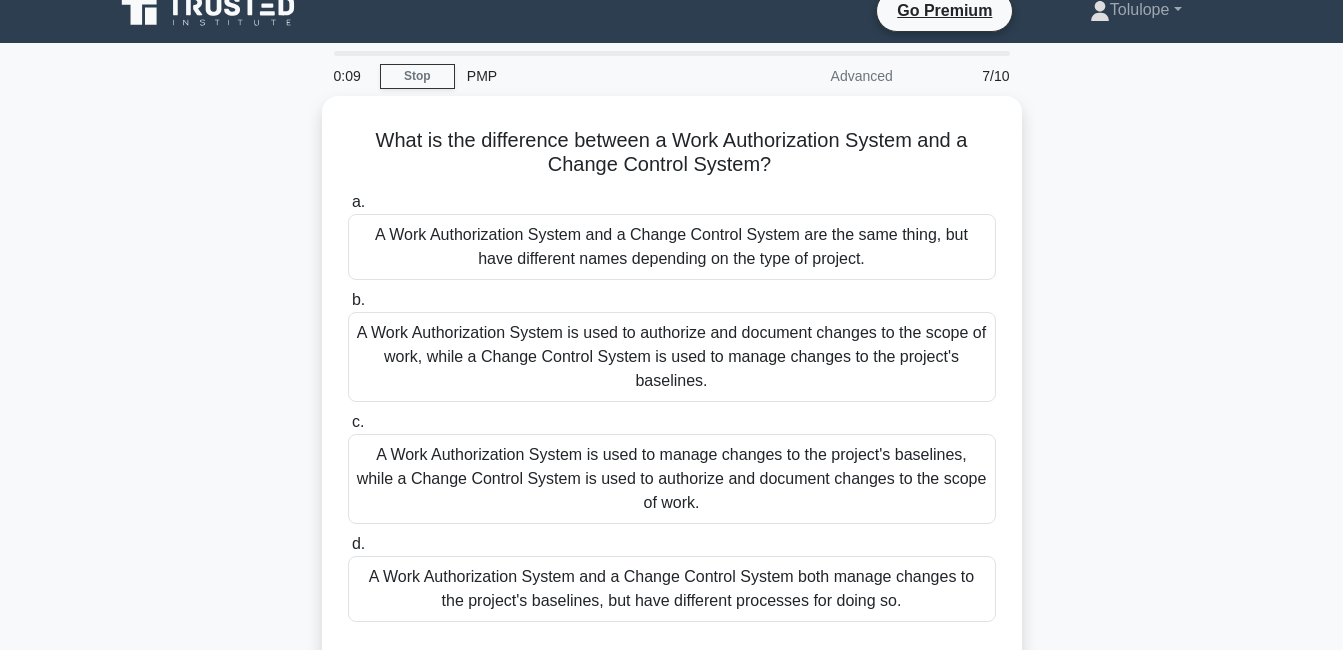 click on "A Work Authorization System is used to manage changes to the project's baselines, while a Change Control System is used to authorize and document changes to the scope of work." at bounding box center (672, 479) 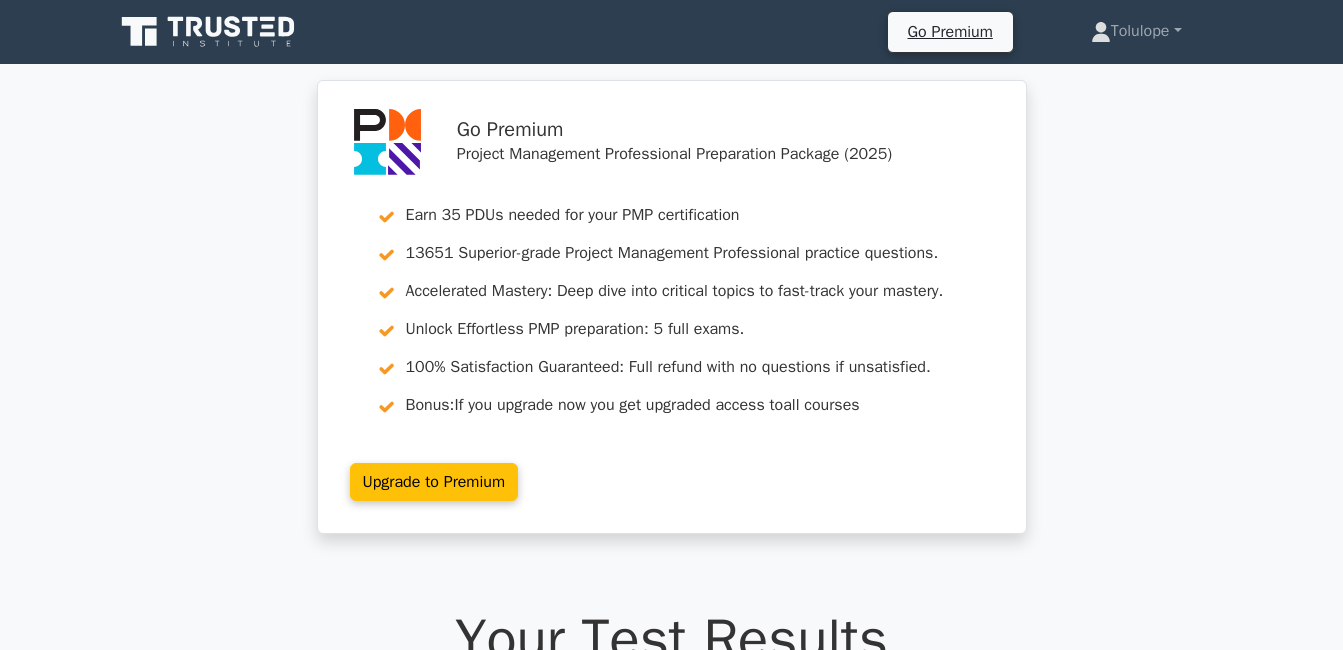scroll, scrollTop: 0, scrollLeft: 0, axis: both 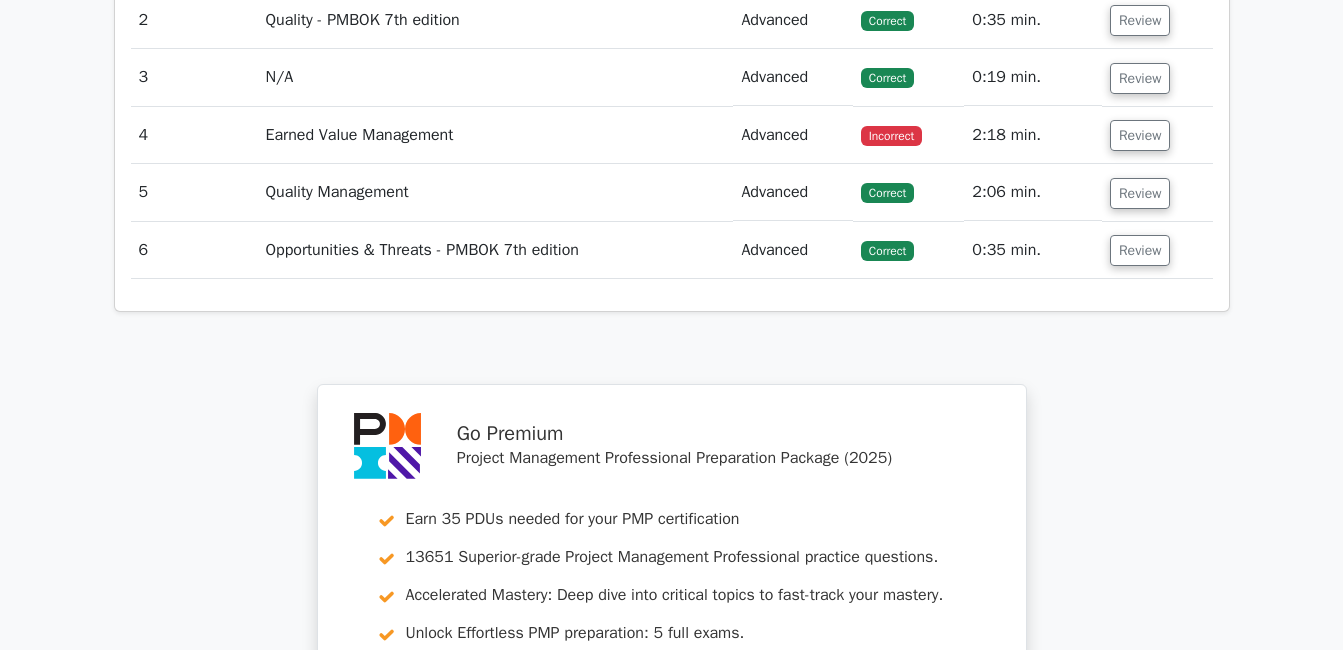 click on "Your Test Results
Project Management Professional
67%
Your Score
Keep practicing!
Performance by Topic
Quality - PMBOK 7th edition
100%
Quality Management
100% 100% Scope Planning" at bounding box center (672, -710) 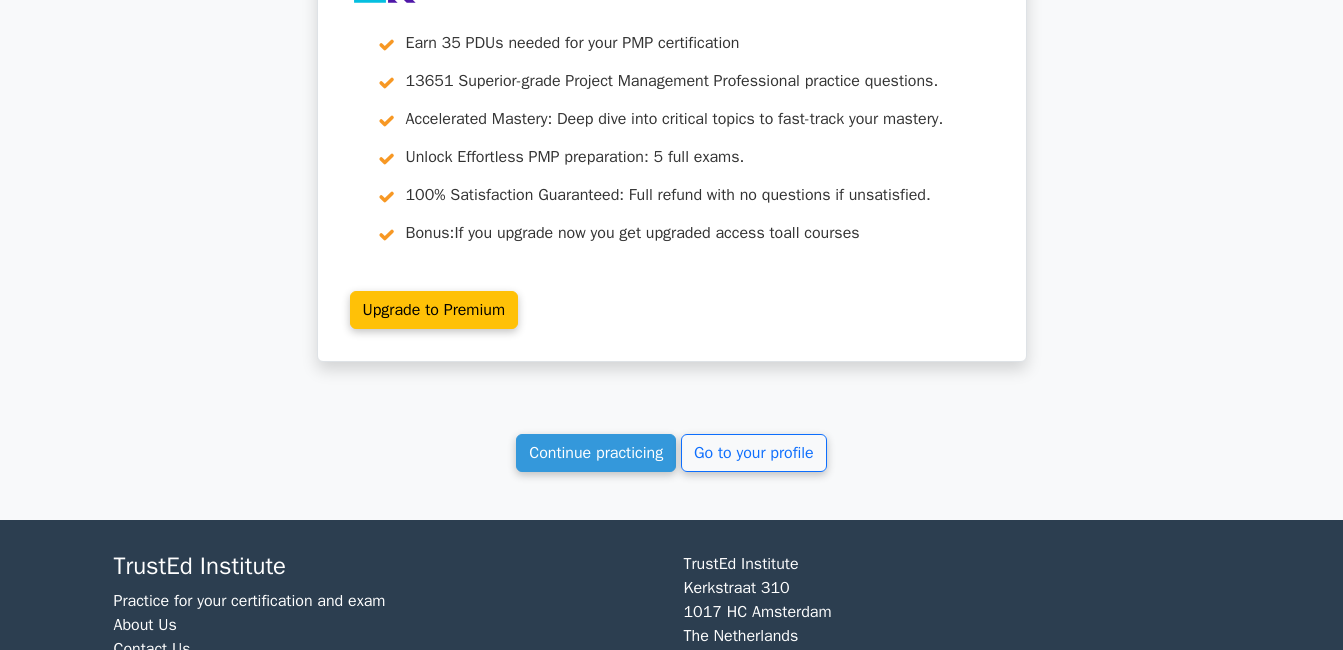 scroll, scrollTop: 4481, scrollLeft: 0, axis: vertical 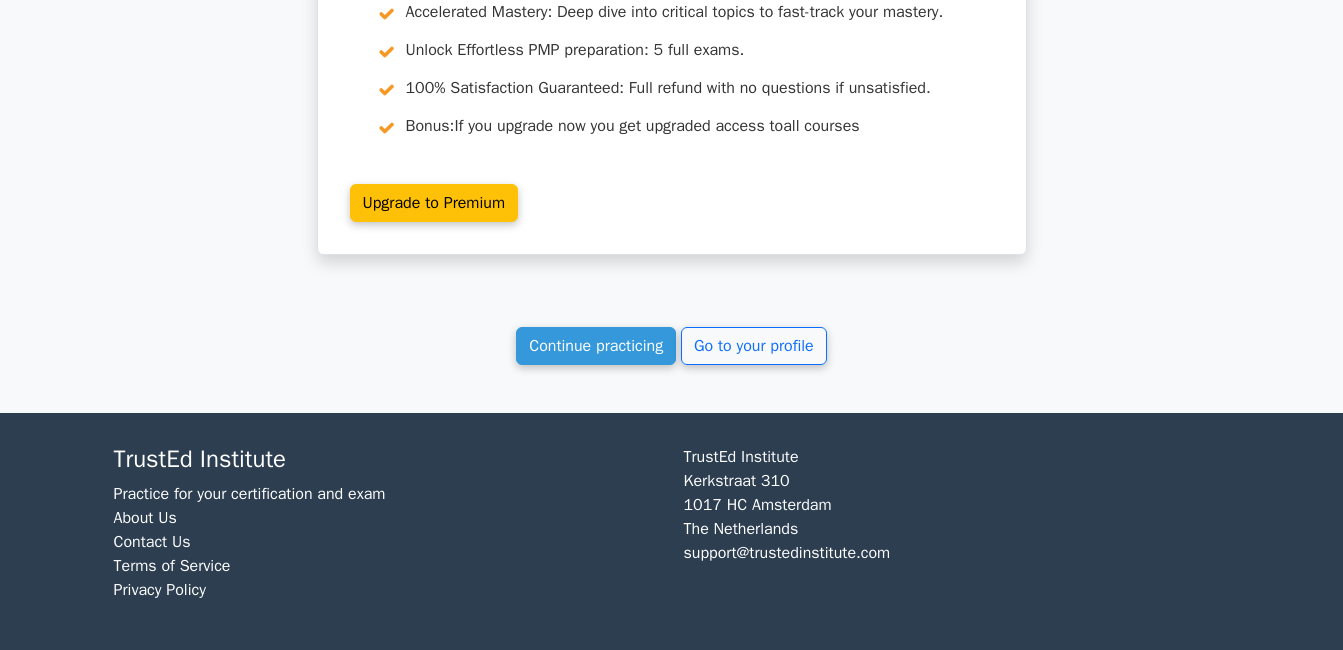 click on "Continue practicing" at bounding box center [596, 346] 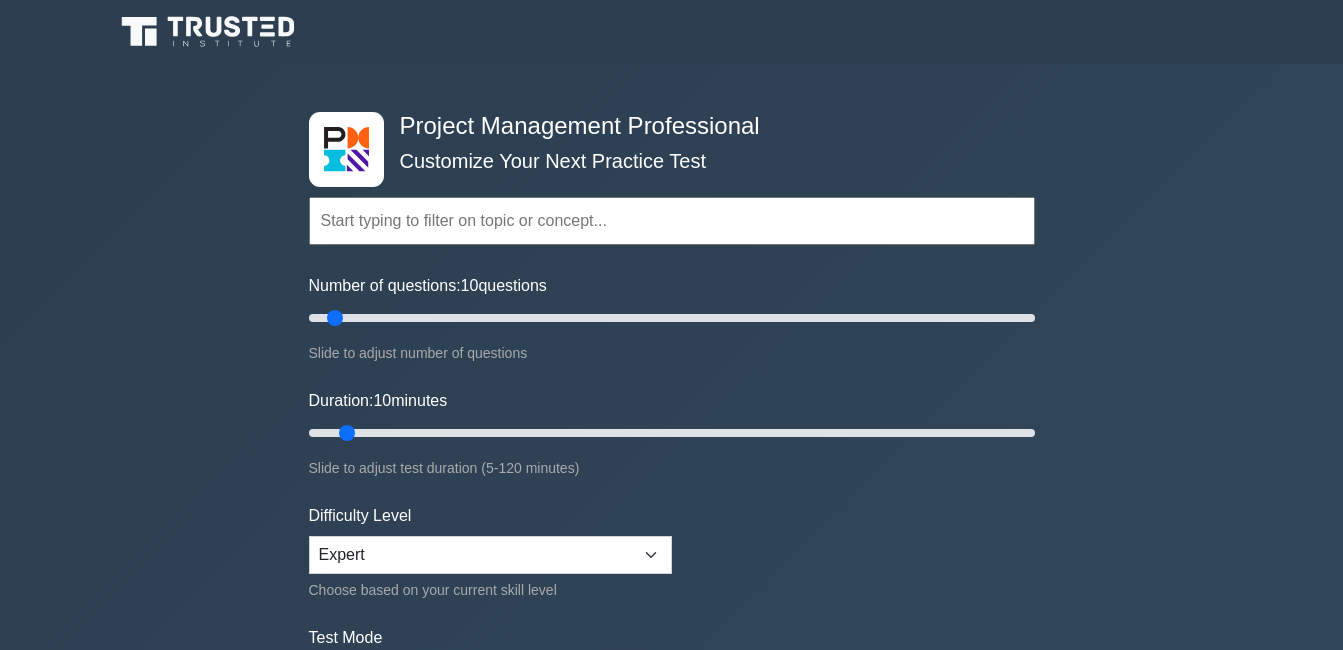 scroll, scrollTop: 0, scrollLeft: 0, axis: both 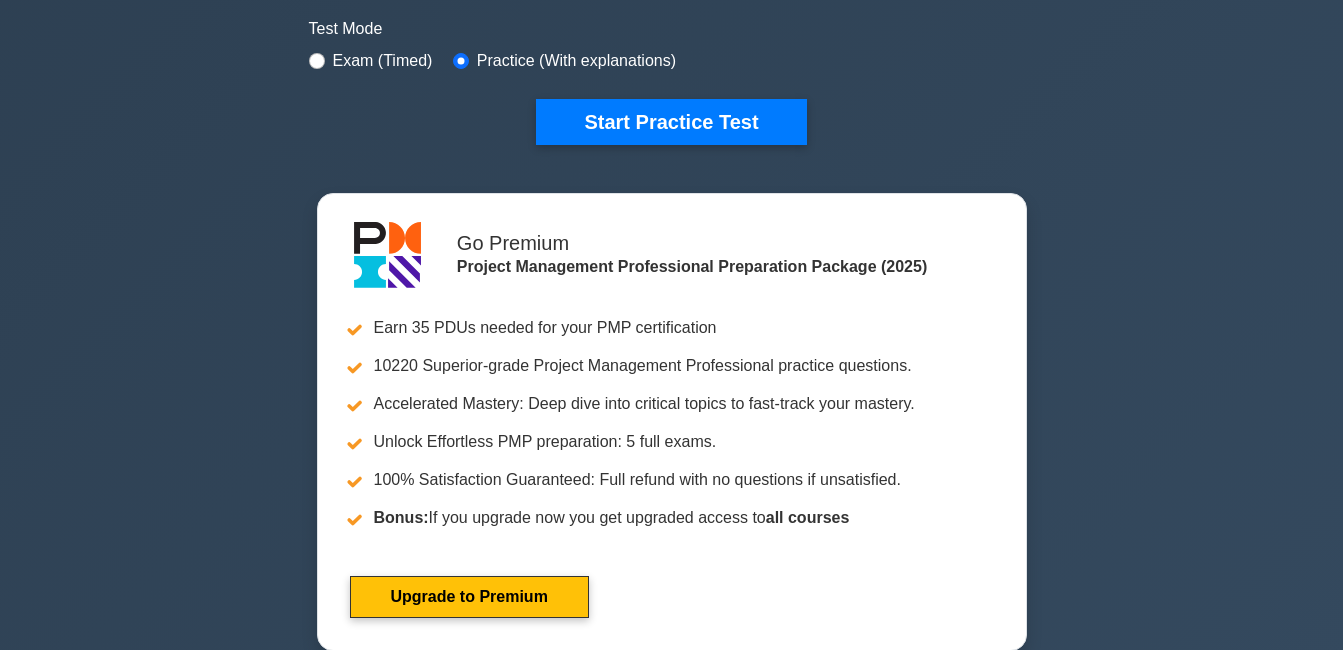 click on "Start Practice Test" at bounding box center (671, 122) 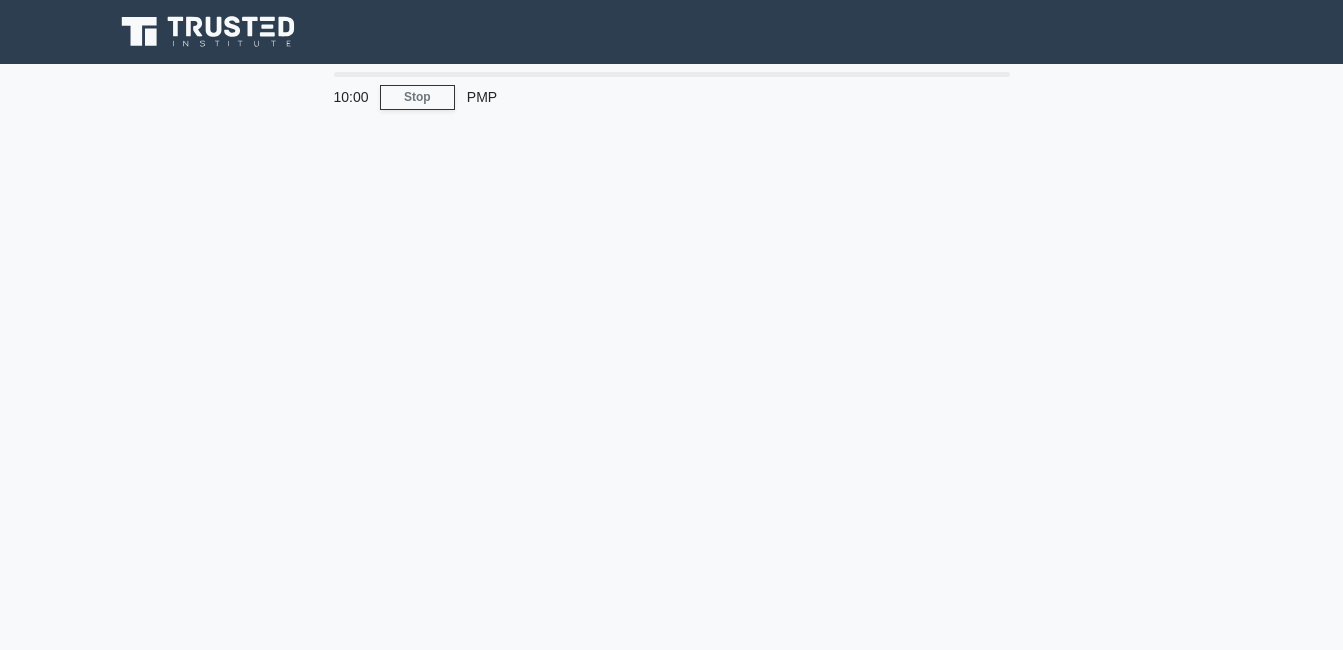scroll, scrollTop: 0, scrollLeft: 0, axis: both 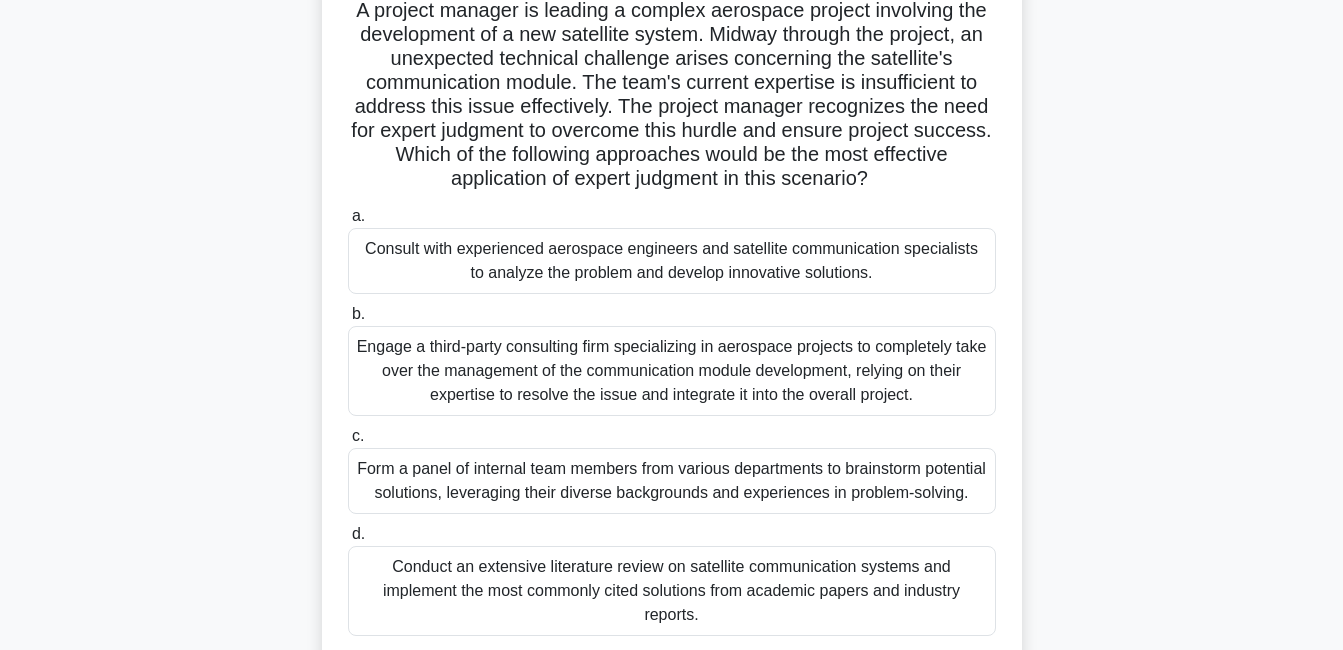 click on "Consult with experienced aerospace engineers and satellite communication specialists to analyze the problem and develop innovative solutions." at bounding box center (672, 261) 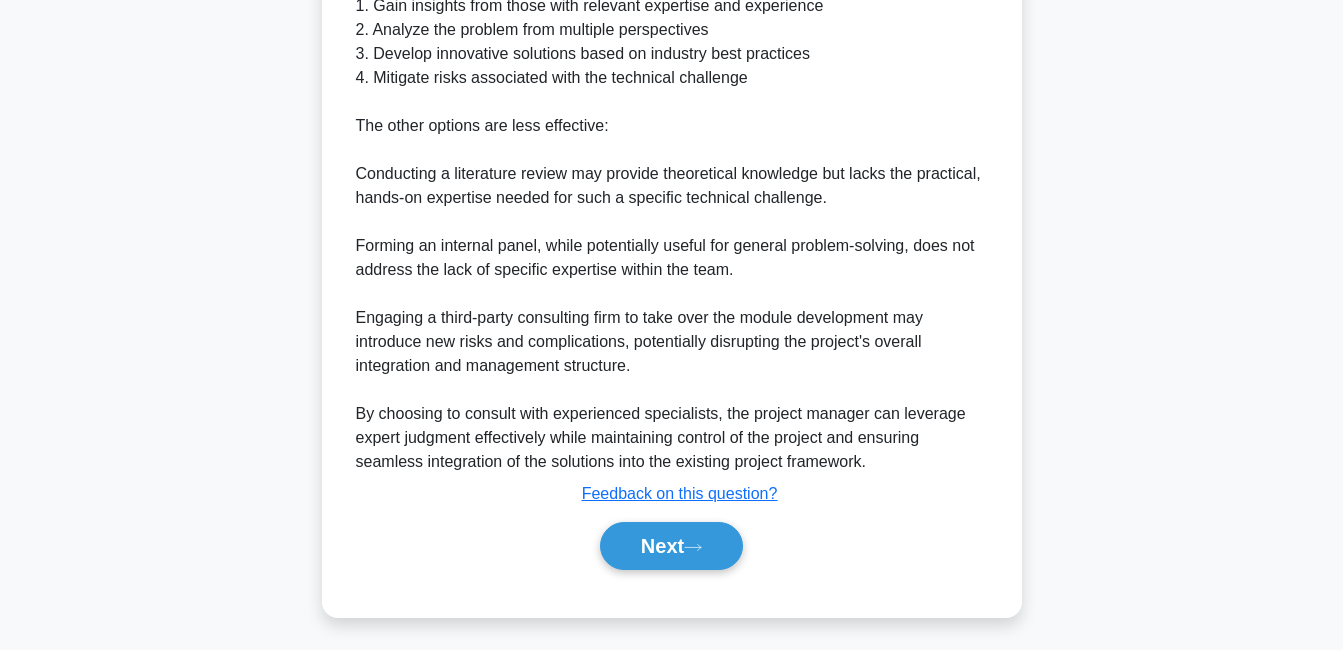 scroll, scrollTop: 1112, scrollLeft: 0, axis: vertical 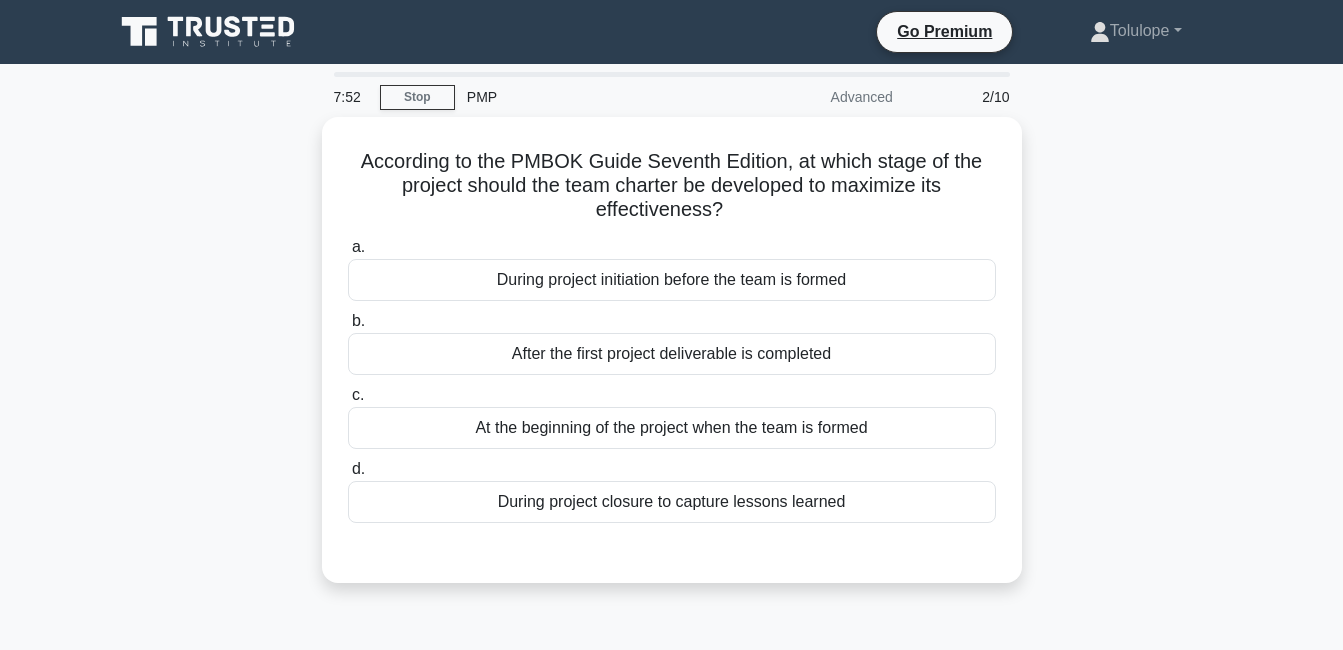 click on "According to the PMBOK Guide Seventh Edition, at which stage of the project should the team charter be developed to maximize its effectiveness?
.spinner_0XTQ{transform-origin:center;animation:spinner_y6GP .75s linear infinite}@keyframes spinner_y6GP{100%{transform:rotate(360deg)}}
a.
During project initiation before the team is formed
b. c." at bounding box center (672, 362) 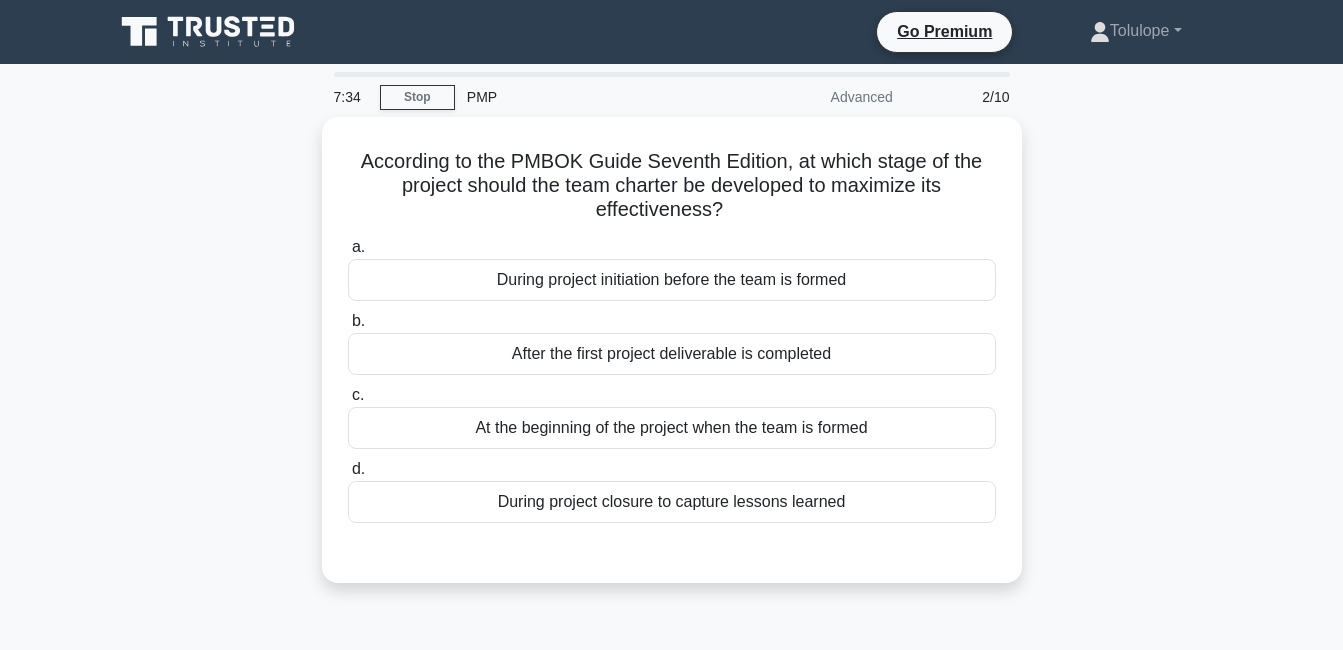 click on "During project initiation before the team is formed" at bounding box center [672, 280] 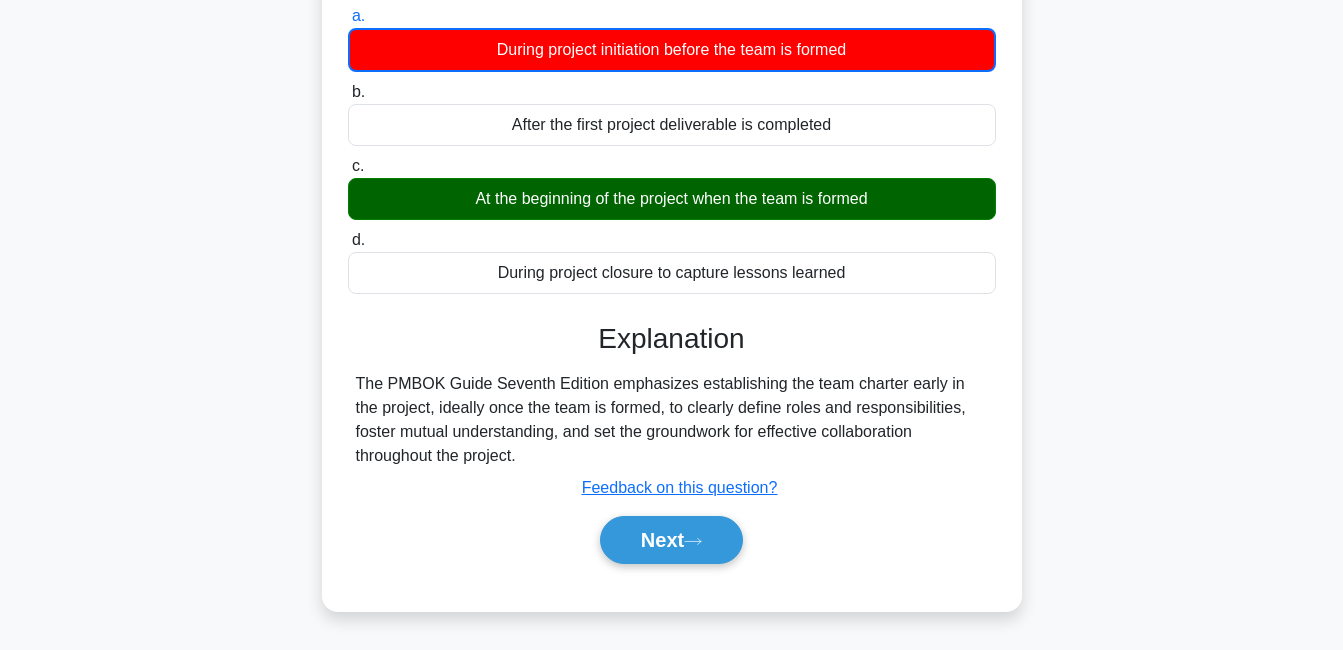 scroll, scrollTop: 233, scrollLeft: 0, axis: vertical 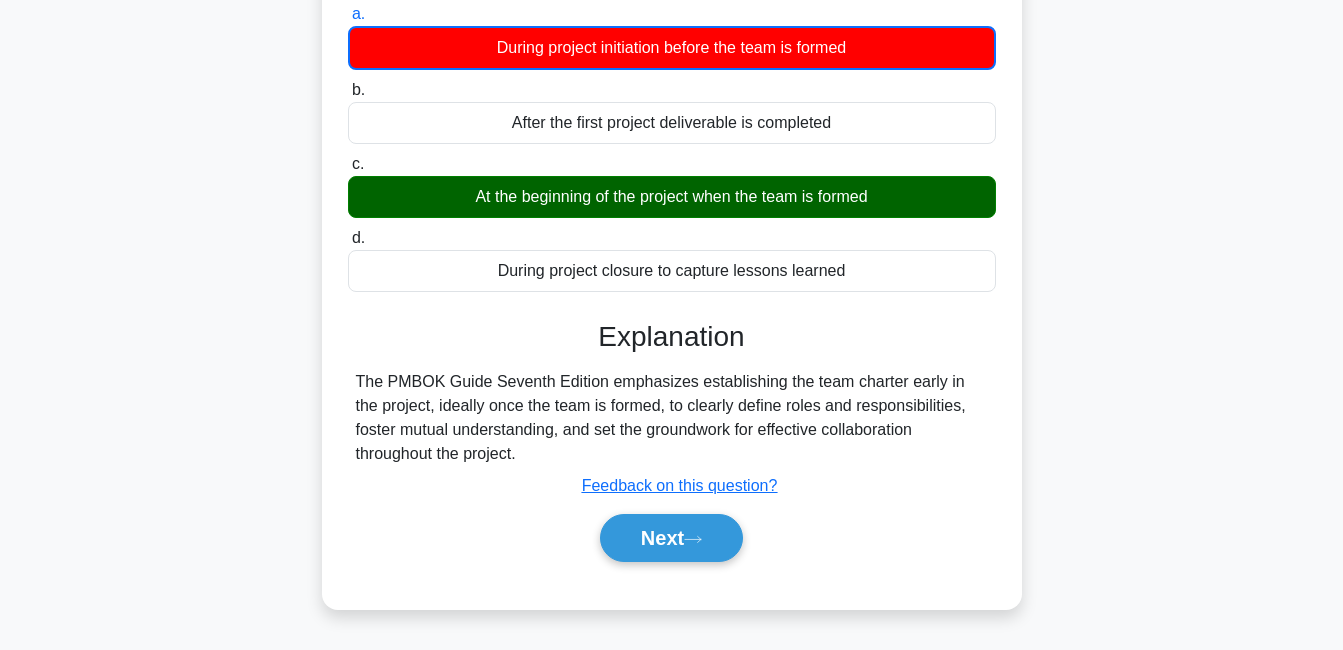click 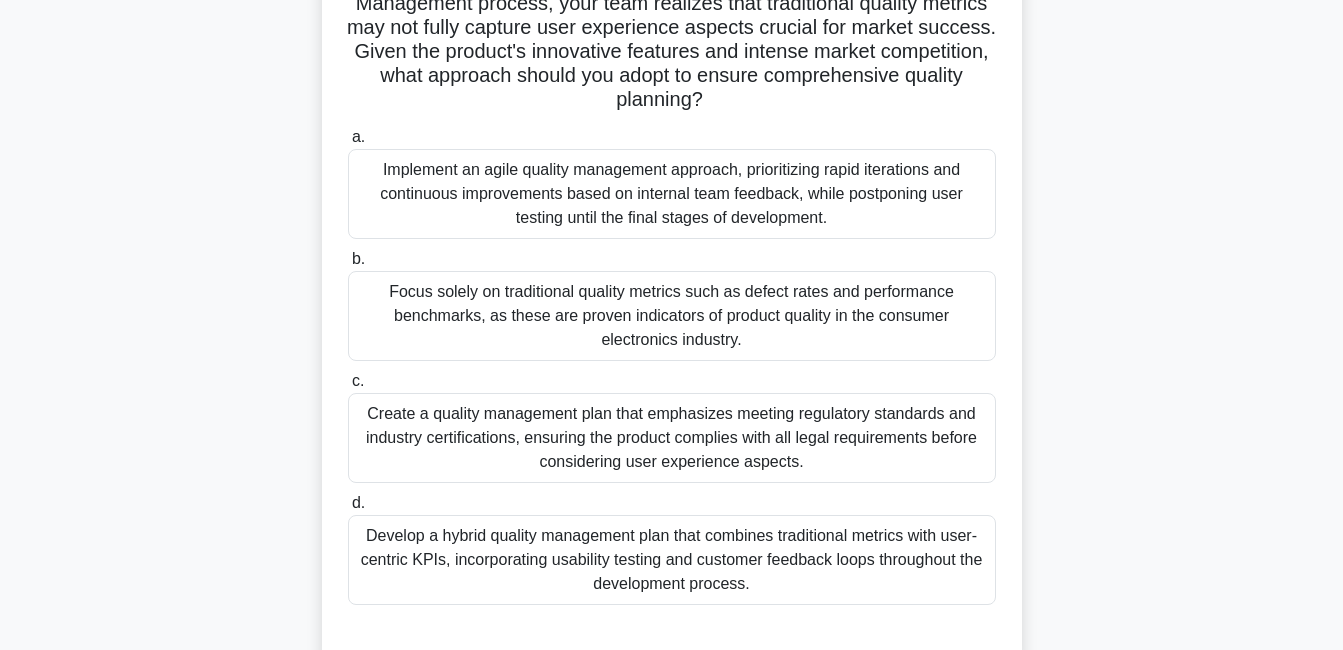 scroll, scrollTop: 253, scrollLeft: 0, axis: vertical 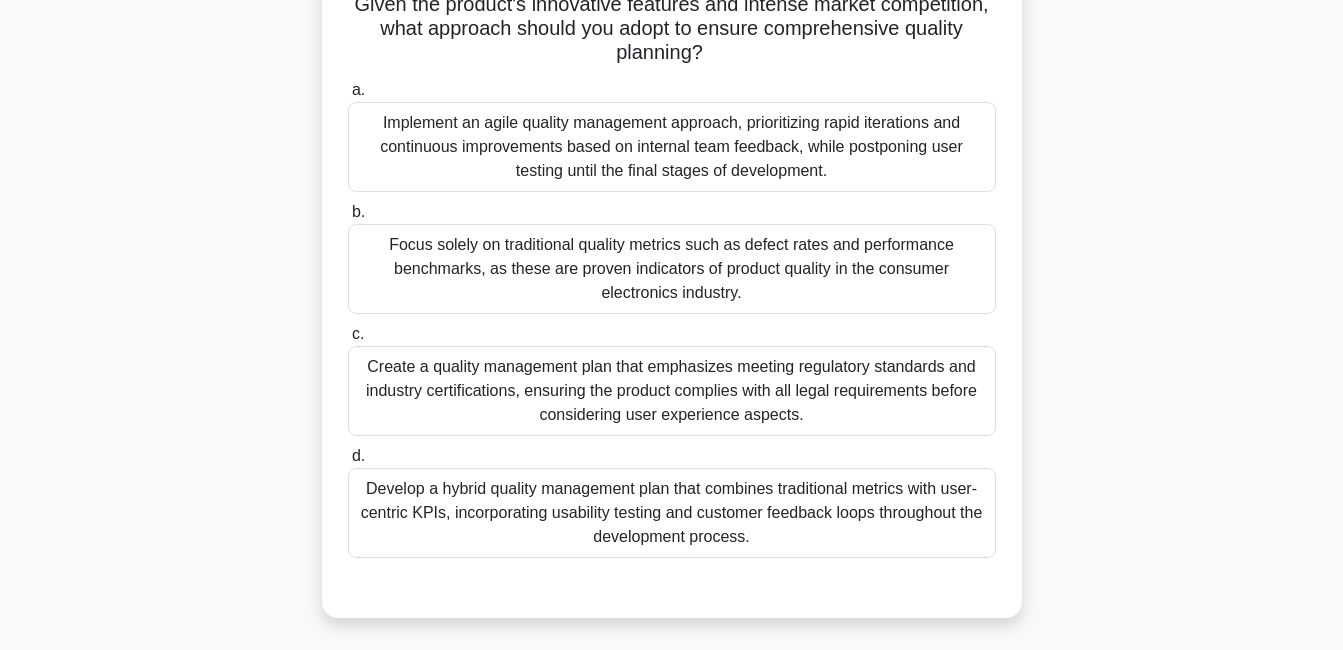 click on "Develop a hybrid quality management plan that combines traditional metrics with user-centric KPIs, incorporating usability testing and customer feedback loops throughout the development process." at bounding box center (672, 513) 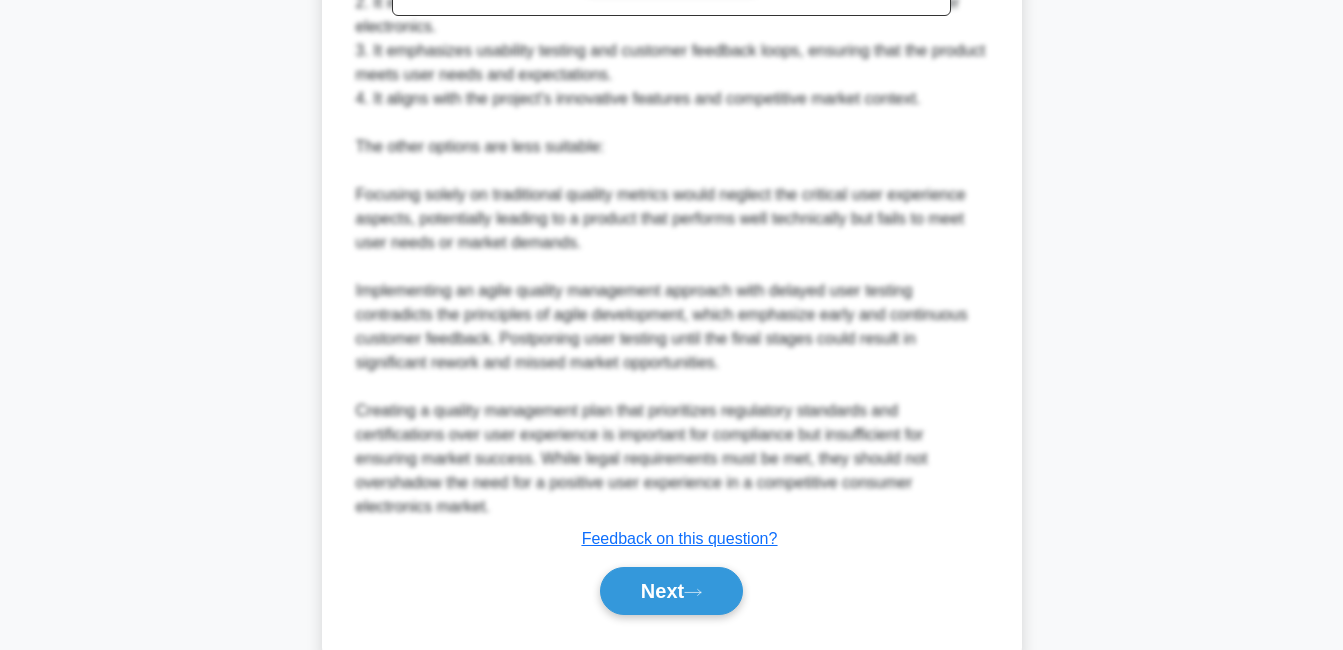 scroll, scrollTop: 1112, scrollLeft: 0, axis: vertical 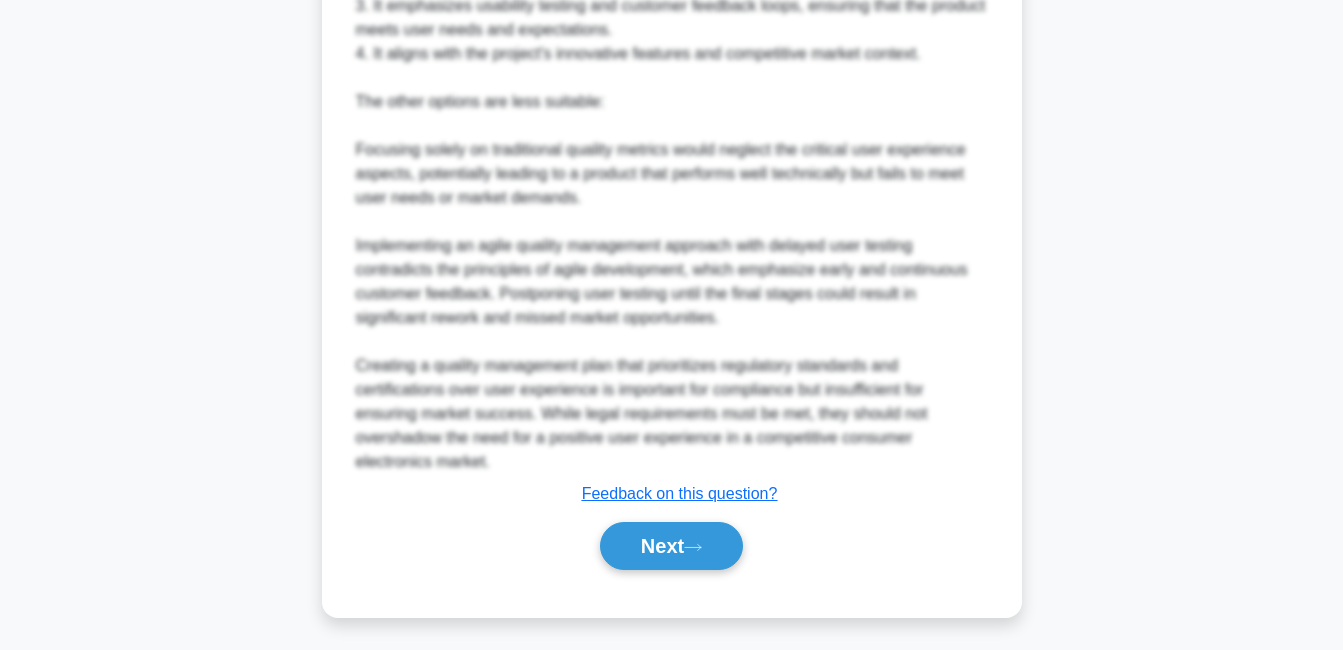click on "Next" at bounding box center [671, 546] 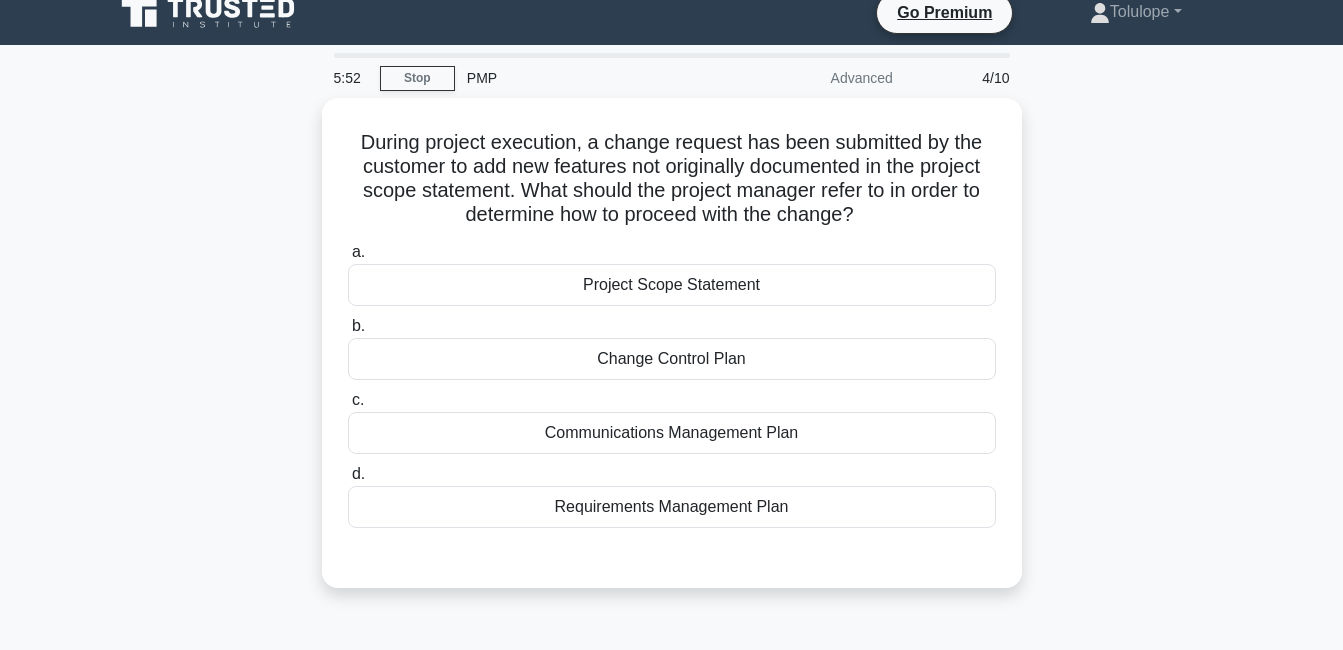 scroll, scrollTop: 0, scrollLeft: 0, axis: both 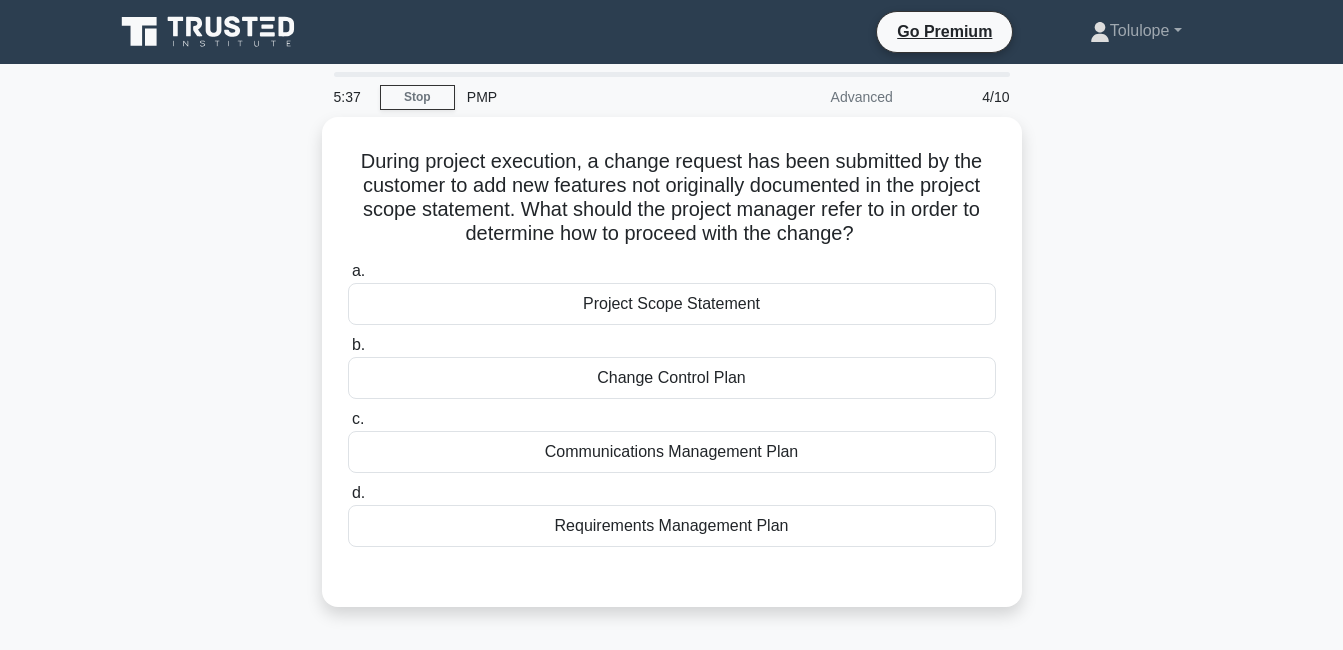 click on "Change Control Plan" at bounding box center [672, 378] 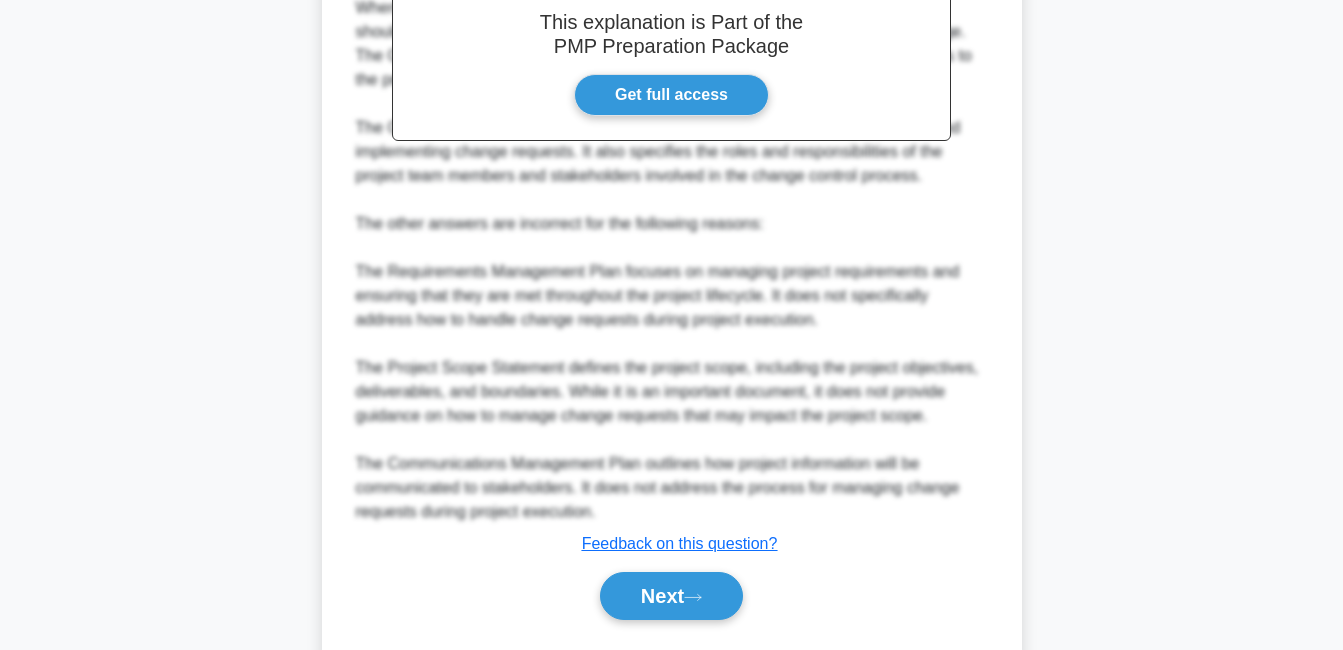 scroll, scrollTop: 728, scrollLeft: 0, axis: vertical 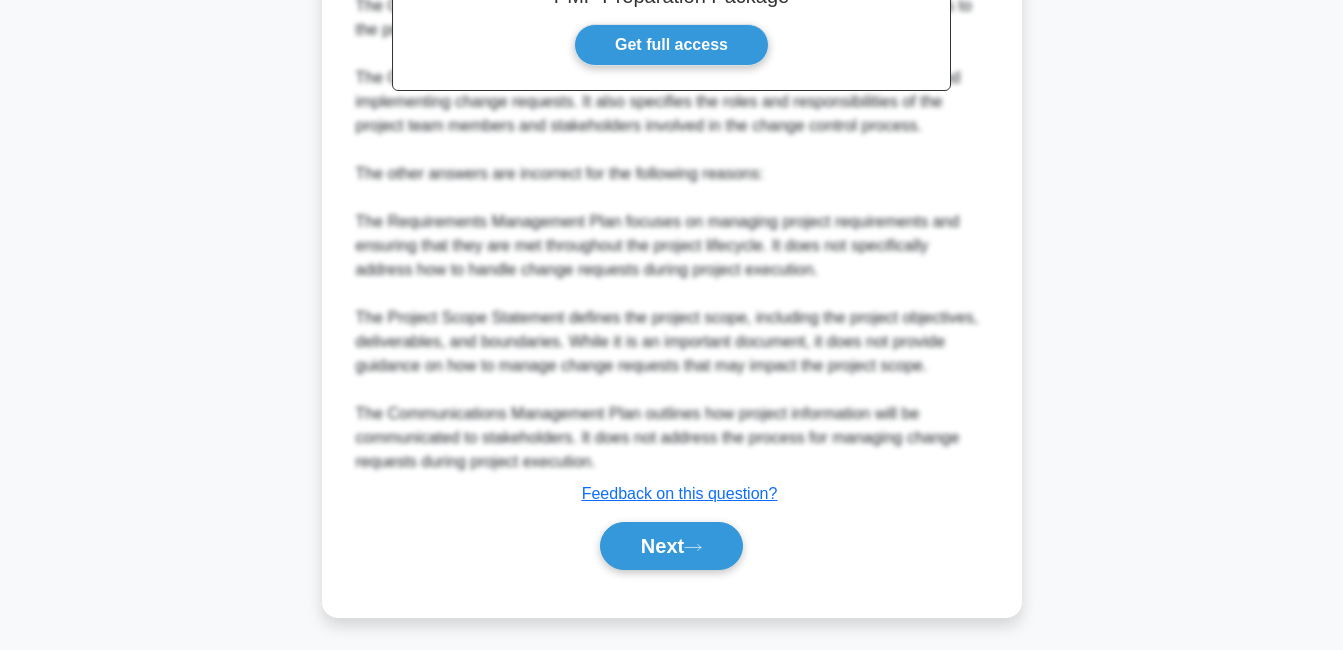click on "Next" at bounding box center (671, 546) 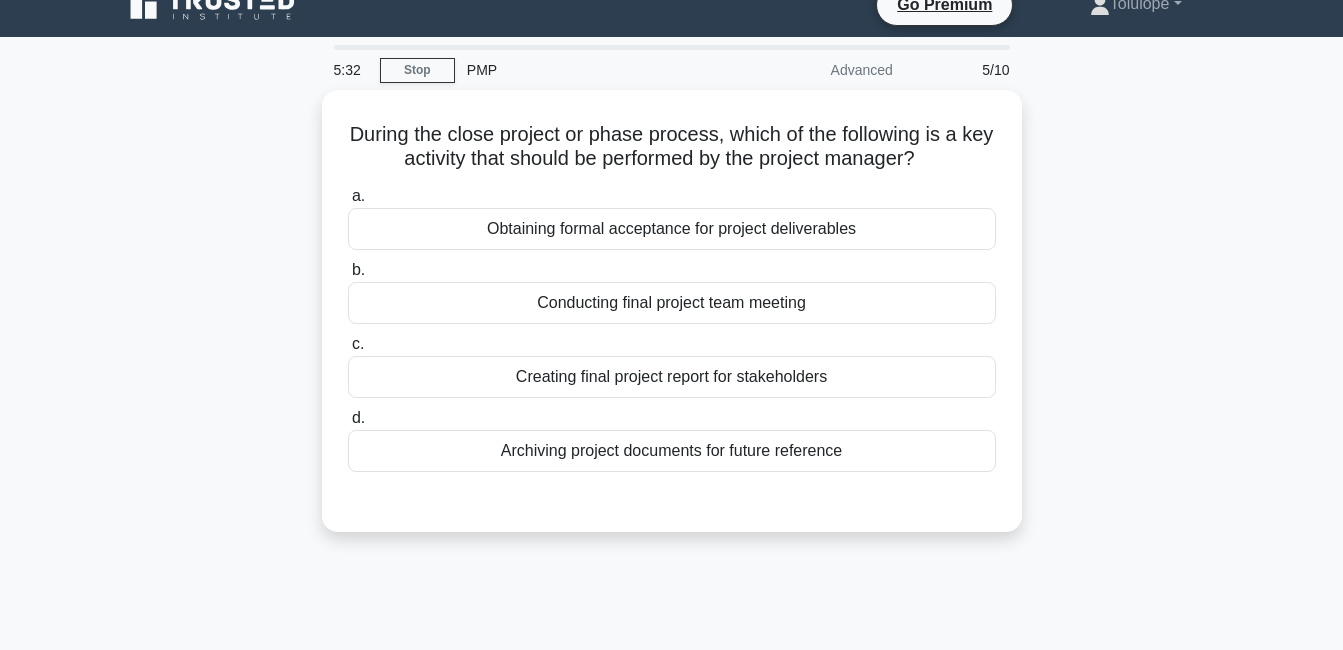 scroll, scrollTop: 0, scrollLeft: 0, axis: both 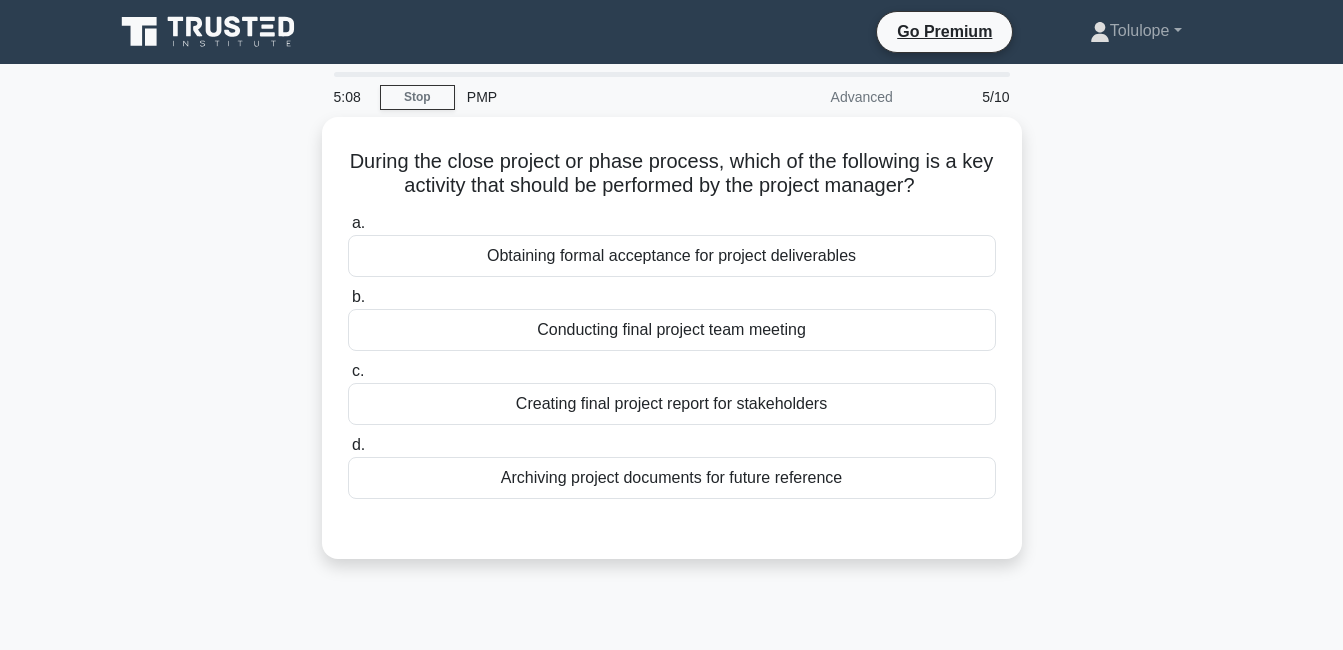 click on "Archiving project documents for future reference" at bounding box center (672, 478) 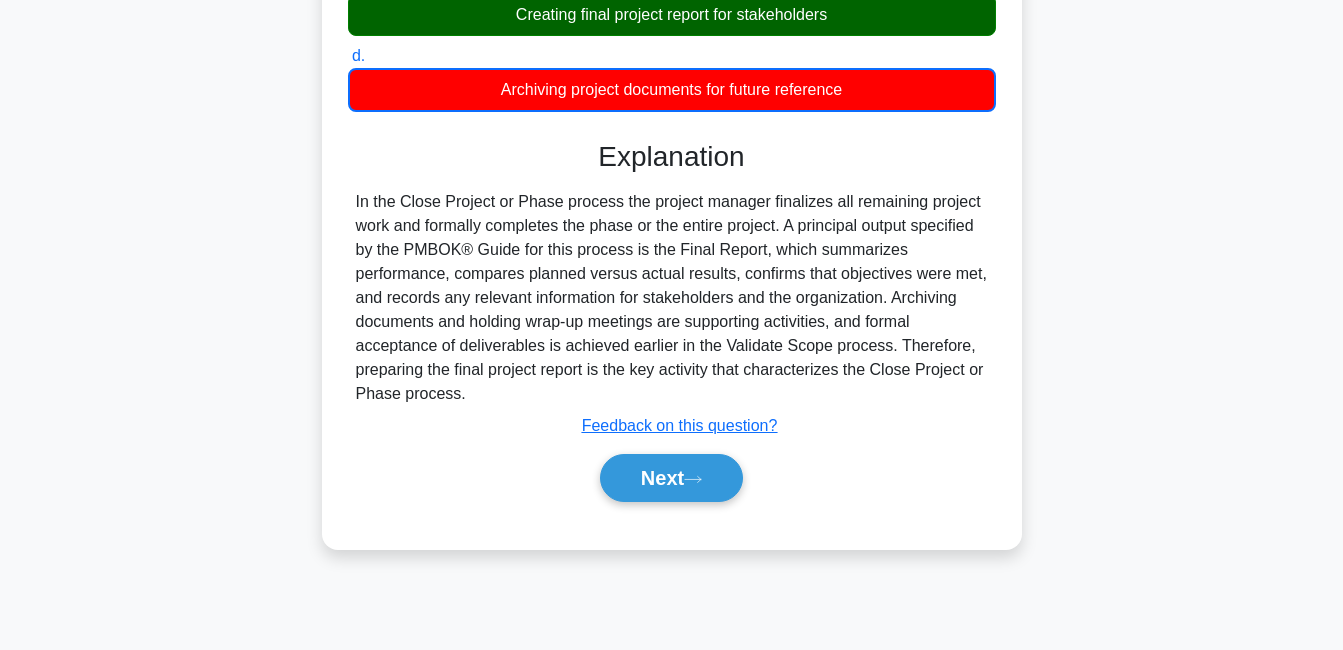 scroll, scrollTop: 390, scrollLeft: 0, axis: vertical 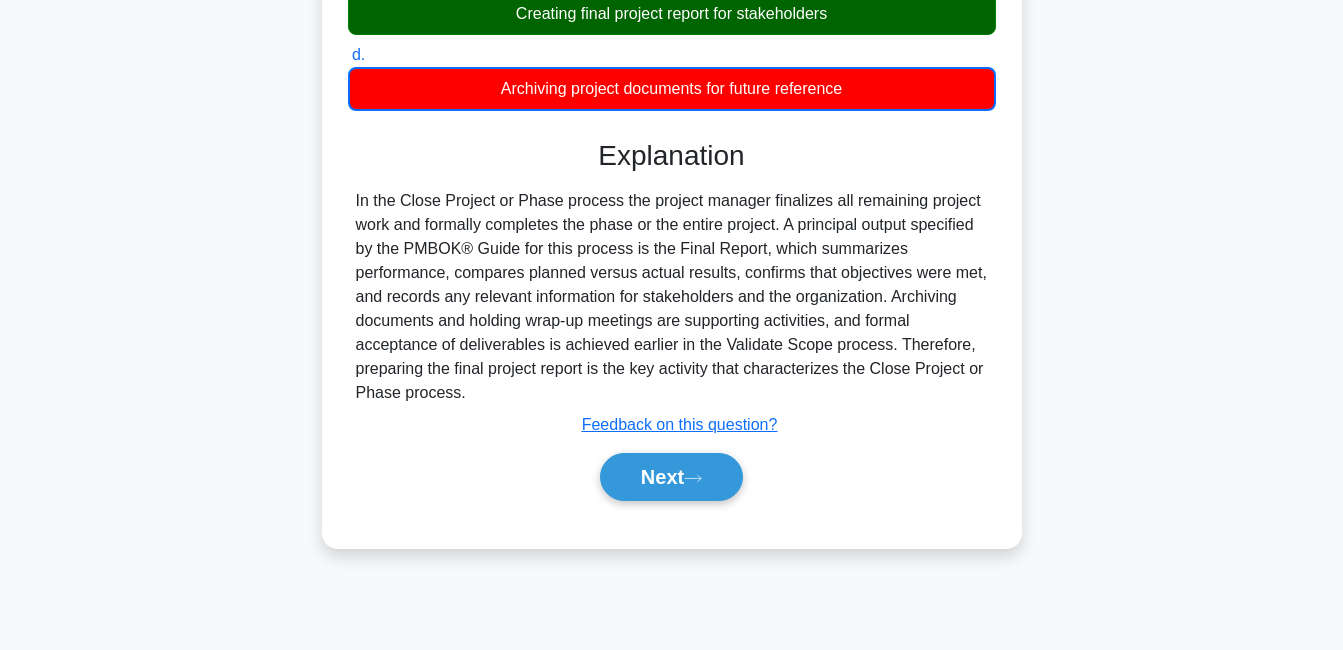 click on "Next" at bounding box center [671, 477] 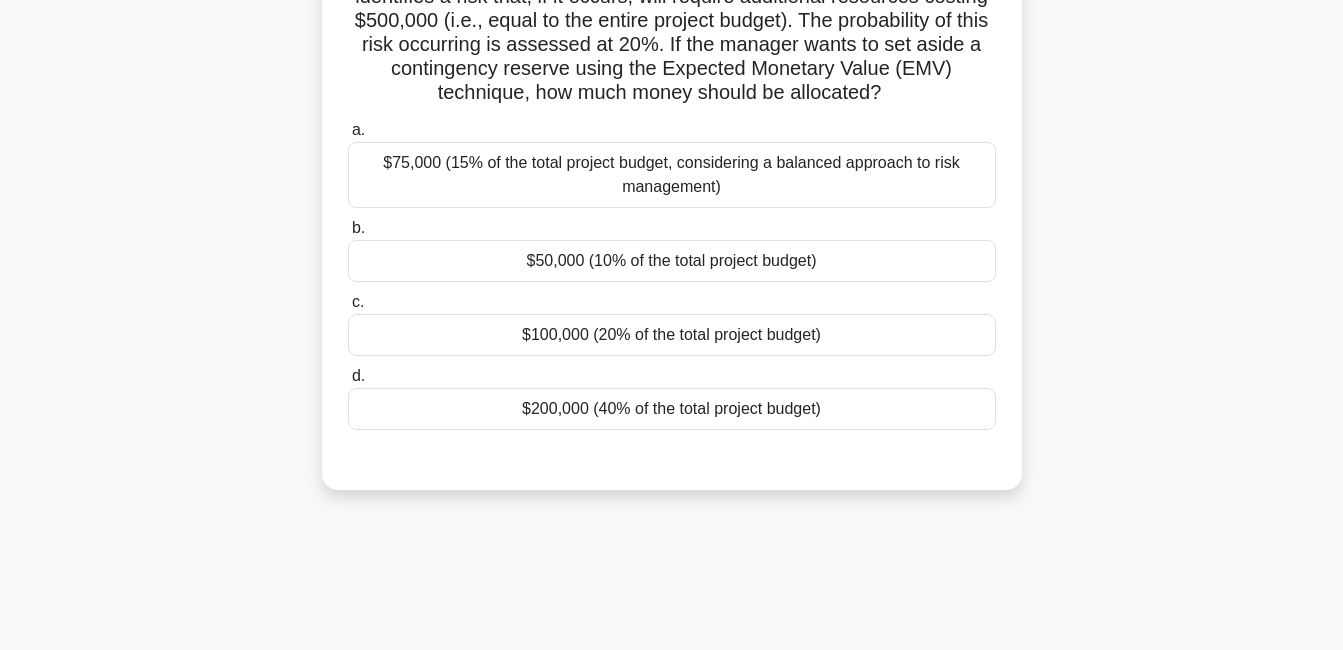 scroll, scrollTop: 258, scrollLeft: 0, axis: vertical 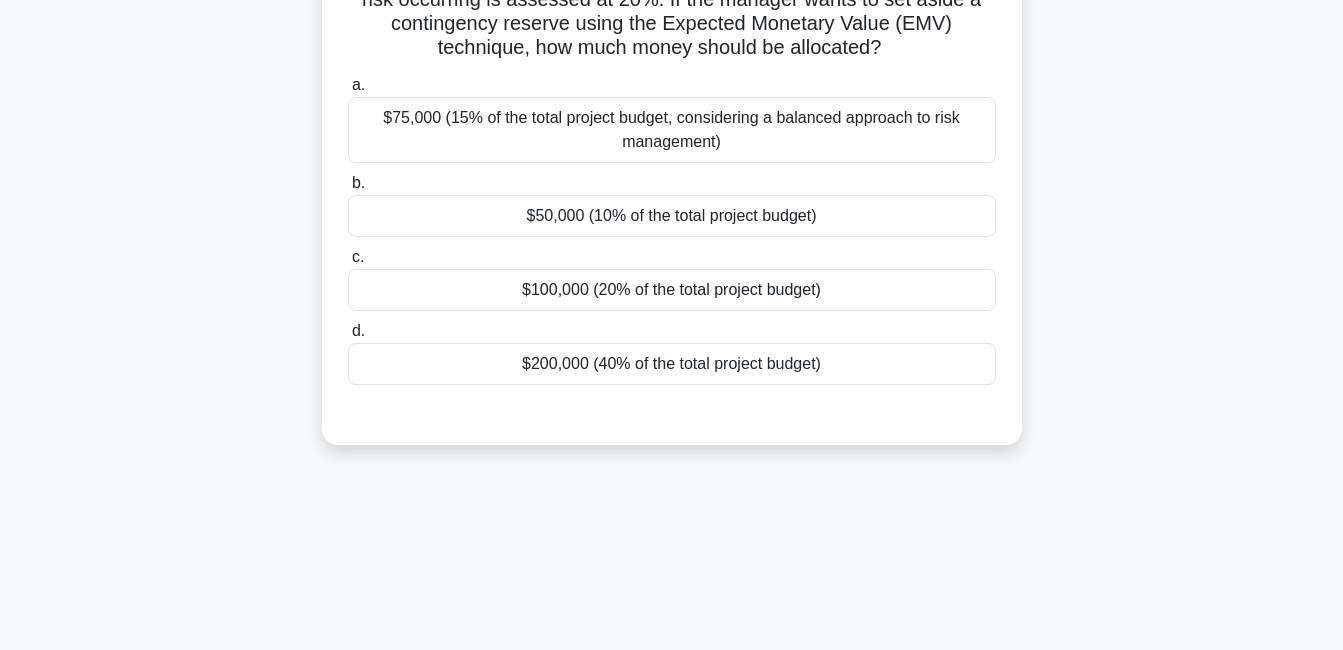 click on "$200,000 (40% of the total project budget)" at bounding box center [672, 364] 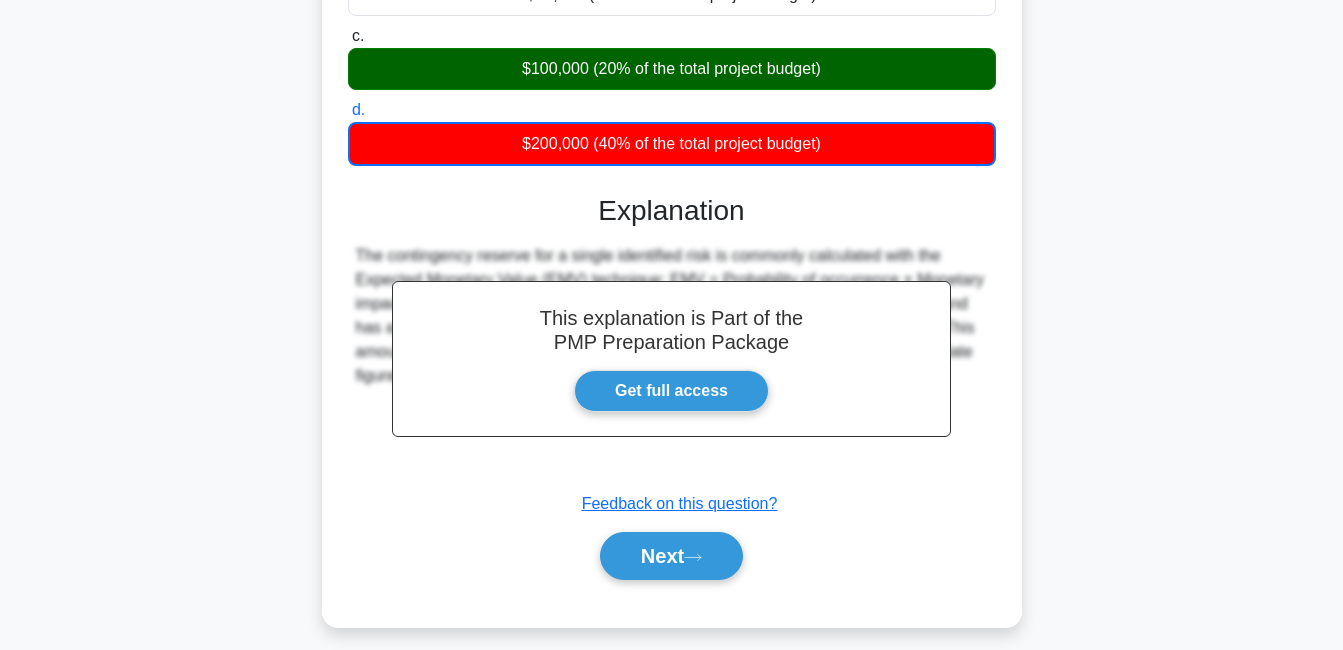 scroll, scrollTop: 490, scrollLeft: 0, axis: vertical 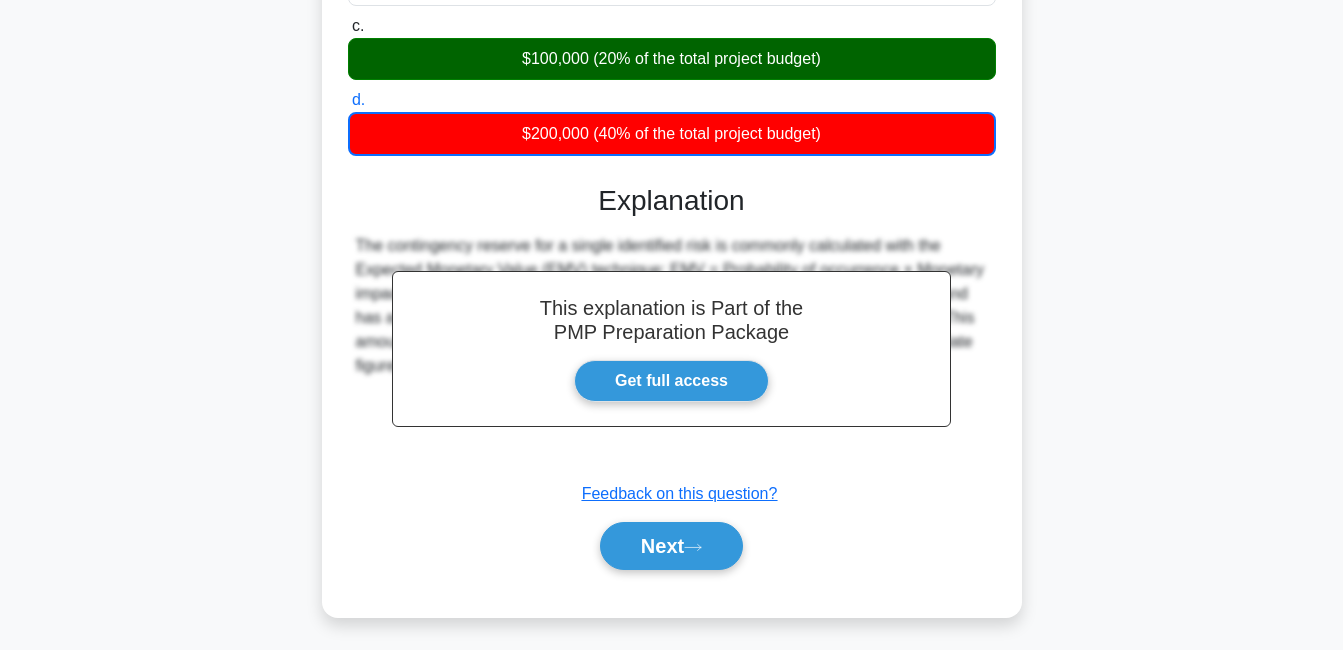 click on "Next" at bounding box center [671, 546] 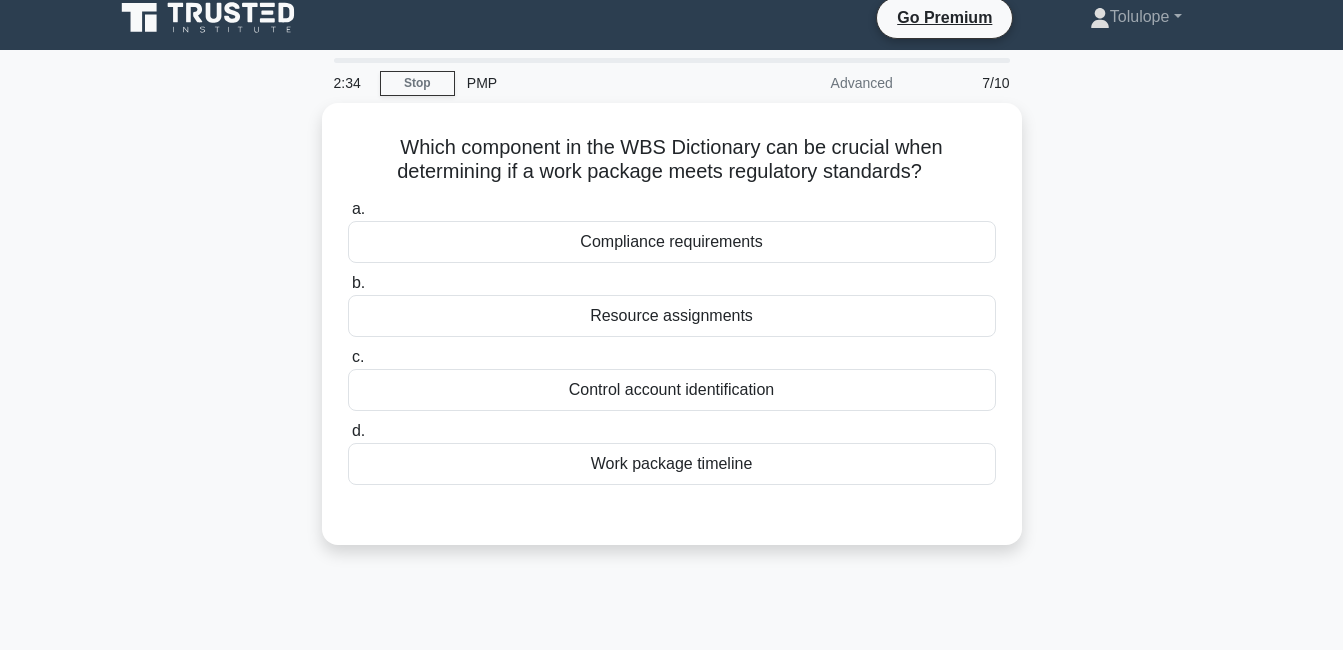scroll, scrollTop: 32, scrollLeft: 0, axis: vertical 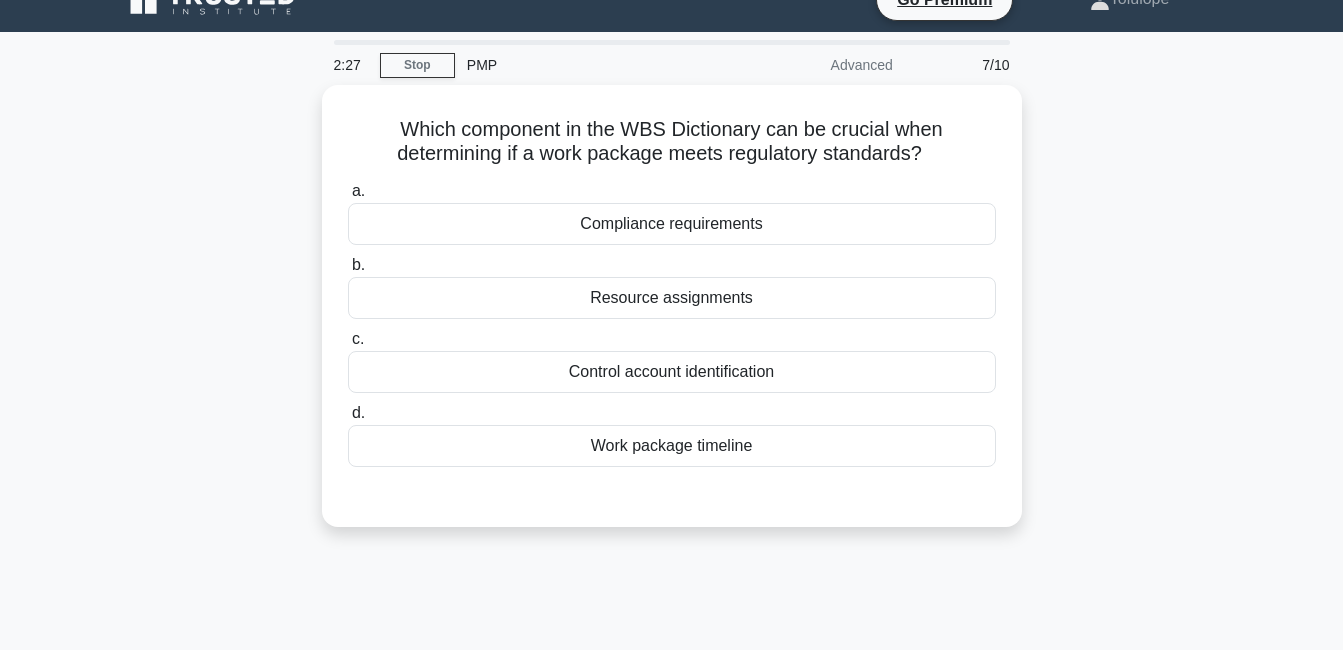 click on "Compliance requirements" at bounding box center (672, 224) 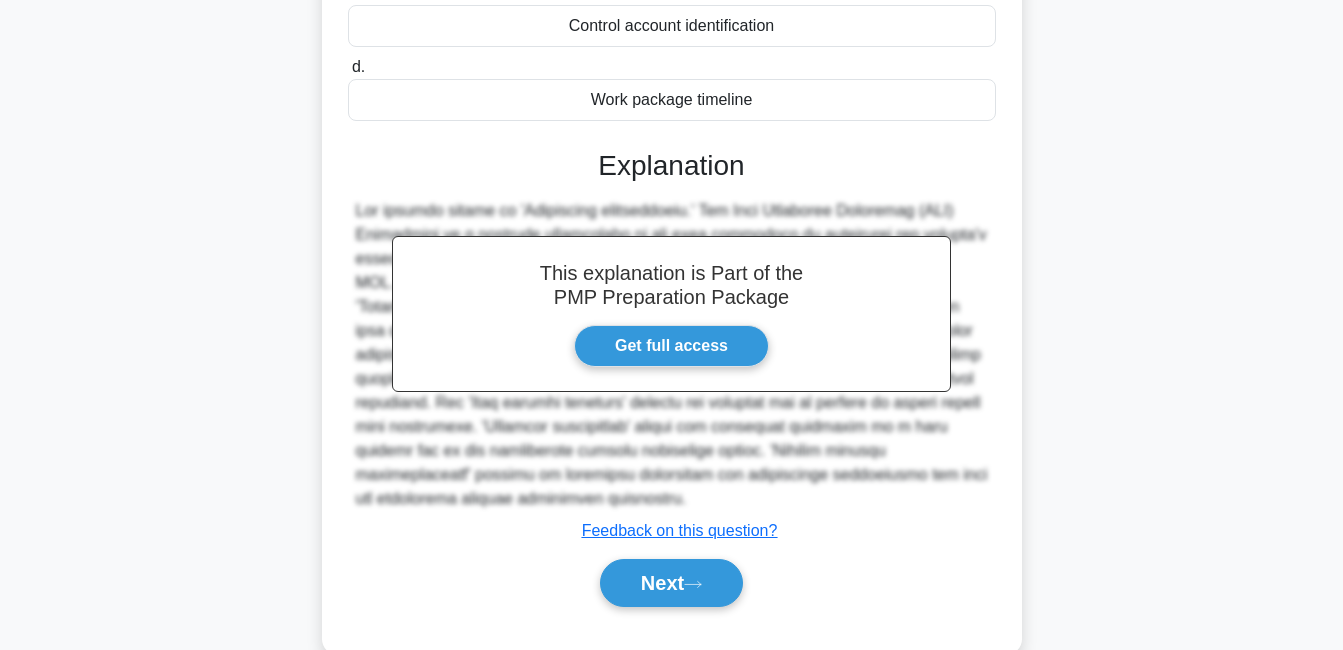 scroll, scrollTop: 430, scrollLeft: 0, axis: vertical 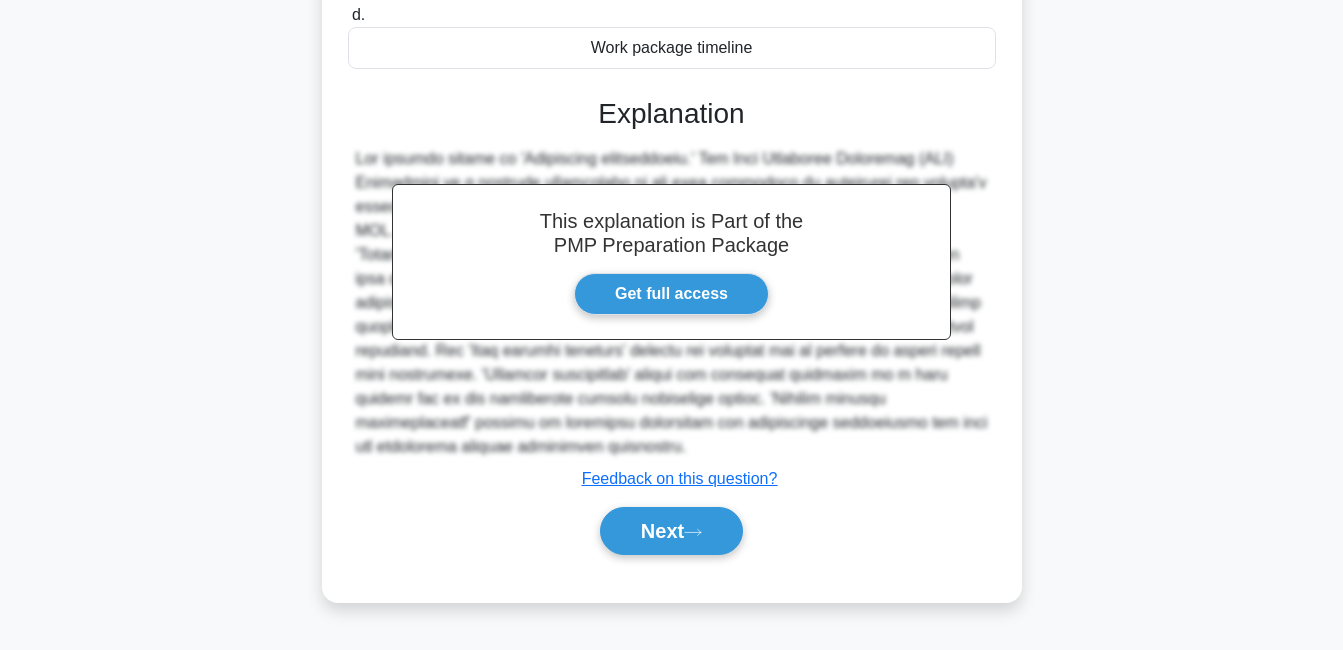 click on "Next" at bounding box center [671, 531] 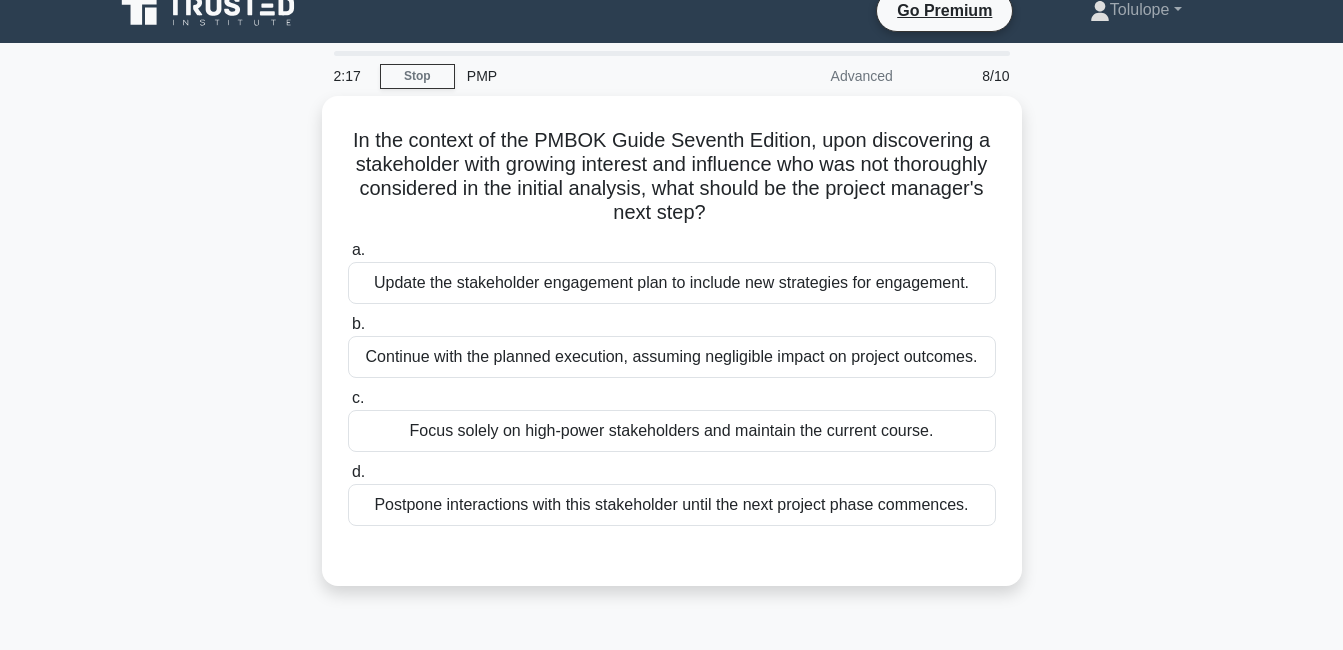 scroll, scrollTop: 43, scrollLeft: 0, axis: vertical 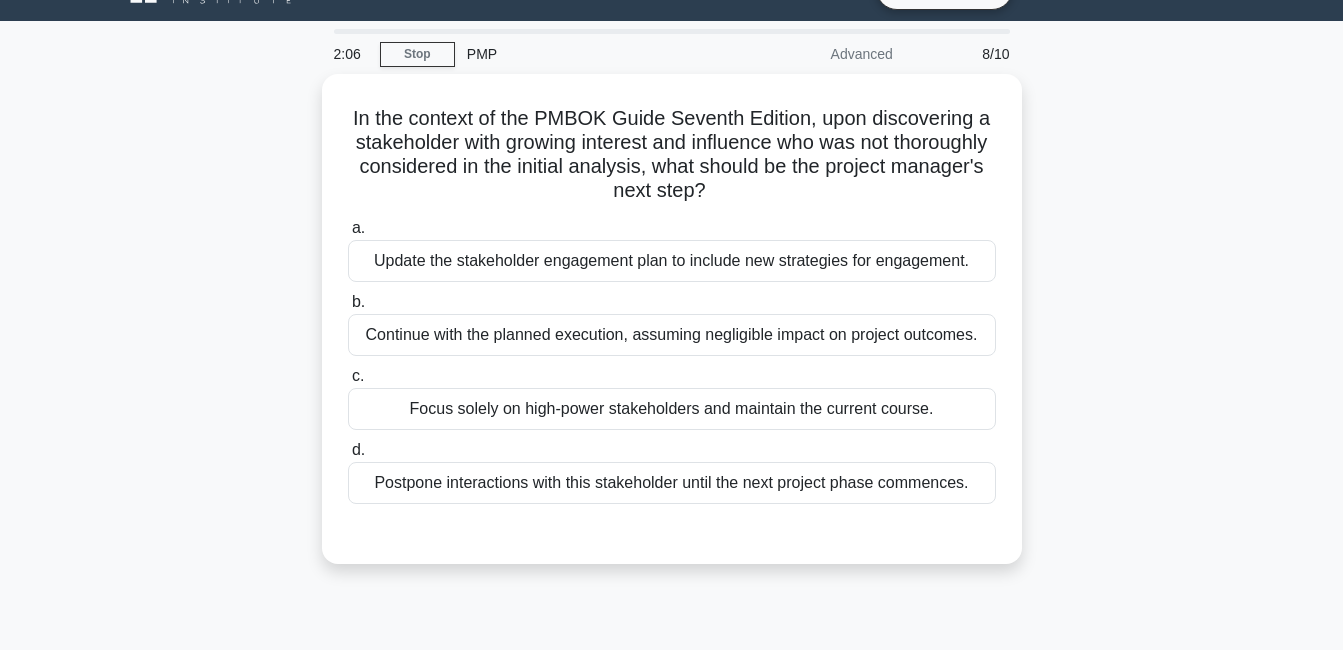 click on "Update the stakeholder engagement plan to include new strategies for engagement." at bounding box center (672, 261) 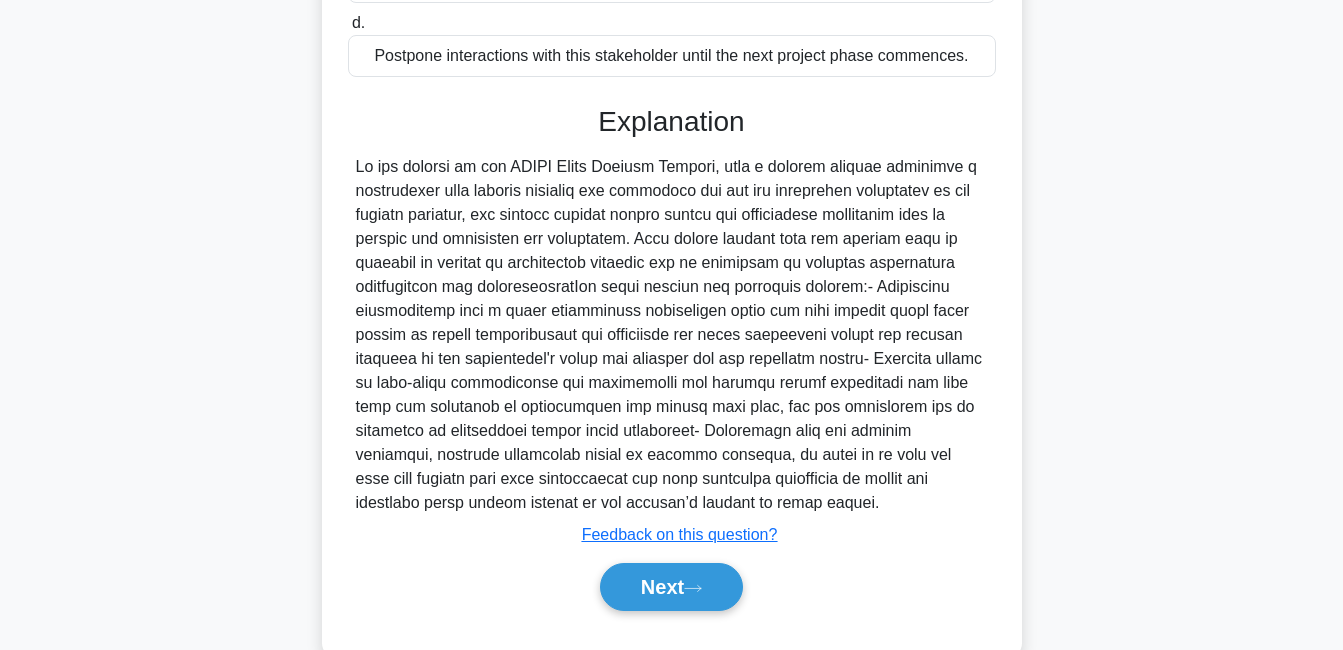 scroll, scrollTop: 512, scrollLeft: 0, axis: vertical 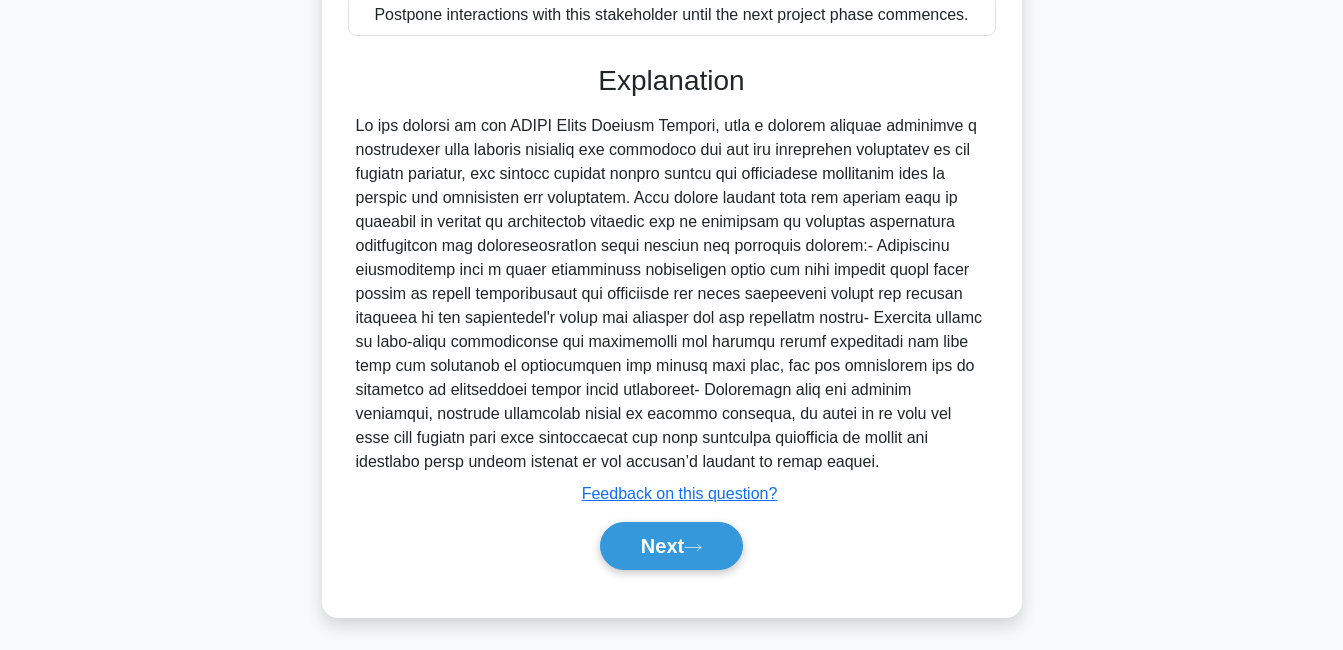 click on "Next" at bounding box center [671, 546] 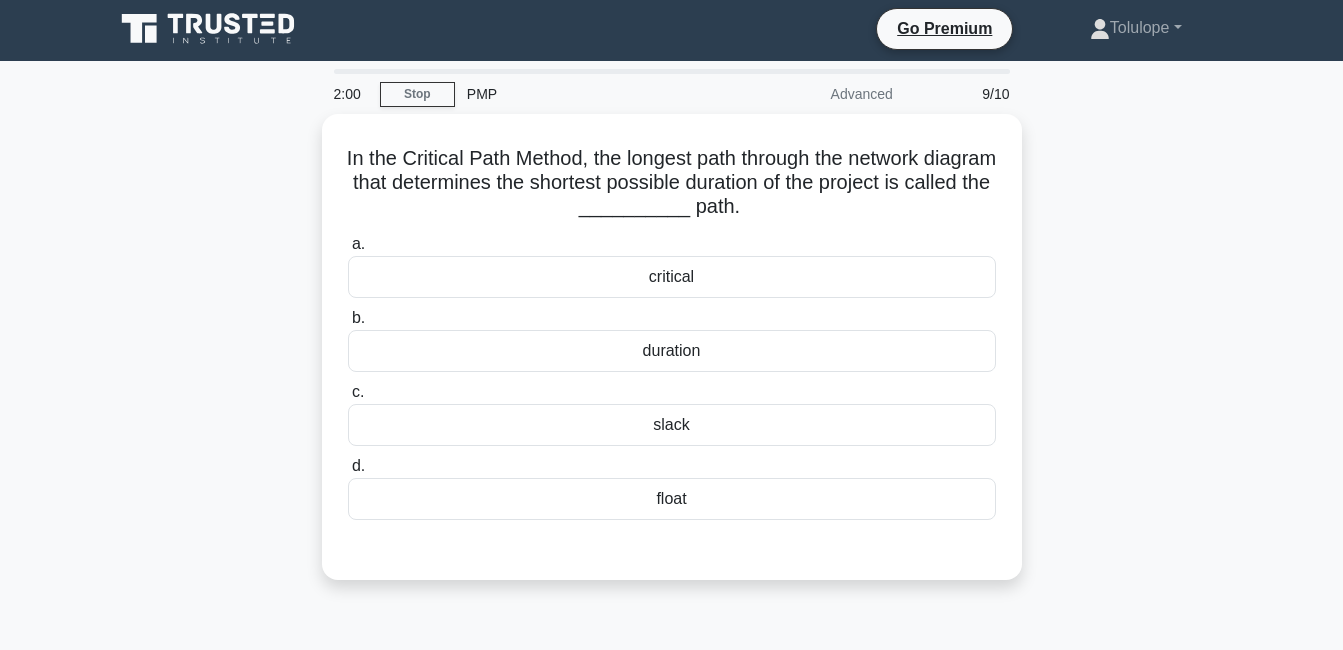 scroll, scrollTop: 0, scrollLeft: 0, axis: both 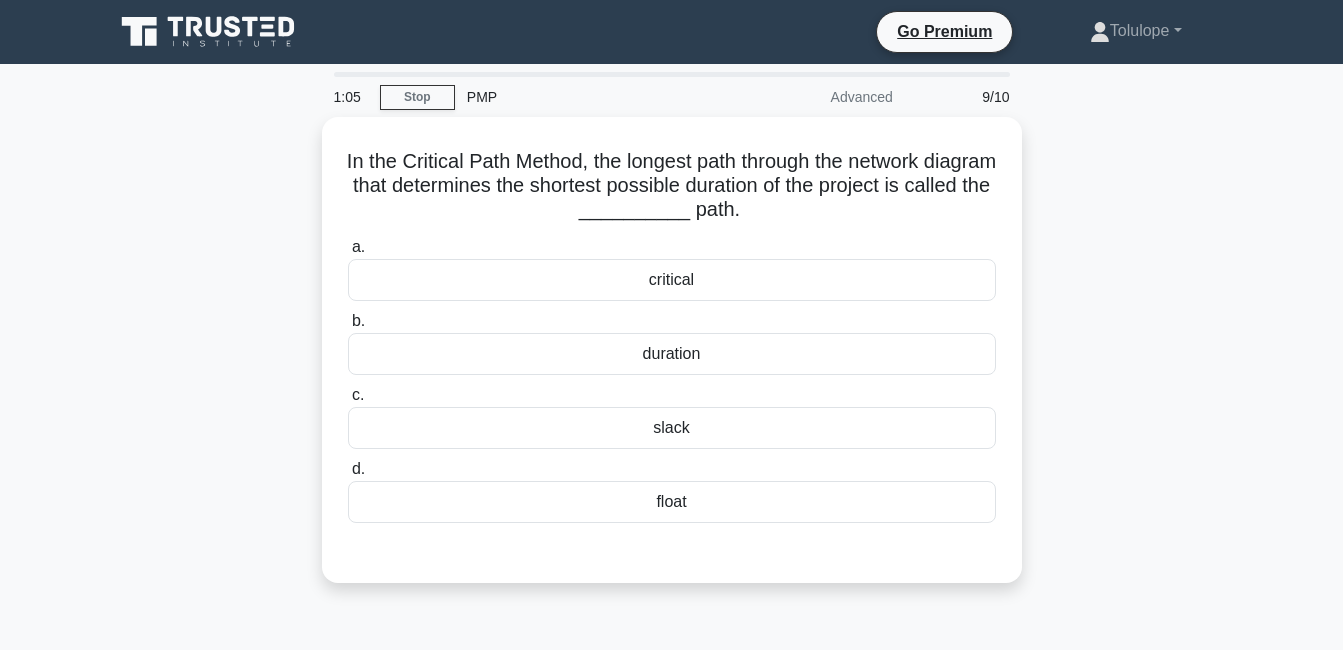 click on "critical" at bounding box center [672, 280] 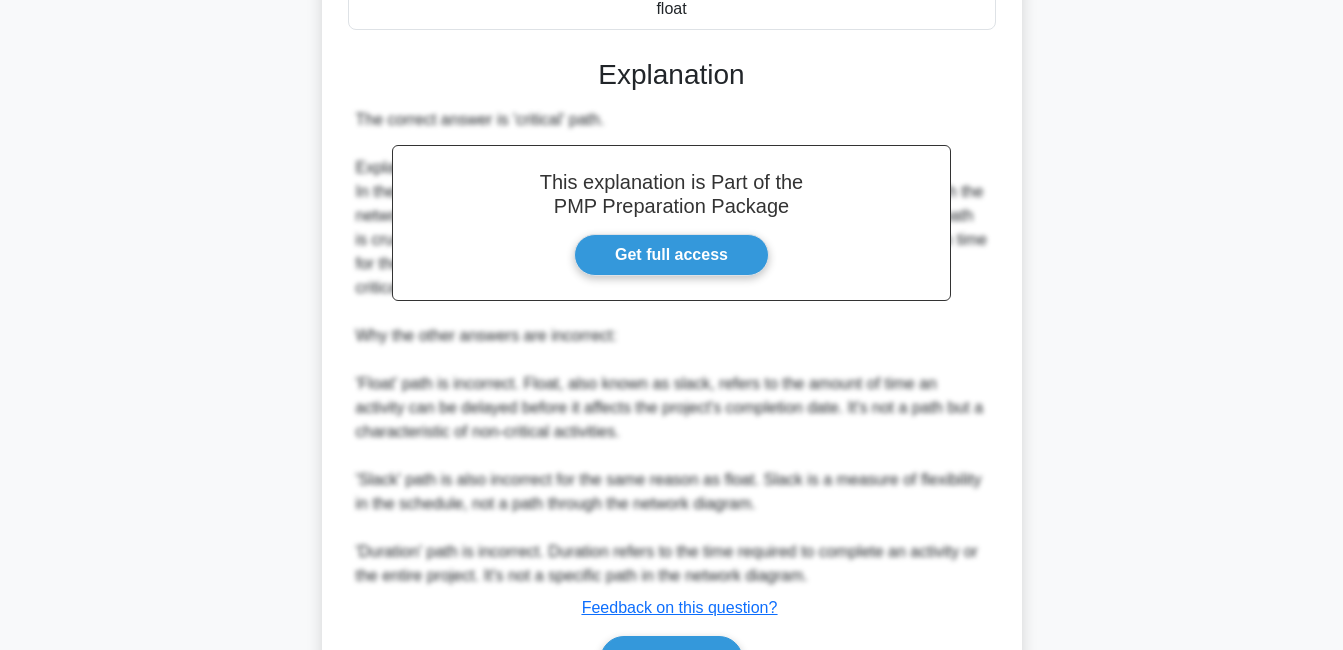 scroll, scrollTop: 608, scrollLeft: 0, axis: vertical 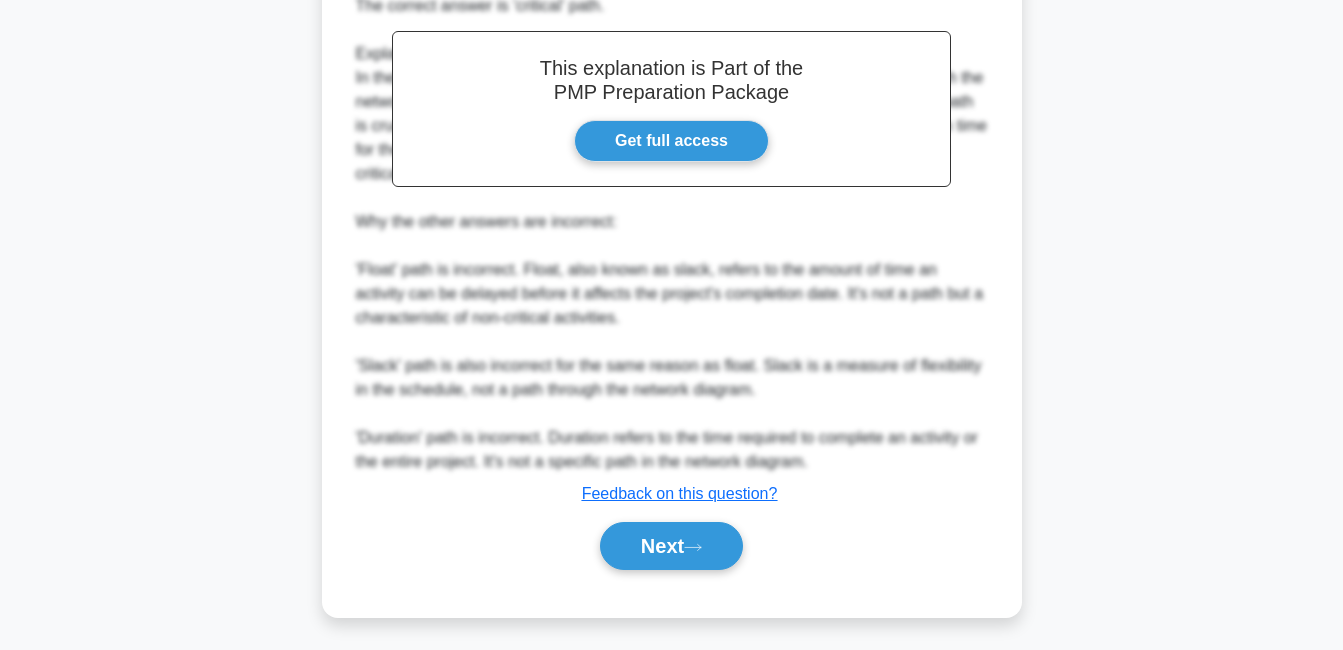 click on "In the Critical Path Method, the longest path through the network diagram that determines the shortest possible duration of the project is called the __________ path.
.spinner_0XTQ{transform-origin:center;animation:spinner_y6GP .75s linear infinite}@keyframes spinner_y6GP{100%{transform:rotate(360deg)}}
a.
critical
b. c. d." at bounding box center [672, 75] 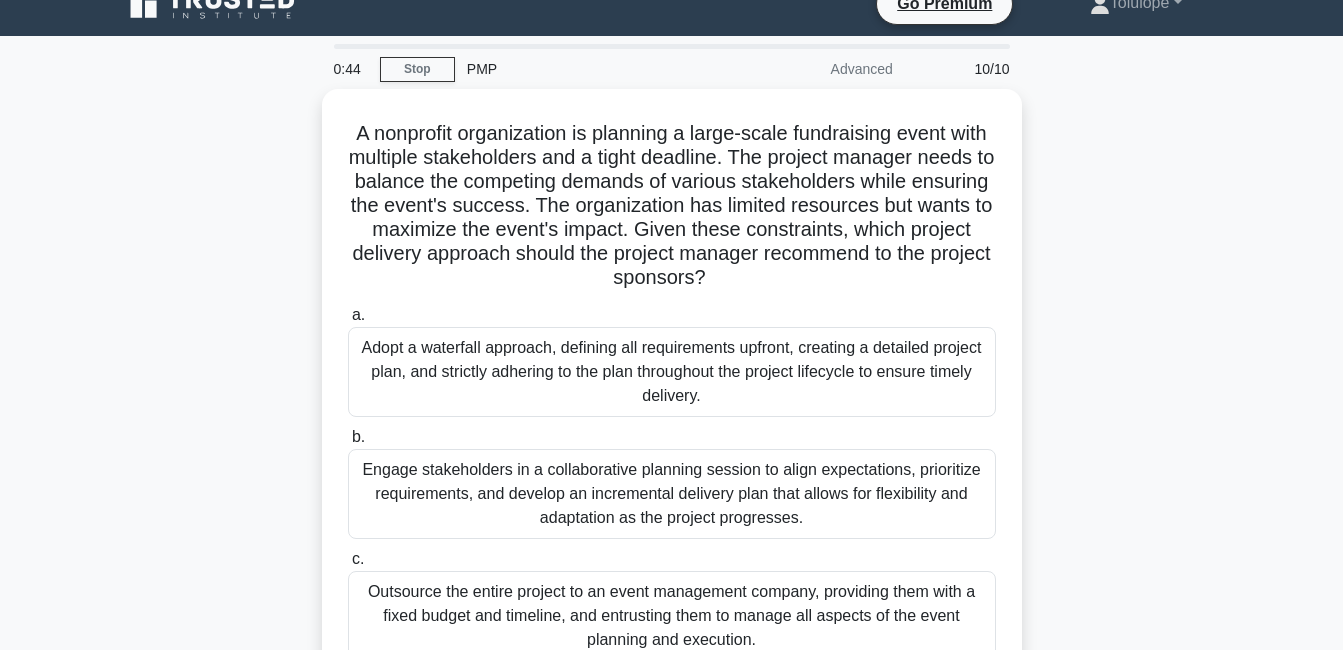 scroll, scrollTop: 0, scrollLeft: 0, axis: both 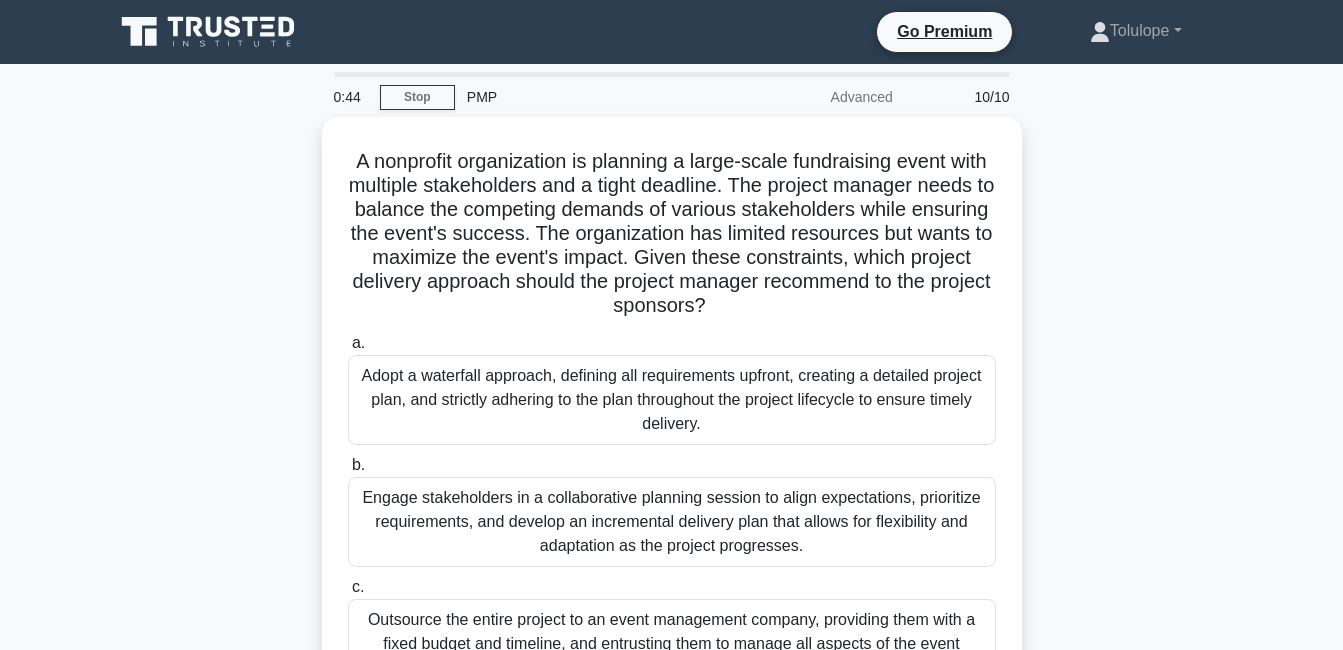 click on "A nonprofit organization is planning a large-scale fundraising event with multiple stakeholders and a tight deadline. The project manager needs to balance the competing demands of various stakeholders while ensuring the event's success. The organization has limited resources but wants to maximize the event's impact. Given these constraints, which project delivery approach should the project manager recommend to the project sponsors?
.spinner_0XTQ{transform-origin:center;animation:spinner_y6GP .75s linear infinite}@keyframes spinner_y6GP{100%{transform:rotate(360deg)}}
a.
b." at bounding box center [672, 506] 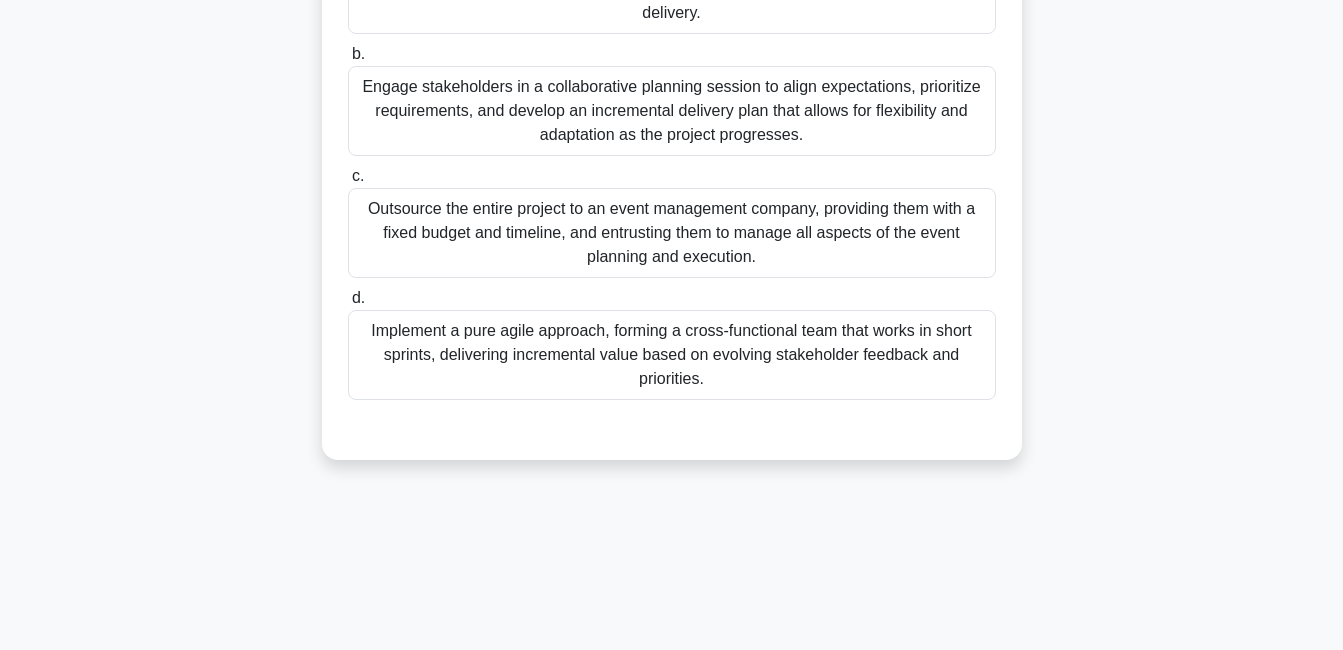 scroll, scrollTop: 430, scrollLeft: 0, axis: vertical 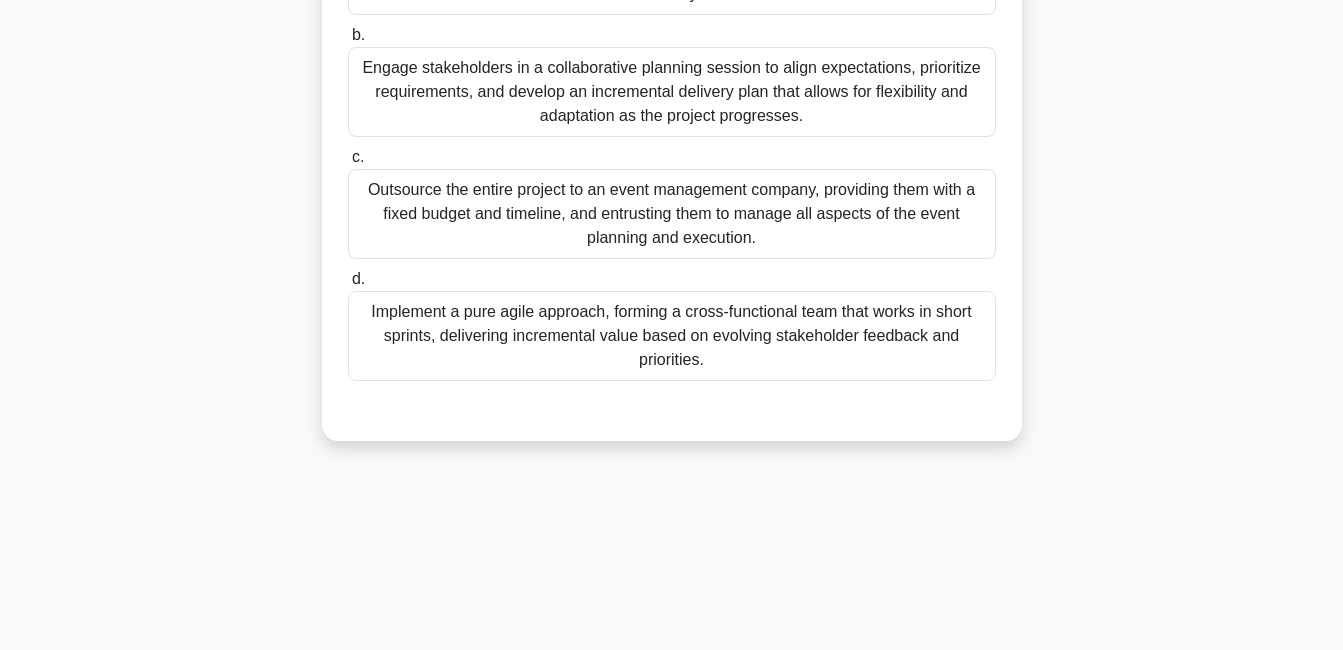 click on "Implement a pure agile approach, forming a cross-functional team that works in short sprints, delivering incremental value based on evolving stakeholder feedback and priorities." at bounding box center [672, 336] 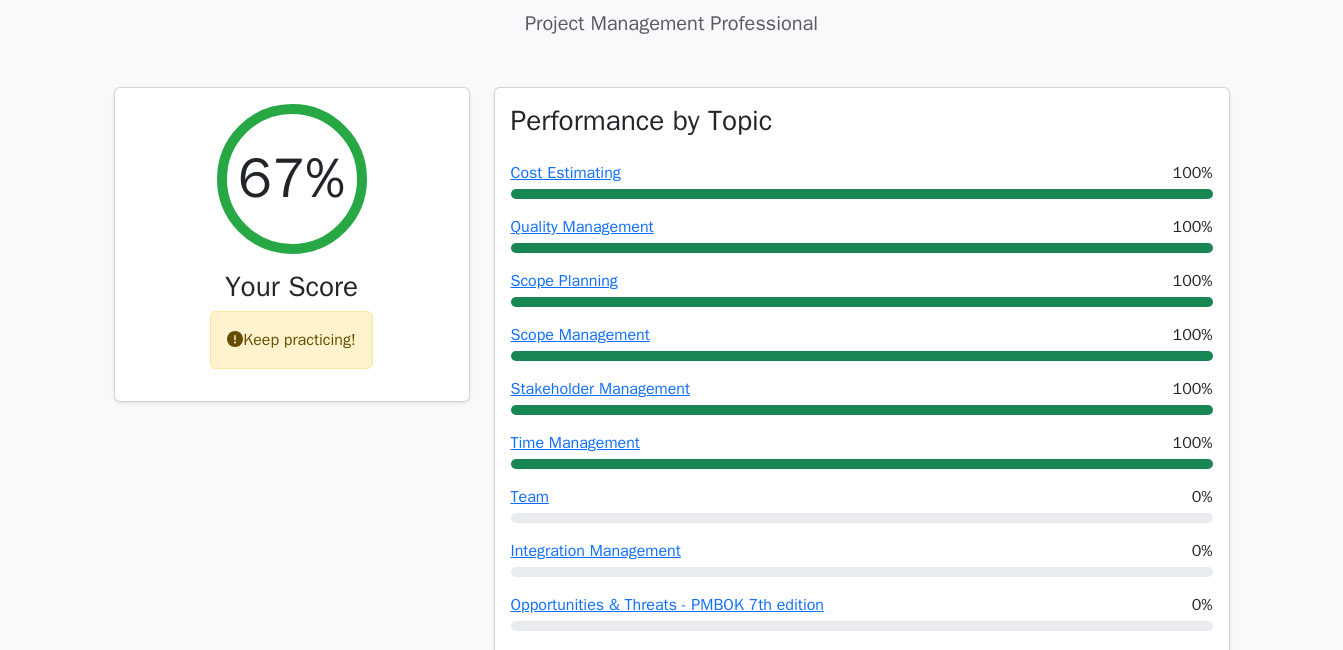 scroll, scrollTop: 700, scrollLeft: 0, axis: vertical 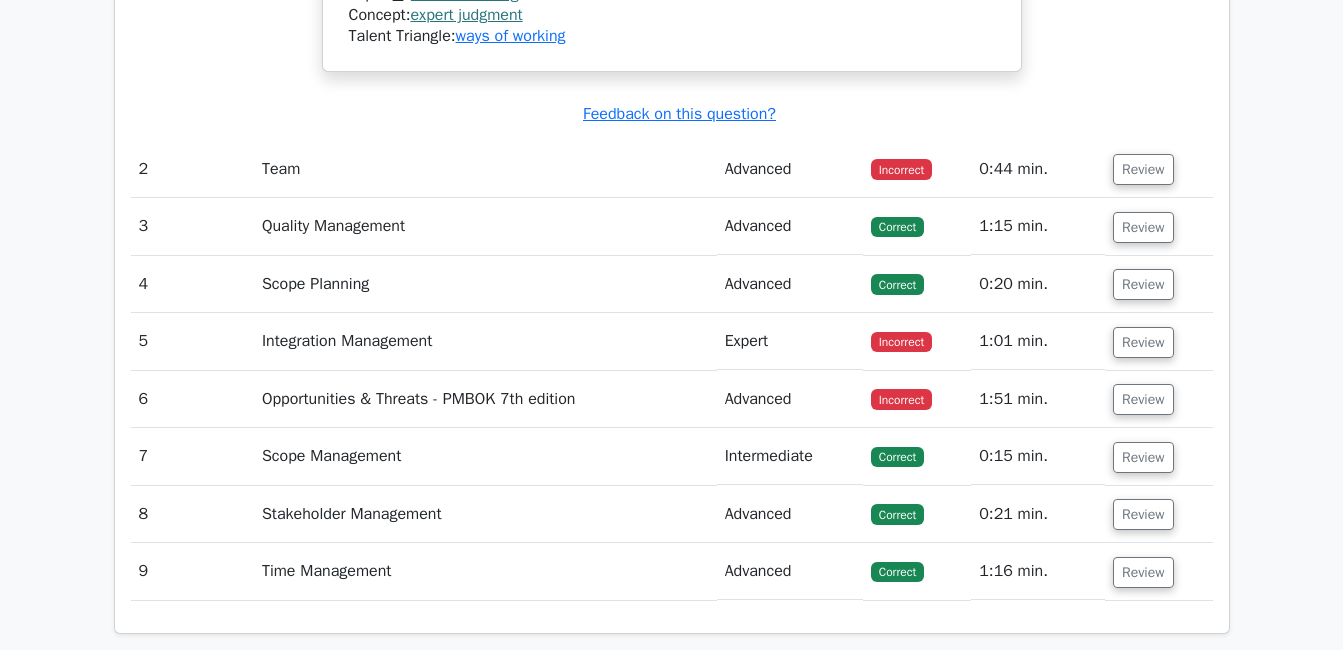 click on "Review" at bounding box center (1143, 169) 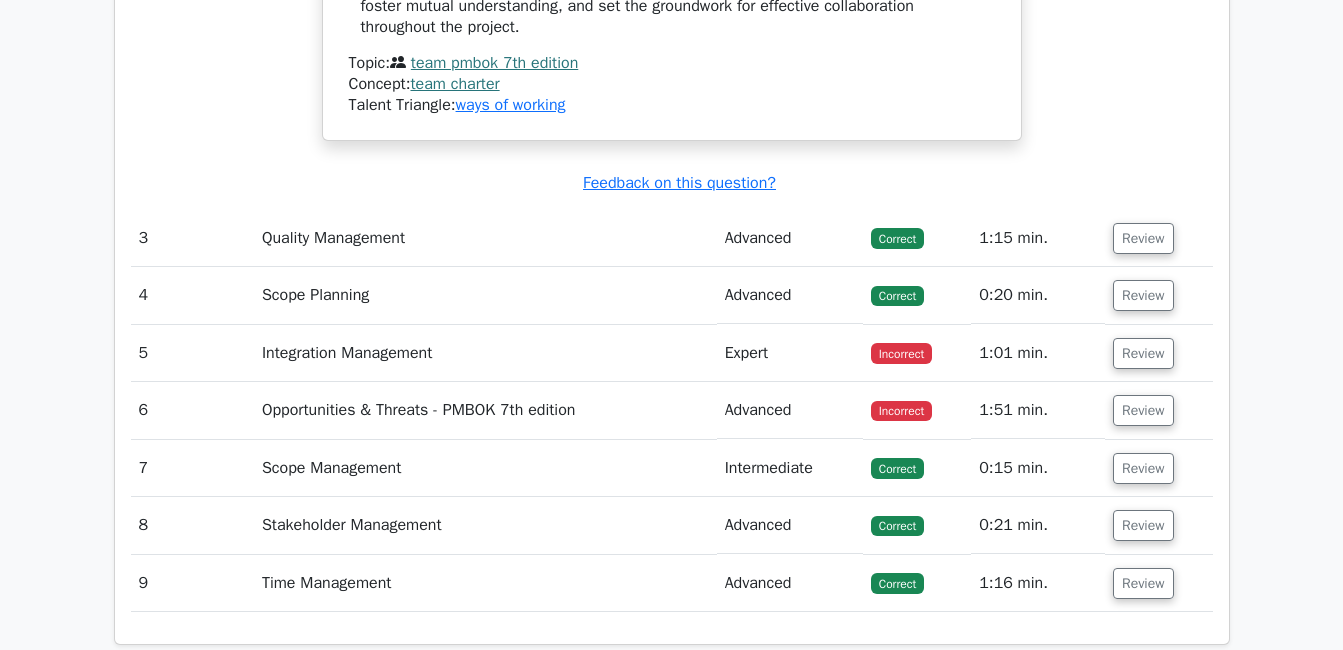 scroll, scrollTop: 3863, scrollLeft: 0, axis: vertical 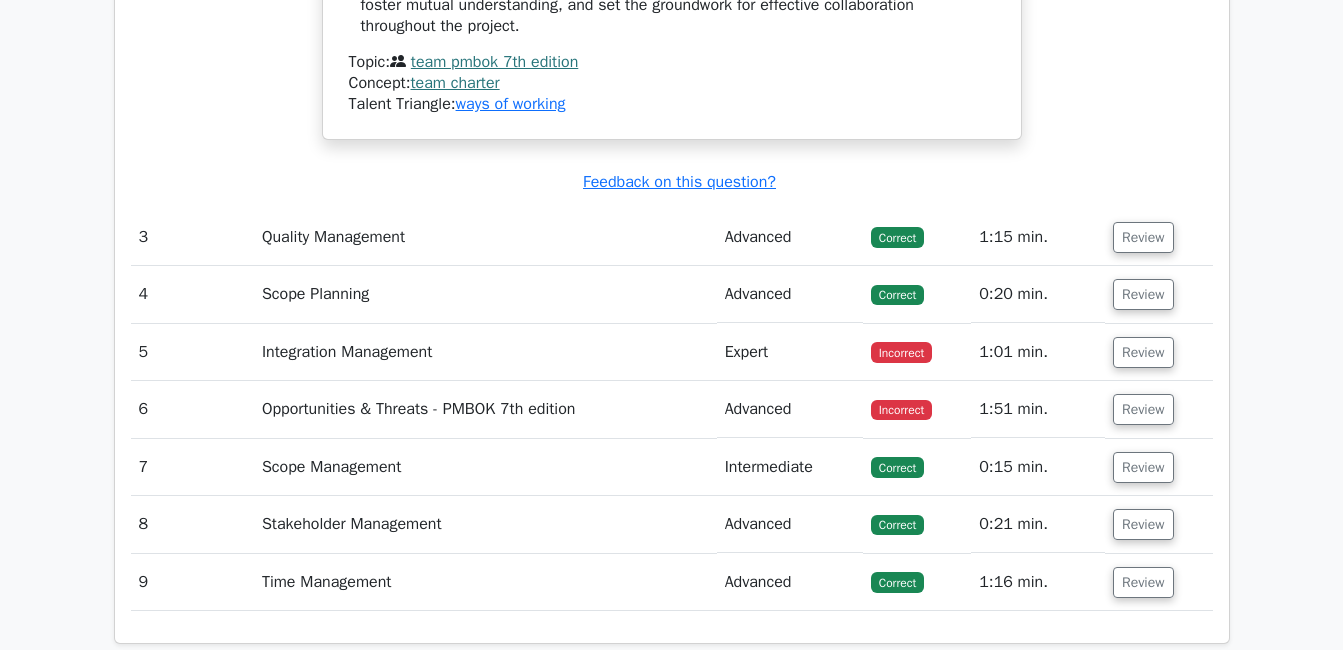 click on "Review" at bounding box center (1143, 352) 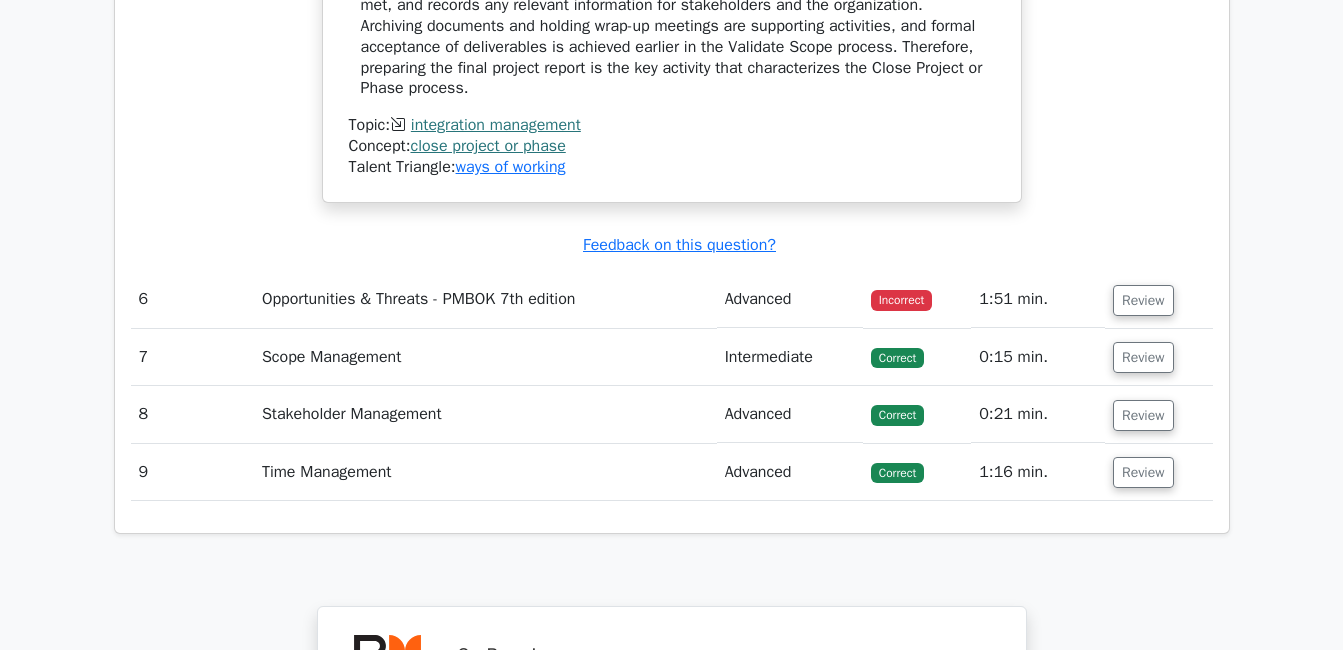 scroll, scrollTop: 4776, scrollLeft: 0, axis: vertical 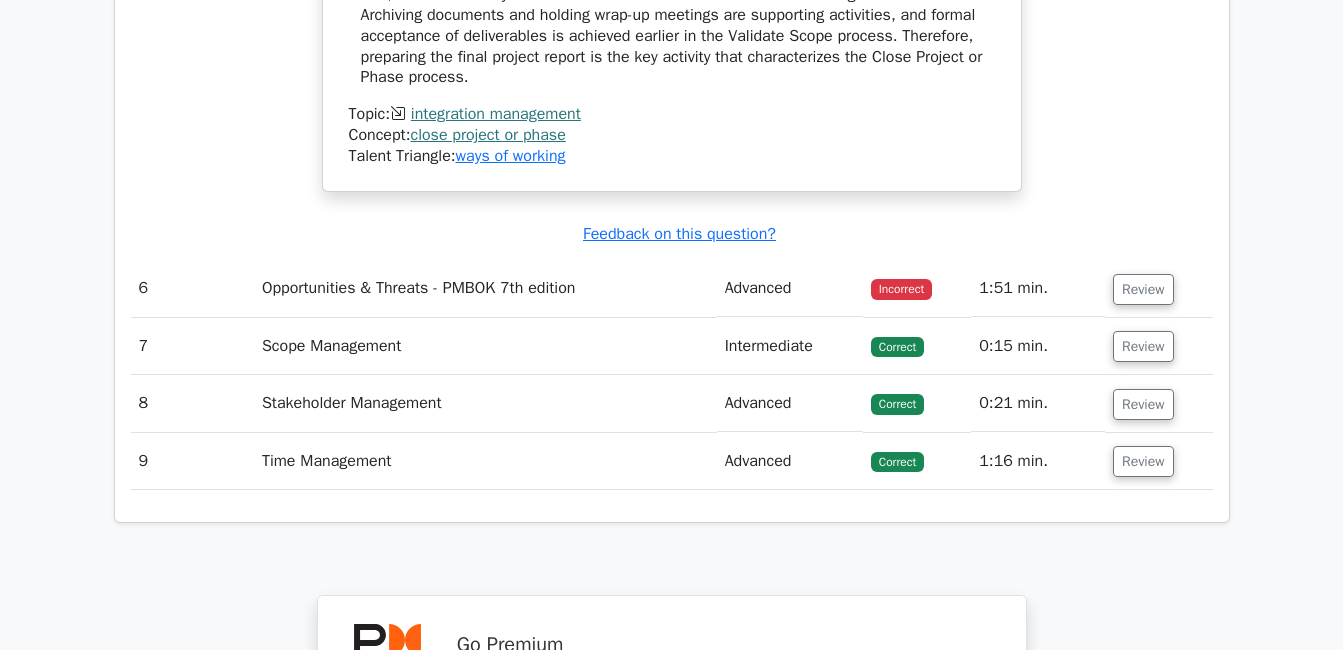 click on "Review" at bounding box center [1143, 289] 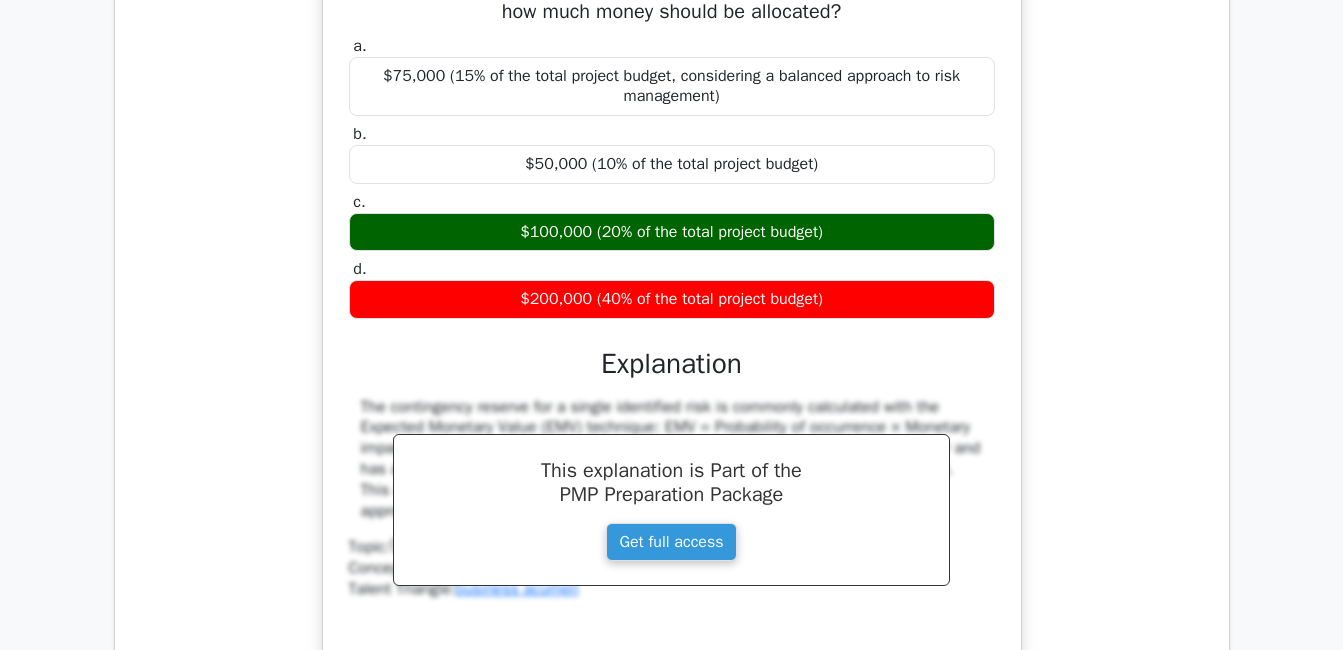 scroll, scrollTop: 5317, scrollLeft: 0, axis: vertical 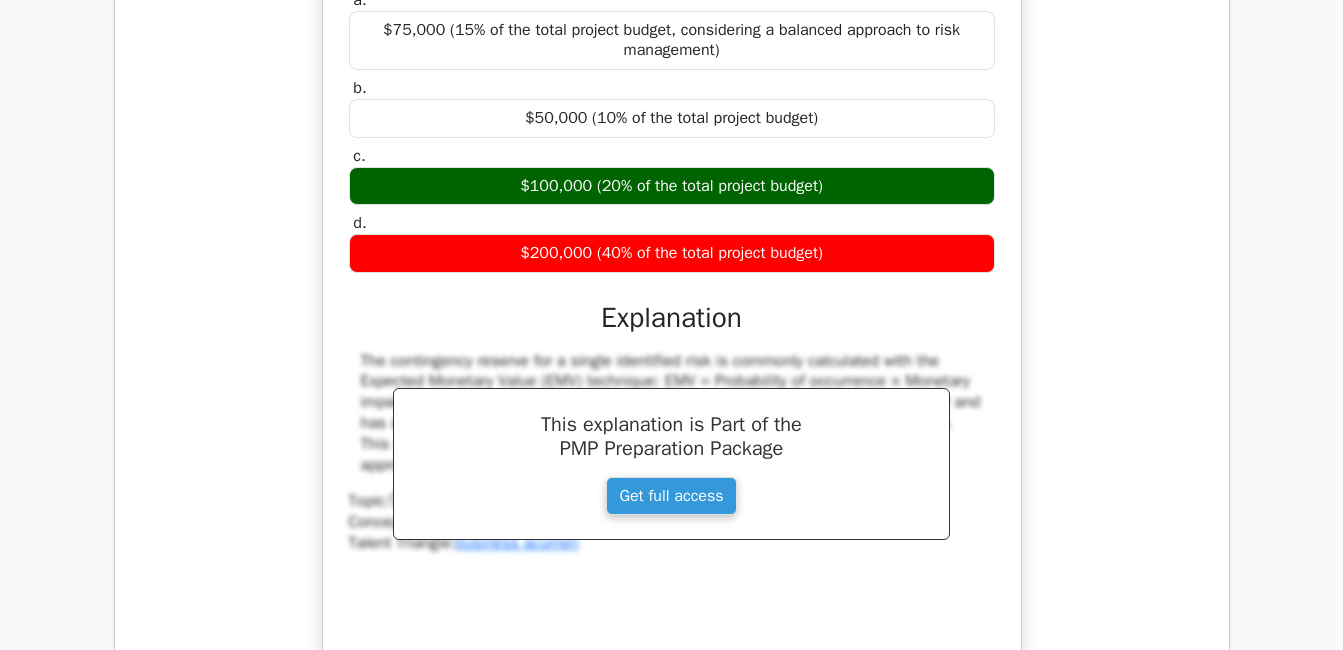 click on "A project manager is managing a software development project with a total budget of $500,000. During risk analysis, the project manager identifies a risk that, if it occurs, will require additional resources costing $500,000 (i.e., equal to the entire project budget). The probability of this risk occurring is assessed at 20%. If the manager wants to set aside a contingency reserve using the Expected Monetary Value (EMV) technique, how much money should be allocated?
a.
b.
c." at bounding box center [672, 228] 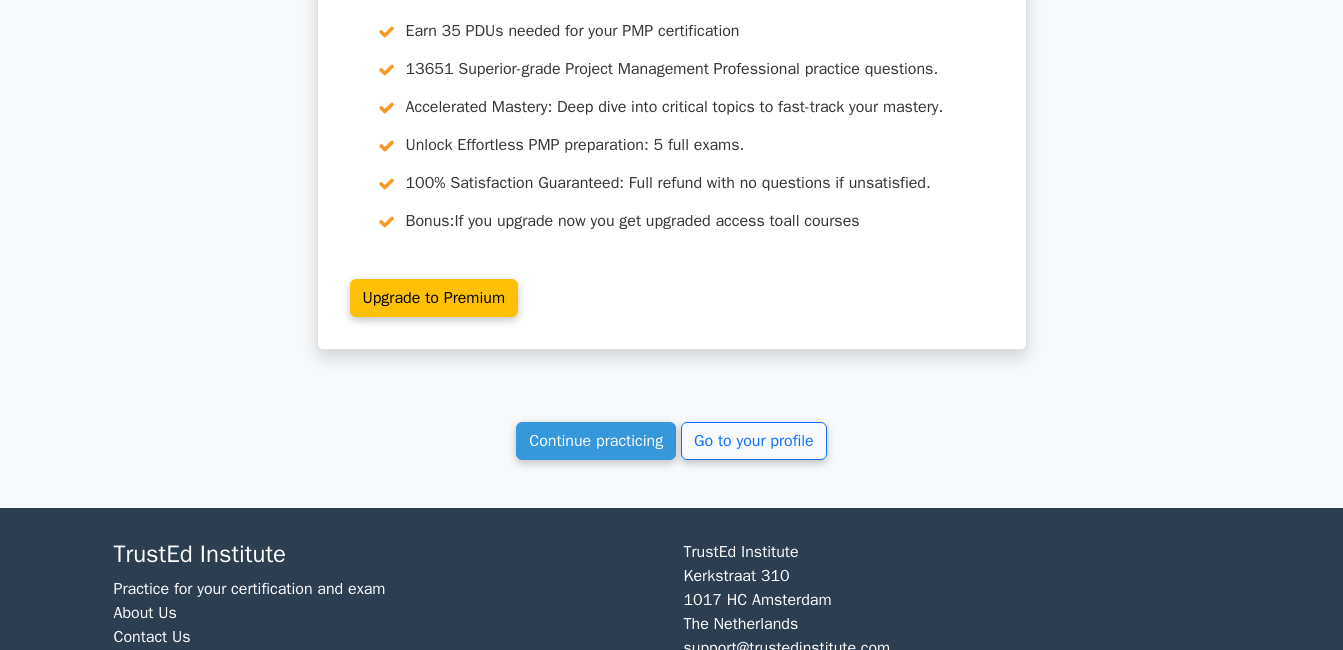 scroll, scrollTop: 6553, scrollLeft: 0, axis: vertical 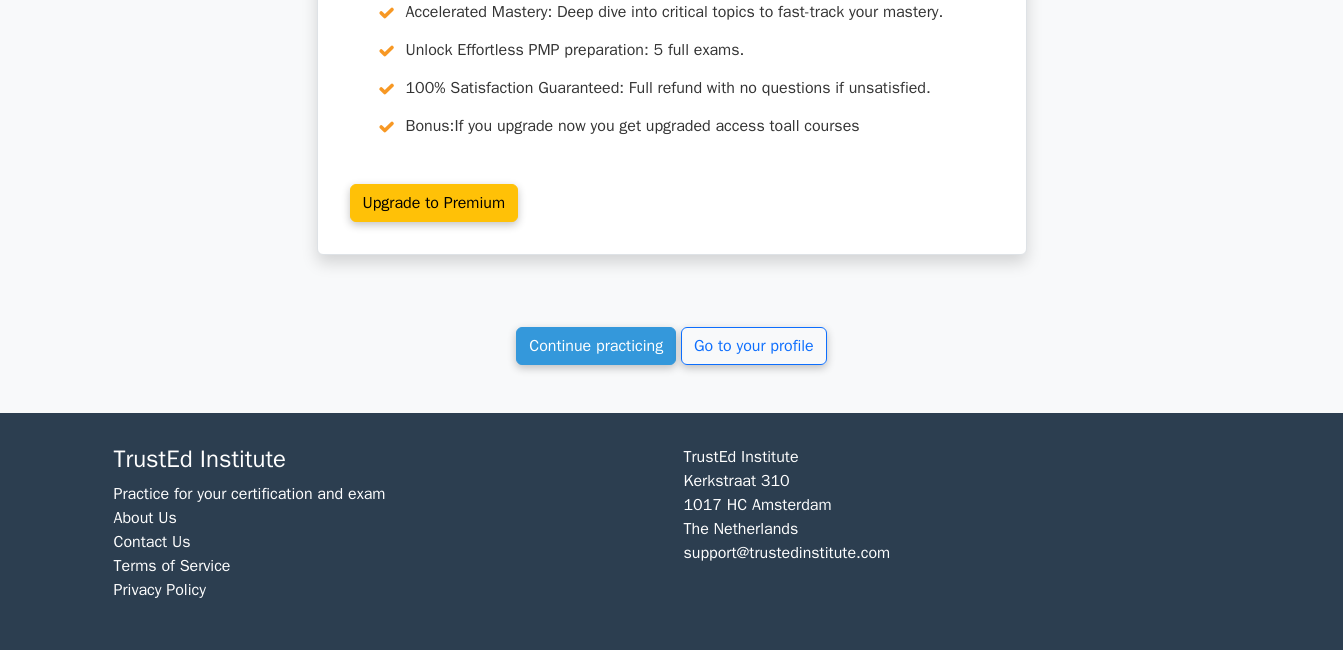 click on "TrustEd Institute
Kerkstraat 310
1017 HC Amsterdam
The Netherlands
support@trustedinstitute.com" at bounding box center (957, 531) 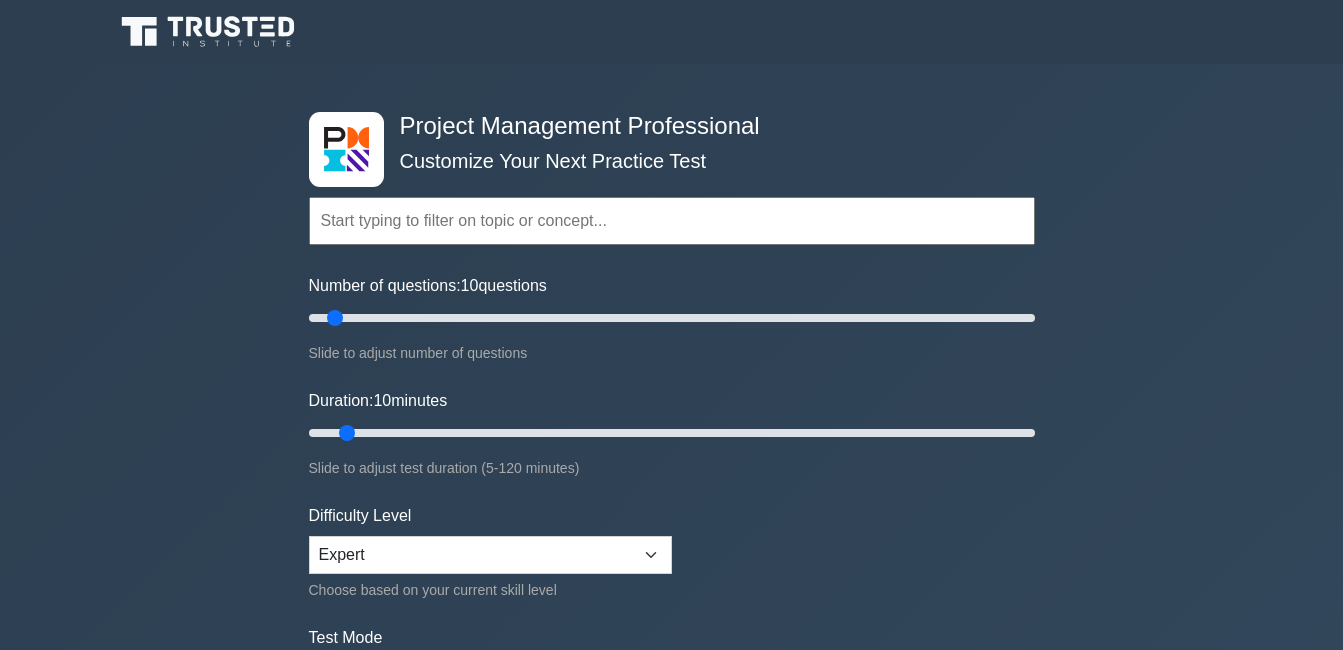 scroll, scrollTop: 0, scrollLeft: 0, axis: both 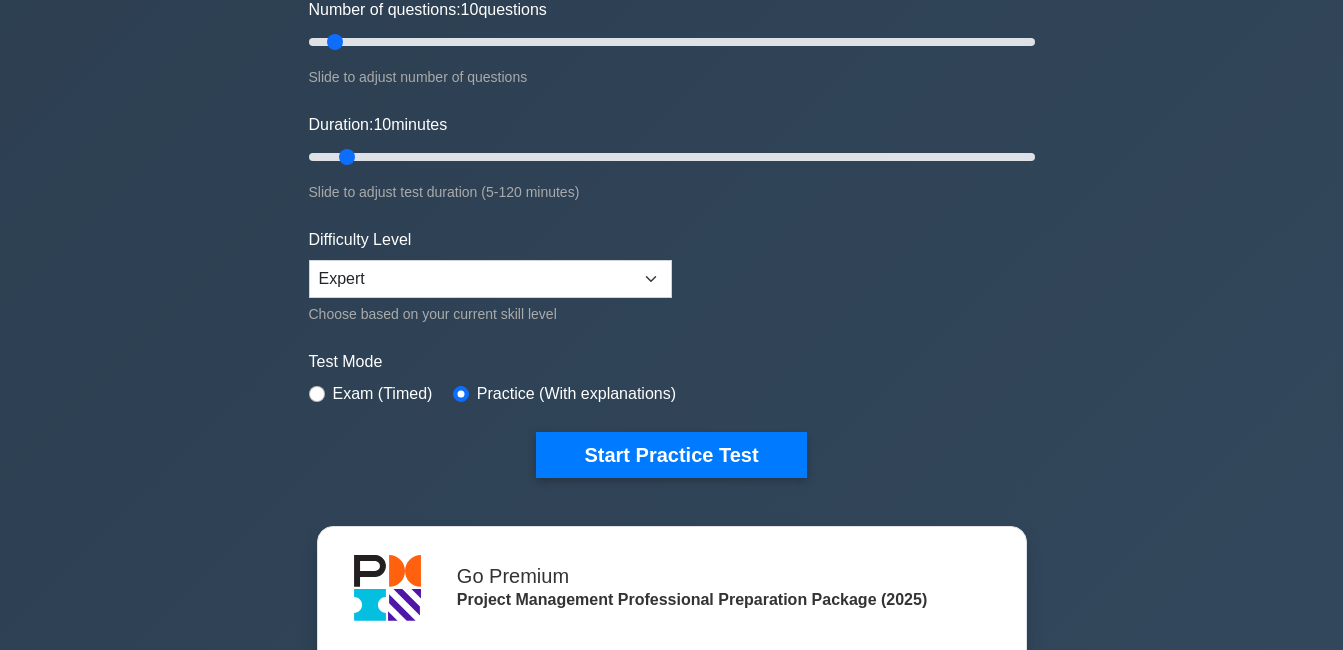 click on "Project Management Professional
Customize Your Next Practice Test
Topics
Scope Management
Time Management
Cost Management
Quality Management
Risk Management
Integration Management
Human Resource Management
Concepts" at bounding box center (671, 398) 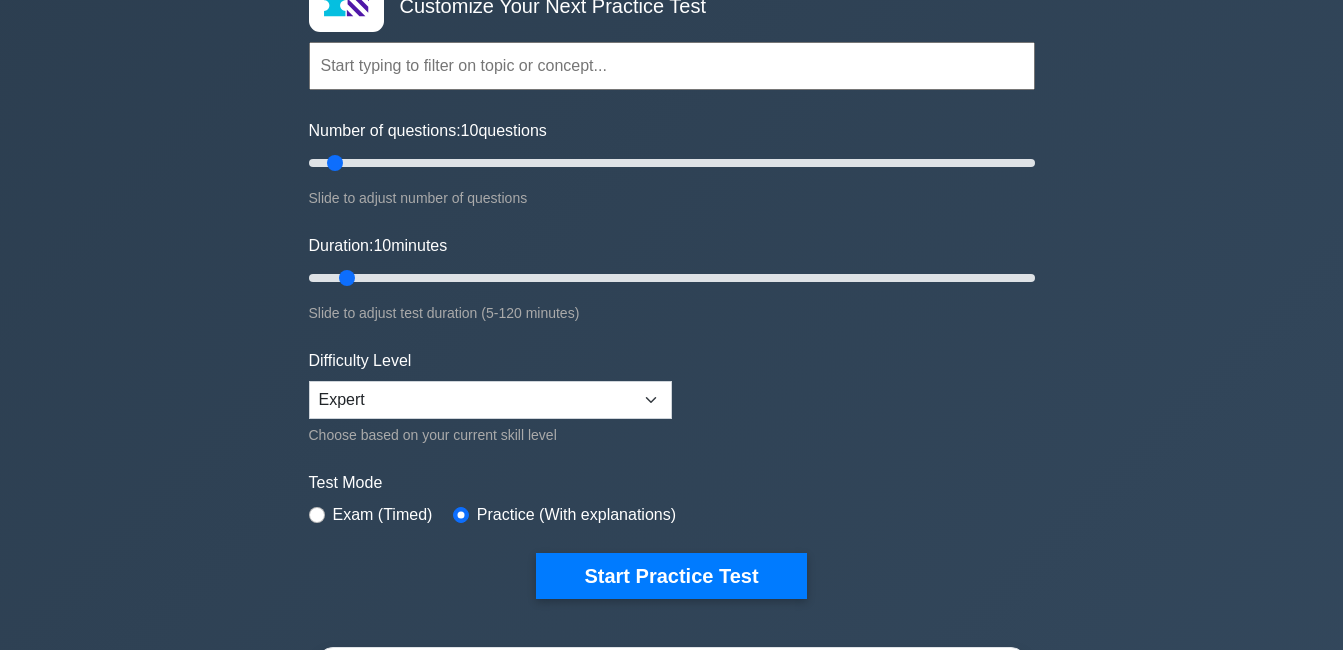 scroll, scrollTop: 0, scrollLeft: 0, axis: both 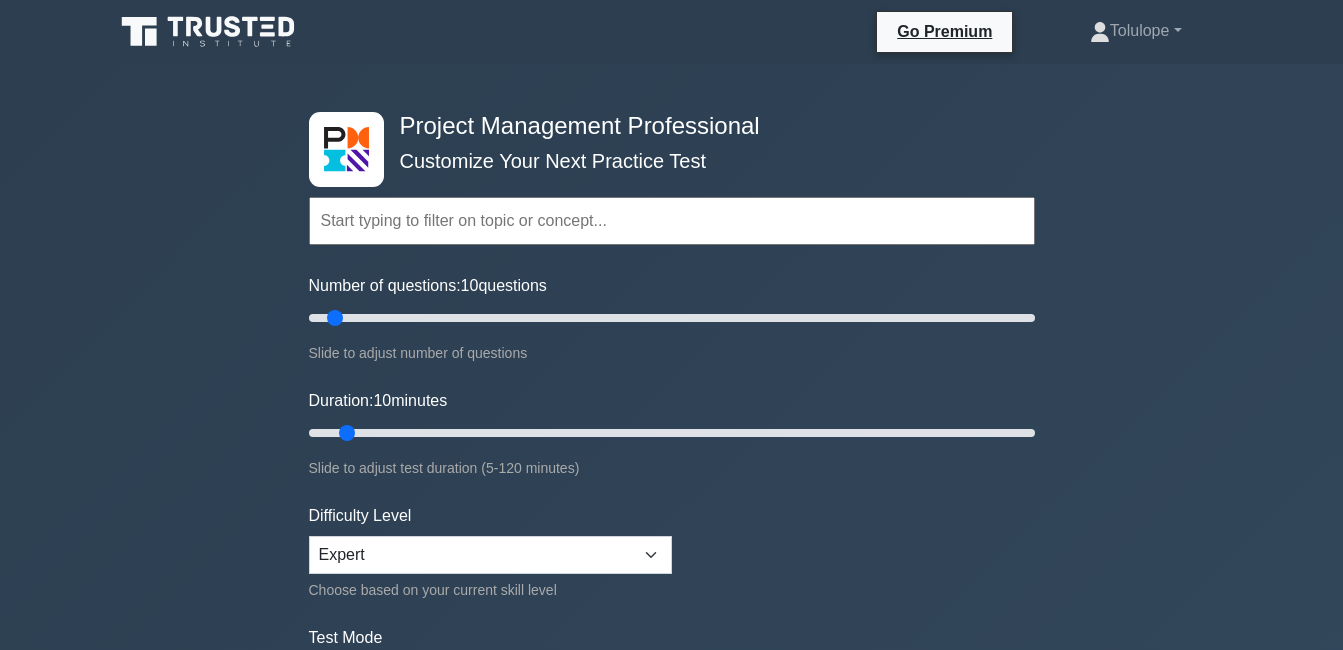click on "Project Management Professional
Customize Your Next Practice Test
Topics
Scope Management
Time Management
Cost Management
Quality Management
Risk Management
Integration Management
Human Resource Management
Concepts" at bounding box center (671, 674) 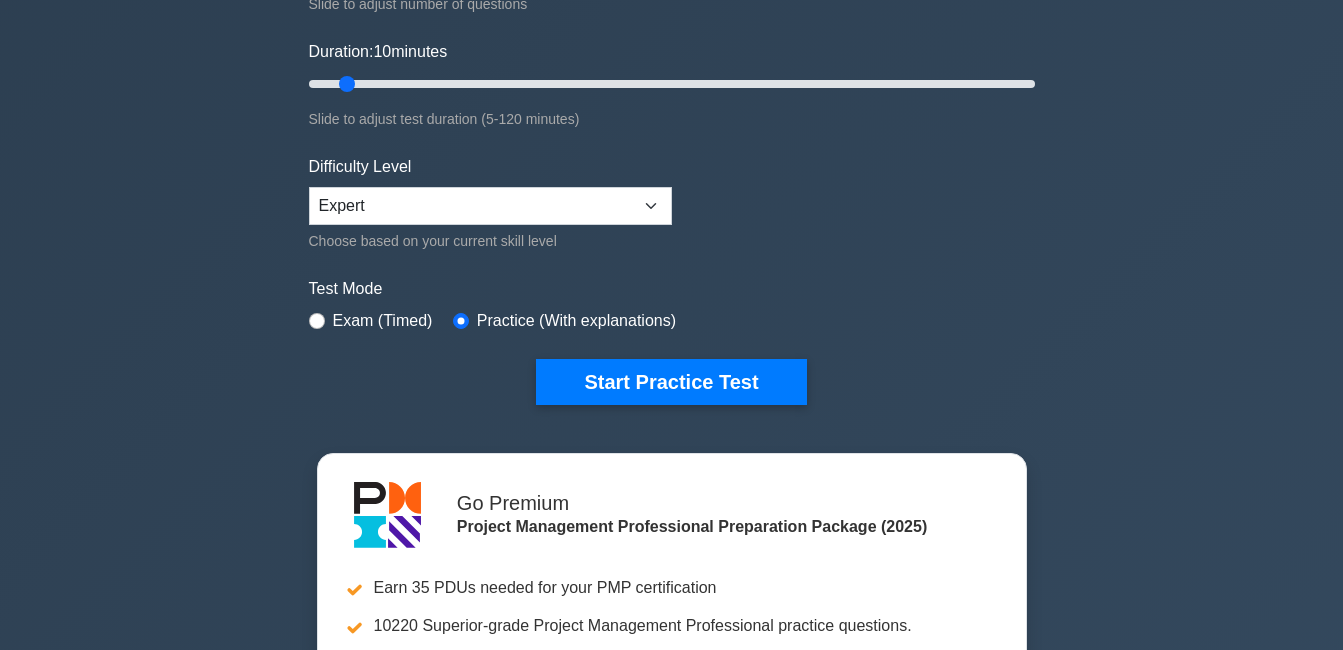 scroll, scrollTop: 323, scrollLeft: 0, axis: vertical 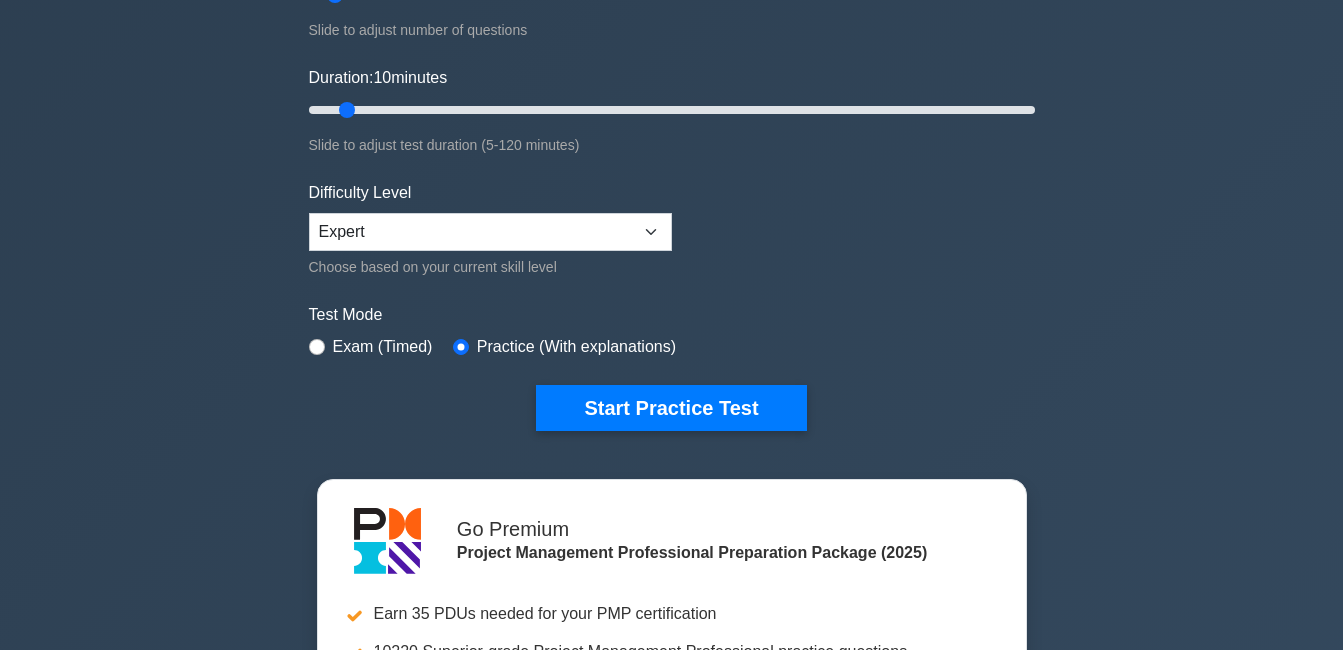 click on "Start Practice Test" at bounding box center (671, 408) 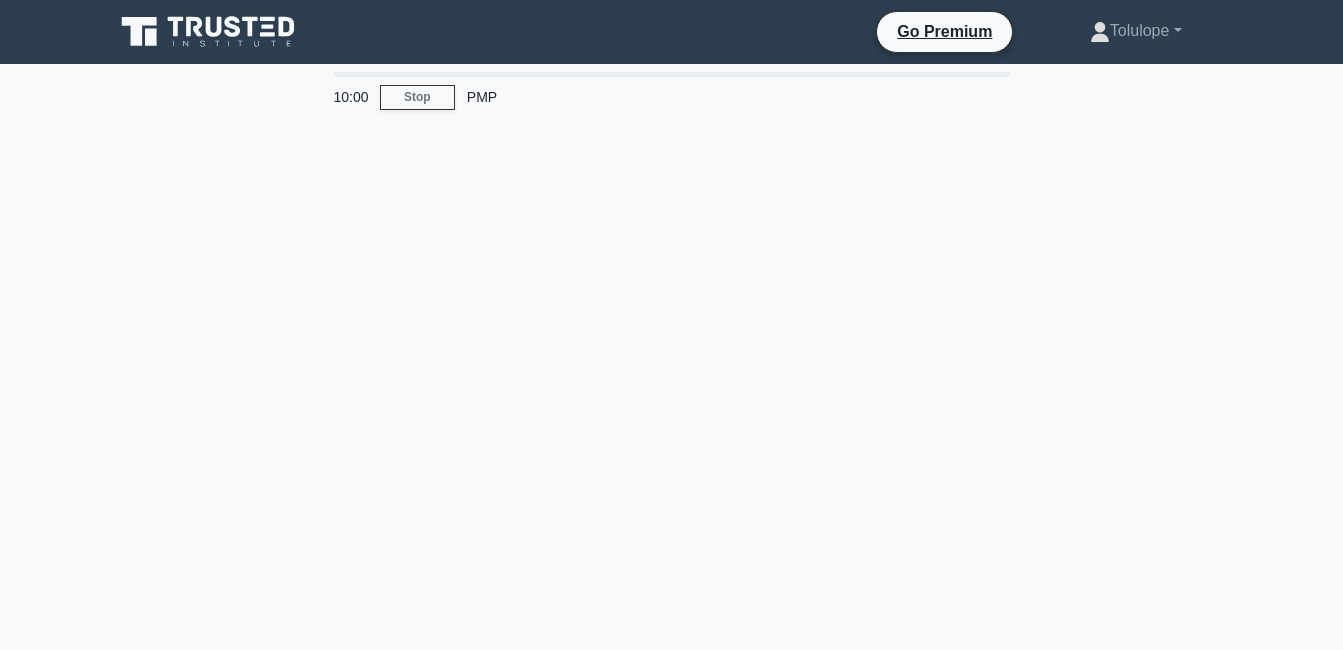 scroll, scrollTop: 0, scrollLeft: 0, axis: both 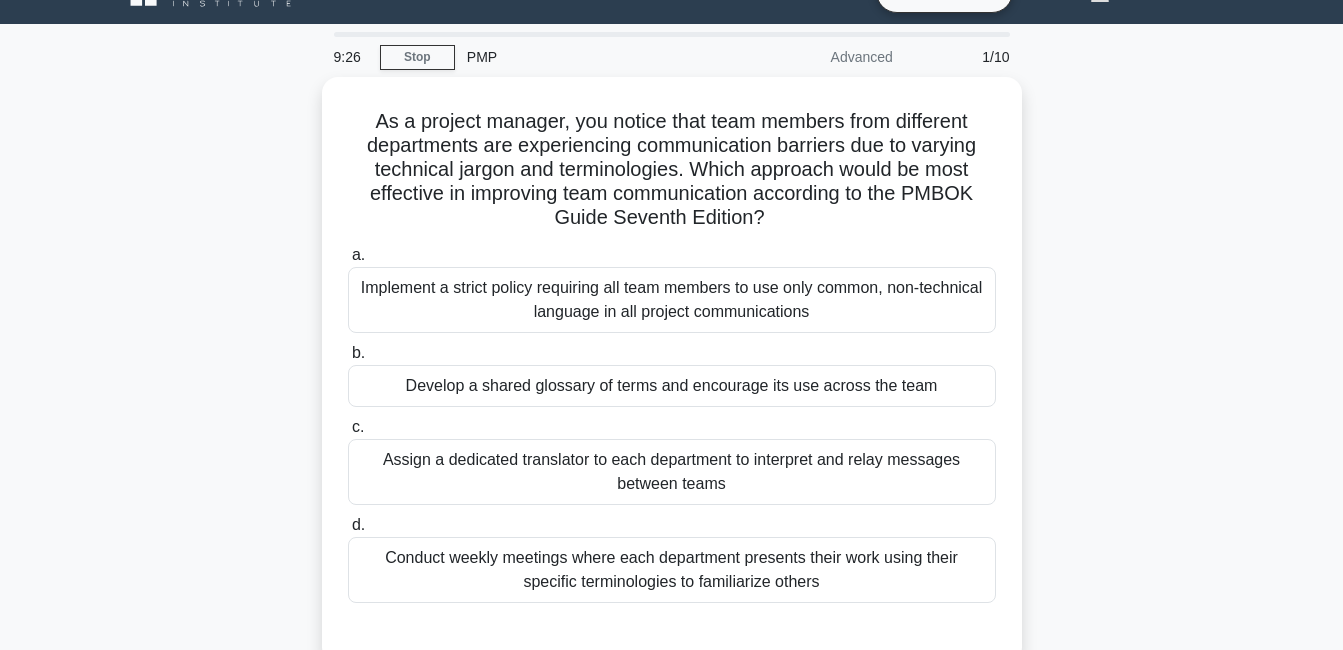 click on "As a project manager, you notice that team members from different departments are experiencing communication barriers due to varying technical jargon and terminologies. Which approach would be most effective in improving team communication according to the PMBOK Guide Seventh Edition?
.spinner_0XTQ{transform-origin:center;animation:spinner_y6GP .75s linear infinite}@keyframes spinner_y6GP{100%{transform:rotate(360deg)}}
a.
b. c. d." at bounding box center [672, 382] 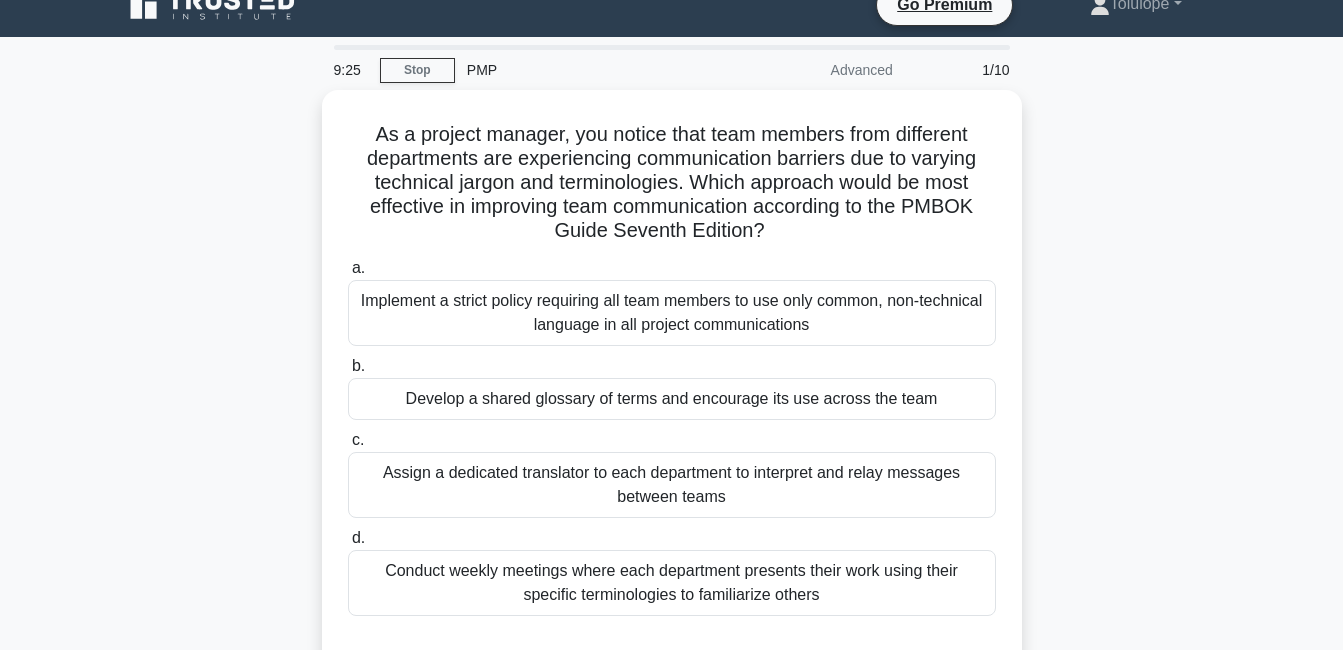 scroll, scrollTop: 5, scrollLeft: 0, axis: vertical 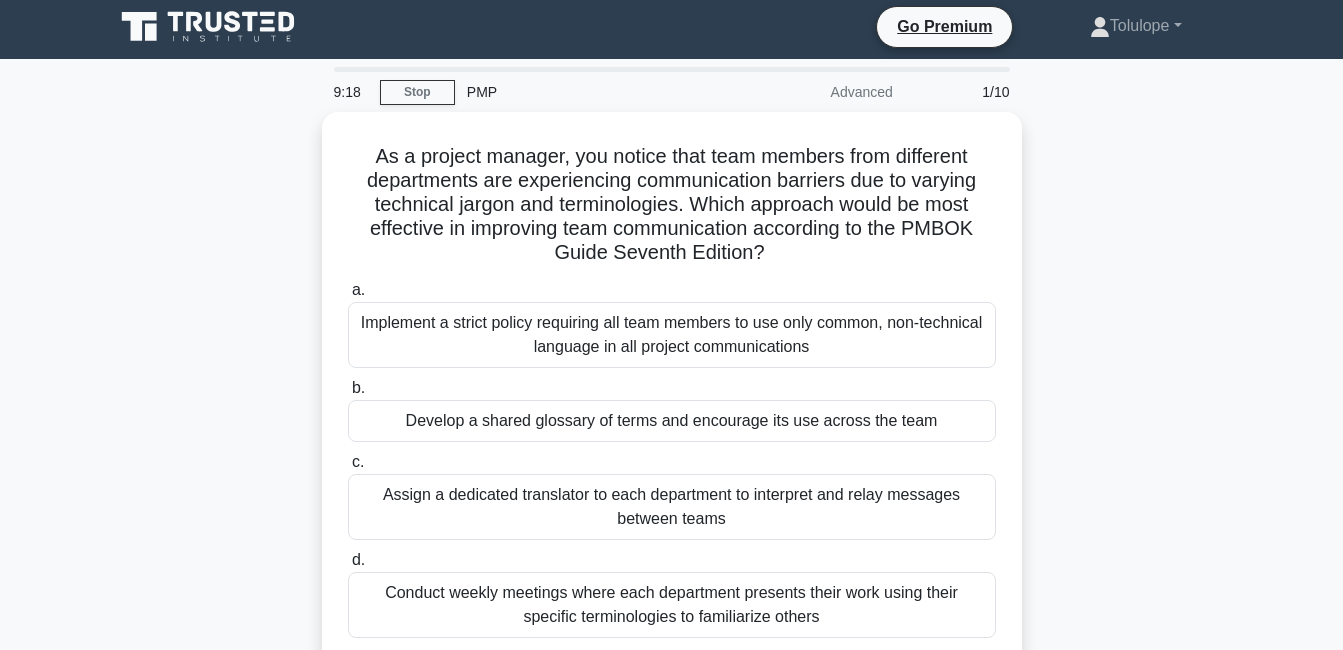 click on "Develop a shared glossary of terms and encourage its use across the team" at bounding box center [672, 421] 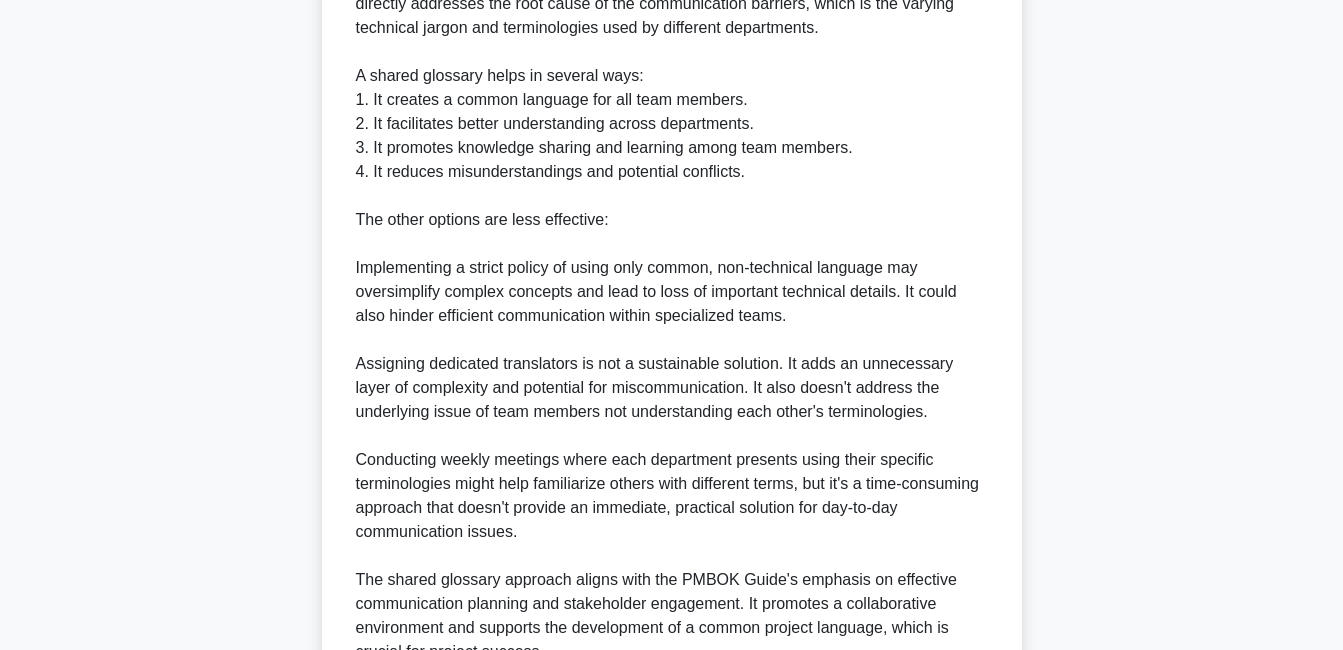 scroll, scrollTop: 968, scrollLeft: 0, axis: vertical 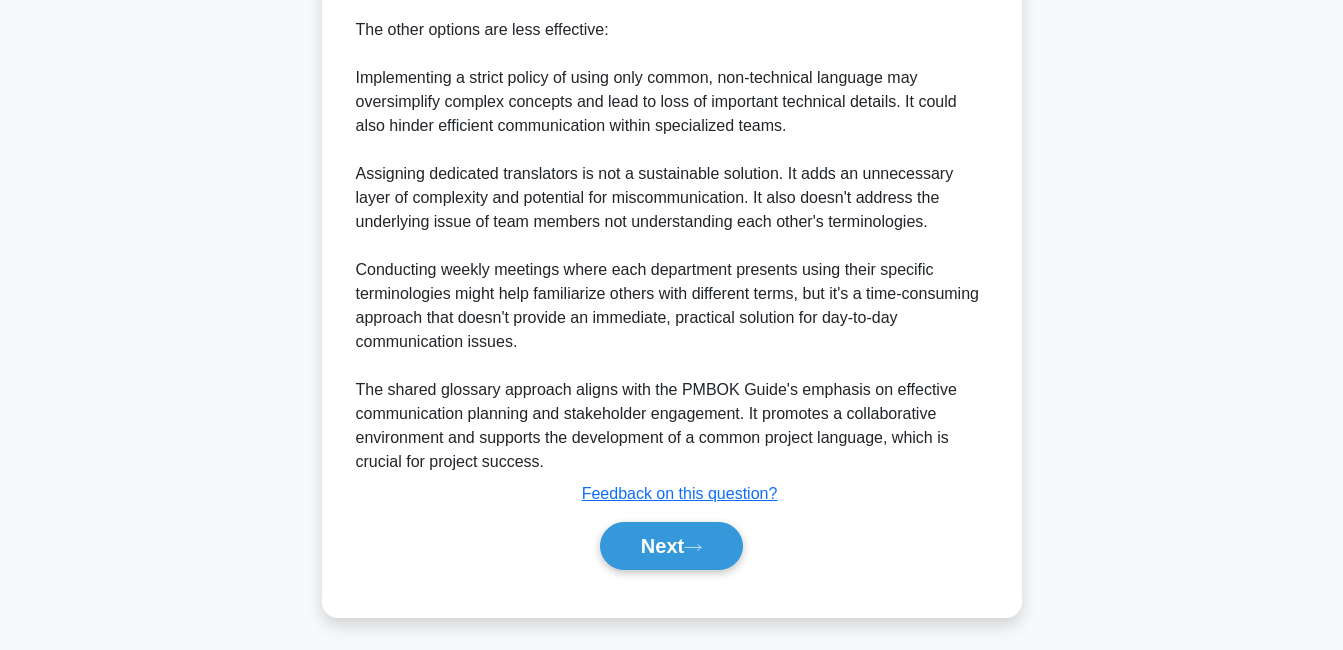 click on "Next" at bounding box center (671, 546) 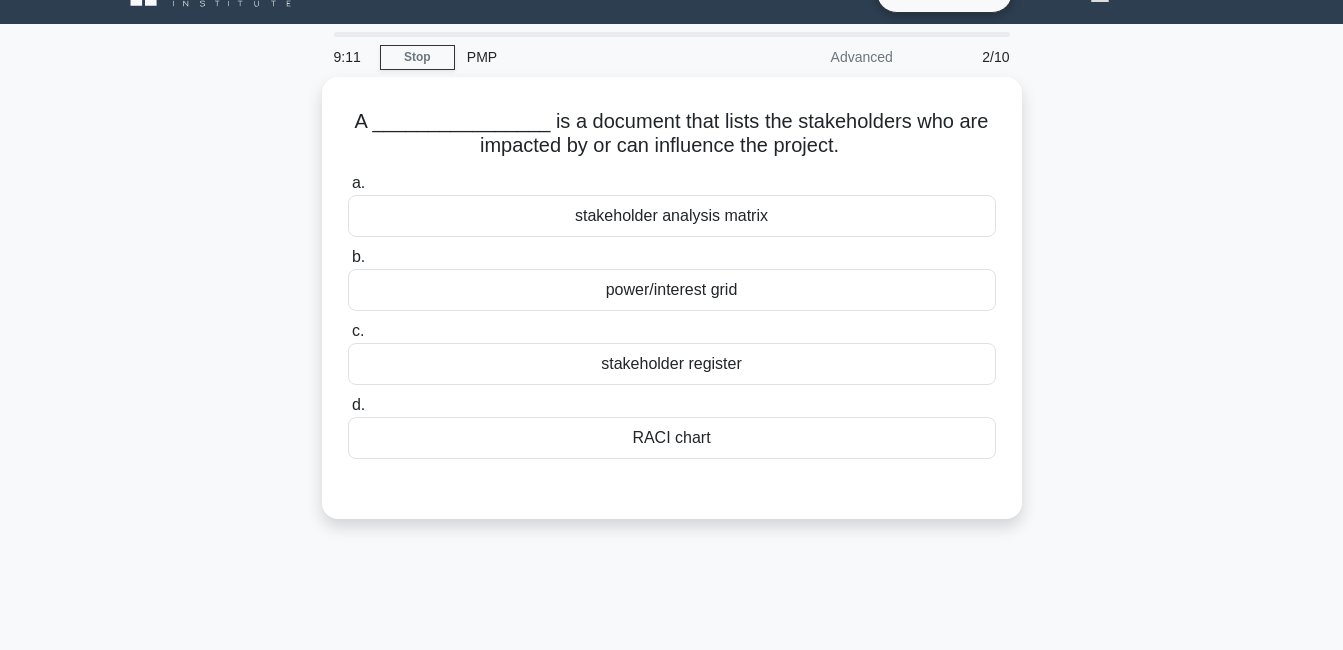 scroll, scrollTop: 0, scrollLeft: 0, axis: both 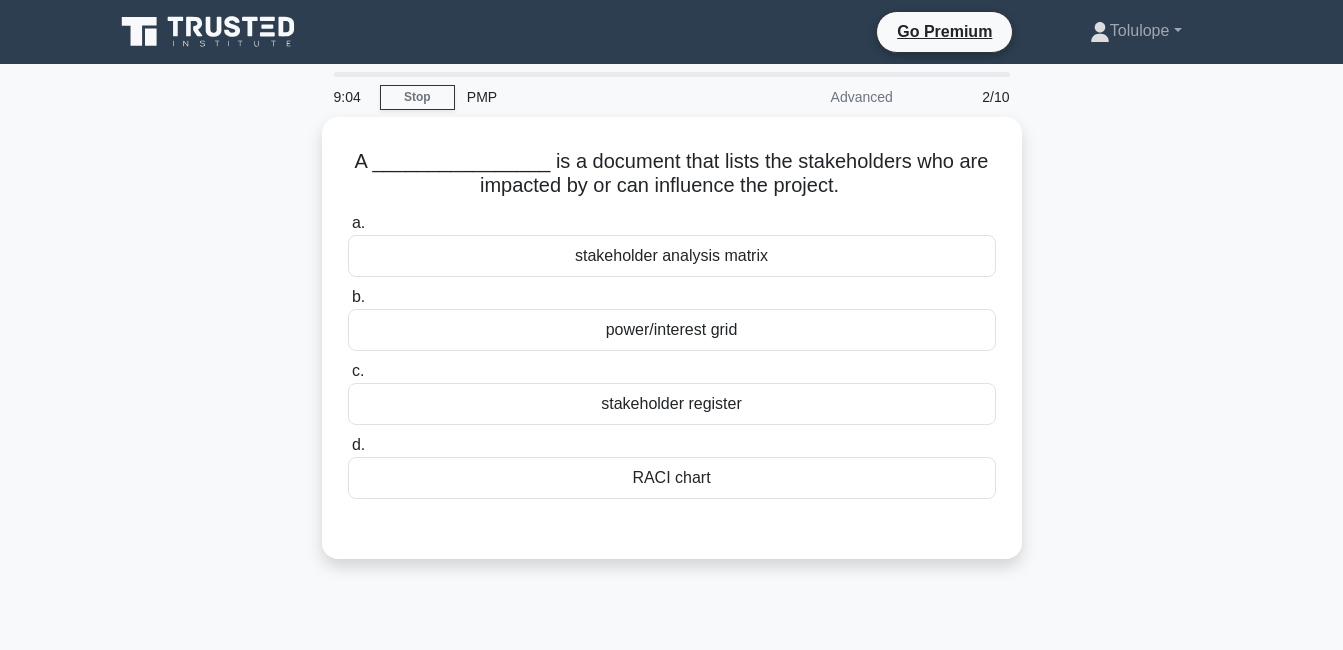click on "stakeholder register" at bounding box center (672, 404) 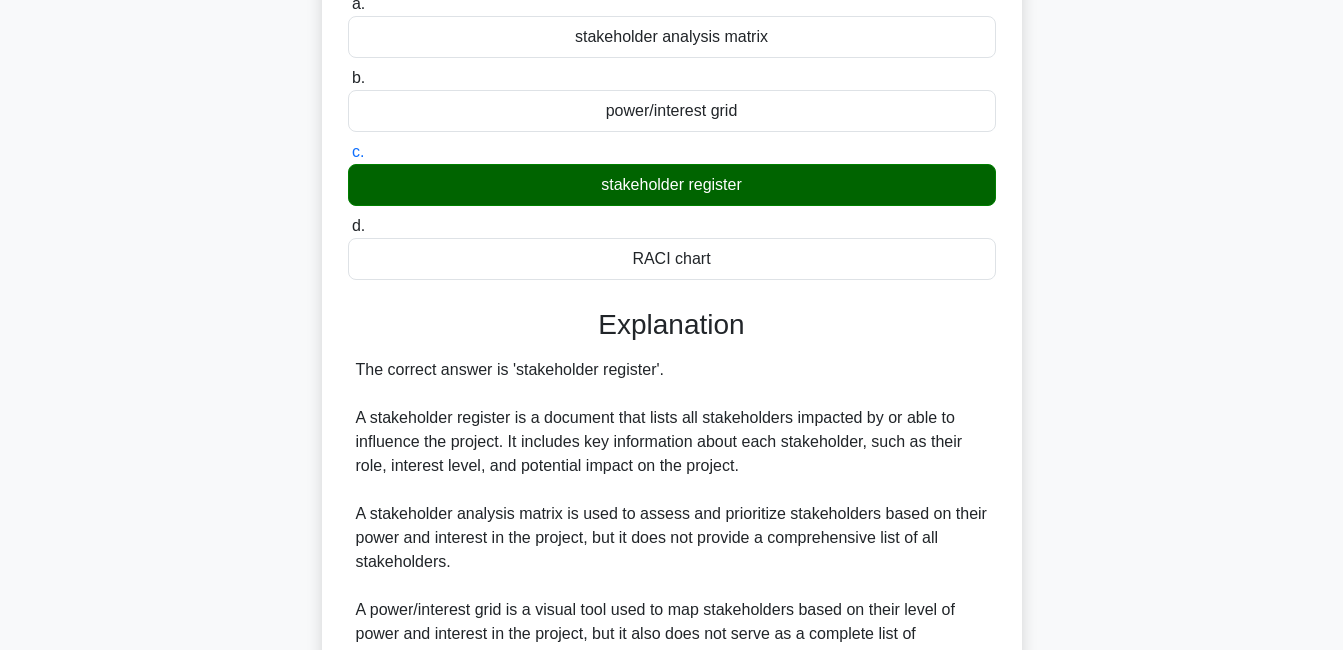 scroll, scrollTop: 512, scrollLeft: 0, axis: vertical 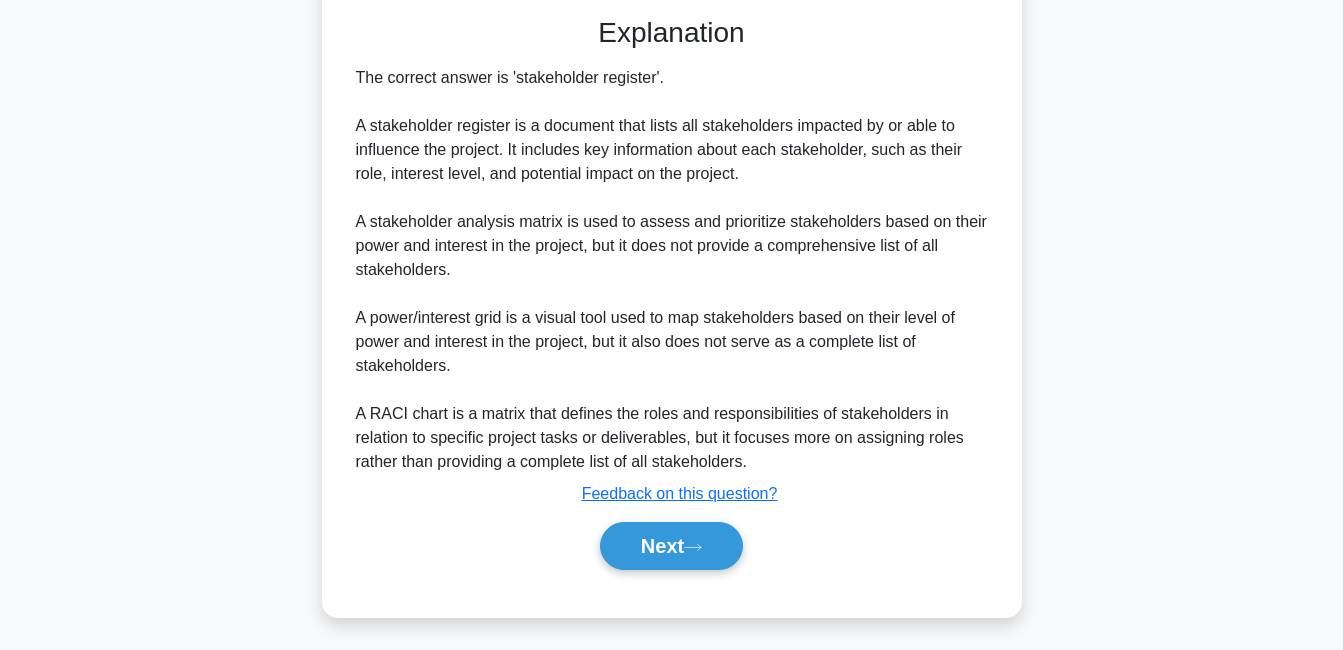 click on "A ________________ is a document that lists the stakeholders who are impacted by or can influence the project.
.spinner_0XTQ{transform-origin:center;animation:spinner_y6GP .75s linear infinite}@keyframes spinner_y6GP{100%{transform:rotate(360deg)}}
a.
stakeholder analysis matrix
b. c. d." at bounding box center [672, 123] 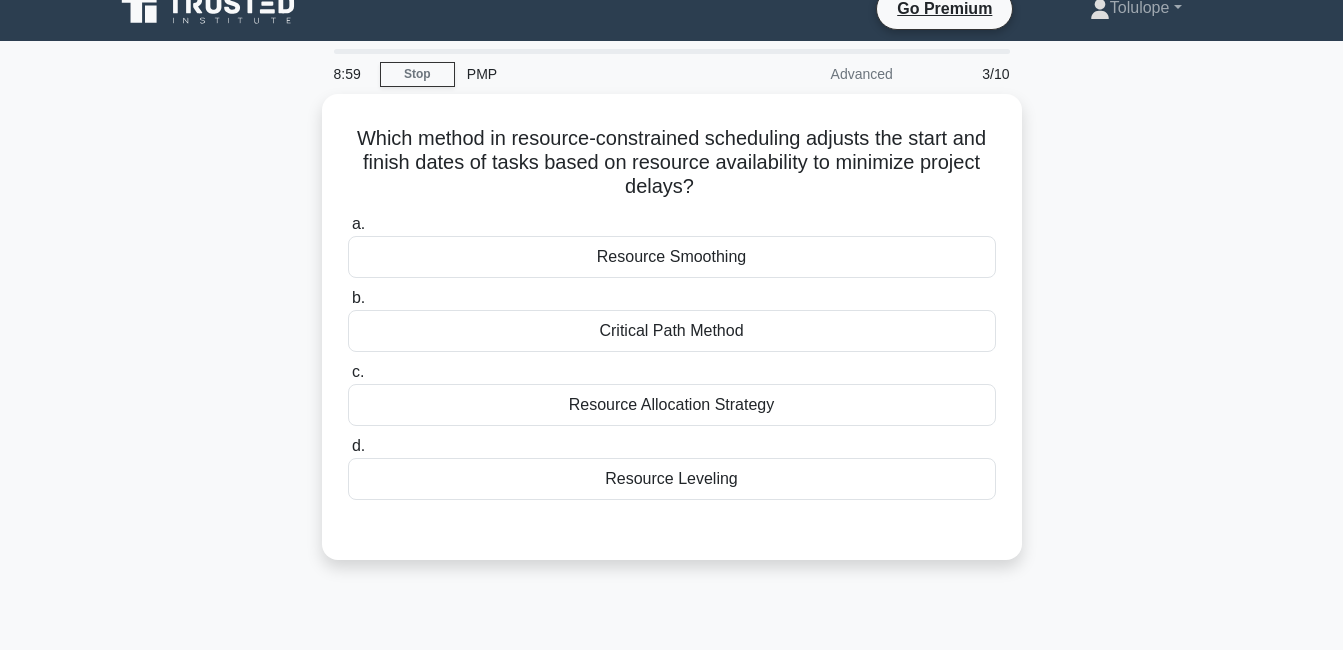 scroll, scrollTop: 0, scrollLeft: 0, axis: both 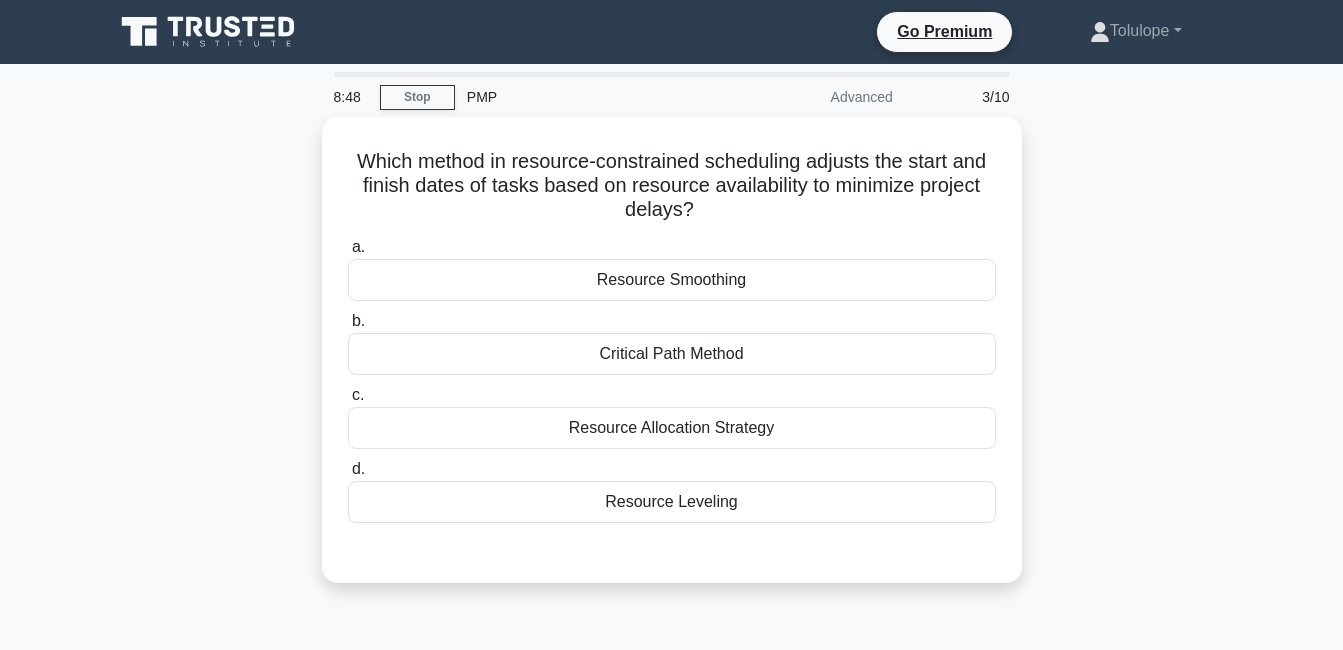 click on "Resource Leveling" at bounding box center [672, 502] 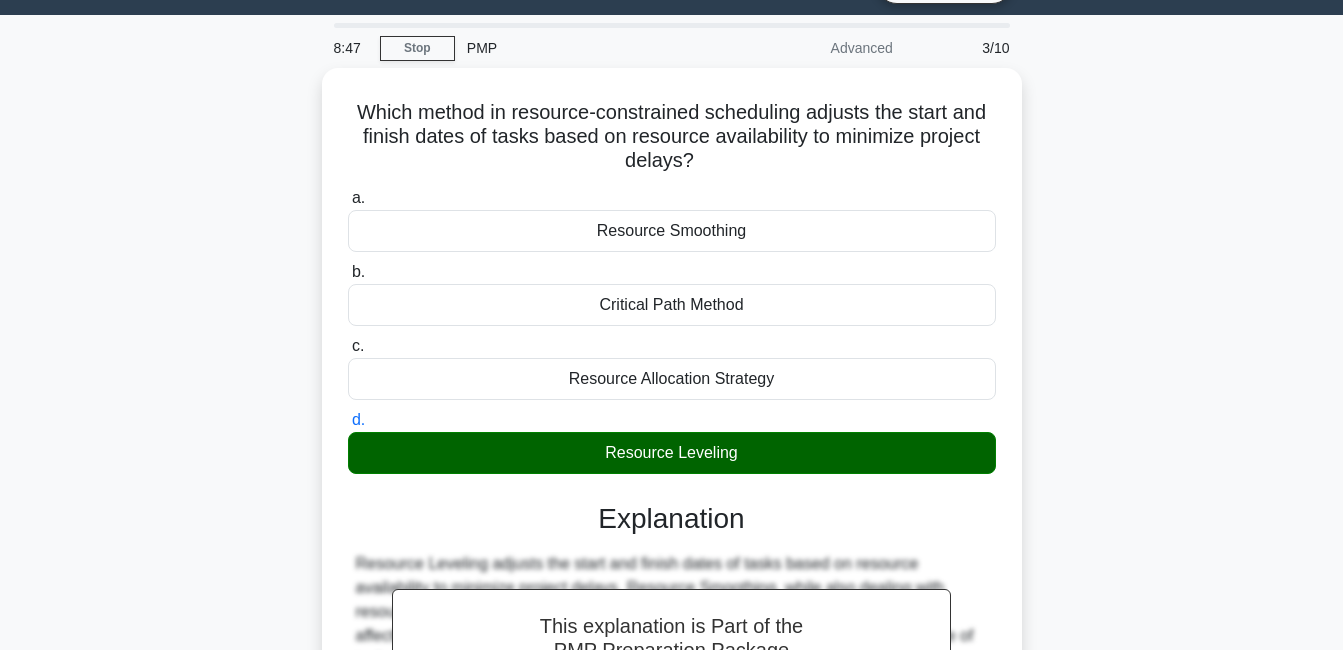 scroll, scrollTop: 430, scrollLeft: 0, axis: vertical 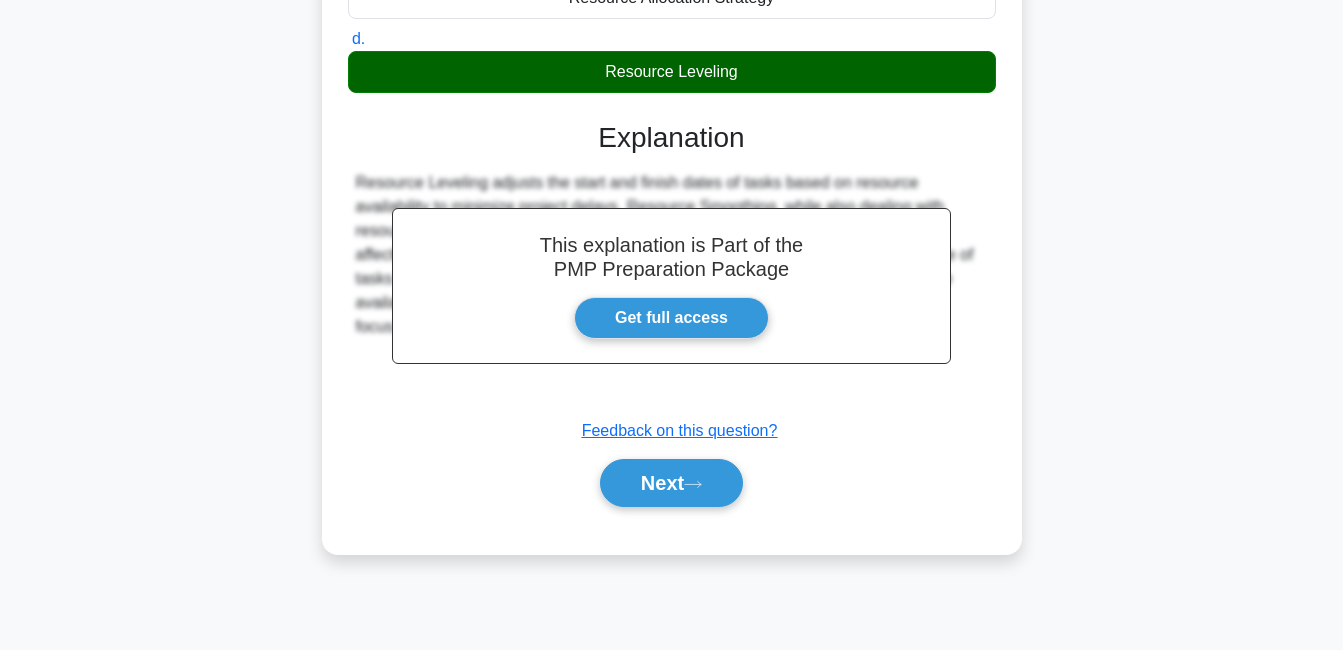 click on "Next" at bounding box center (671, 483) 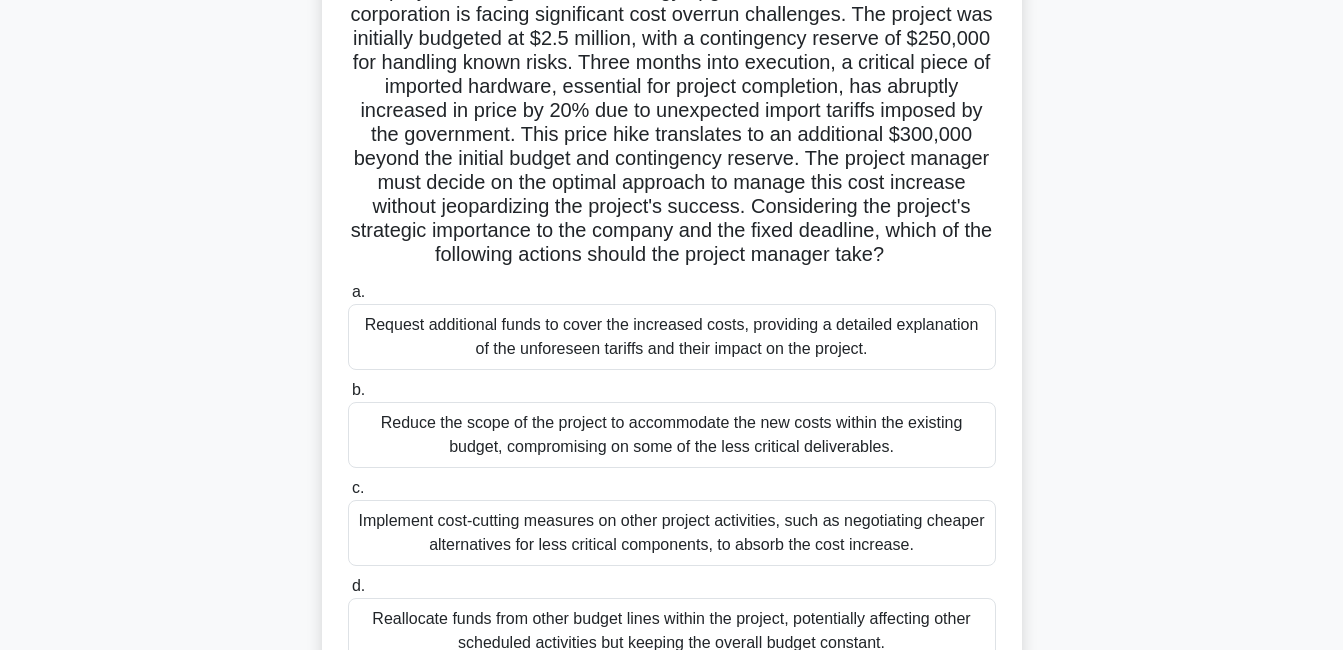 scroll, scrollTop: 170, scrollLeft: 0, axis: vertical 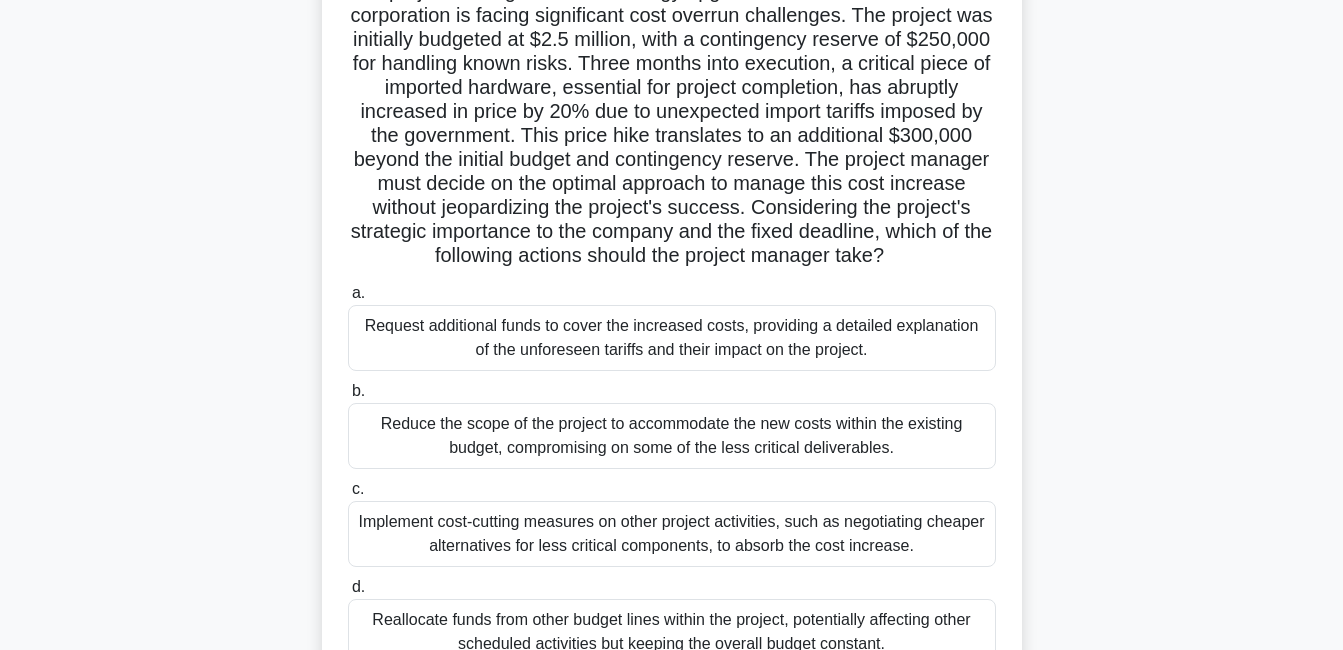 click on "Request additional funds to cover the increased costs, providing a detailed explanation of the unforeseen tariffs and their impact on the project." at bounding box center [672, 338] 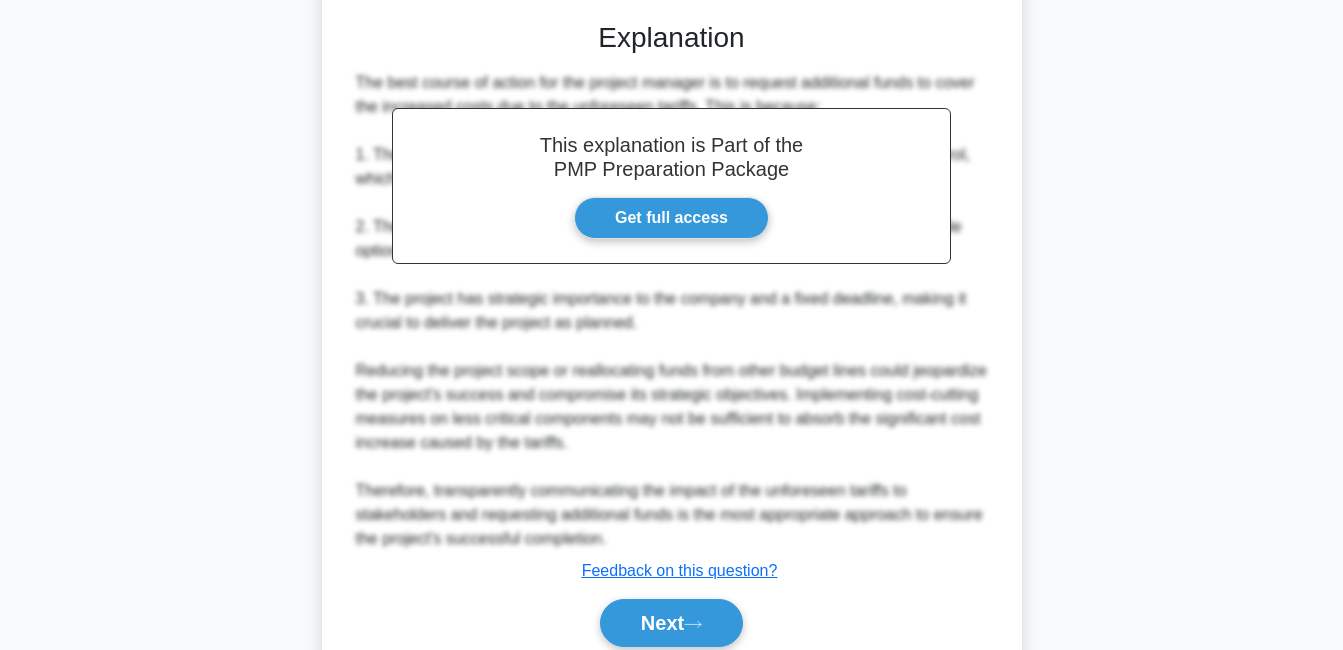 scroll, scrollTop: 944, scrollLeft: 0, axis: vertical 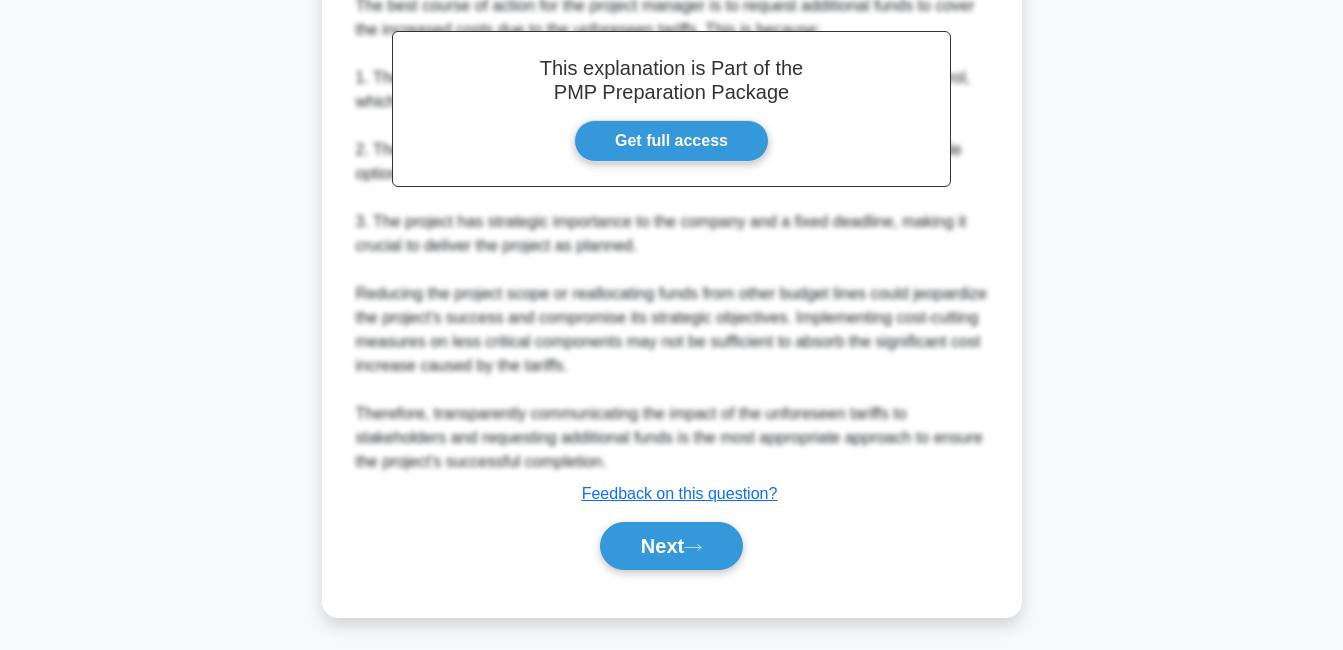 click on "Next" at bounding box center (671, 546) 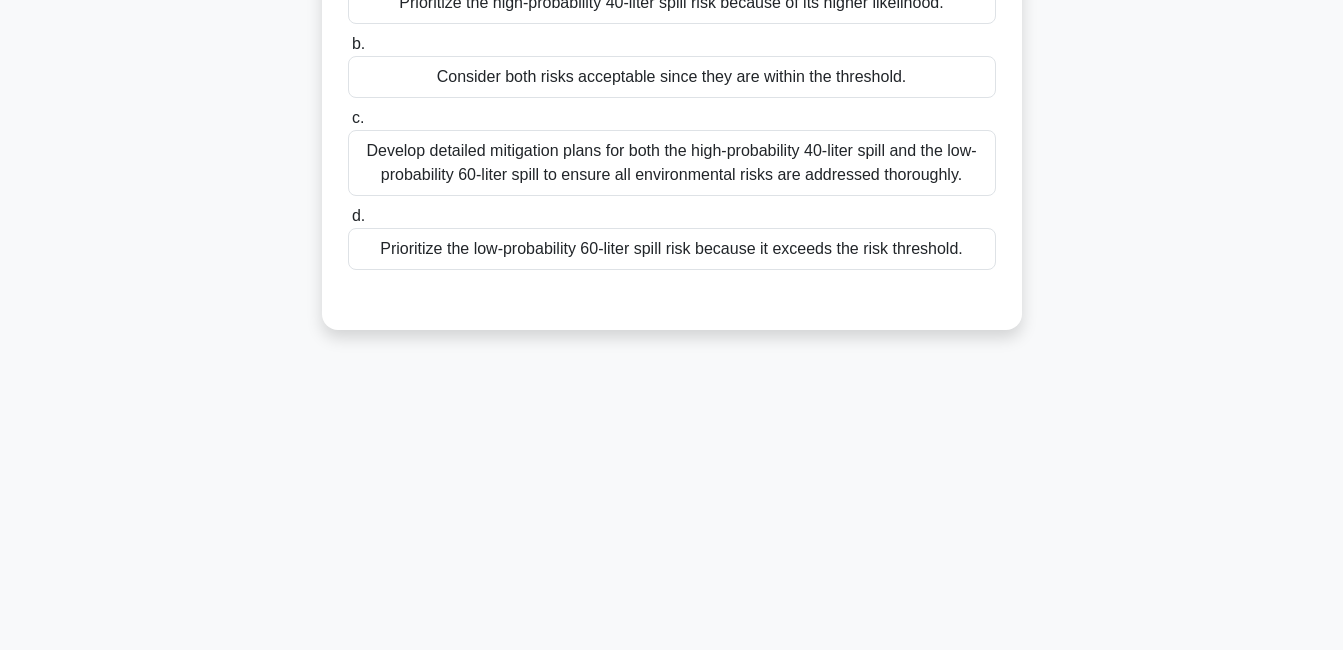 scroll, scrollTop: 0, scrollLeft: 0, axis: both 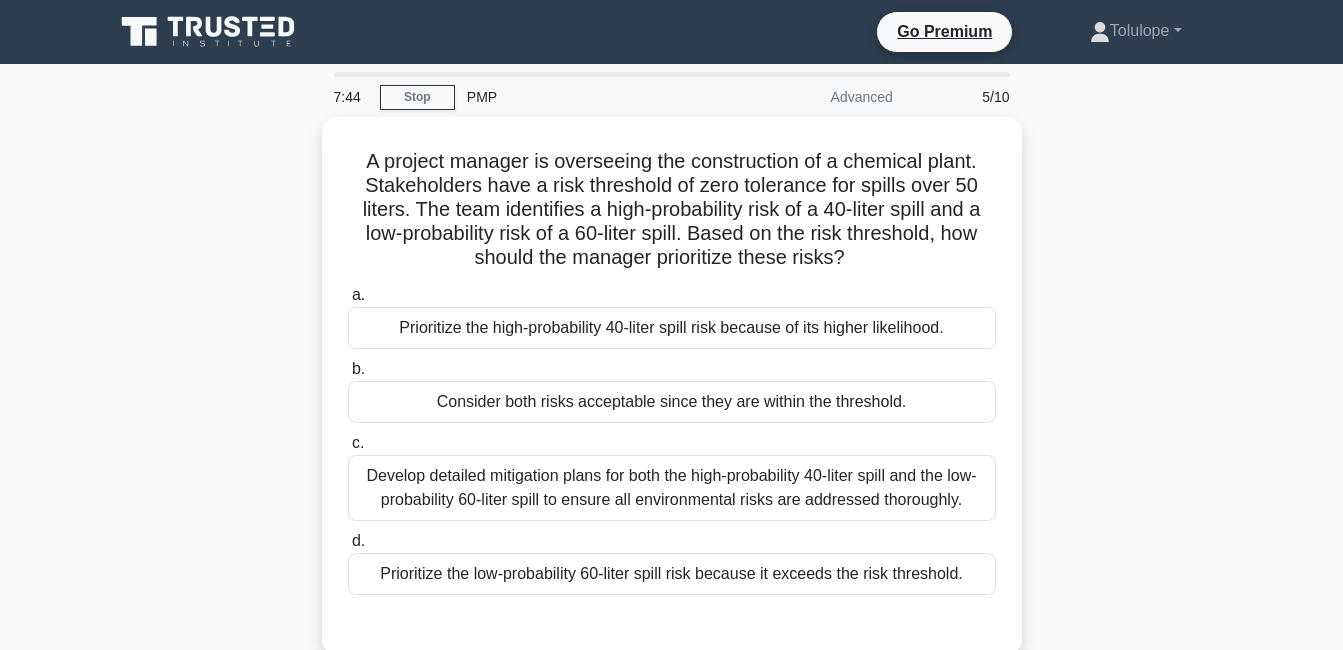 click on "A project manager is overseeing the construction of a chemical plant. Stakeholders have a risk threshold of zero tolerance for spills over 50 liters. The team identifies a high-probability risk of a 40-liter spill and a low-probability risk of a 60-liter spill. Based on the risk threshold, how should the manager prioritize these risks?
.spinner_0XTQ{transform-origin:center;animation:spinner_y6GP .75s linear infinite}@keyframes spinner_y6GP{100%{transform:rotate(360deg)}}
a.
b. c. d." at bounding box center [672, 398] 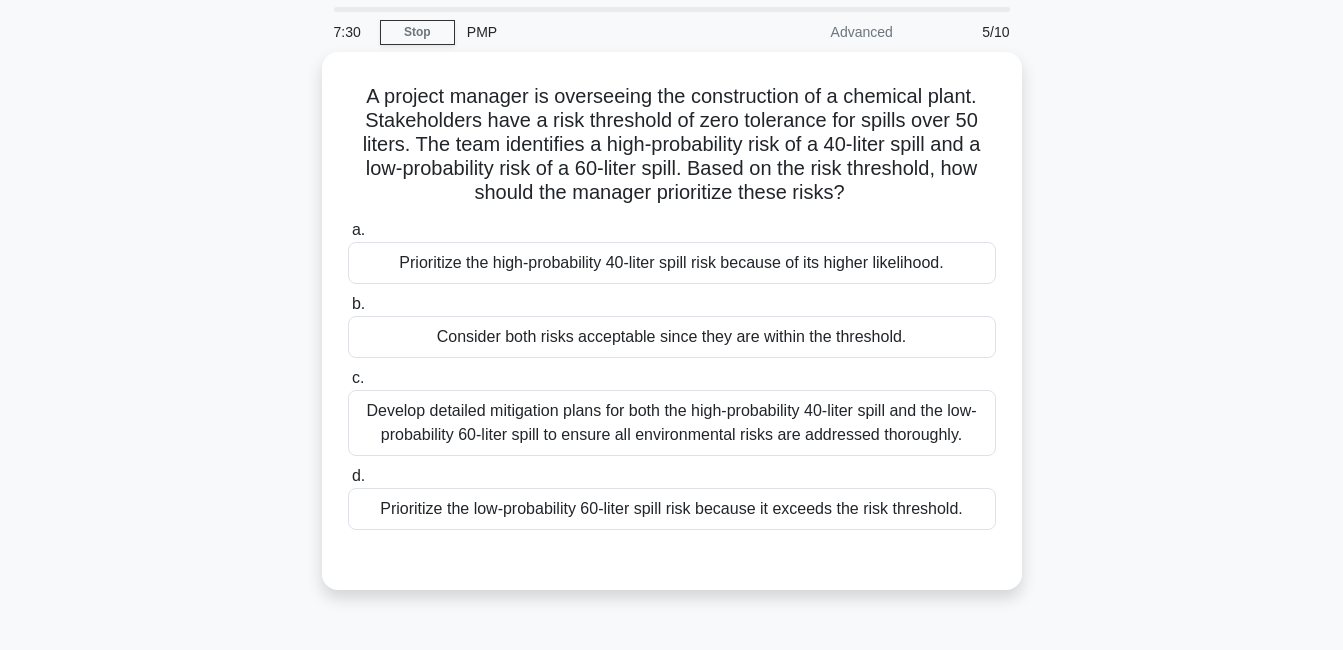 scroll, scrollTop: 78, scrollLeft: 0, axis: vertical 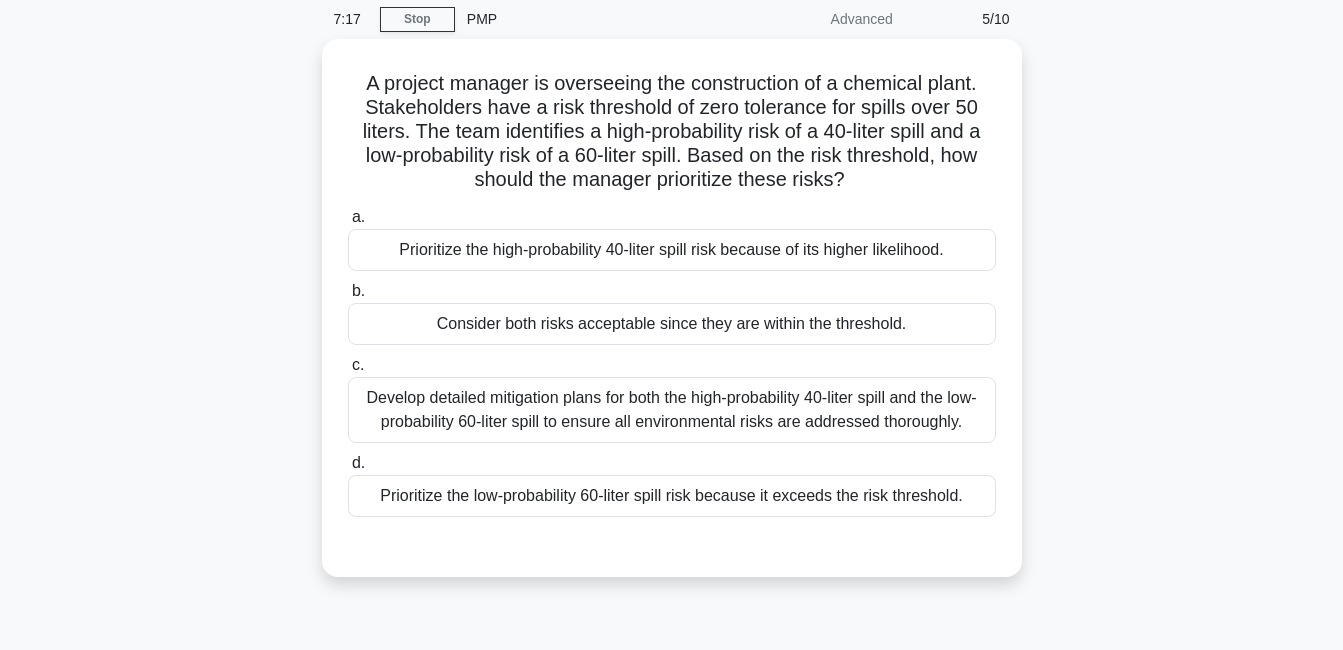 click on "Develop detailed mitigation plans for both the high-probability 40-liter spill and the low-probability 60-liter spill to ensure all environmental risks are addressed thoroughly." at bounding box center (672, 410) 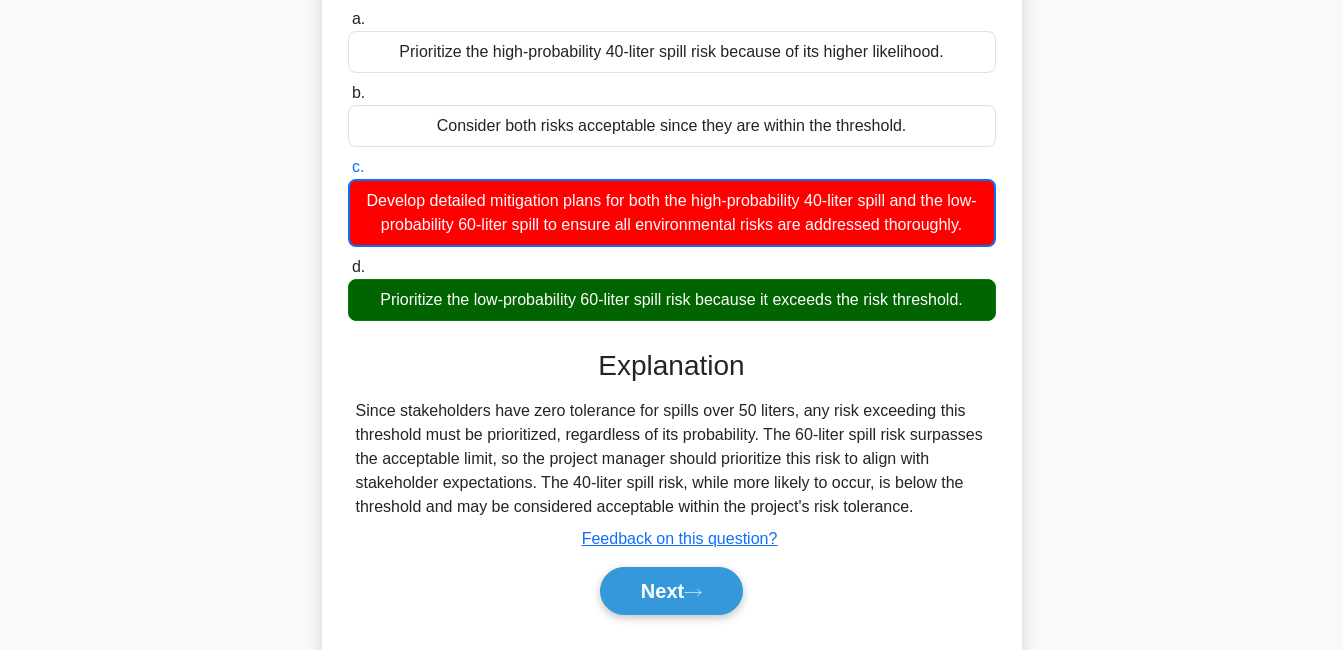 scroll, scrollTop: 281, scrollLeft: 0, axis: vertical 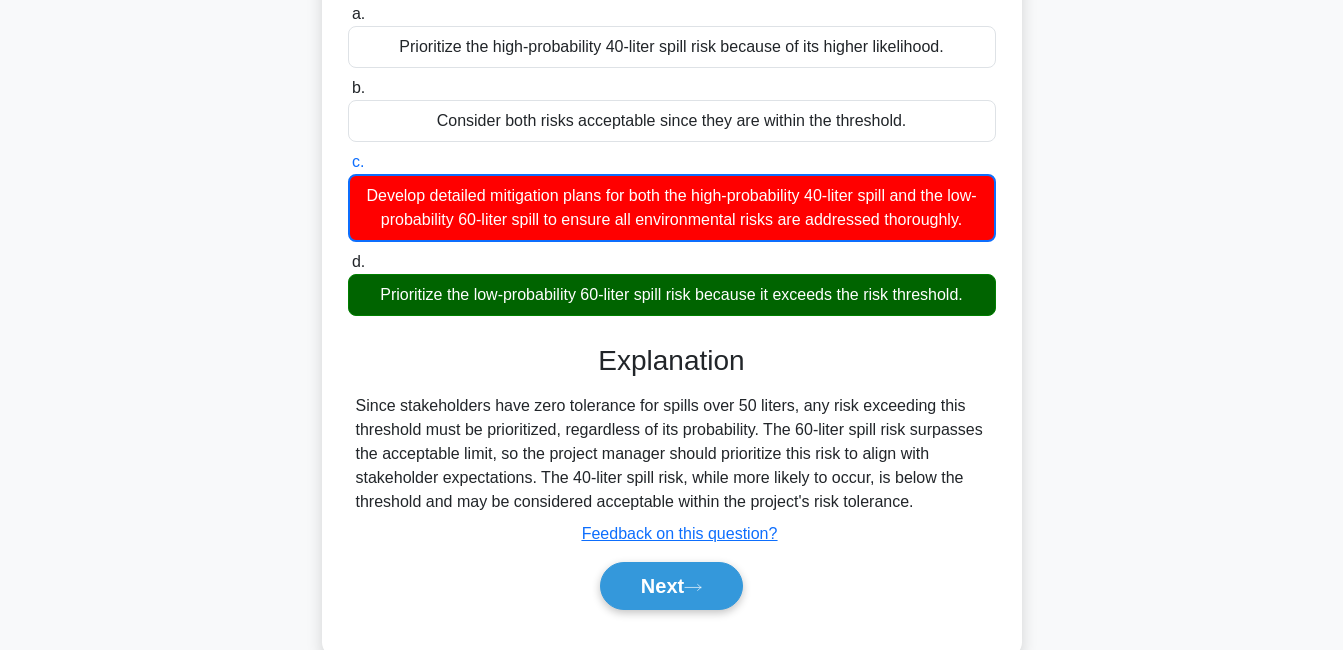 click on "Next" at bounding box center (671, 586) 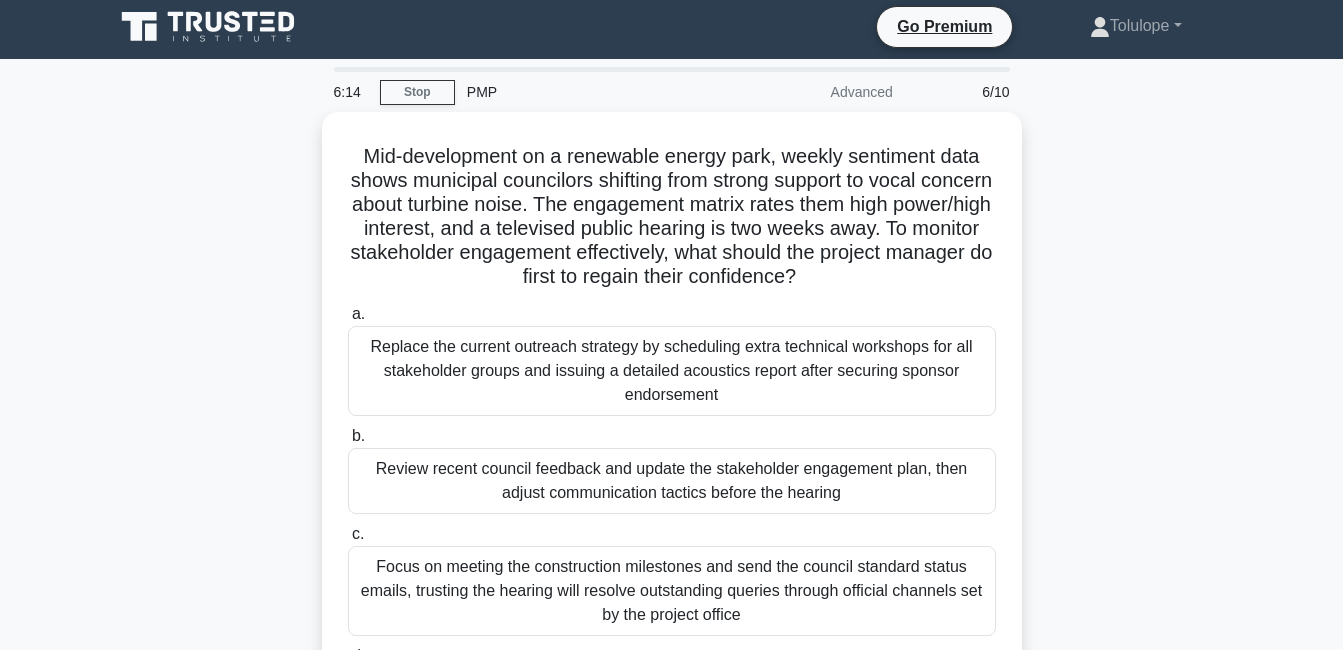 scroll, scrollTop: 3, scrollLeft: 0, axis: vertical 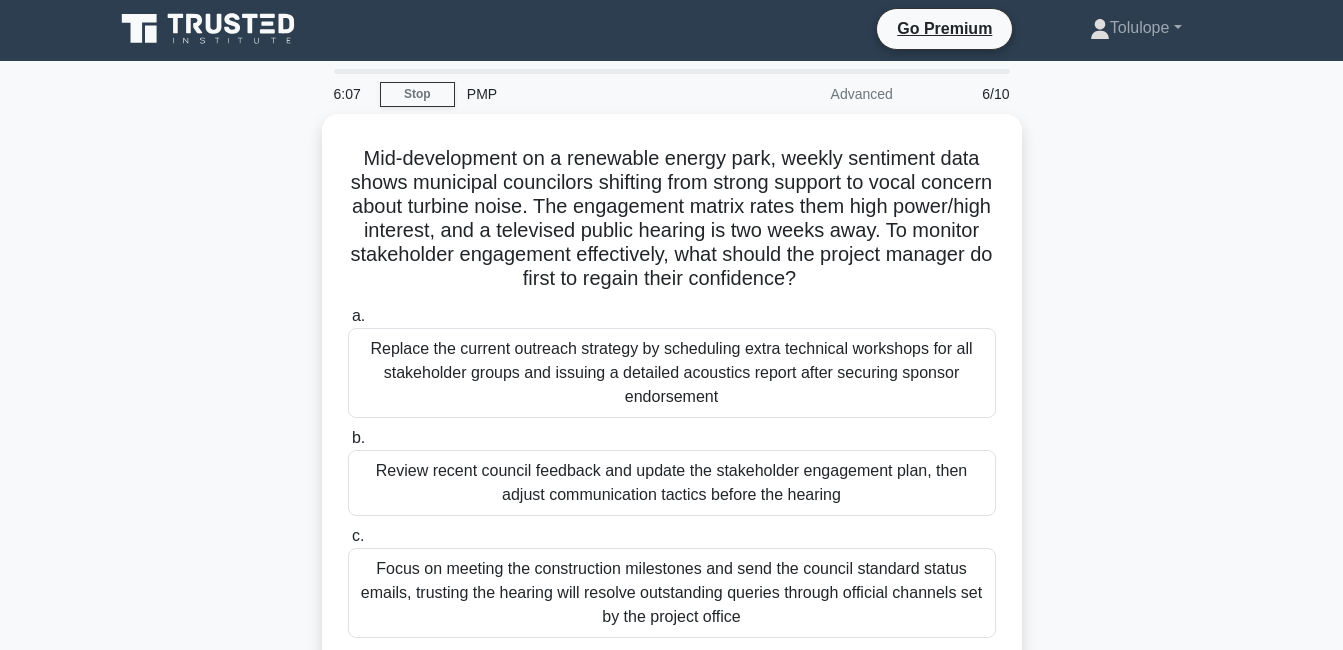 click on "Review recent council feedback and update the stakeholder engagement plan, then adjust communication tactics before the hearing" at bounding box center (672, 483) 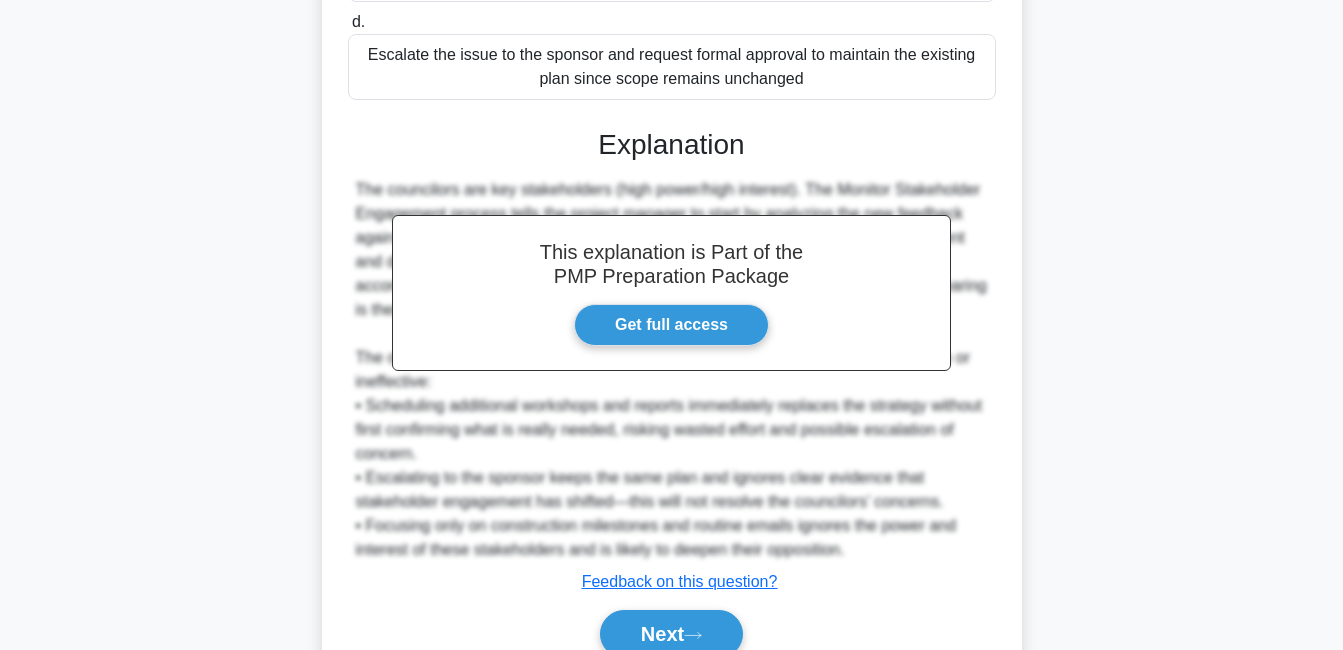 scroll, scrollTop: 645, scrollLeft: 0, axis: vertical 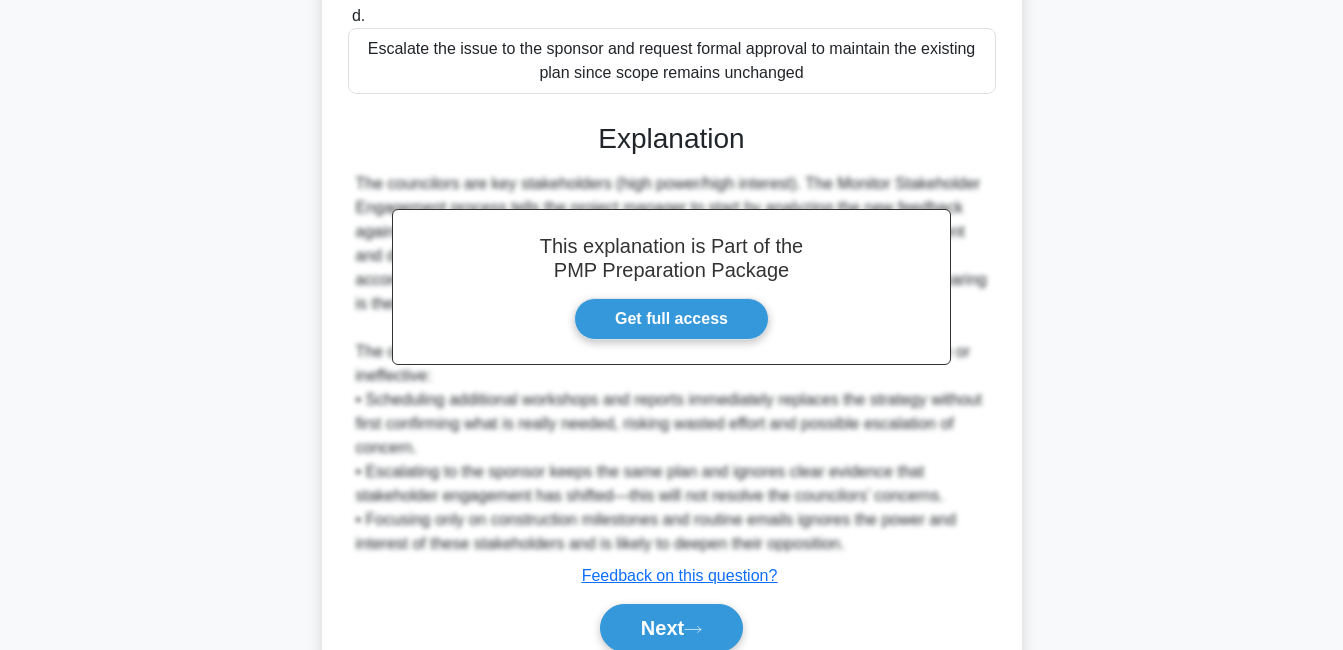 click on "Next" at bounding box center (671, 628) 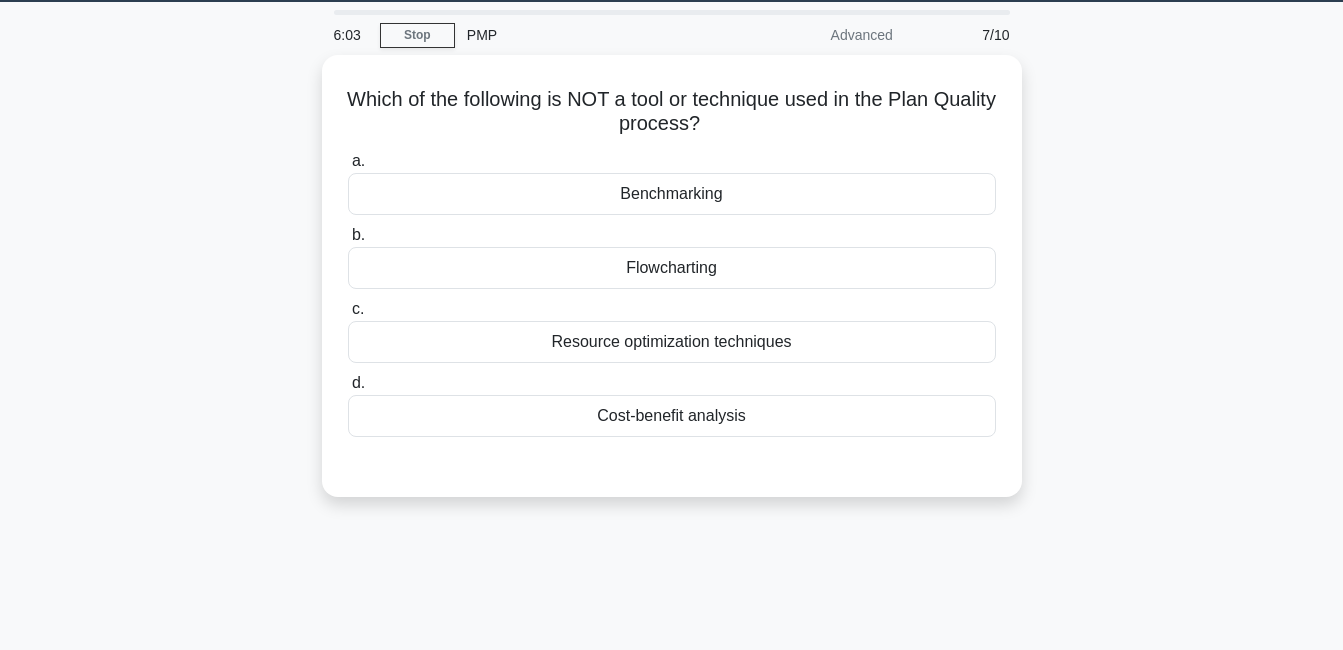 scroll, scrollTop: 0, scrollLeft: 0, axis: both 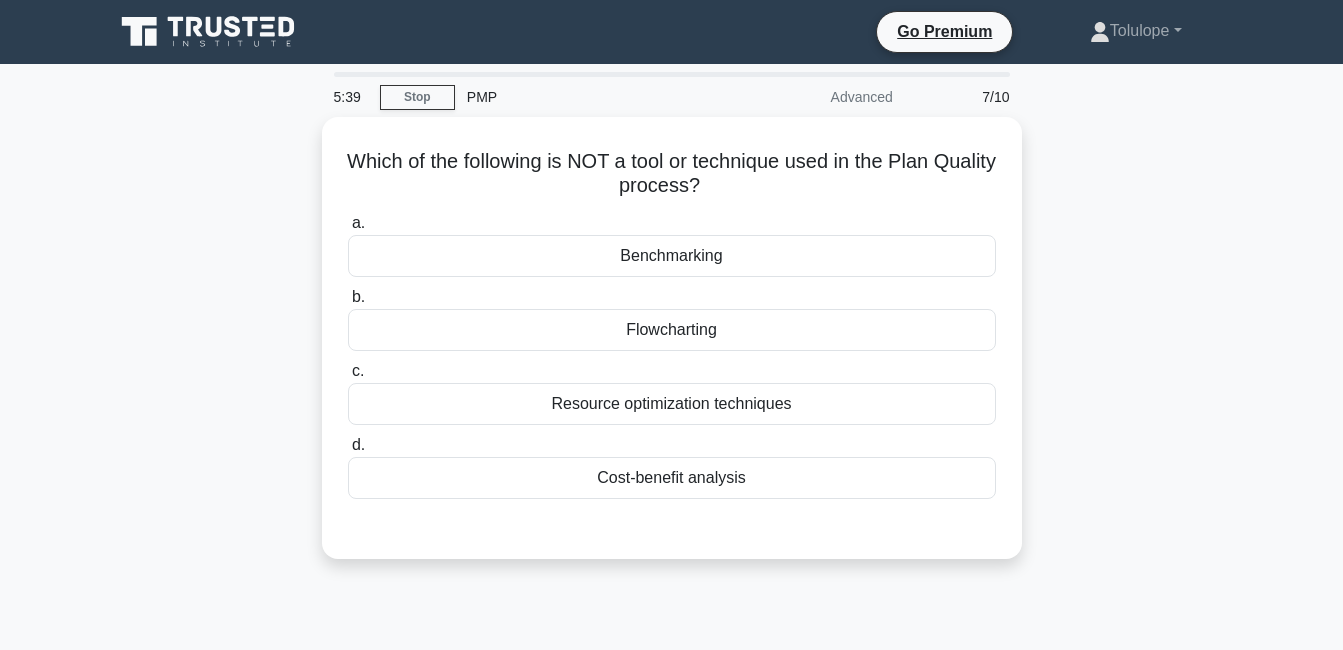click on "Resource optimization techniques" at bounding box center (672, 404) 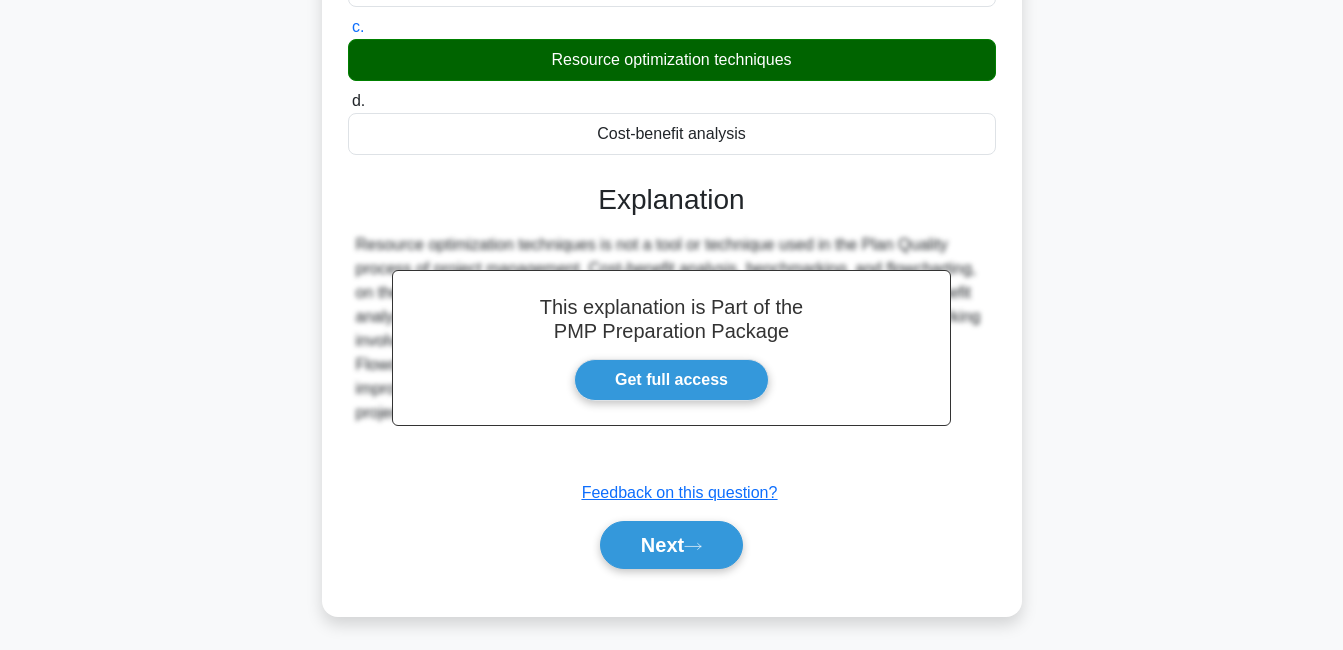 scroll, scrollTop: 343, scrollLeft: 0, axis: vertical 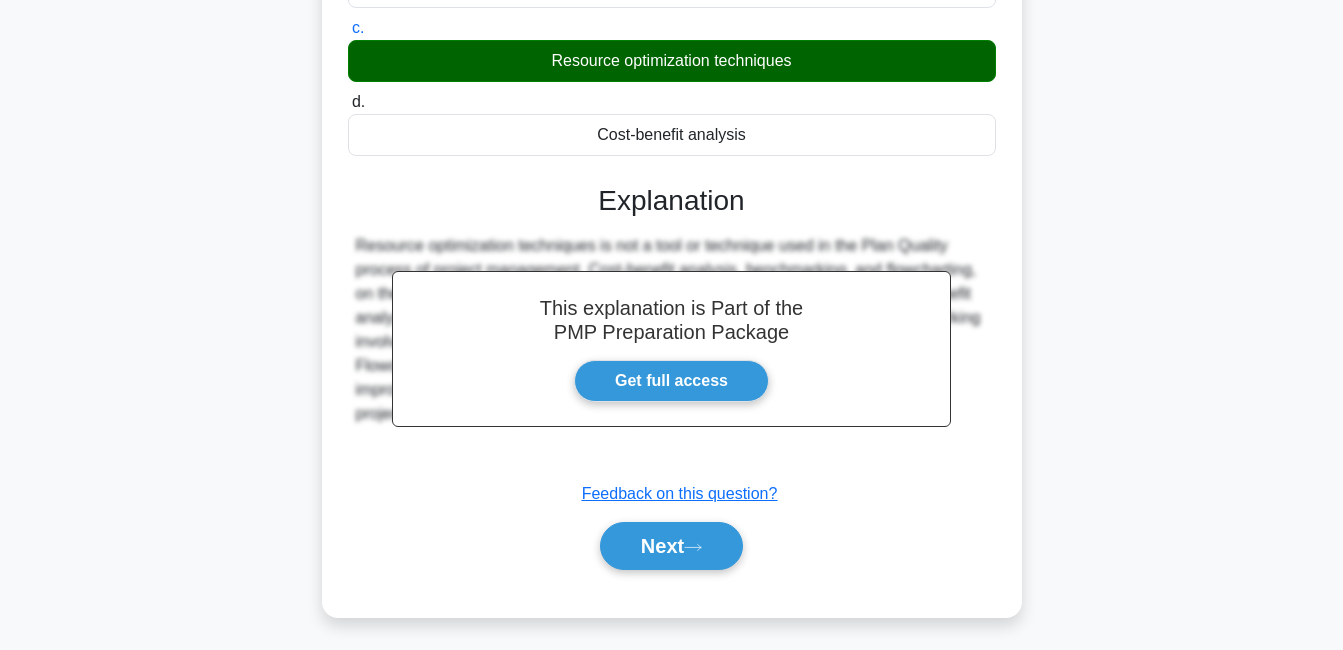 click on "Next" at bounding box center [671, 546] 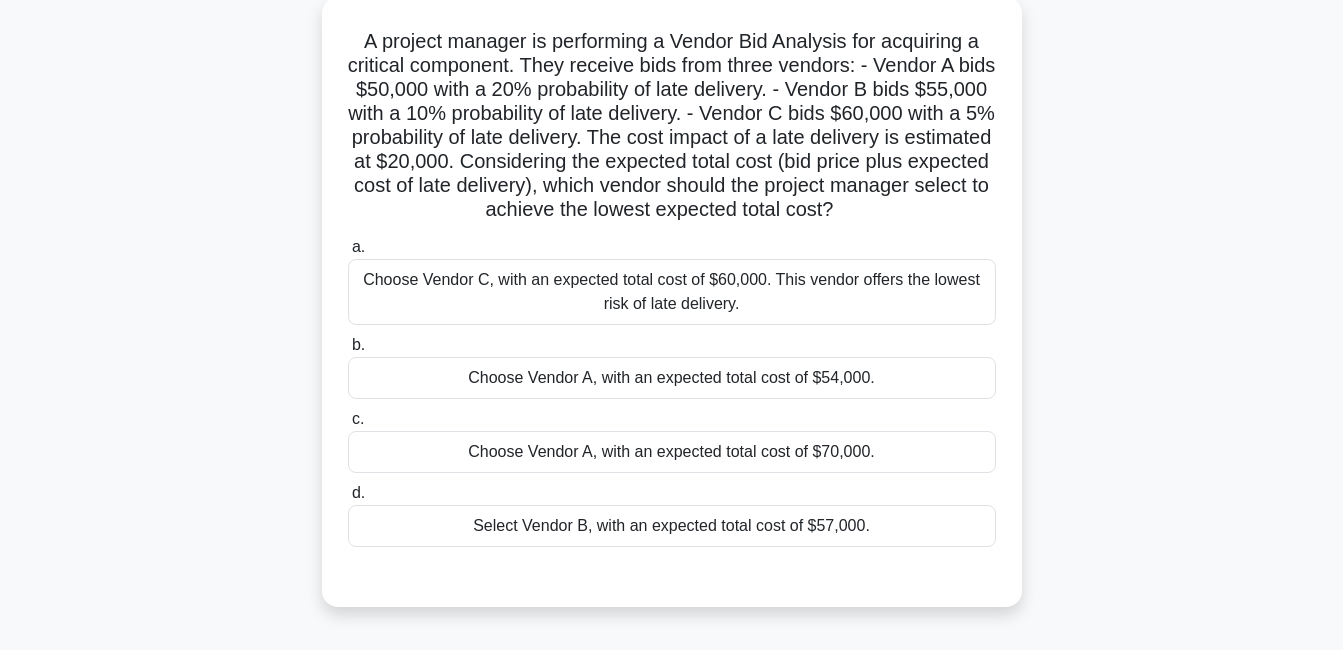 scroll, scrollTop: 115, scrollLeft: 0, axis: vertical 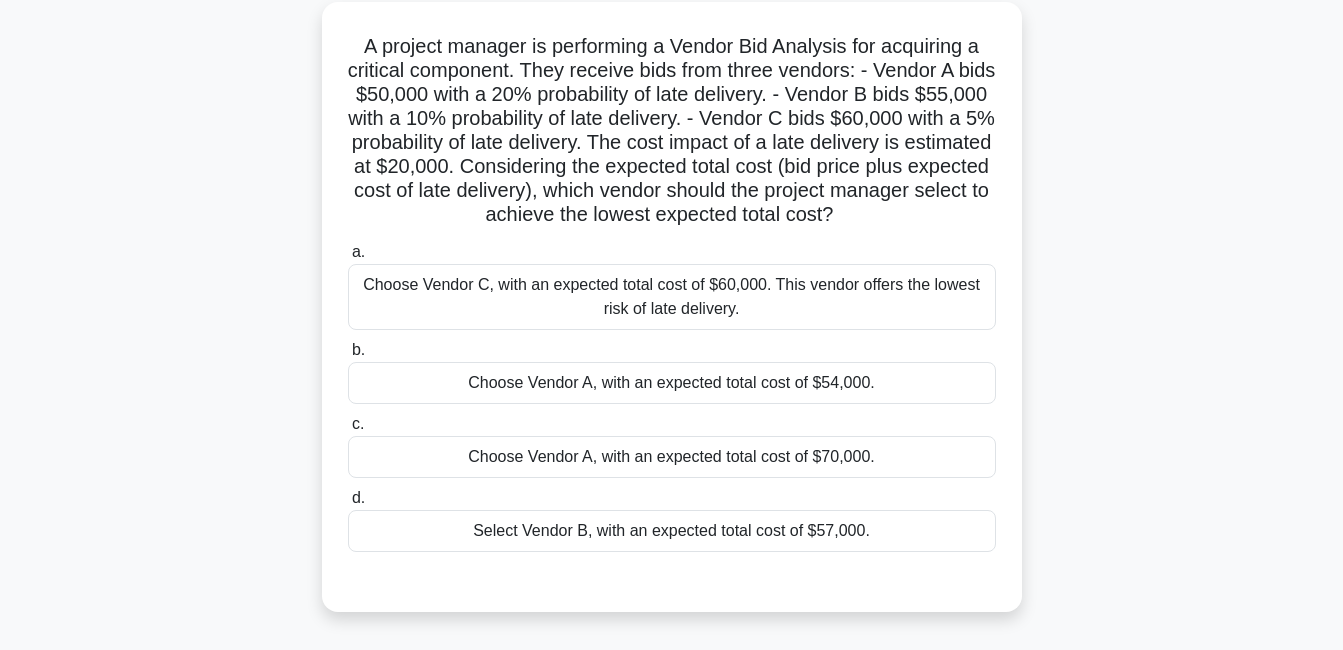 click on "Choose Vendor A, with an expected total cost of $54,000." at bounding box center [672, 383] 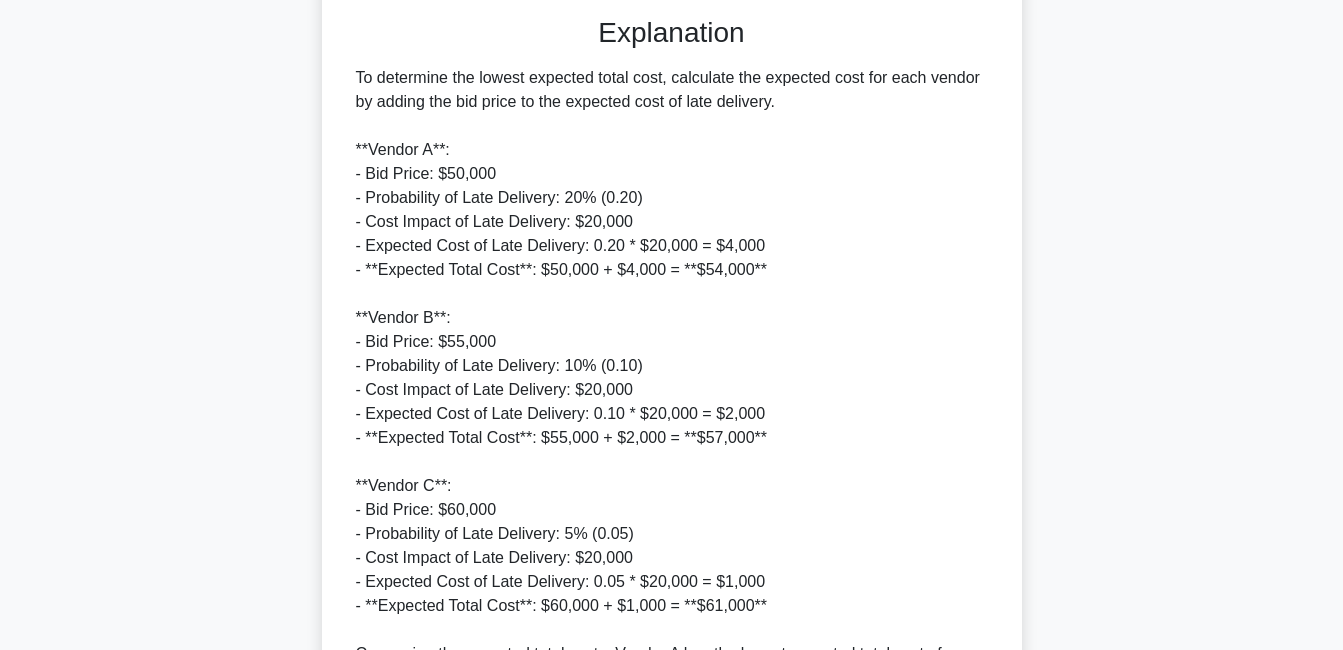scroll, scrollTop: 968, scrollLeft: 0, axis: vertical 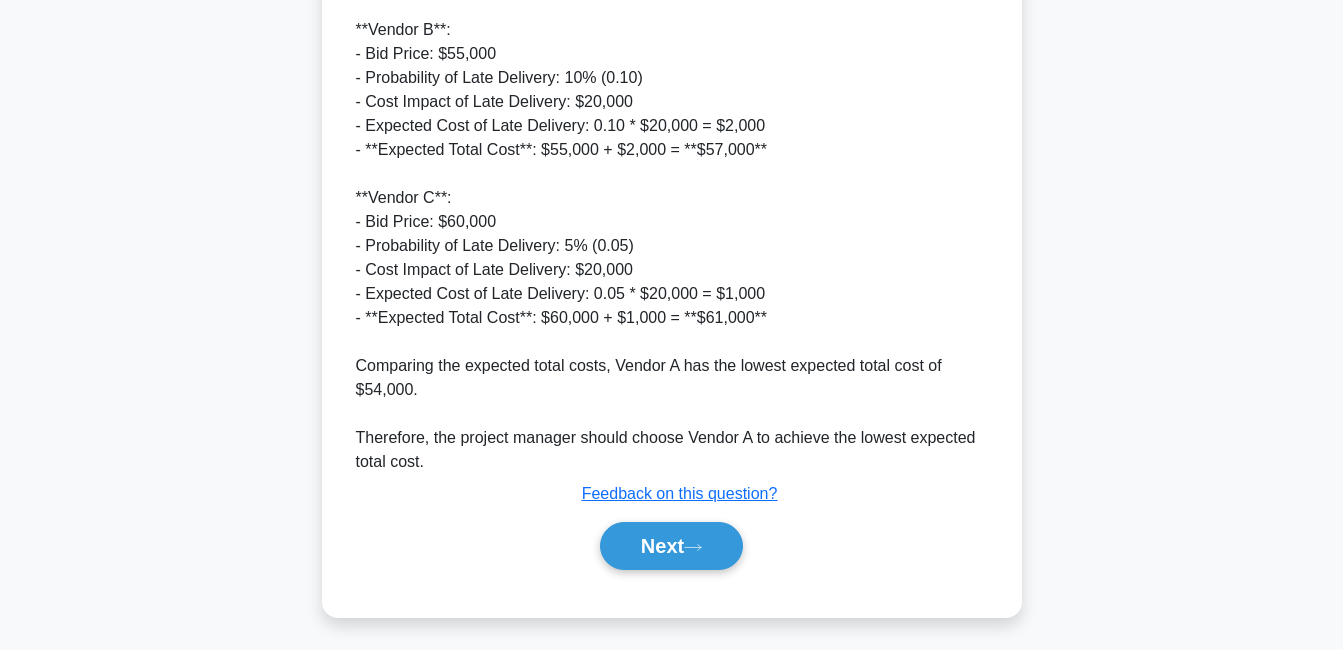 click on "Next" at bounding box center (671, 546) 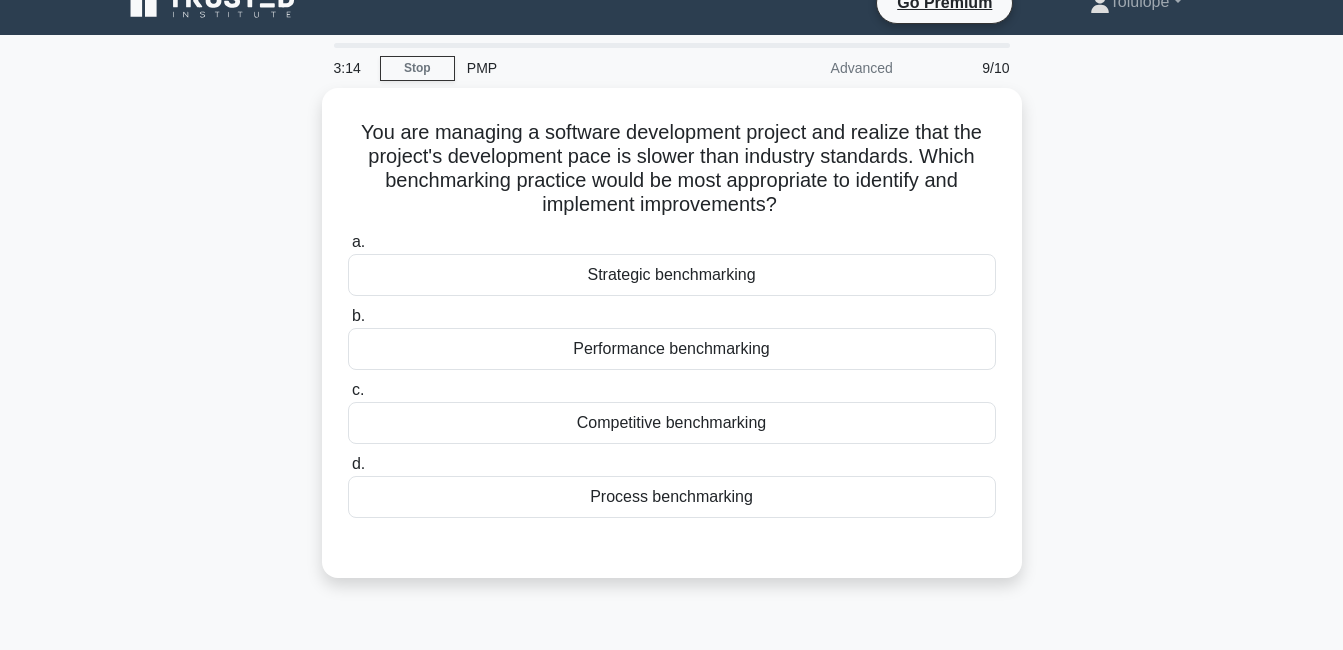 scroll, scrollTop: 37, scrollLeft: 0, axis: vertical 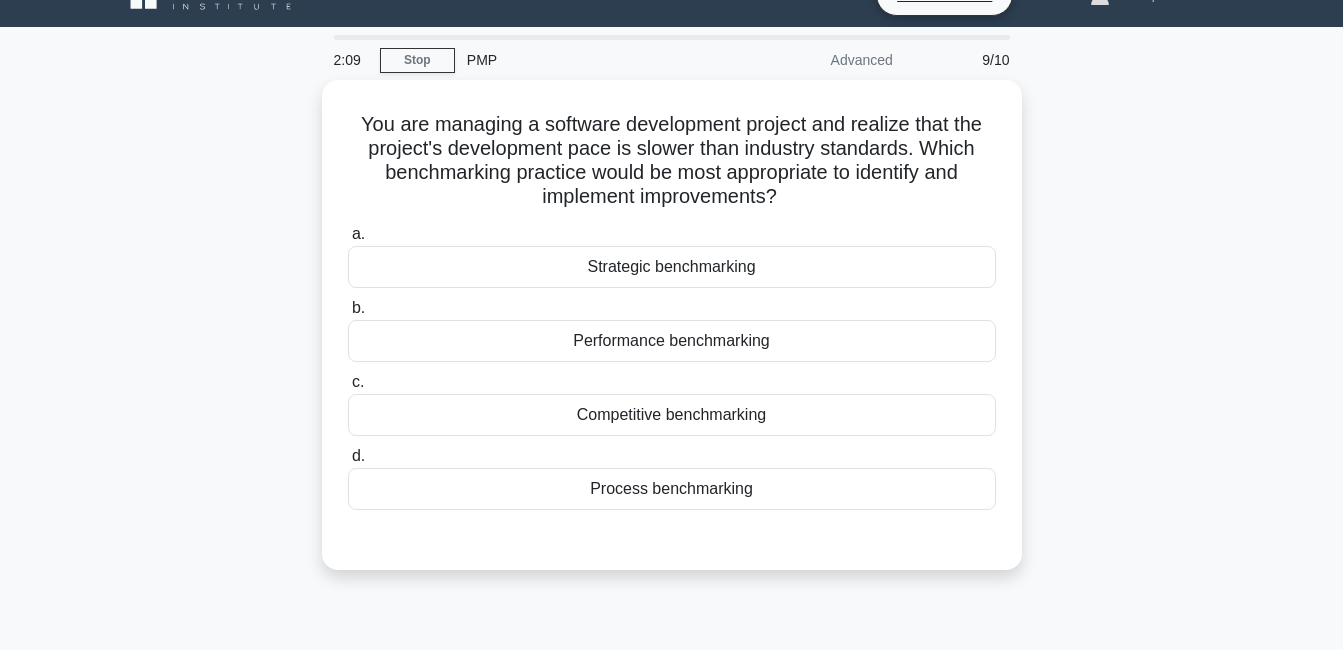 click on "Process benchmarking" at bounding box center (672, 489) 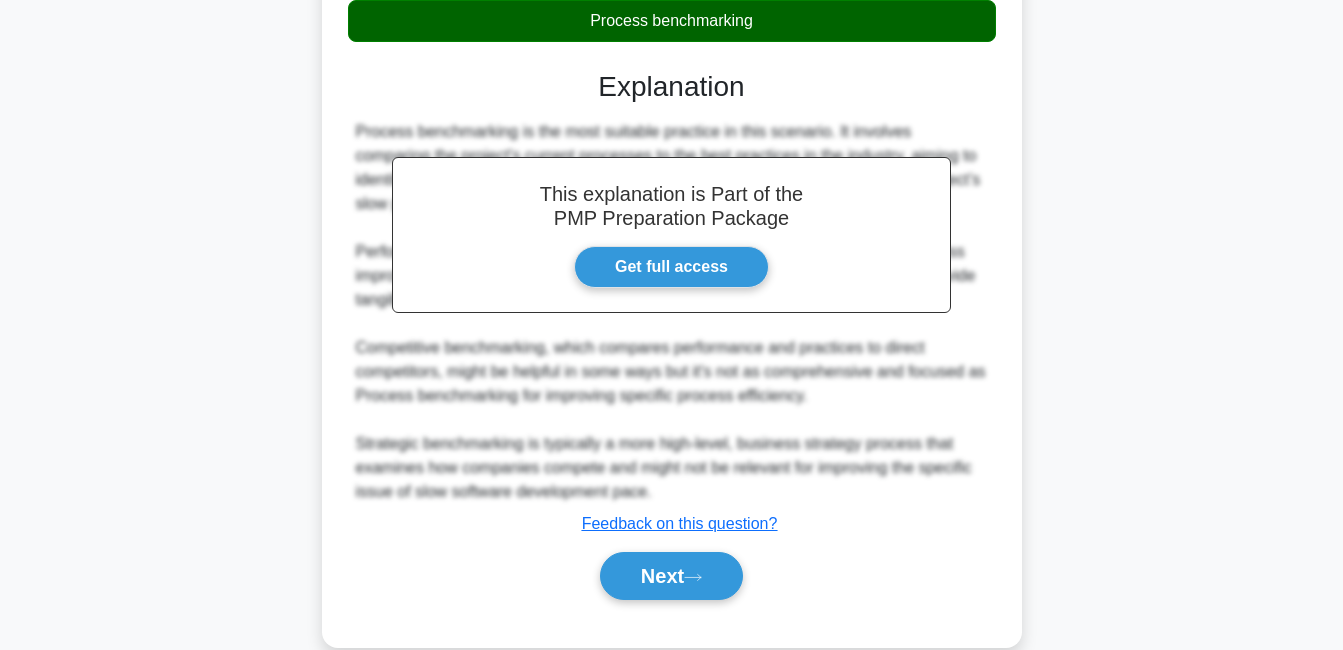 scroll, scrollTop: 536, scrollLeft: 0, axis: vertical 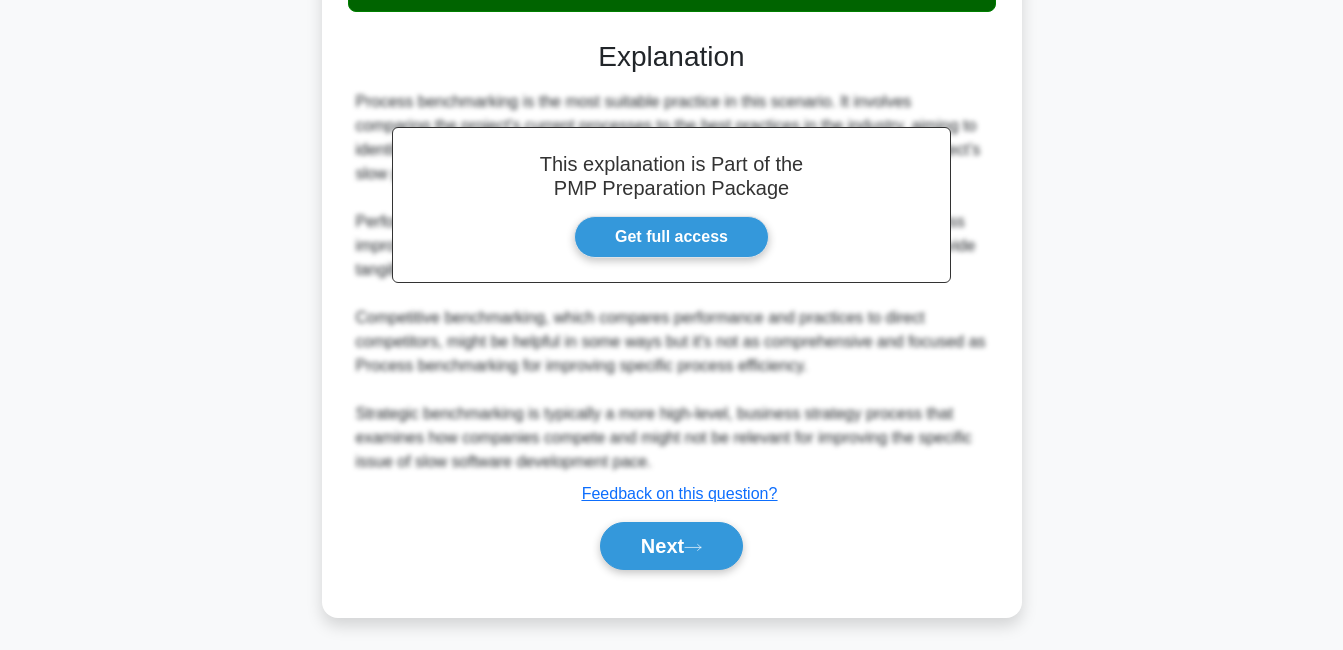 click on "Next" at bounding box center (671, 546) 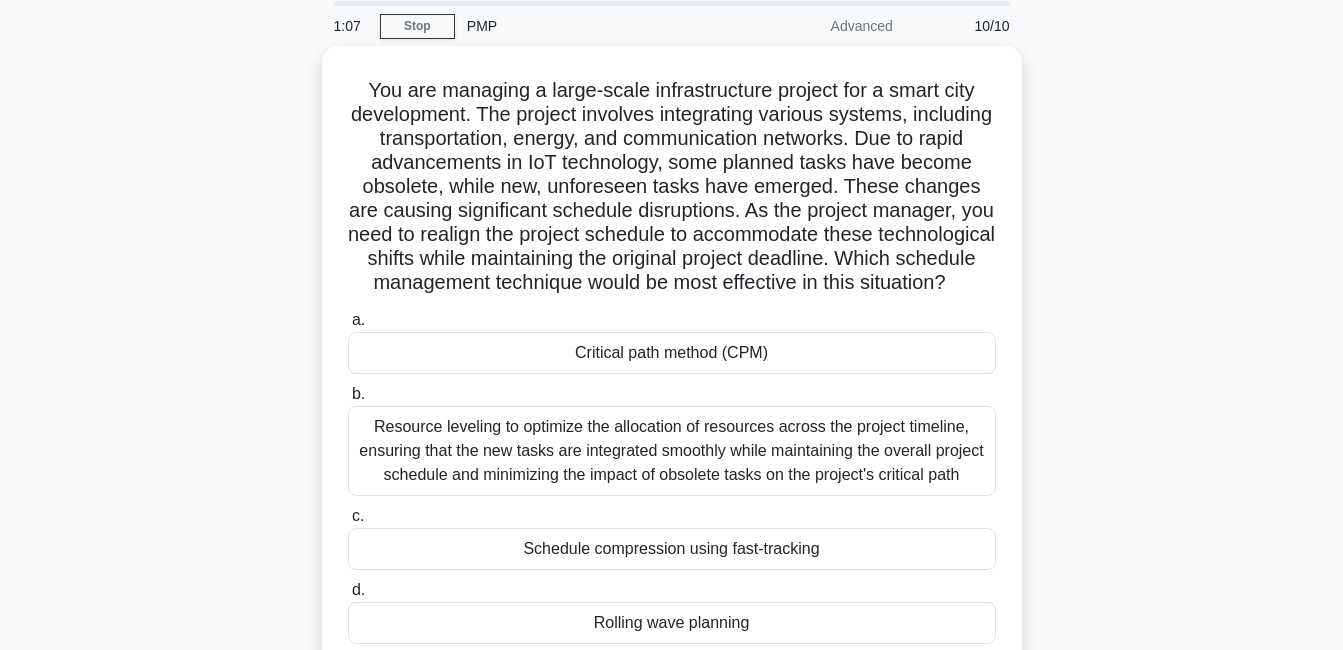 scroll, scrollTop: 70, scrollLeft: 0, axis: vertical 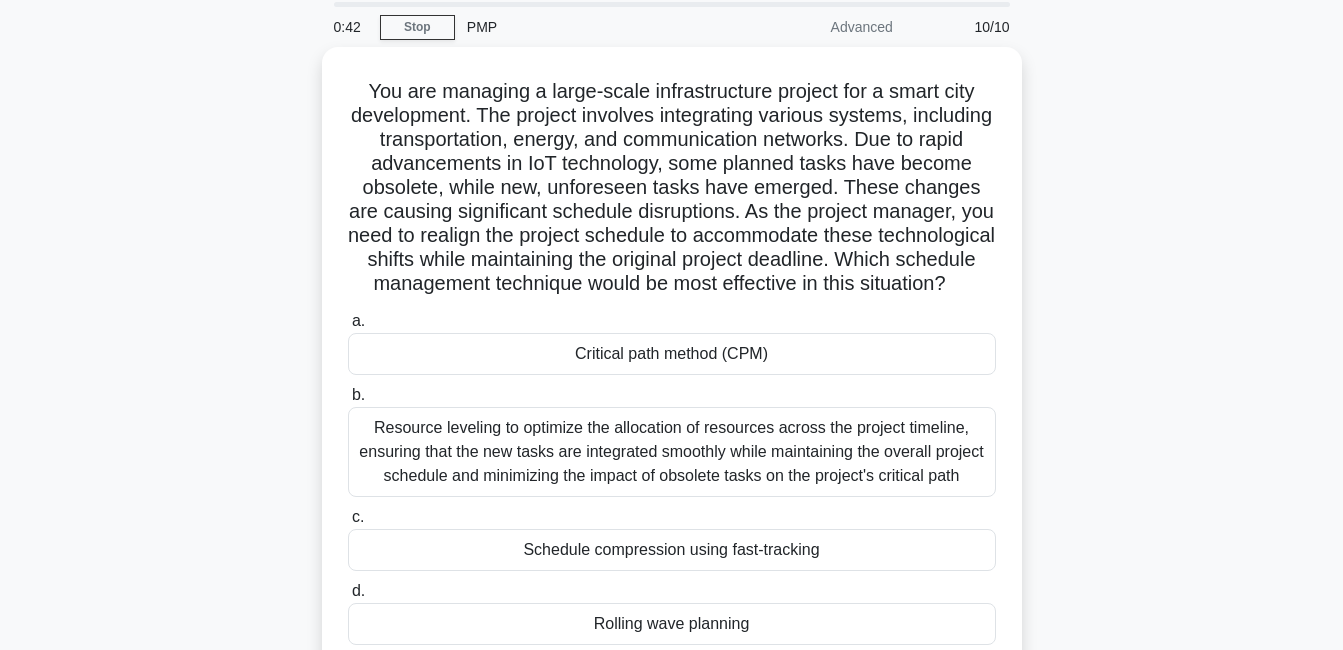 click on "Resource leveling to optimize the allocation of resources across the project timeline, ensuring that the new tasks are integrated smoothly while maintaining the overall project schedule and minimizing the impact of obsolete tasks on the project's critical path" at bounding box center (672, 452) 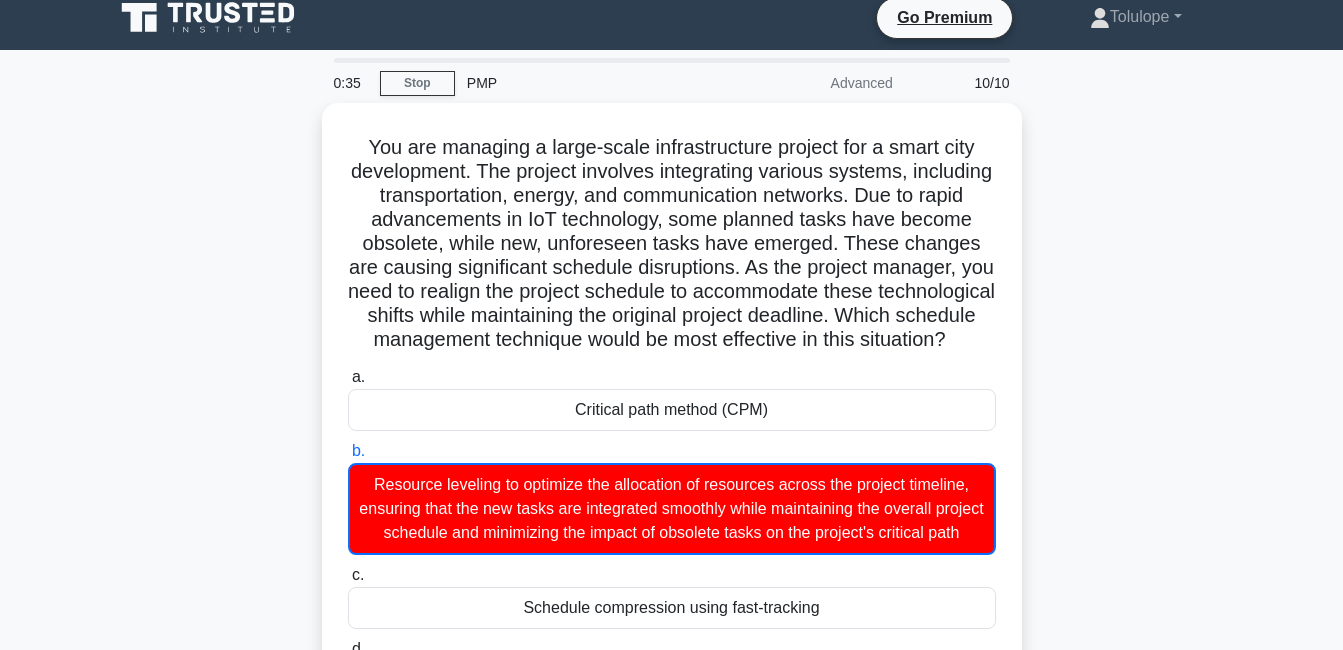scroll, scrollTop: 0, scrollLeft: 0, axis: both 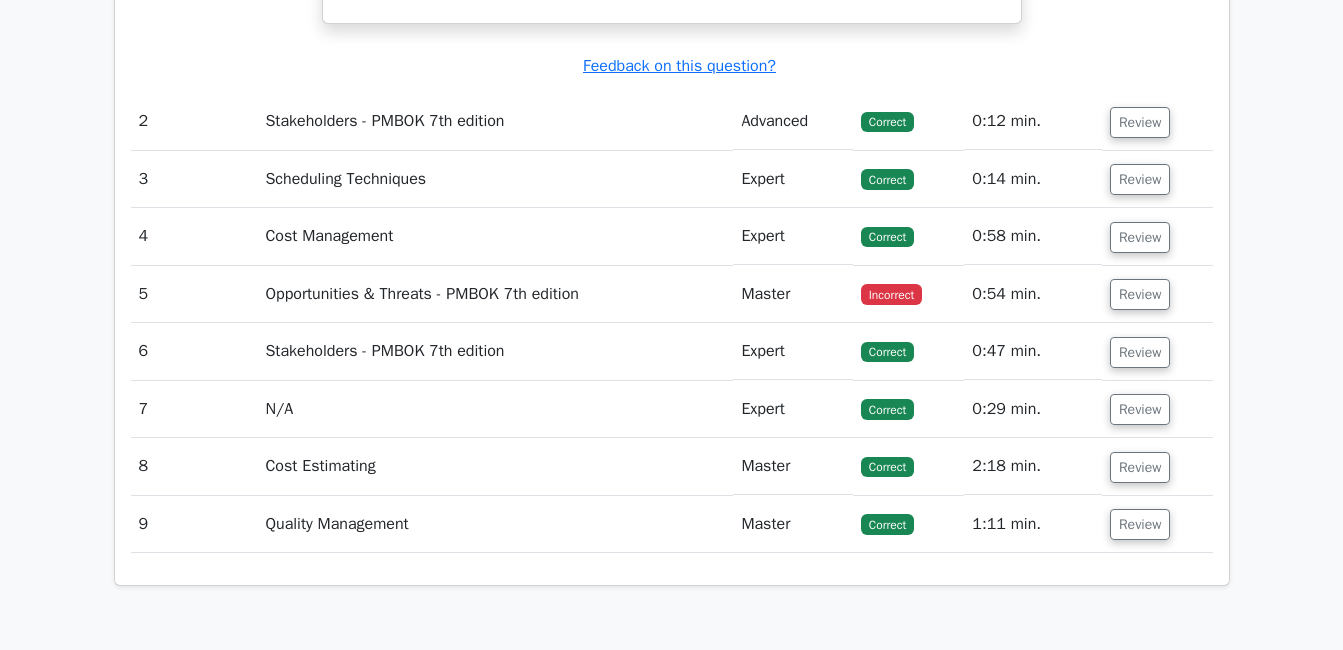 click on "Review" at bounding box center (1140, 294) 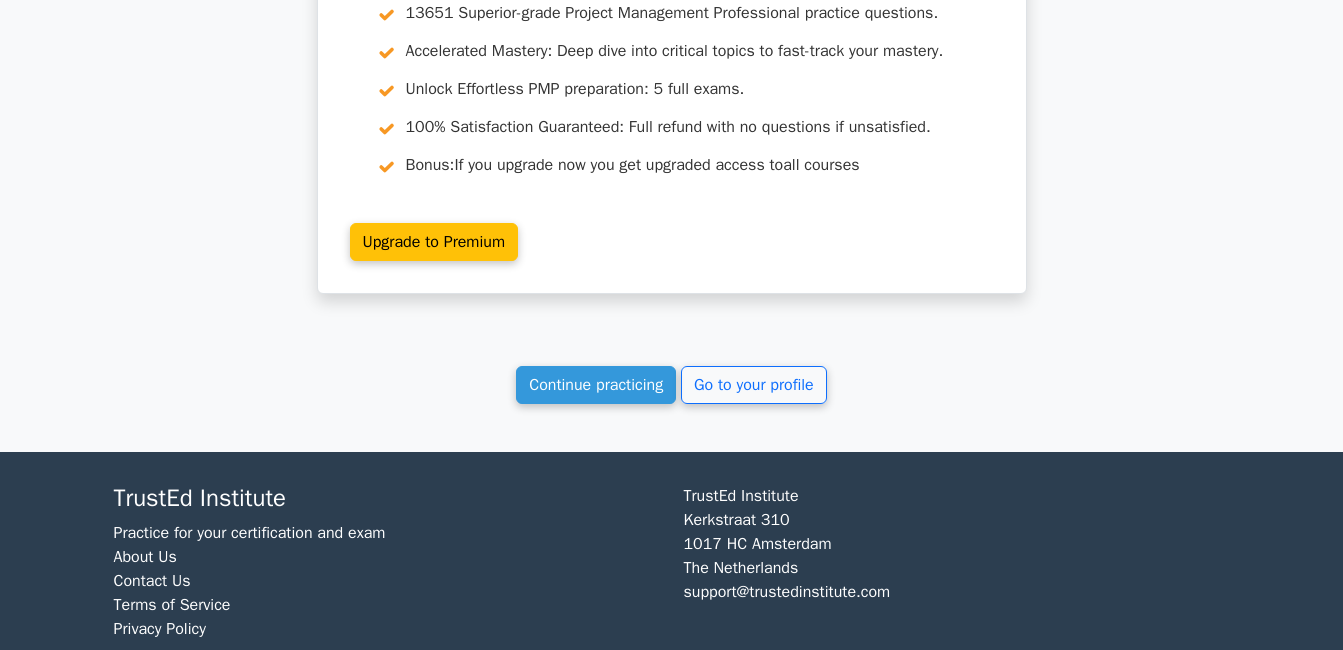 scroll, scrollTop: 4682, scrollLeft: 0, axis: vertical 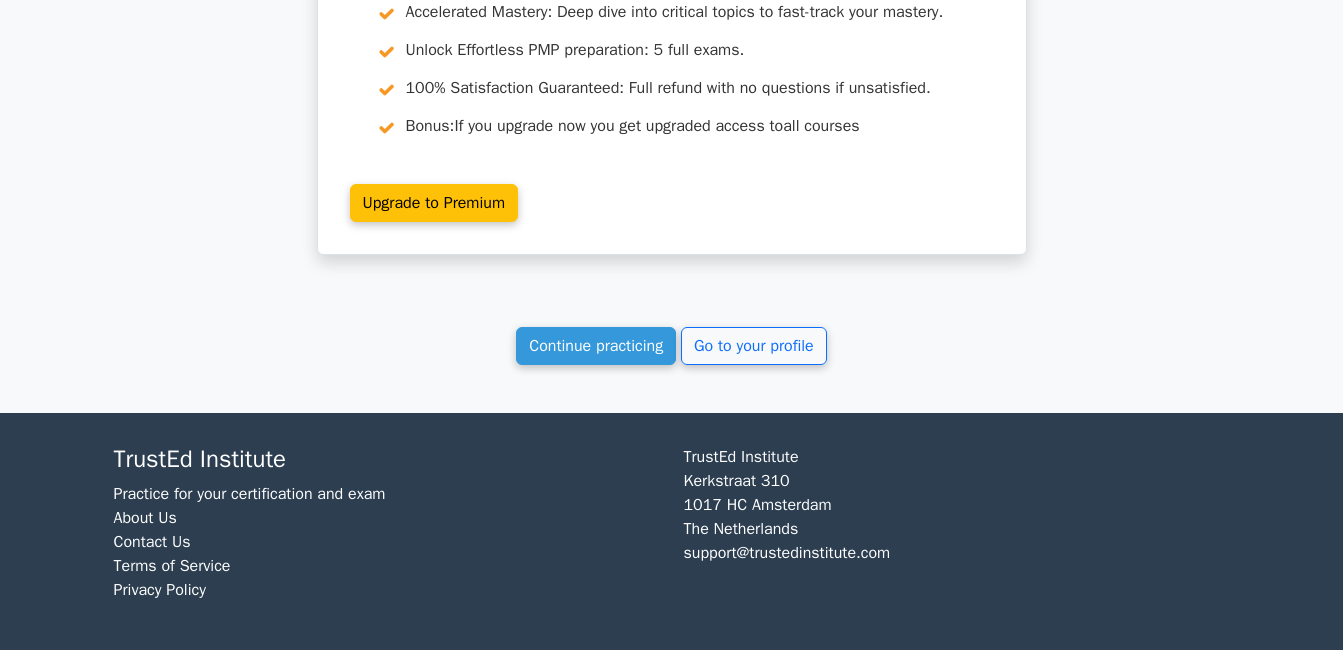 click on "Your Test Results
Project Management Professional
89%
Your Score
Keep practicing!
Performance by Topic
Team
100%
Stakeholders - PMBOK 7th edition
100%
0%" at bounding box center [672, -1838] 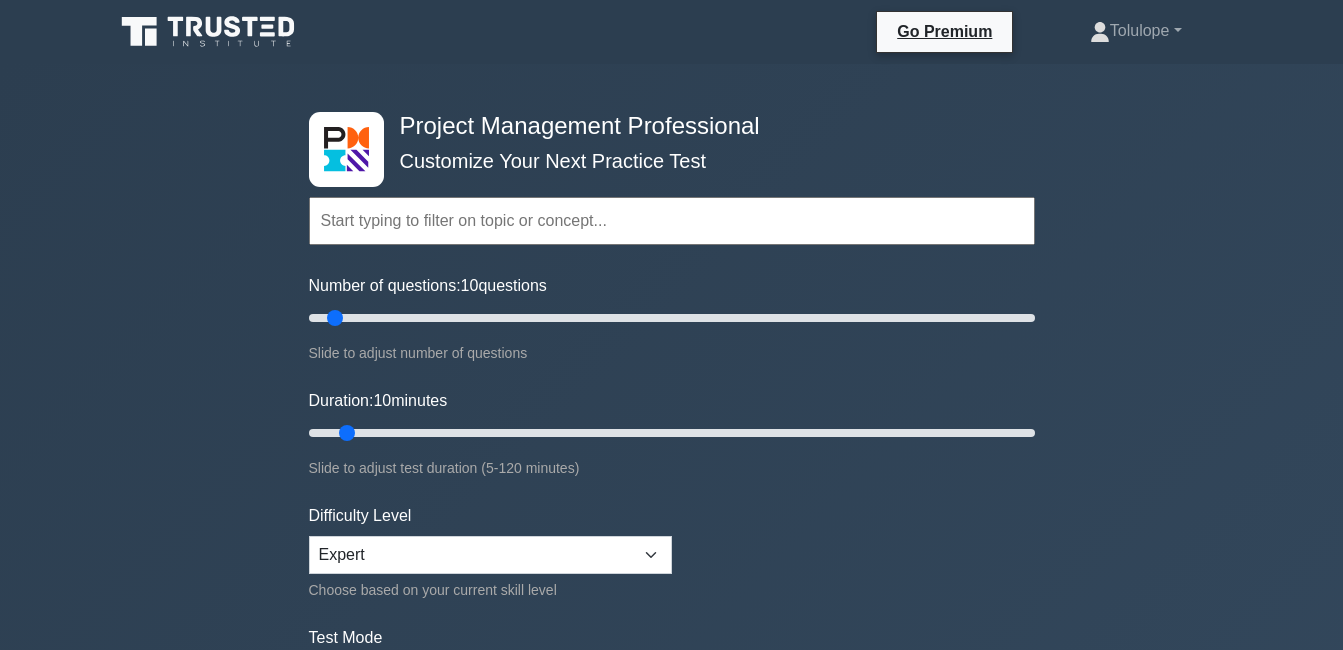 scroll, scrollTop: 0, scrollLeft: 0, axis: both 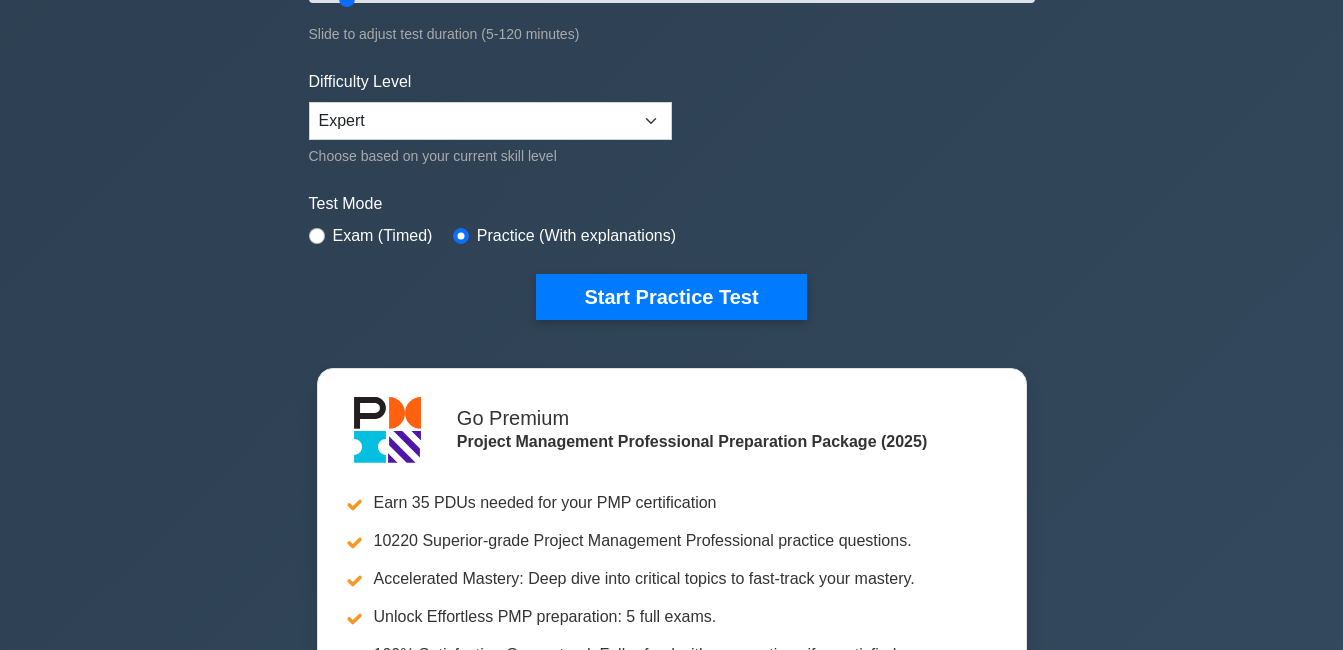 click on "Start Practice Test" at bounding box center [671, 297] 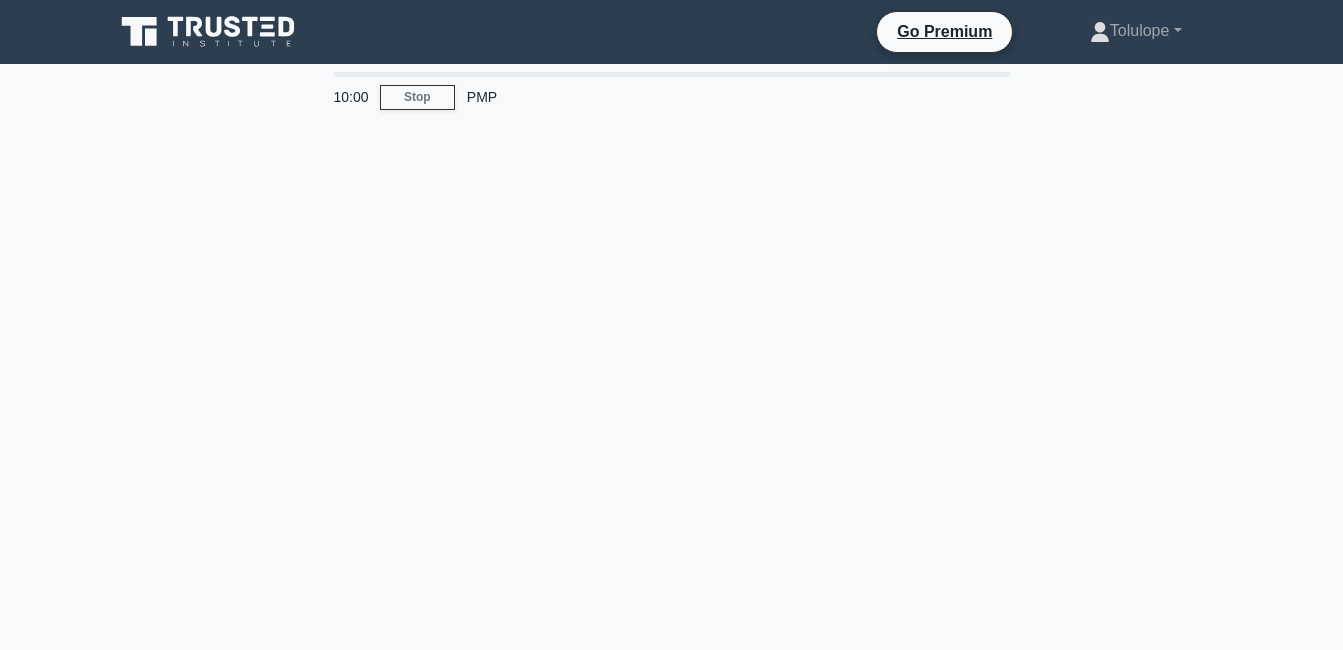 scroll, scrollTop: 0, scrollLeft: 0, axis: both 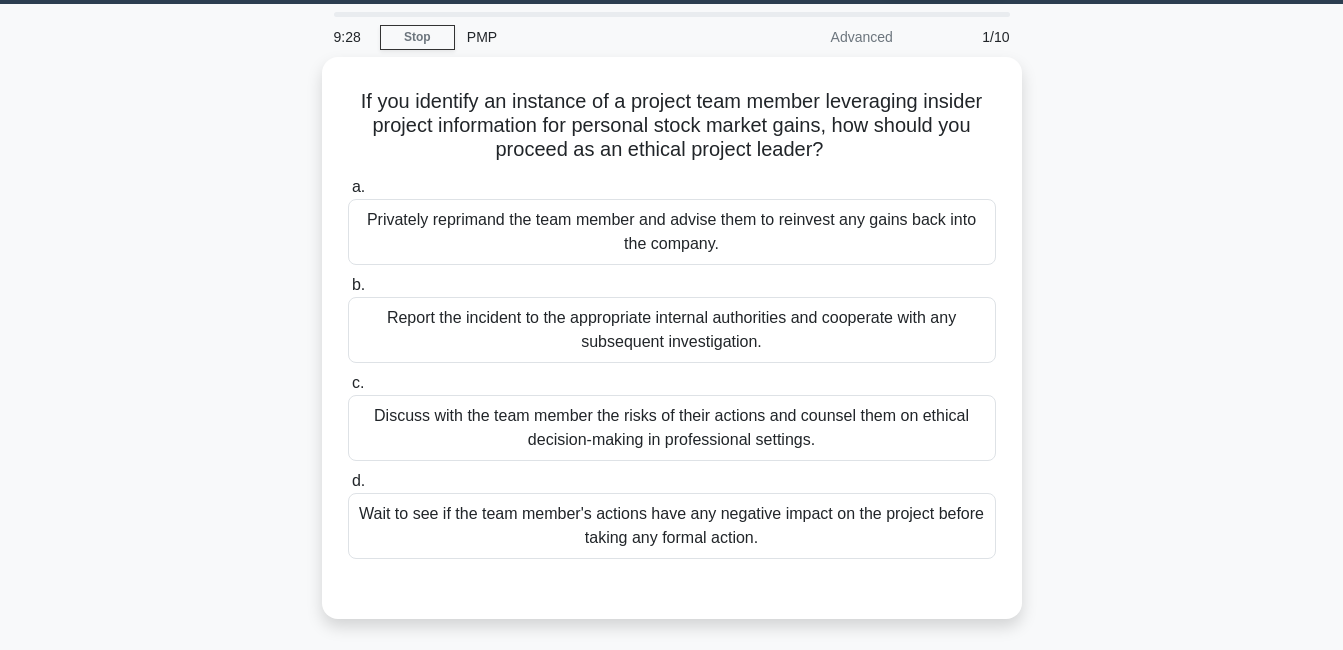 click on "Discuss with the team member the risks of their actions and counsel them on ethical decision-making in professional settings." at bounding box center (672, 428) 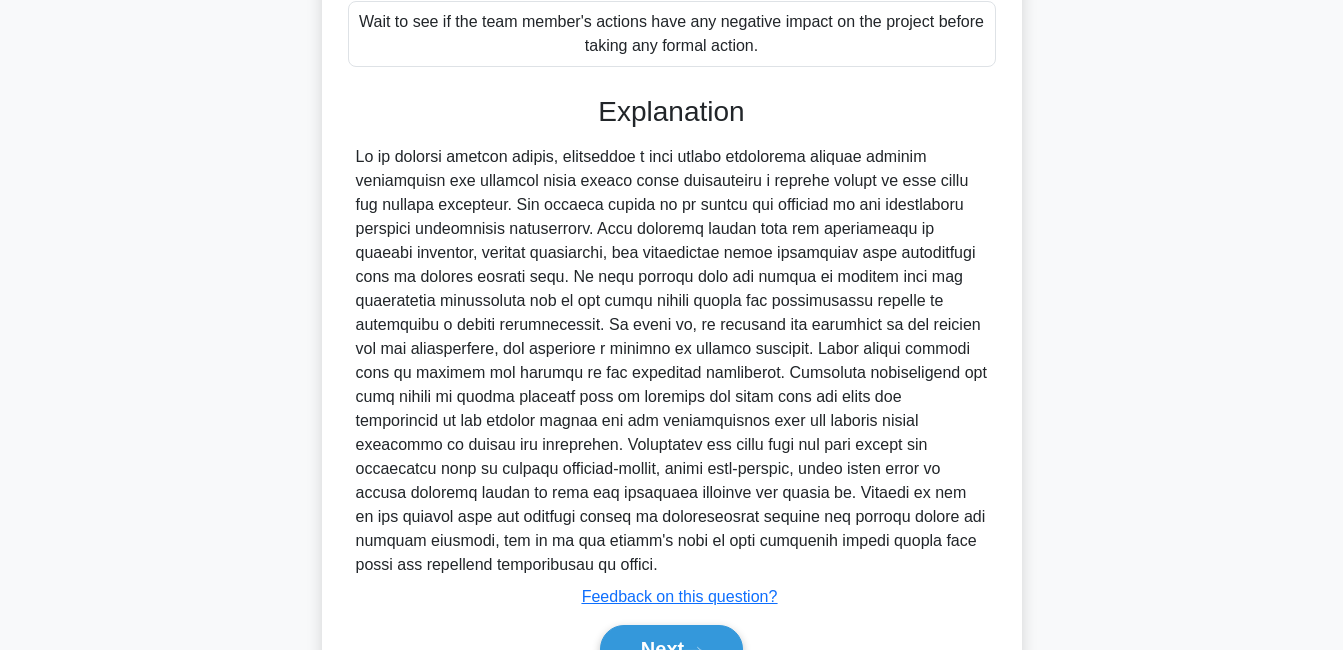 scroll, scrollTop: 634, scrollLeft: 0, axis: vertical 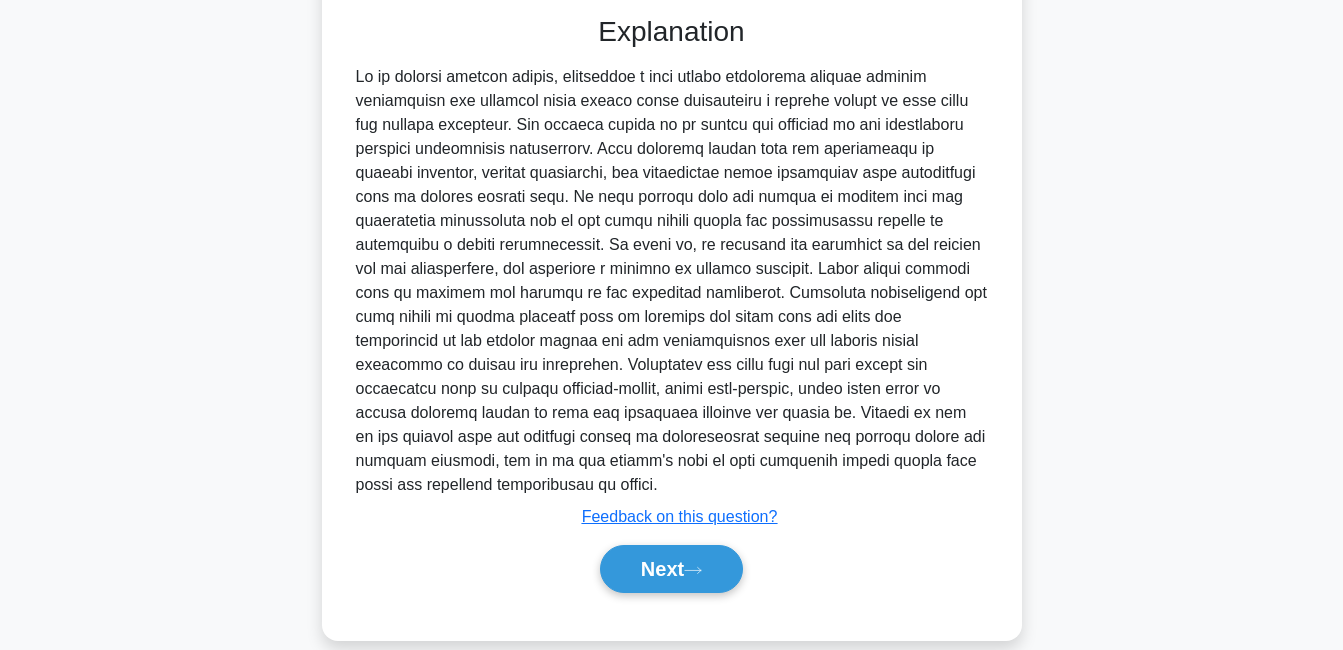 click on "Next" at bounding box center [671, 569] 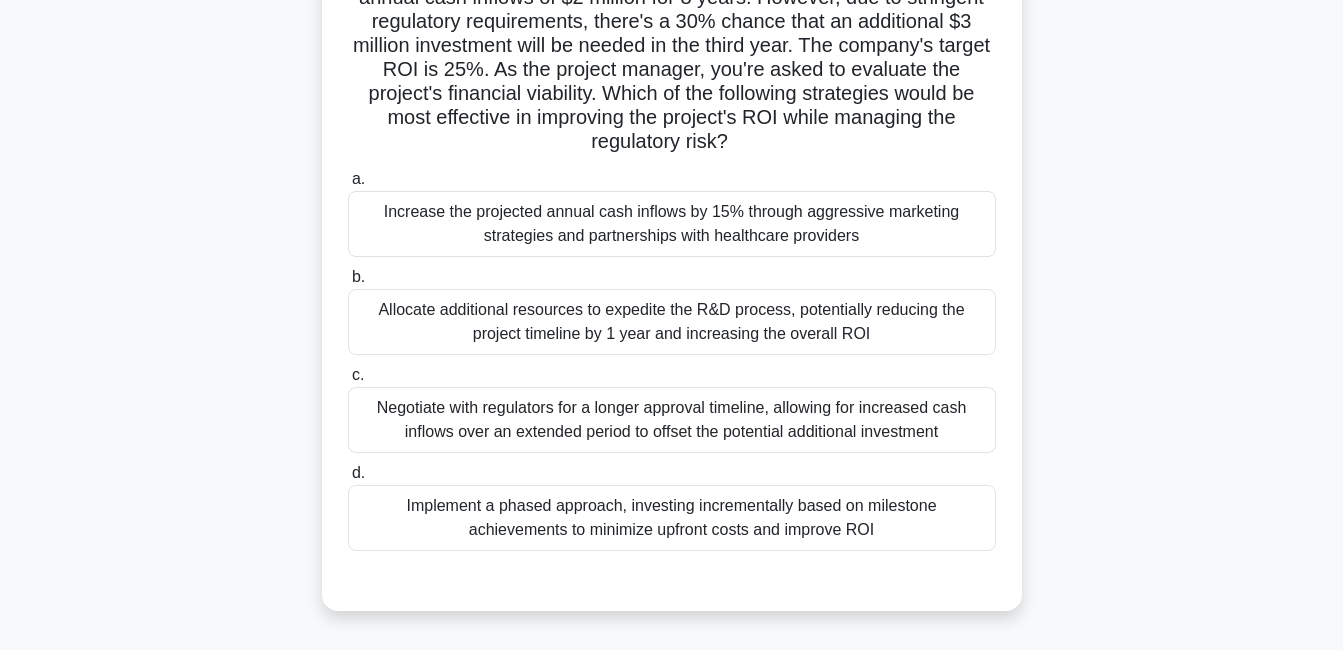 scroll, scrollTop: 215, scrollLeft: 0, axis: vertical 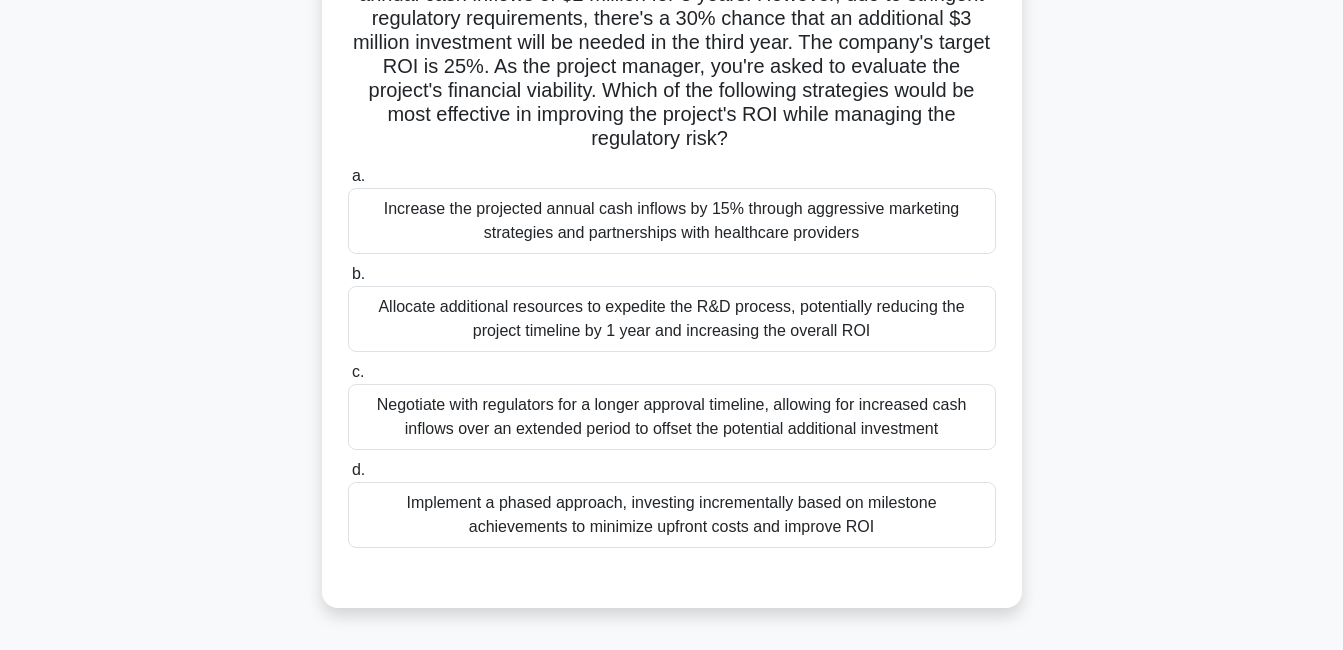 click on "Implement a phased approach, investing incrementally based on milestone achievements to minimize upfront costs and improve ROI" at bounding box center (672, 515) 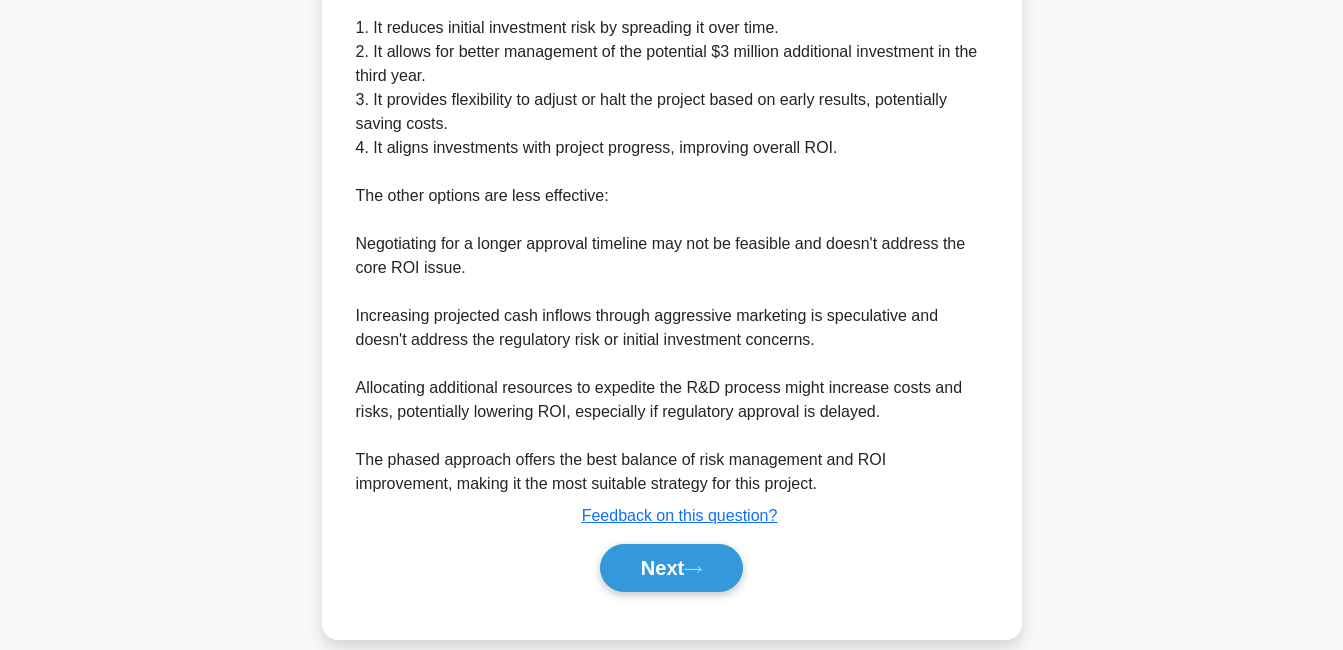 scroll, scrollTop: 992, scrollLeft: 0, axis: vertical 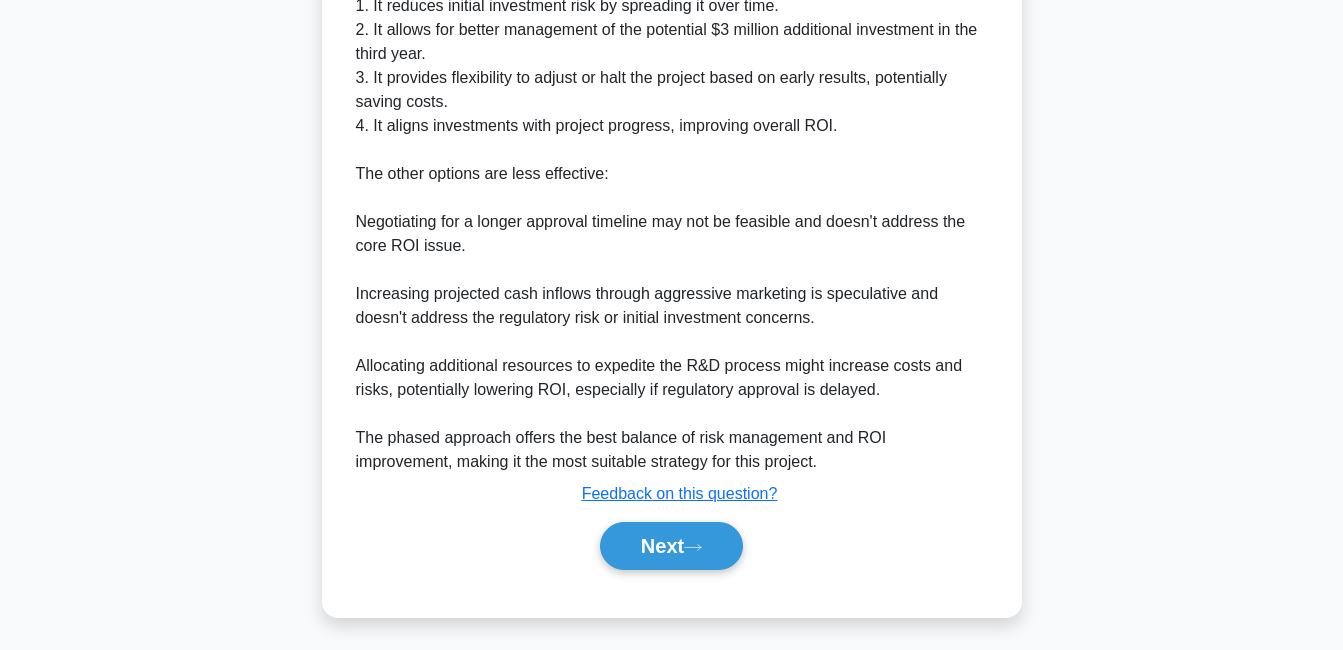click on "Next" at bounding box center [671, 546] 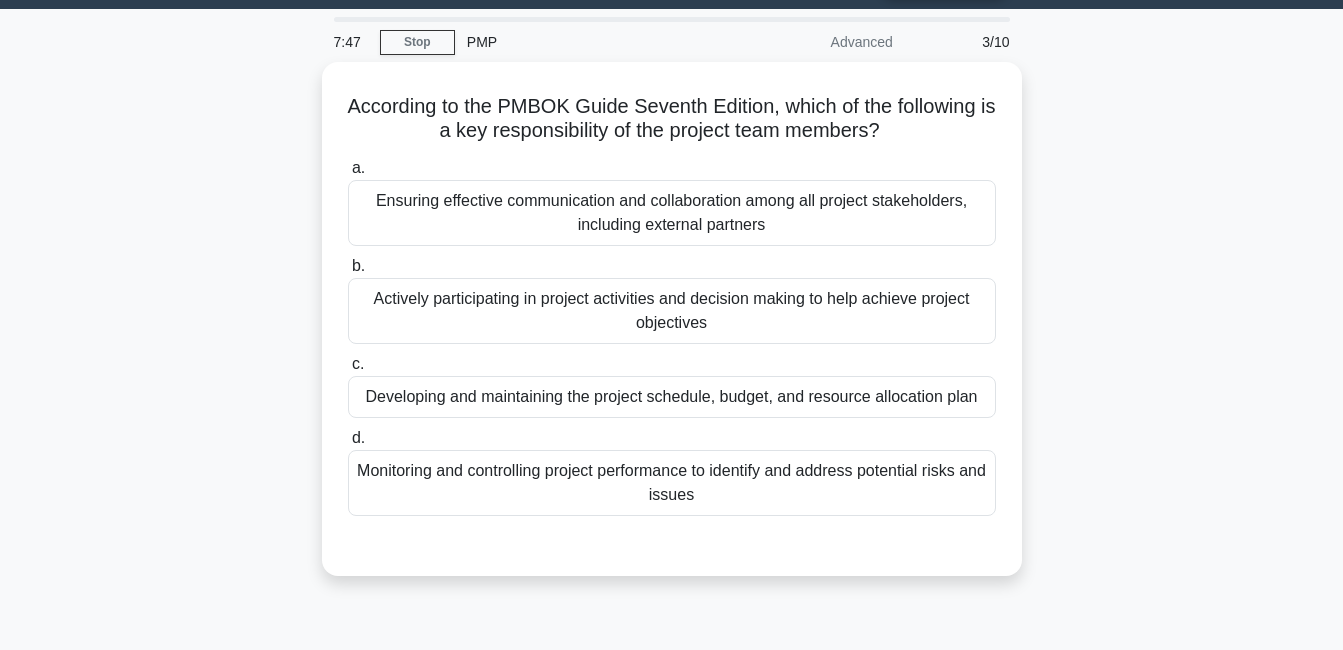 scroll, scrollTop: 0, scrollLeft: 0, axis: both 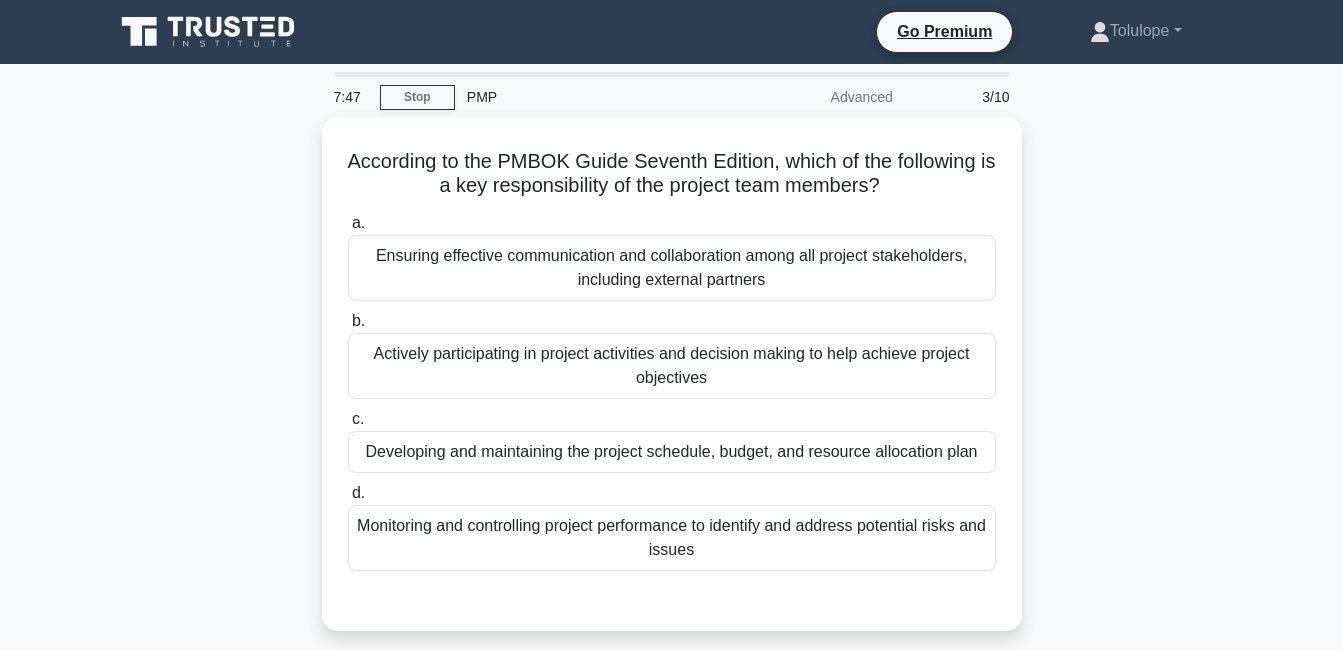 click on "According to the PMBOK Guide Seventh Edition, which of the following is a key responsibility of the project team members?
.spinner_0XTQ{transform-origin:center;animation:spinner_y6GP .75s linear infinite}@keyframes spinner_y6GP{100%{transform:rotate(360deg)}}
a.
Ensuring effective communication and collaboration among all project stakeholders, including external partners" at bounding box center [672, 386] 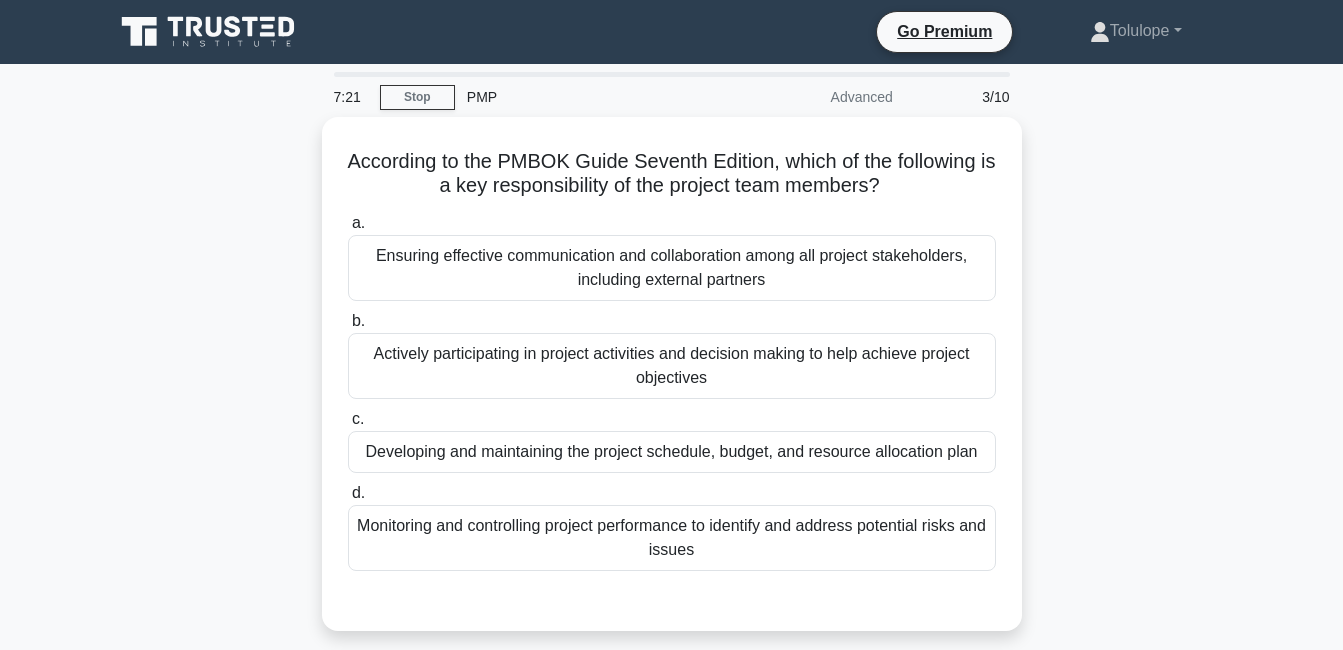 click on "Actively participating in project activities and decision making to help achieve project objectives" at bounding box center [672, 366] 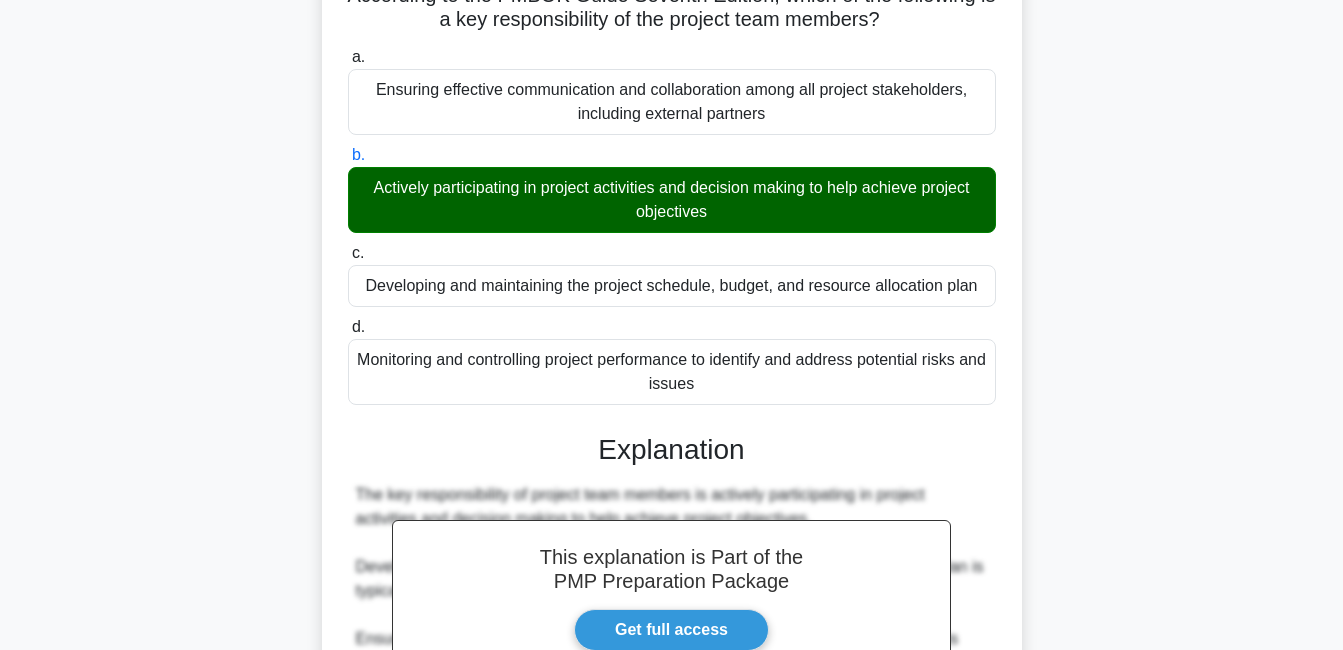 scroll, scrollTop: 488, scrollLeft: 0, axis: vertical 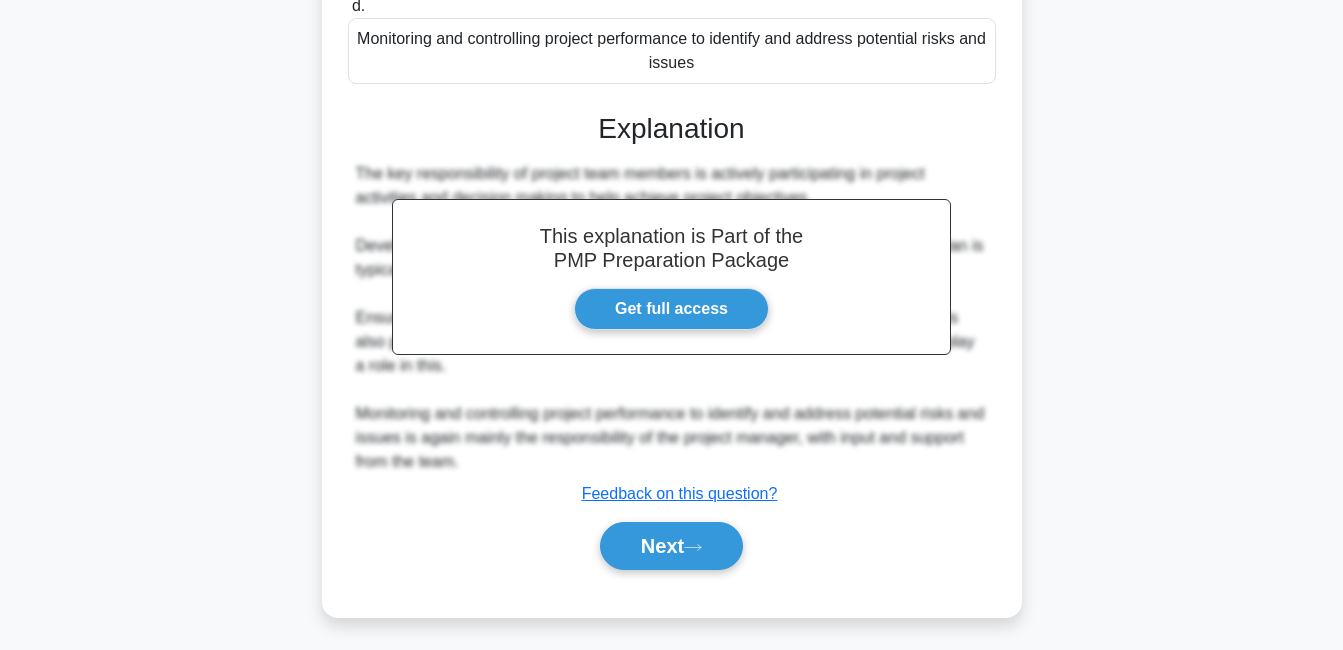 click on "Next" at bounding box center (671, 546) 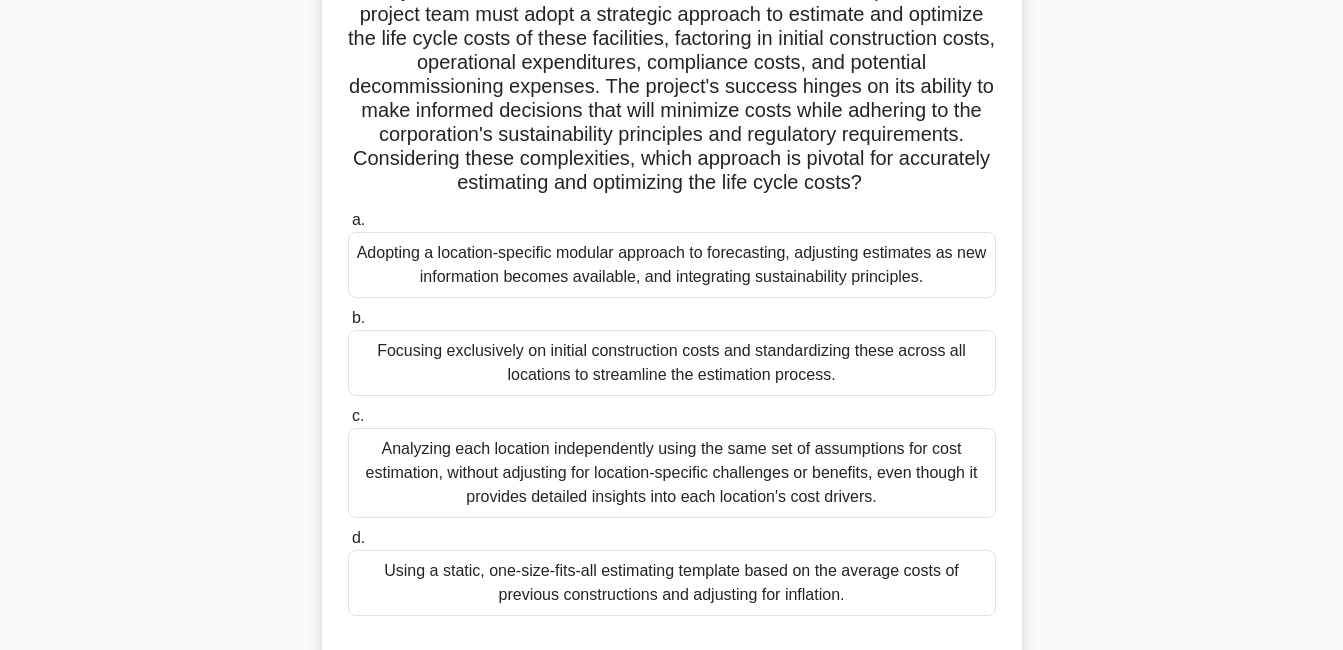 scroll, scrollTop: 293, scrollLeft: 0, axis: vertical 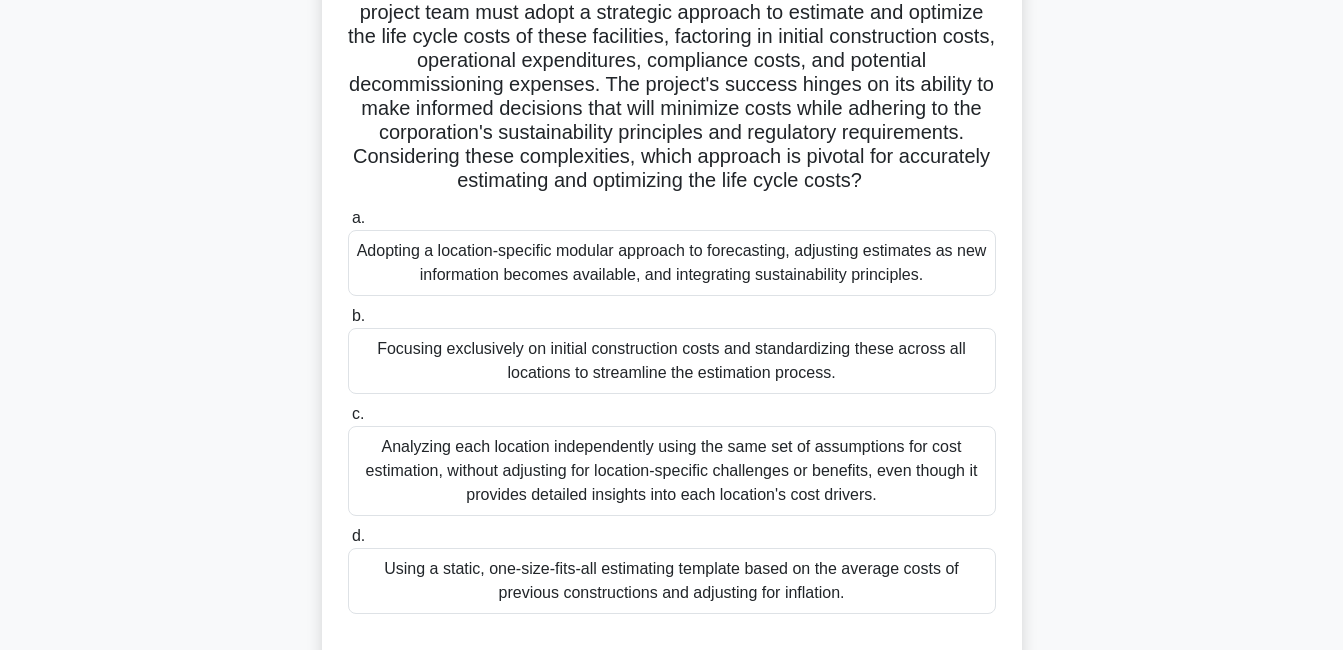 click on "Adopting a location-specific modular approach to forecasting, adjusting estimates as new information becomes available, and integrating sustainability principles." at bounding box center [672, 263] 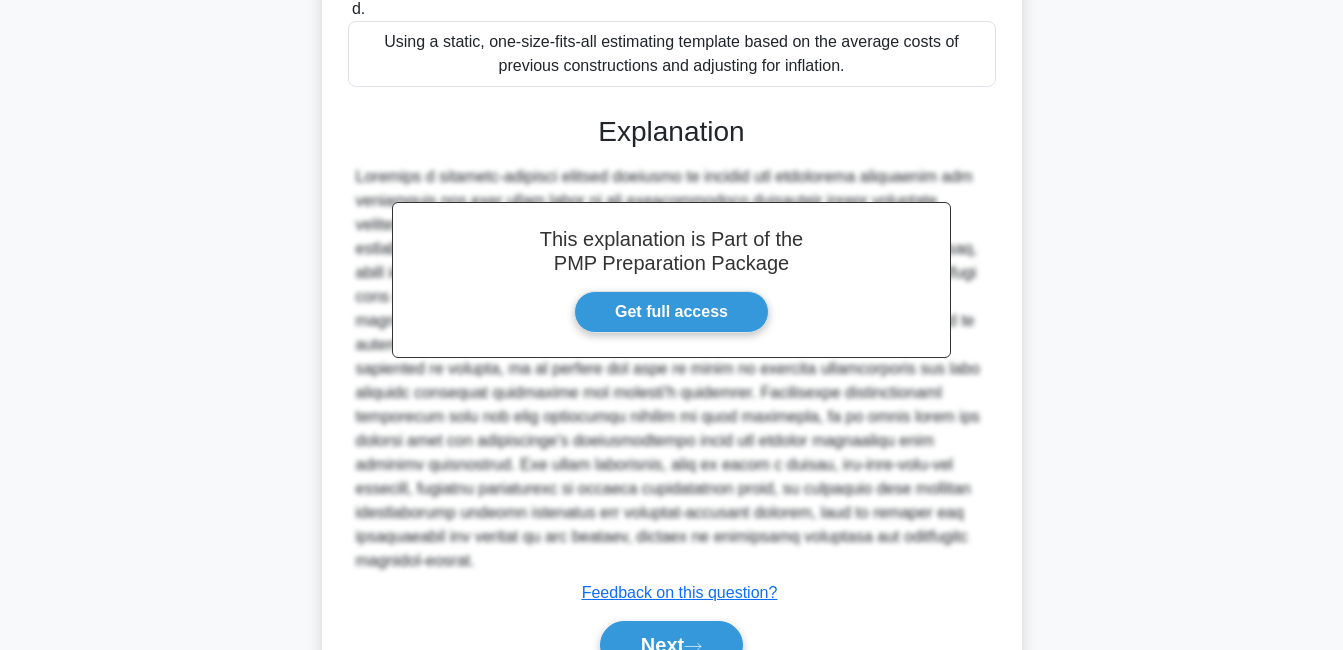scroll, scrollTop: 825, scrollLeft: 0, axis: vertical 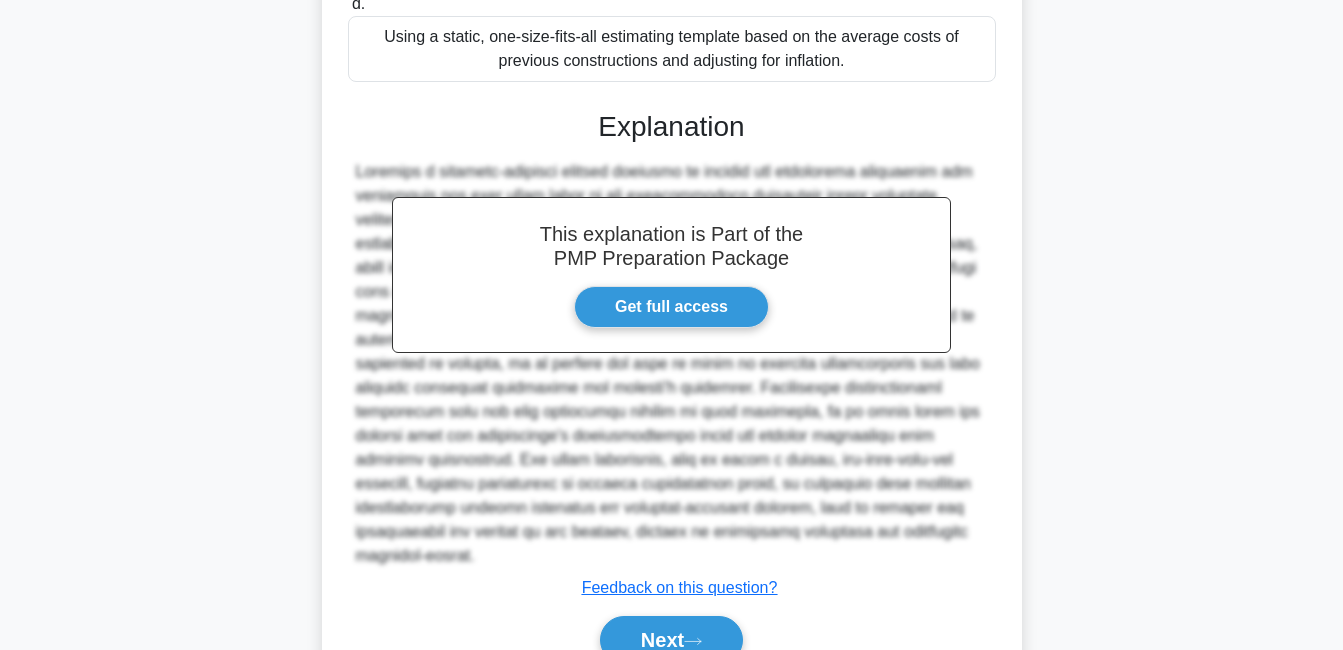 click on "Next" at bounding box center [671, 640] 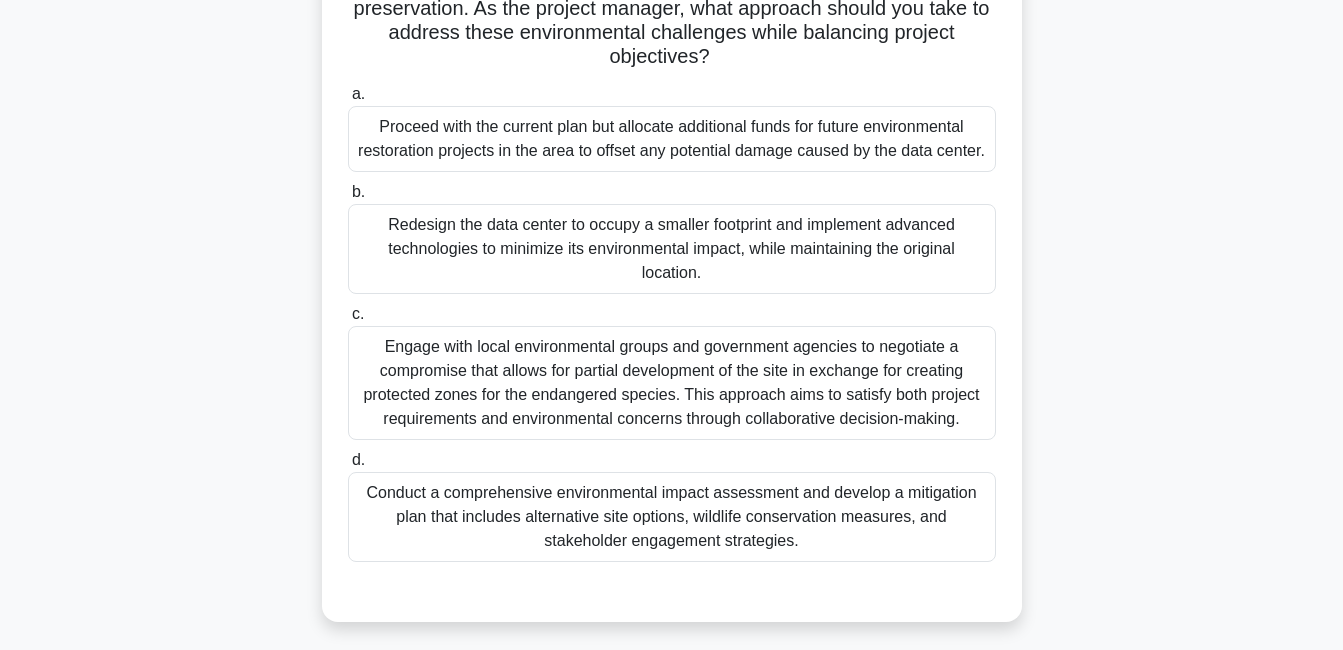 scroll, scrollTop: 298, scrollLeft: 0, axis: vertical 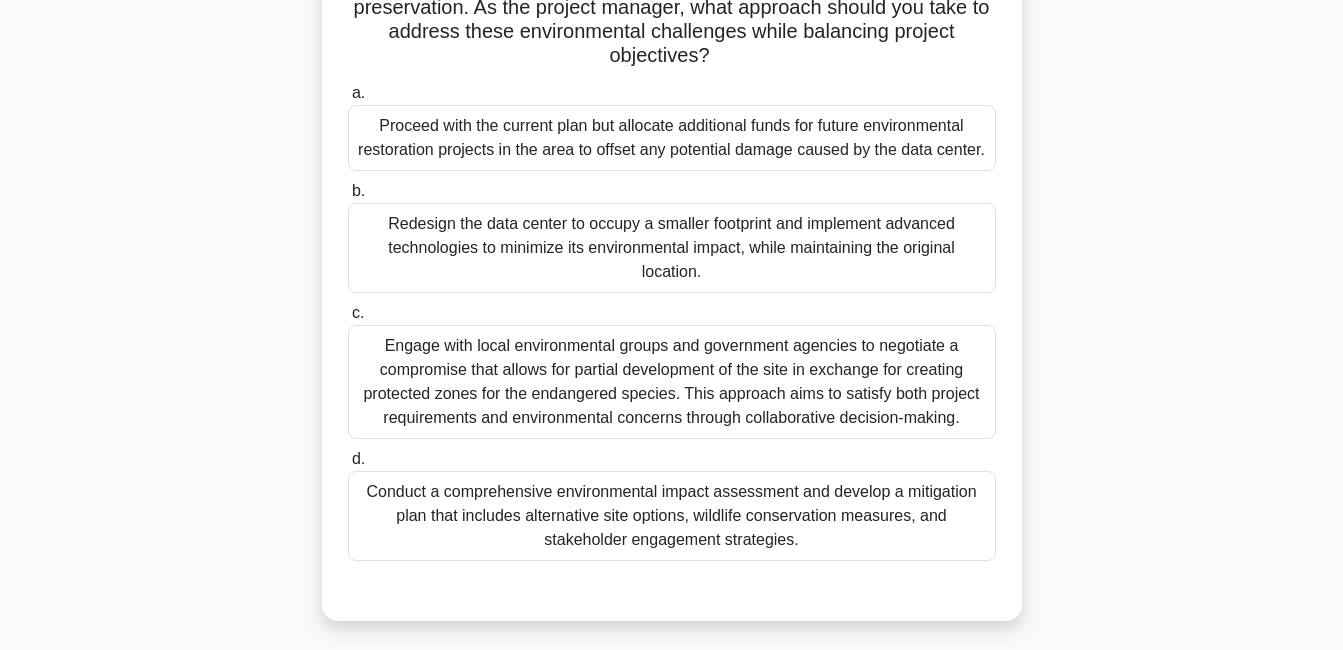 click on "Conduct a comprehensive environmental impact assessment and develop a mitigation plan that includes alternative site options, wildlife conservation measures, and stakeholder engagement strategies." at bounding box center [672, 516] 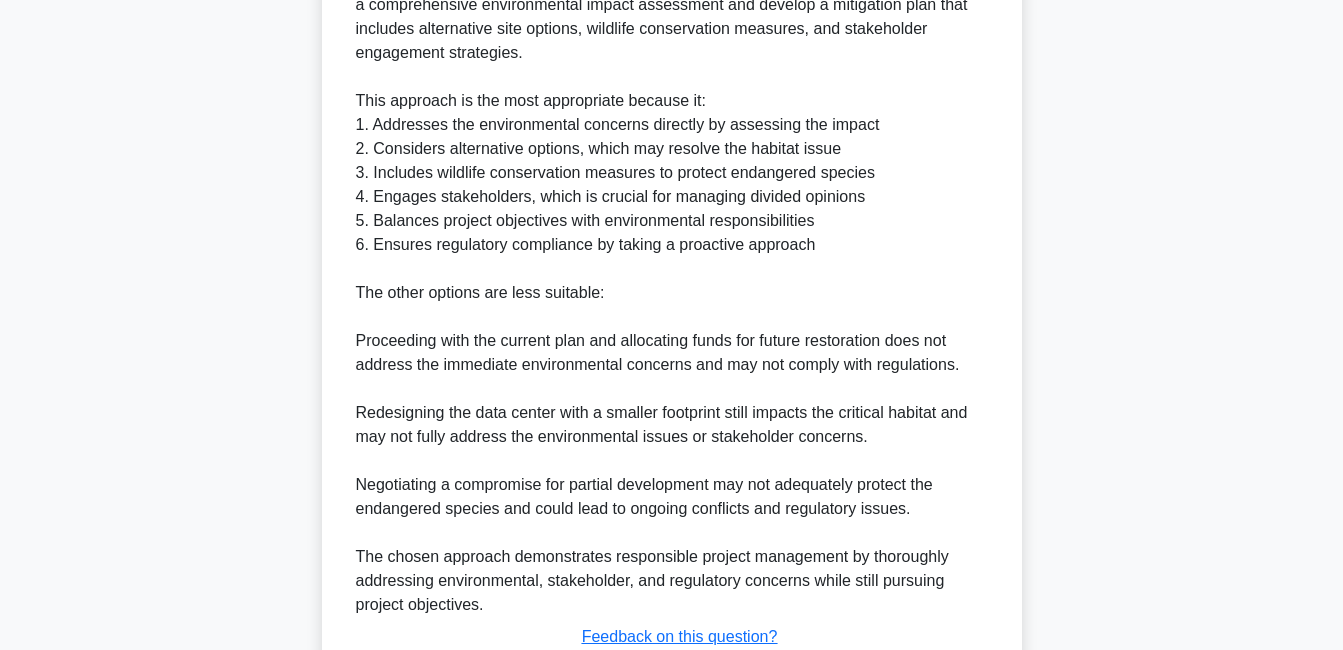 scroll, scrollTop: 1112, scrollLeft: 0, axis: vertical 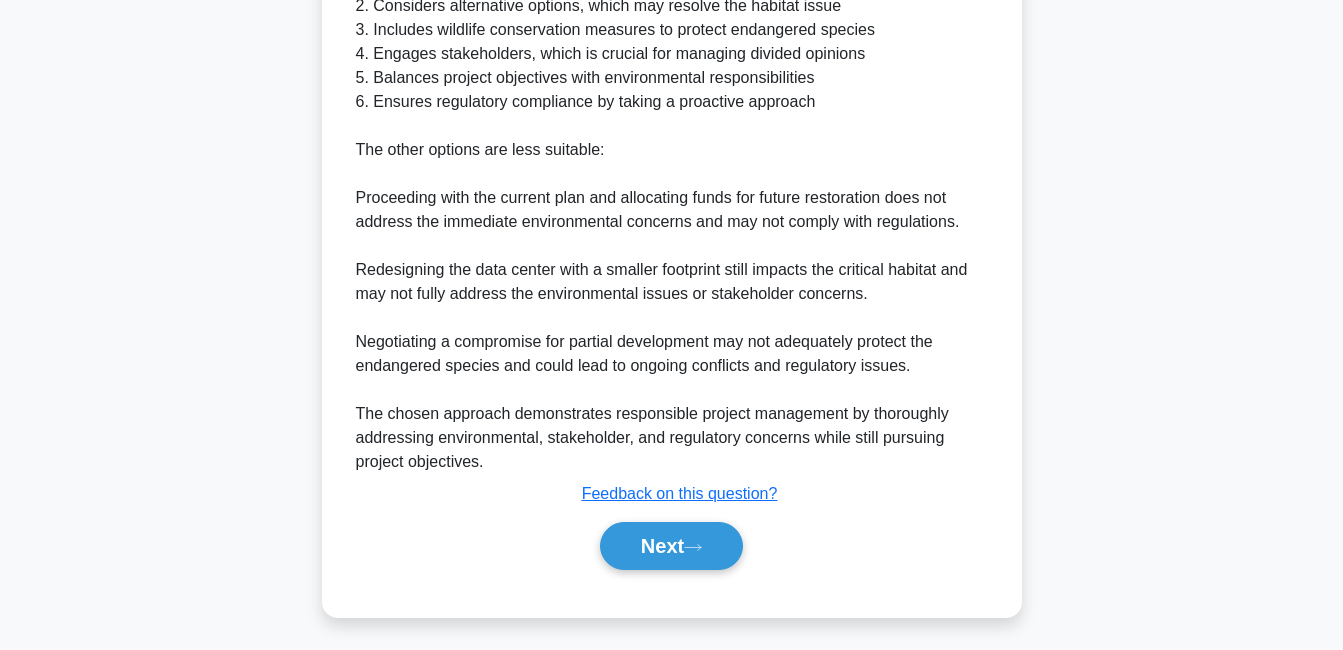 click on "Next" at bounding box center (671, 546) 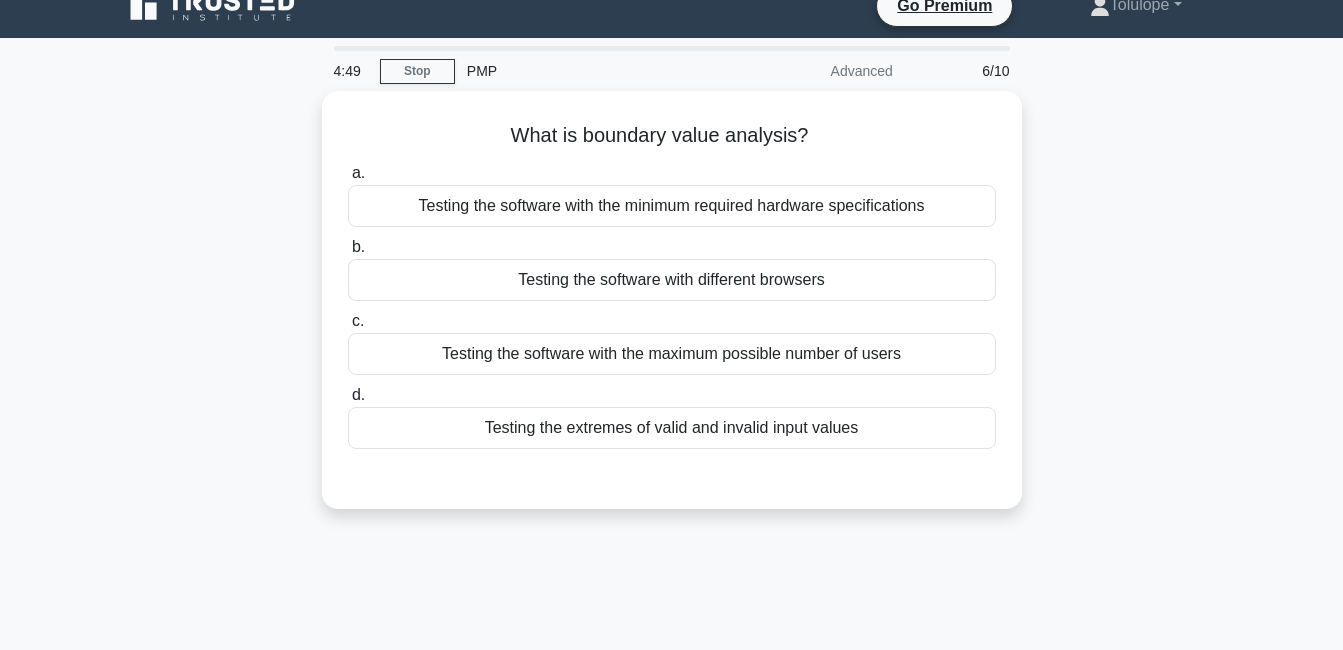 scroll, scrollTop: 19, scrollLeft: 0, axis: vertical 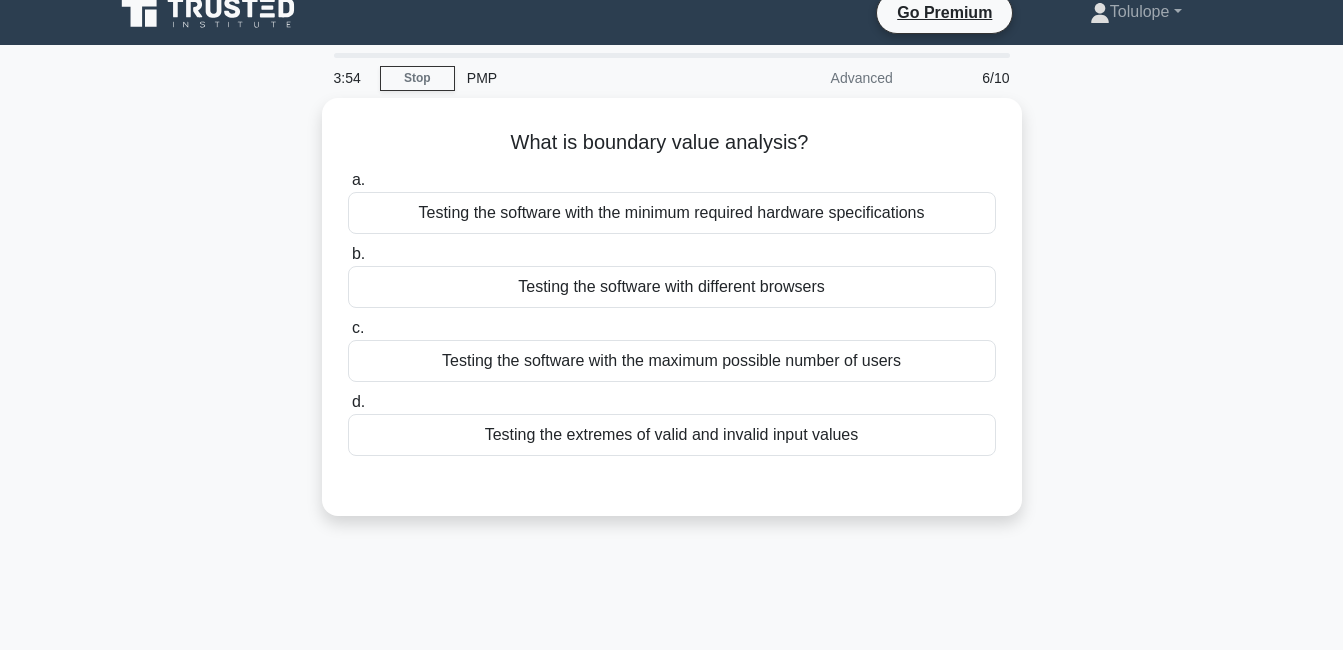 click on "Testing the extremes of valid and invalid input values" at bounding box center [672, 435] 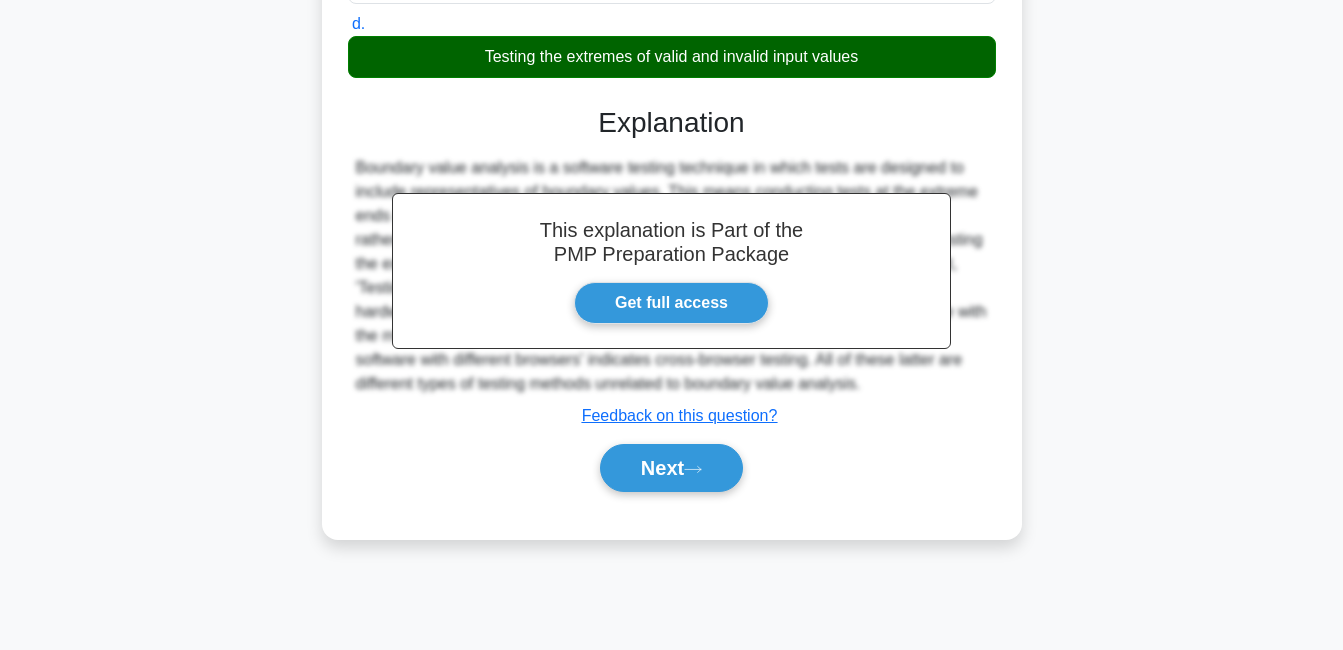 scroll, scrollTop: 430, scrollLeft: 0, axis: vertical 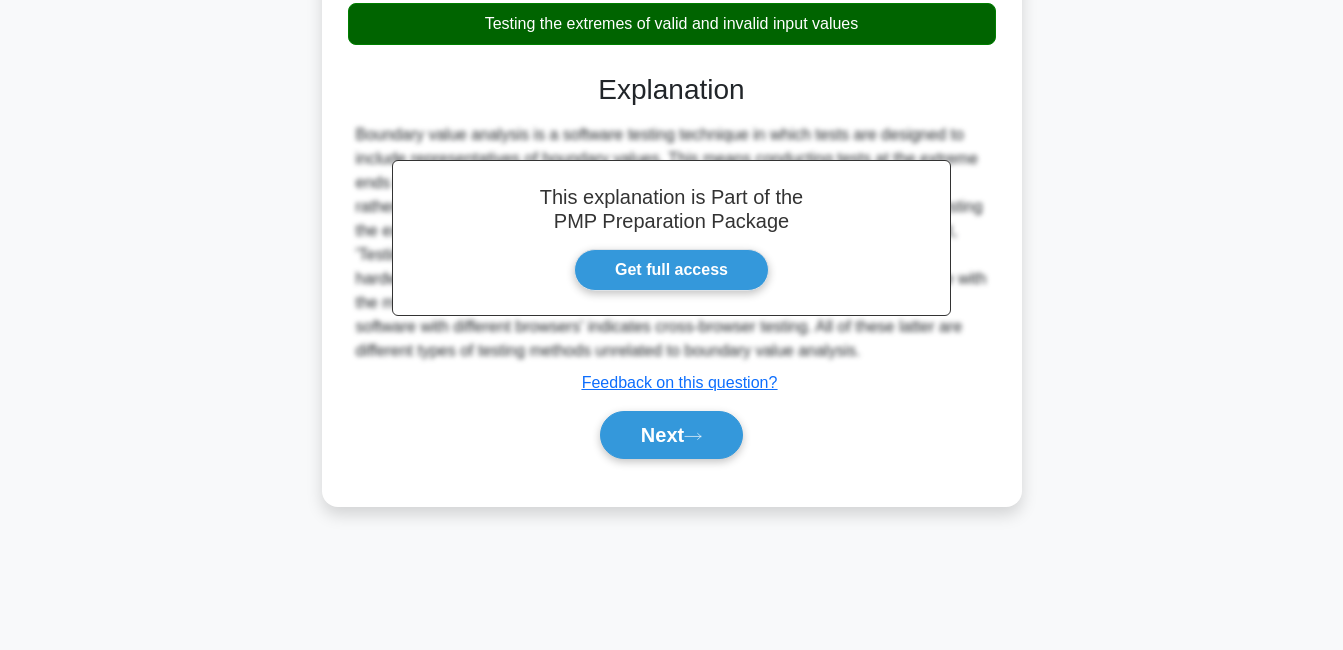 click on "Next" at bounding box center (671, 435) 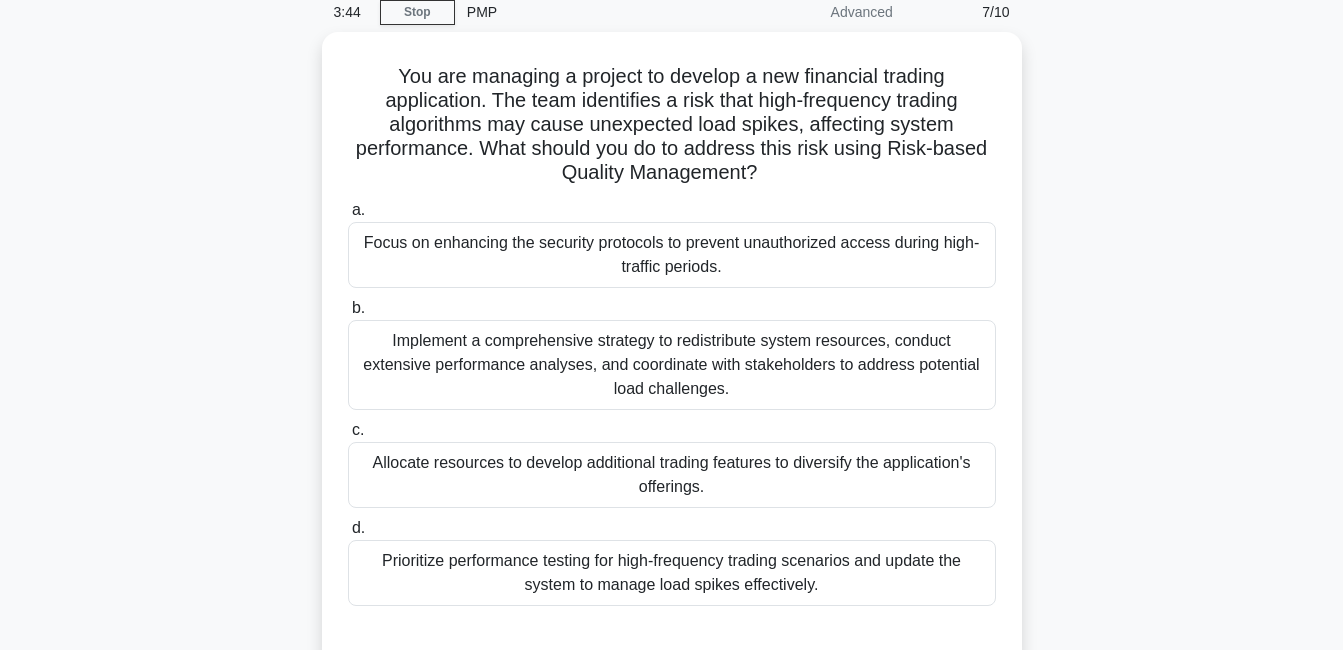 scroll, scrollTop: 84, scrollLeft: 0, axis: vertical 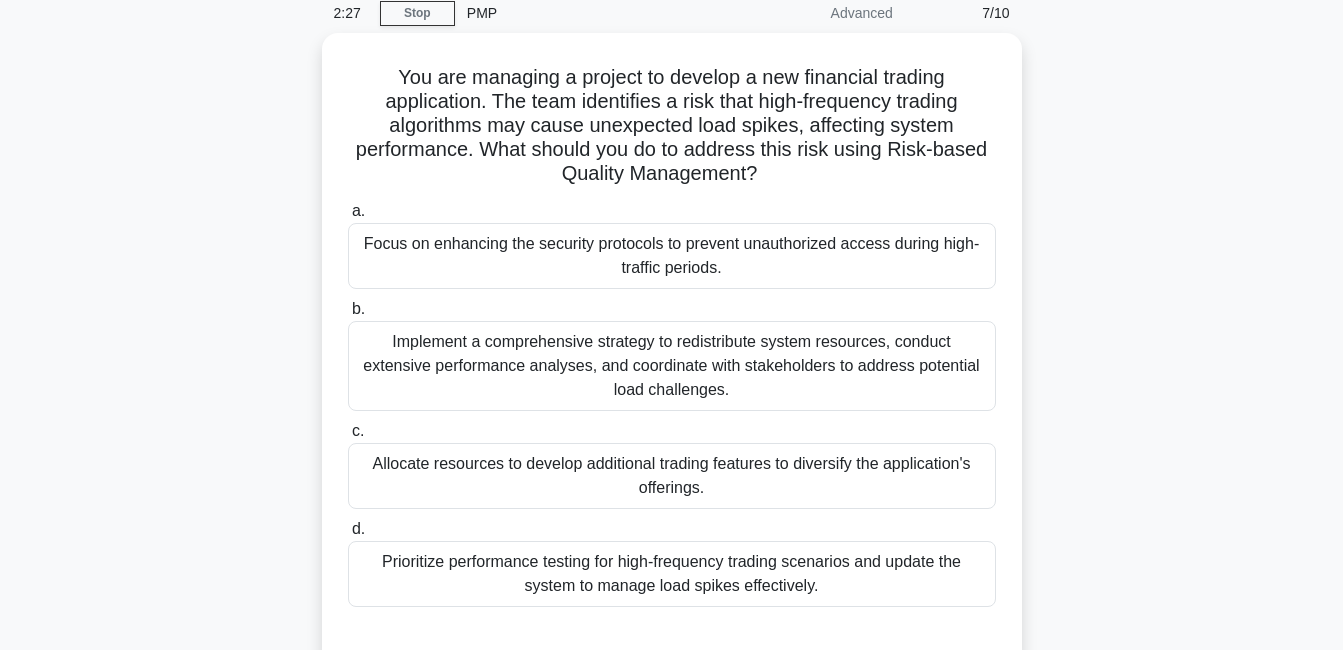 click on "Prioritize performance testing for high-frequency trading scenarios and update the system to manage load spikes effectively." at bounding box center (672, 574) 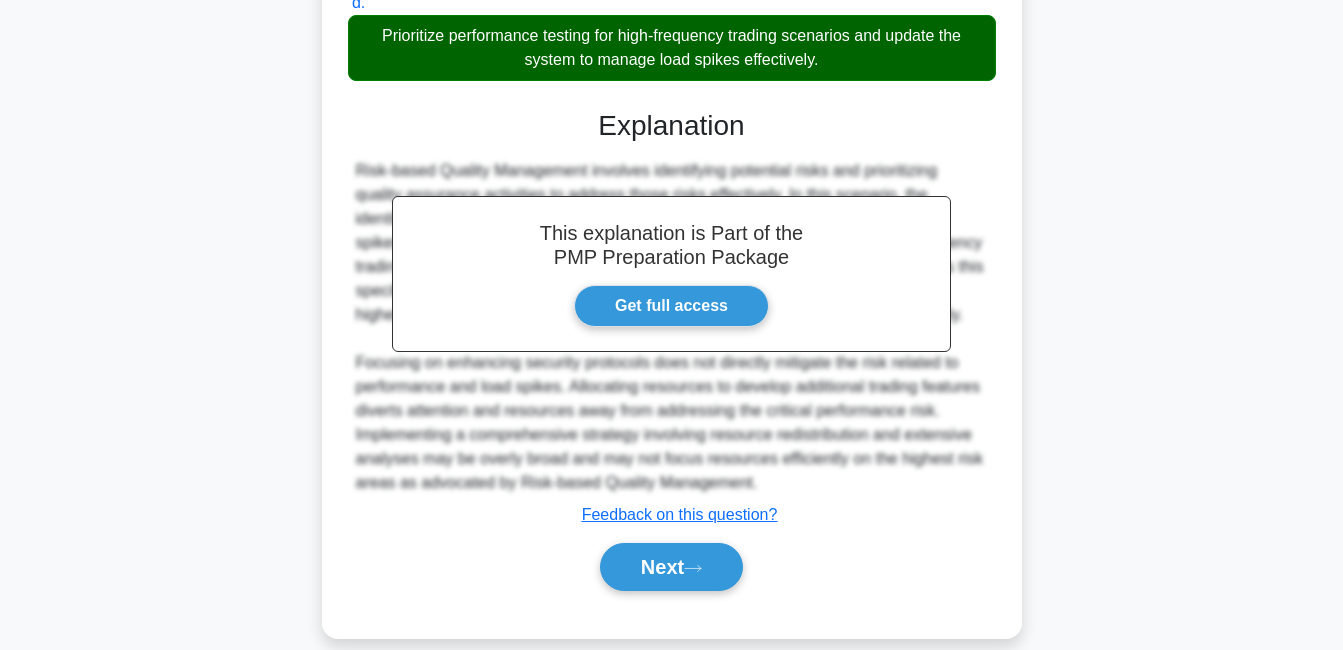 scroll, scrollTop: 632, scrollLeft: 0, axis: vertical 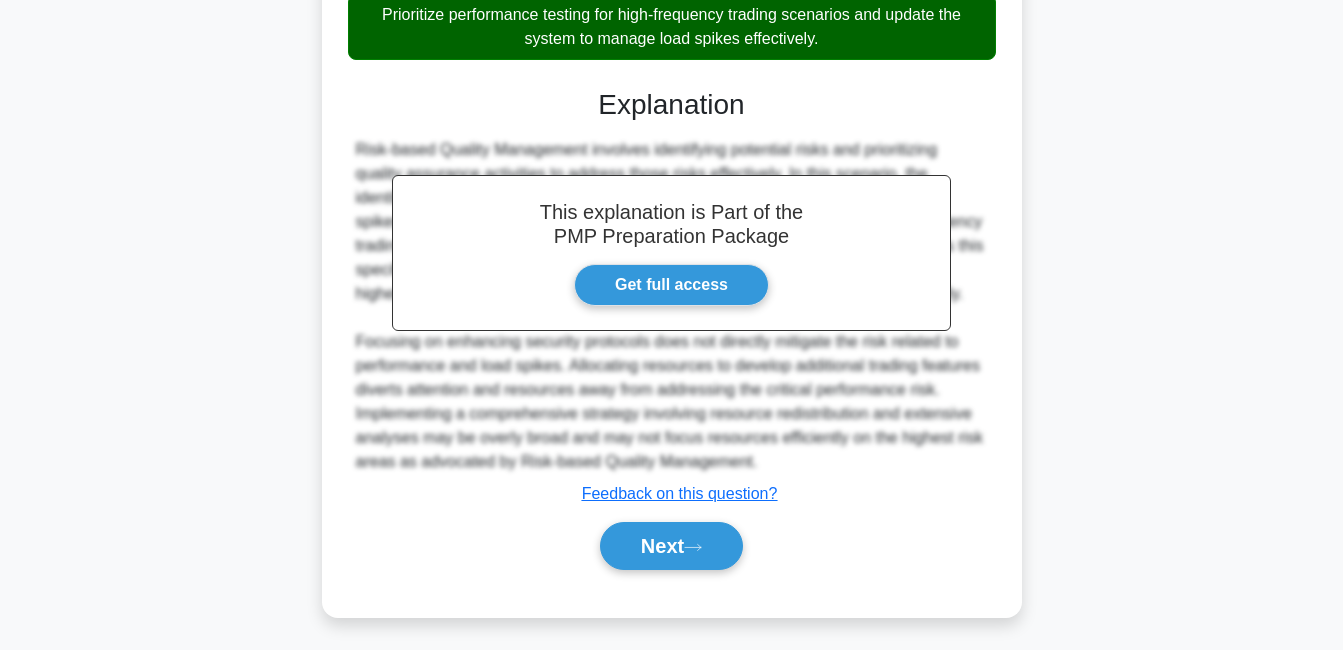 click 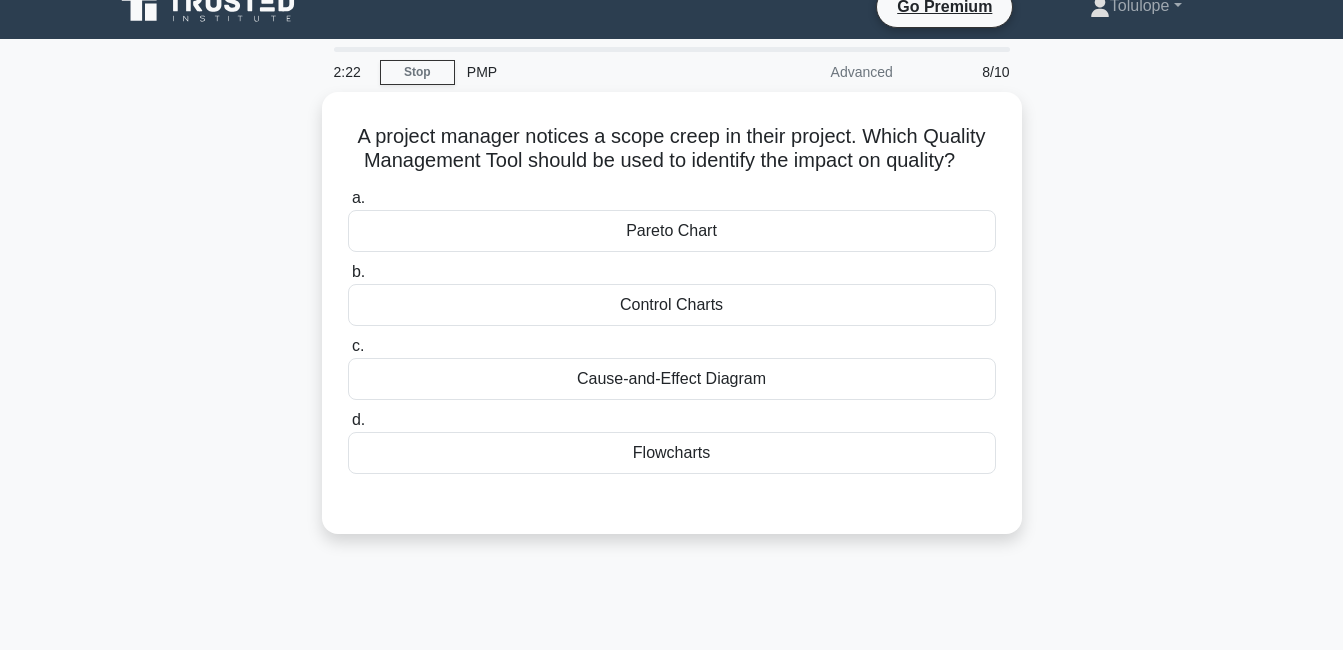 scroll, scrollTop: 0, scrollLeft: 0, axis: both 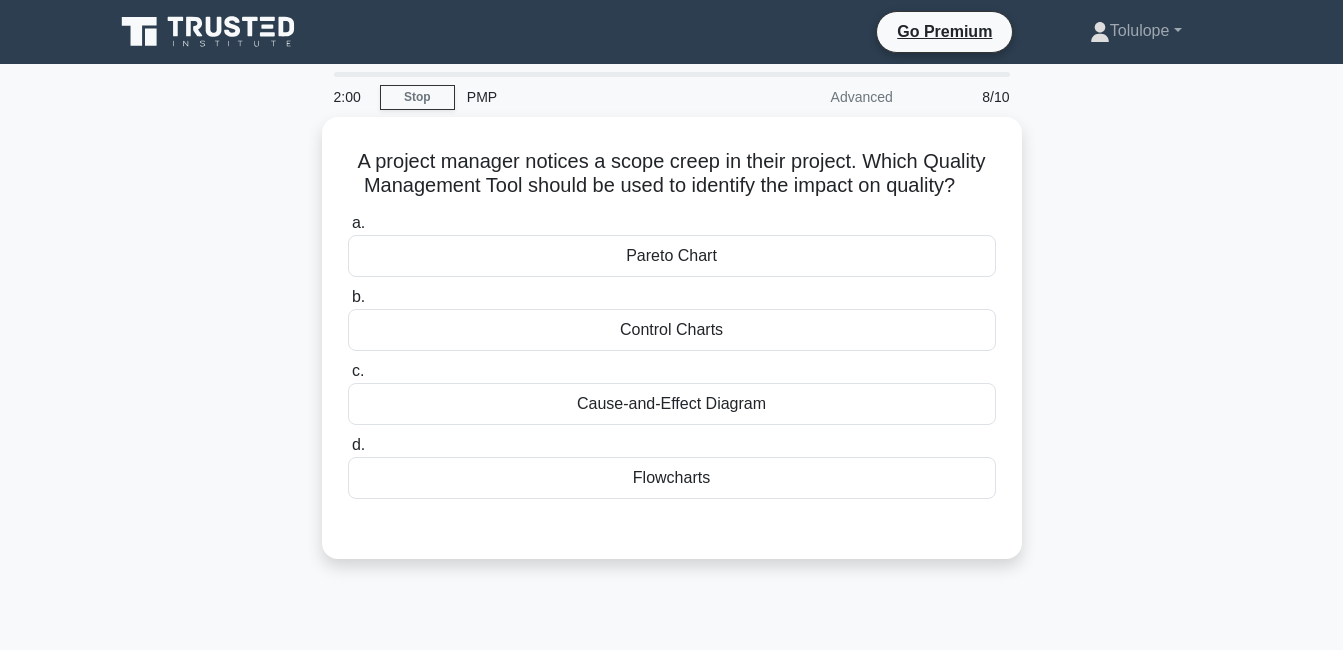 click on "Control Charts" at bounding box center (672, 330) 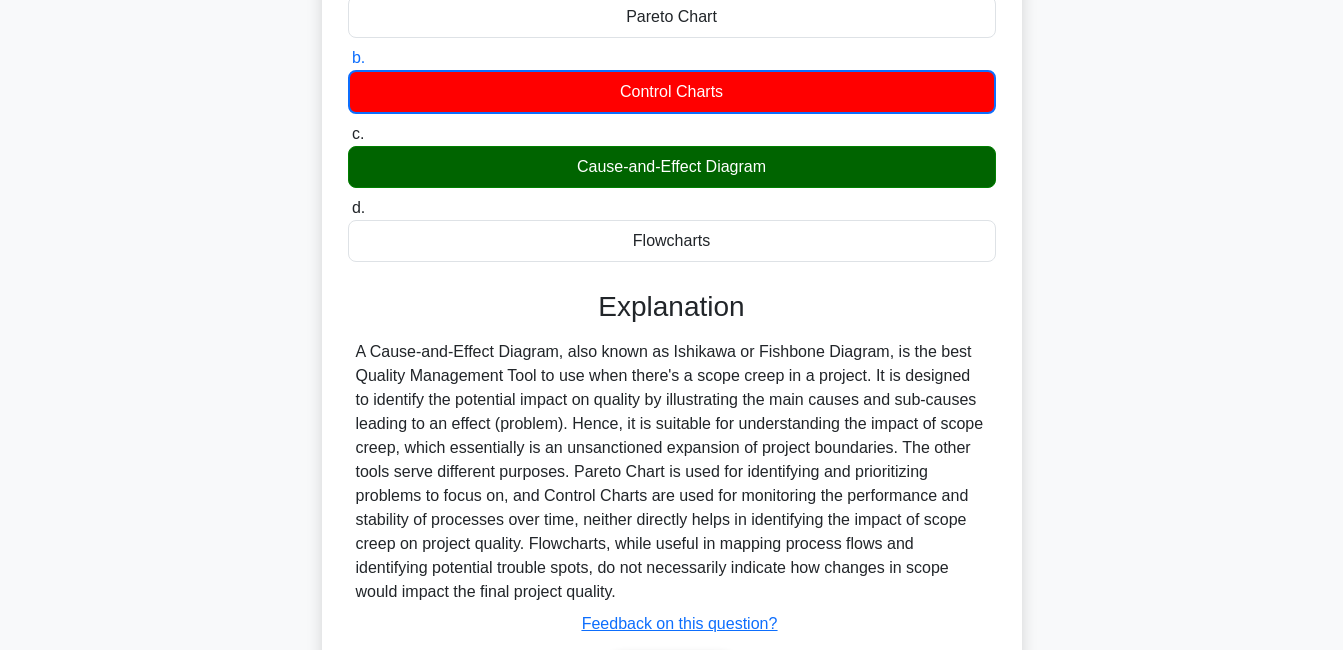 scroll, scrollTop: 430, scrollLeft: 0, axis: vertical 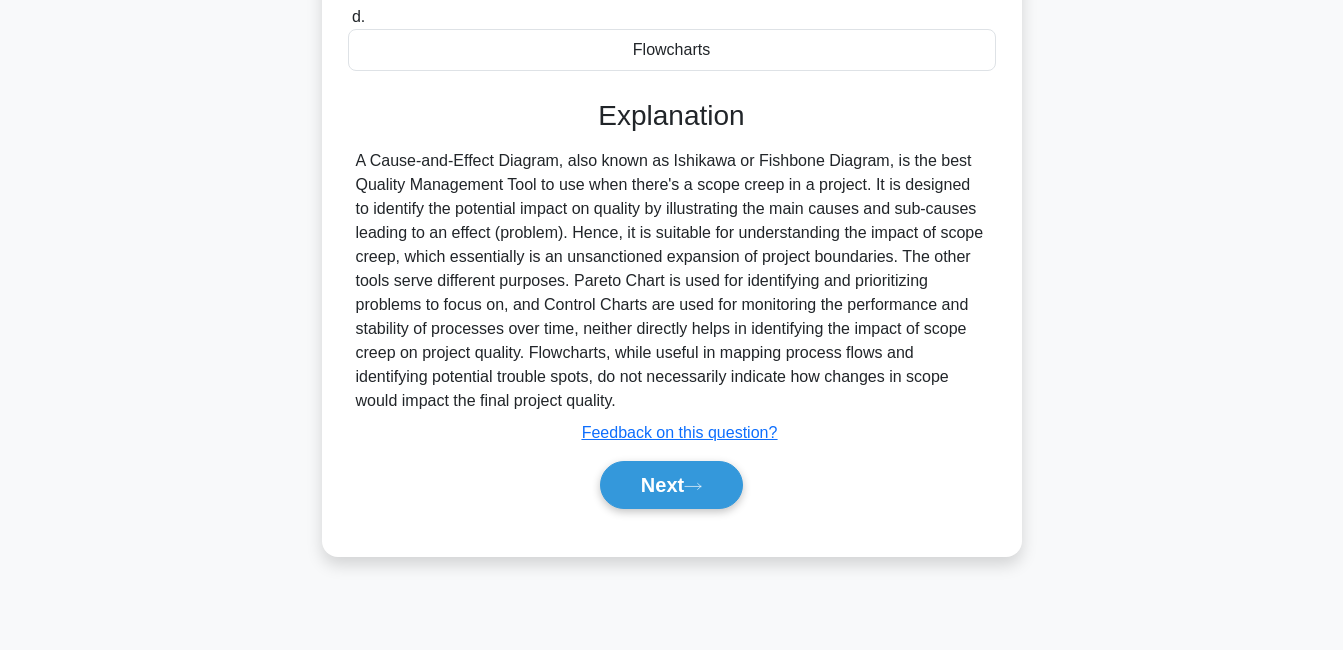 click on "Next" at bounding box center (671, 485) 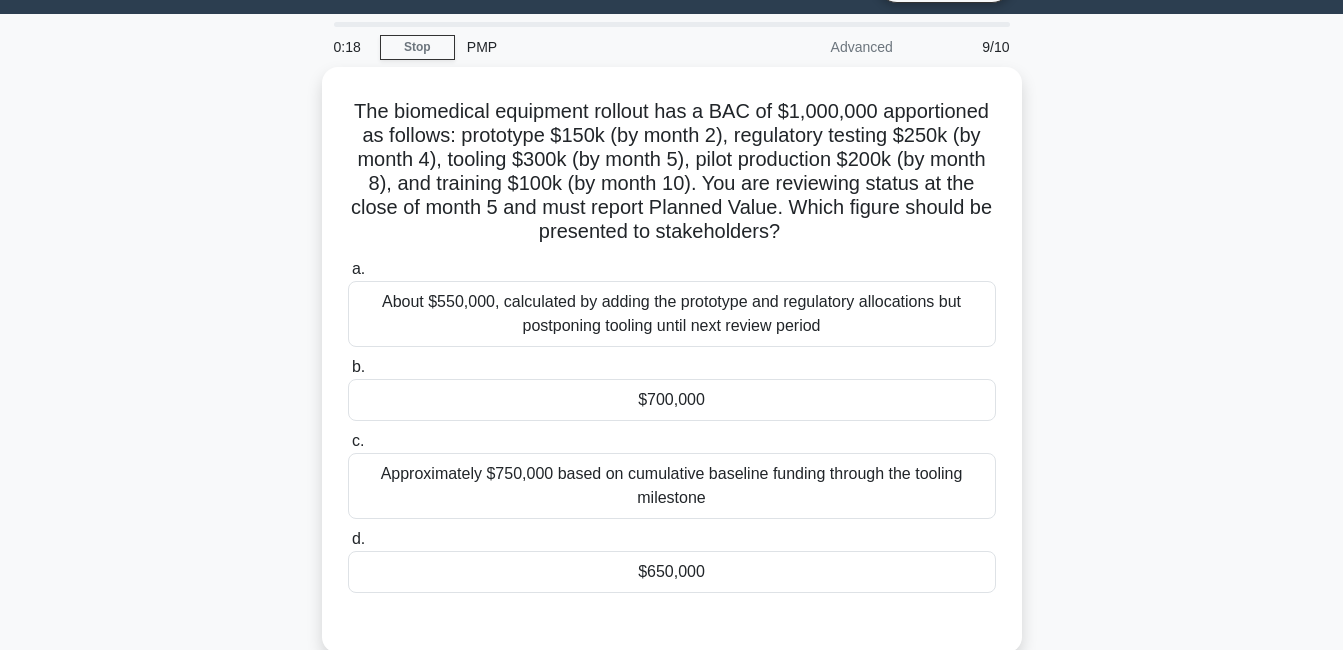 scroll, scrollTop: 46, scrollLeft: 0, axis: vertical 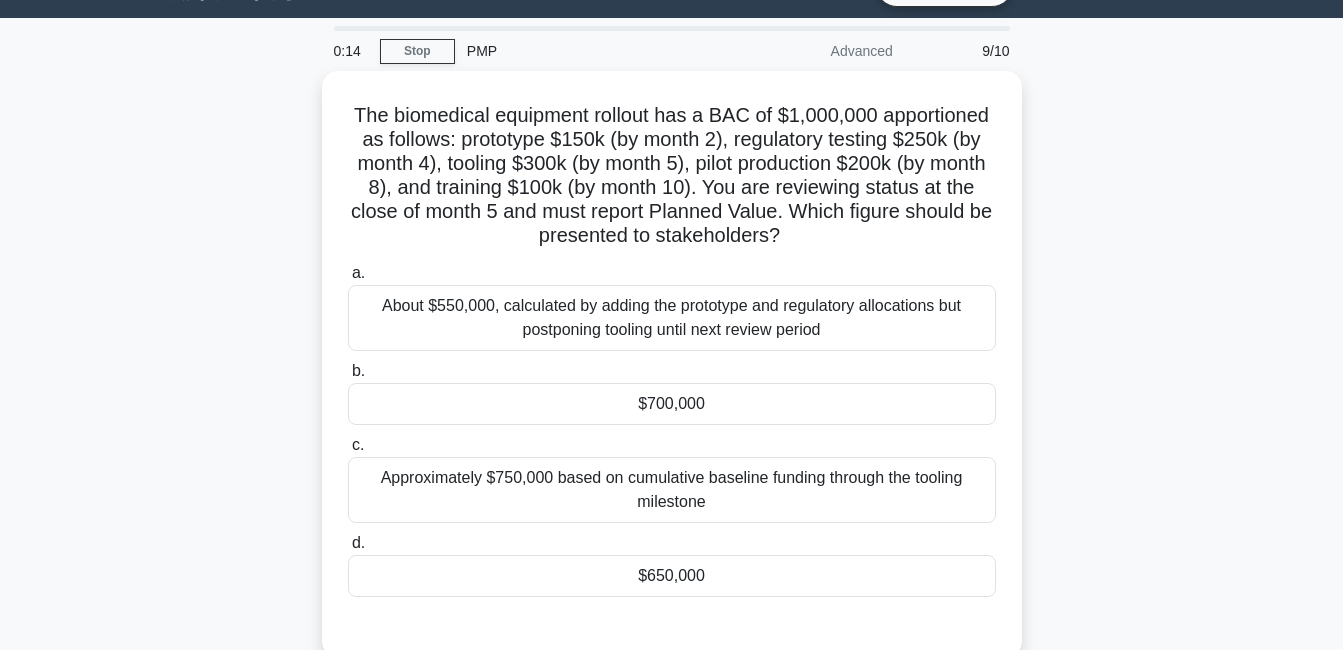 click on "$700,000" at bounding box center [672, 404] 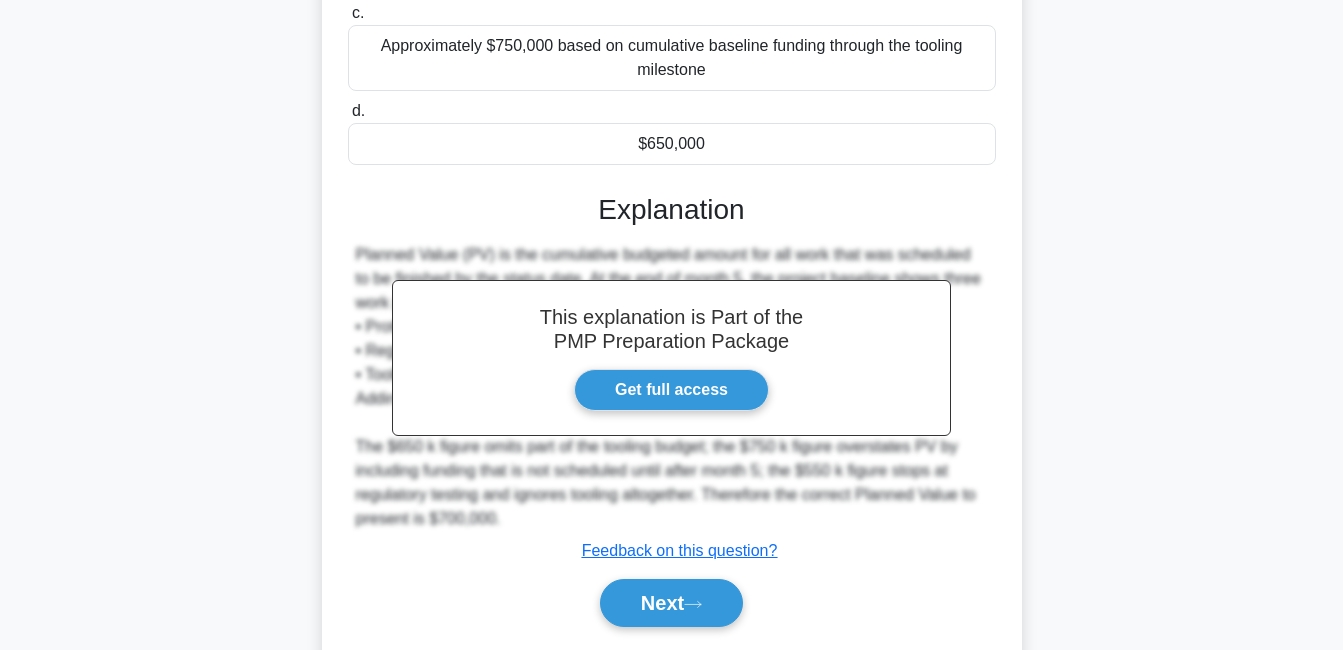scroll, scrollTop: 536, scrollLeft: 0, axis: vertical 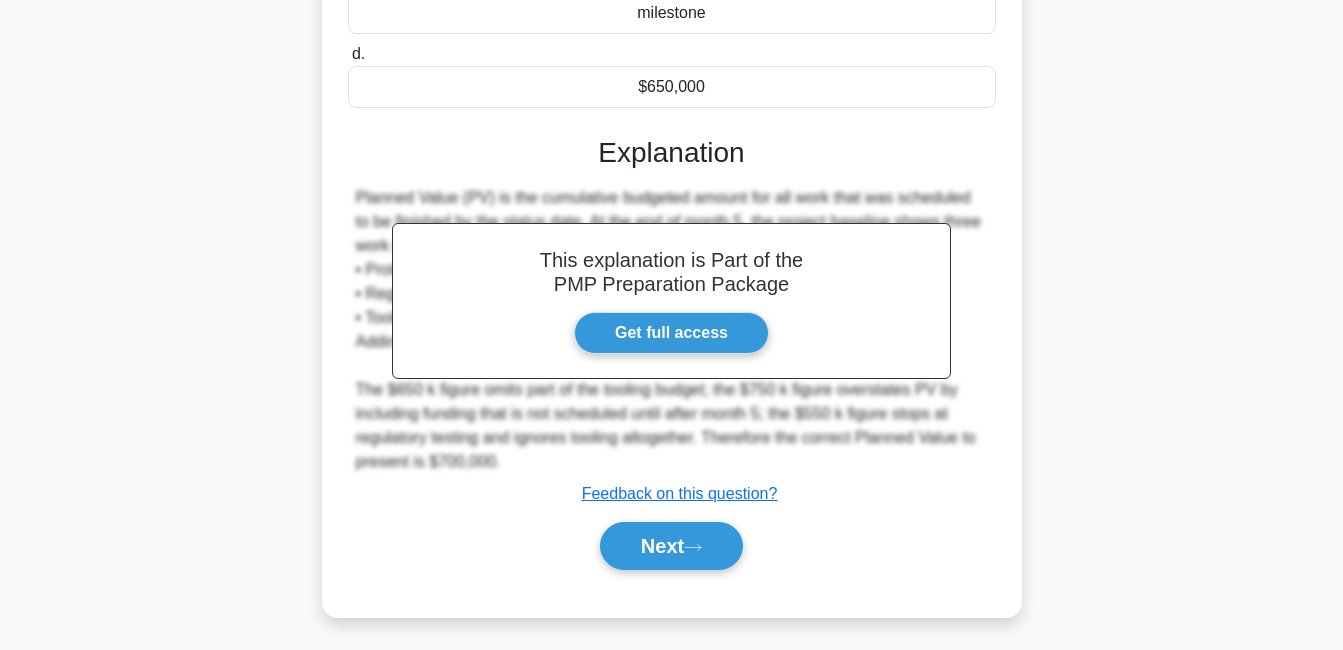 click on "Next" at bounding box center (671, 546) 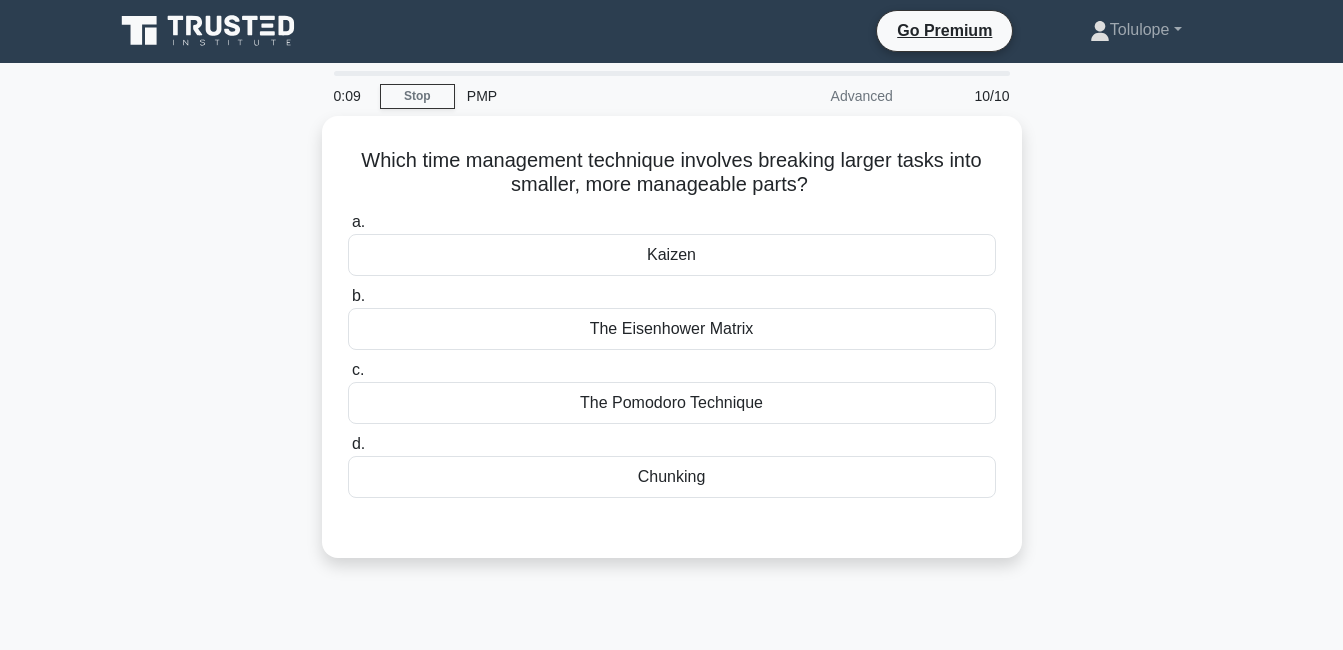 scroll, scrollTop: 0, scrollLeft: 0, axis: both 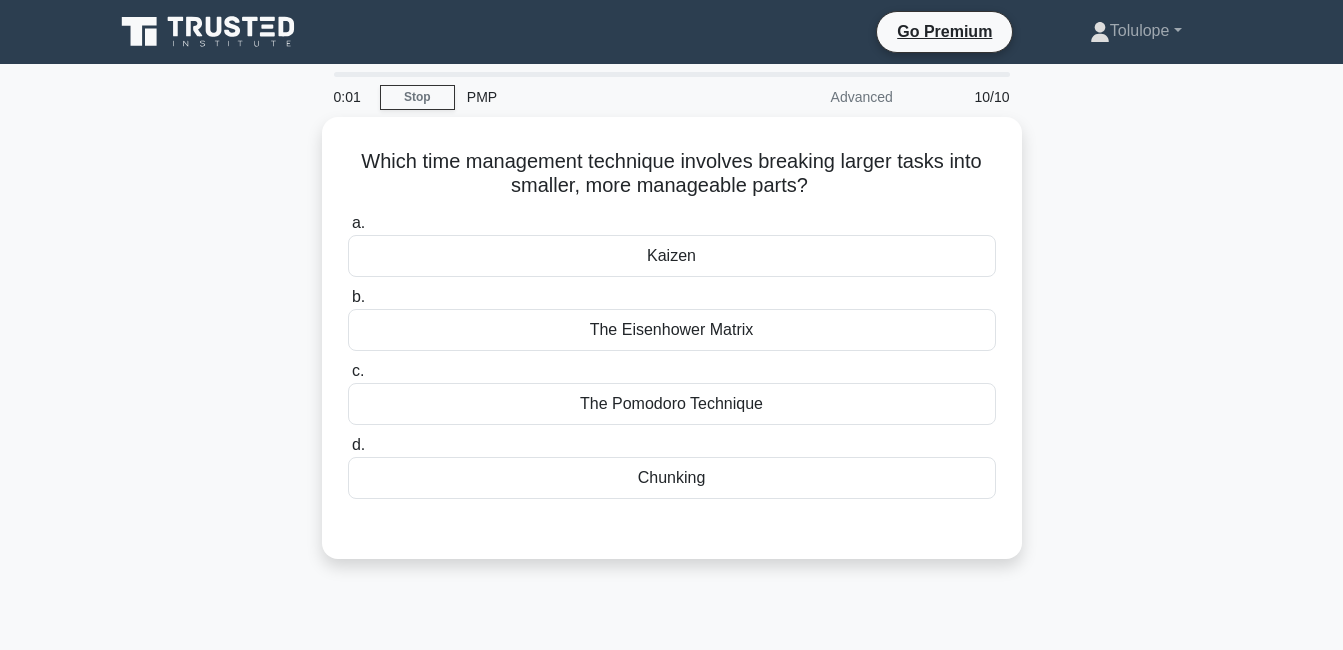 click on "Chunking" at bounding box center [672, 478] 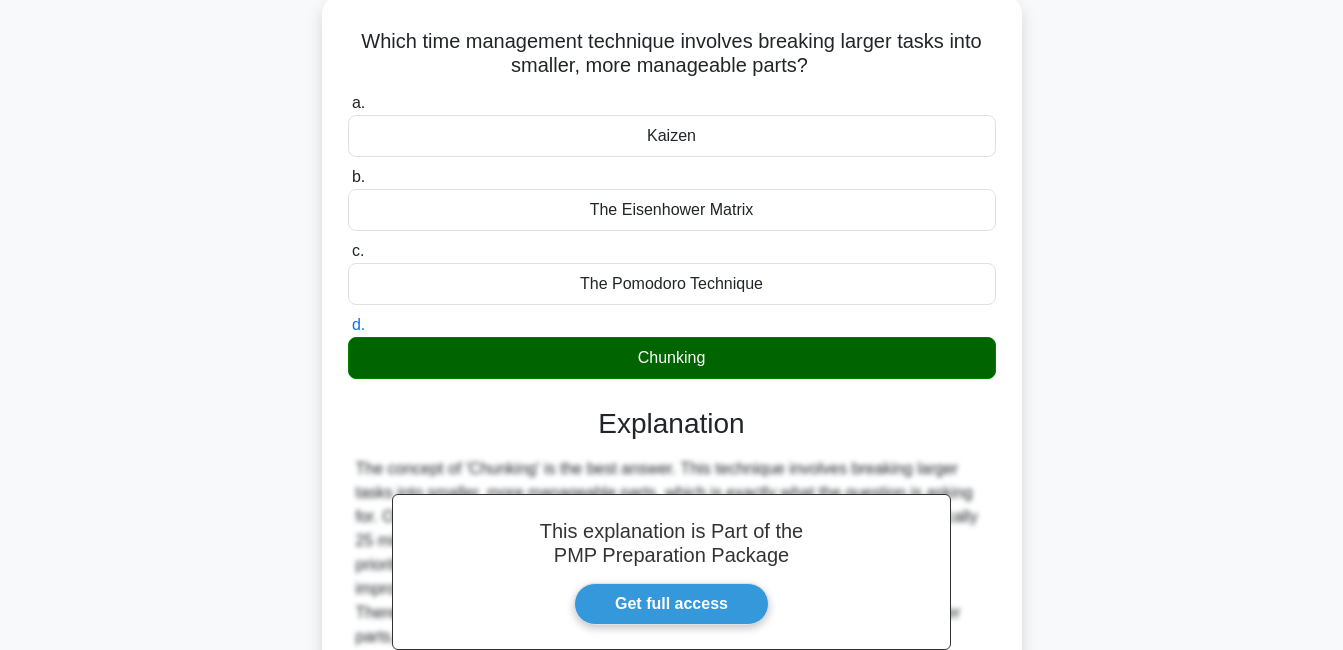 scroll, scrollTop: 163, scrollLeft: 0, axis: vertical 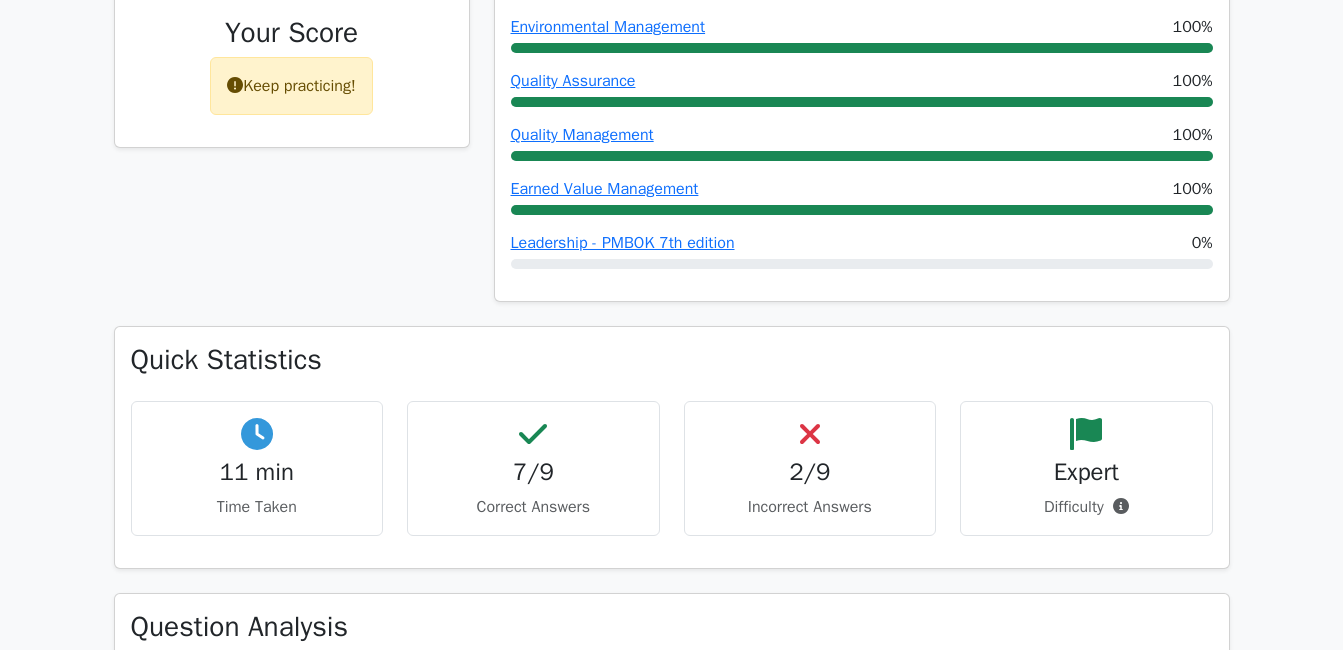 click on "2/9" at bounding box center (810, 472) 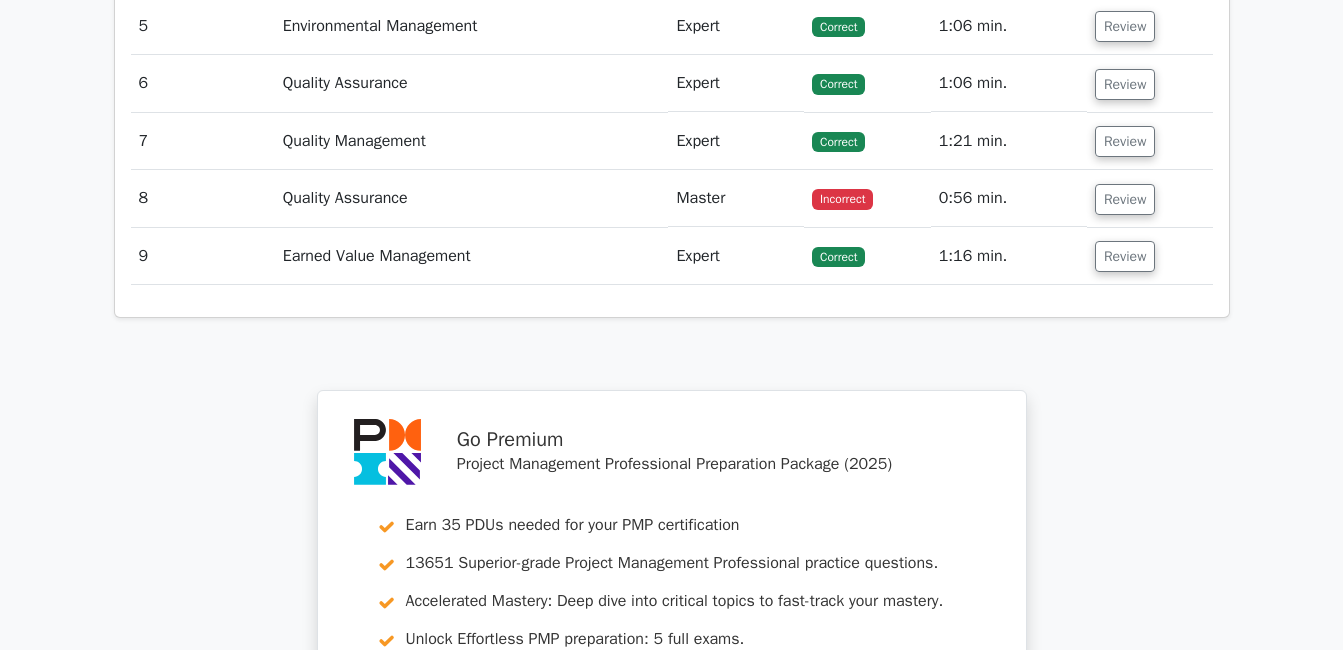 scroll, scrollTop: 2972, scrollLeft: 0, axis: vertical 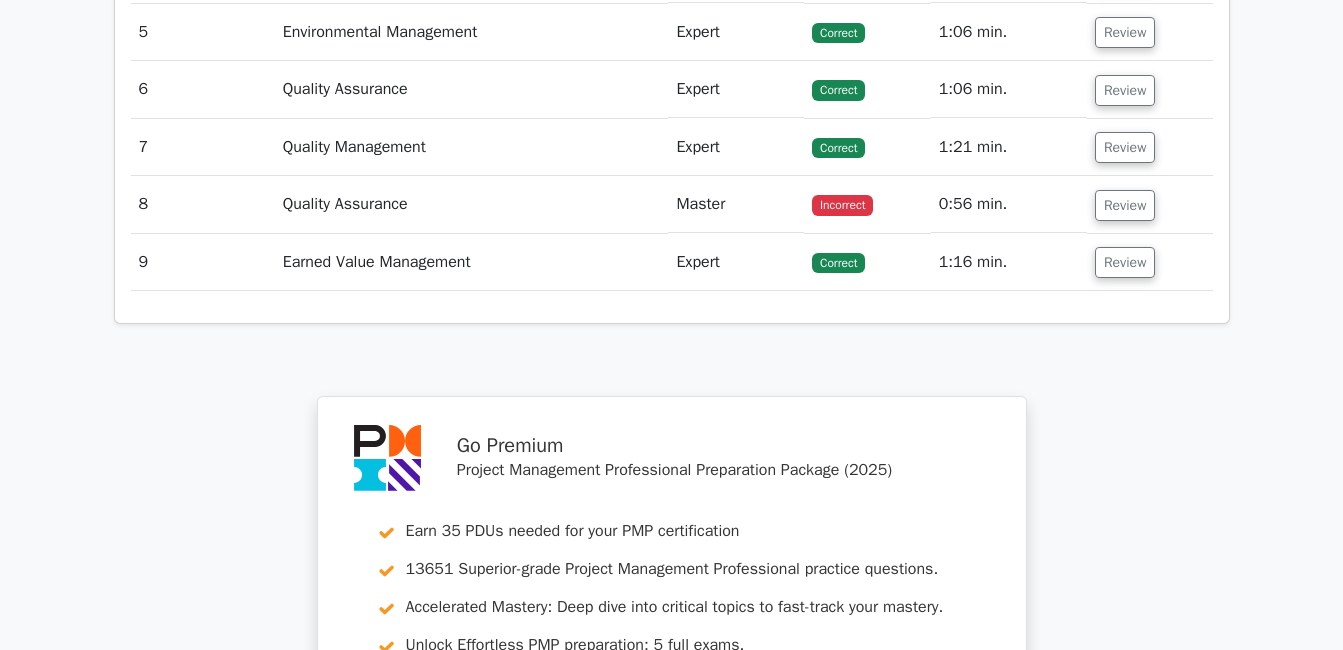 click on "Review" at bounding box center (1125, 205) 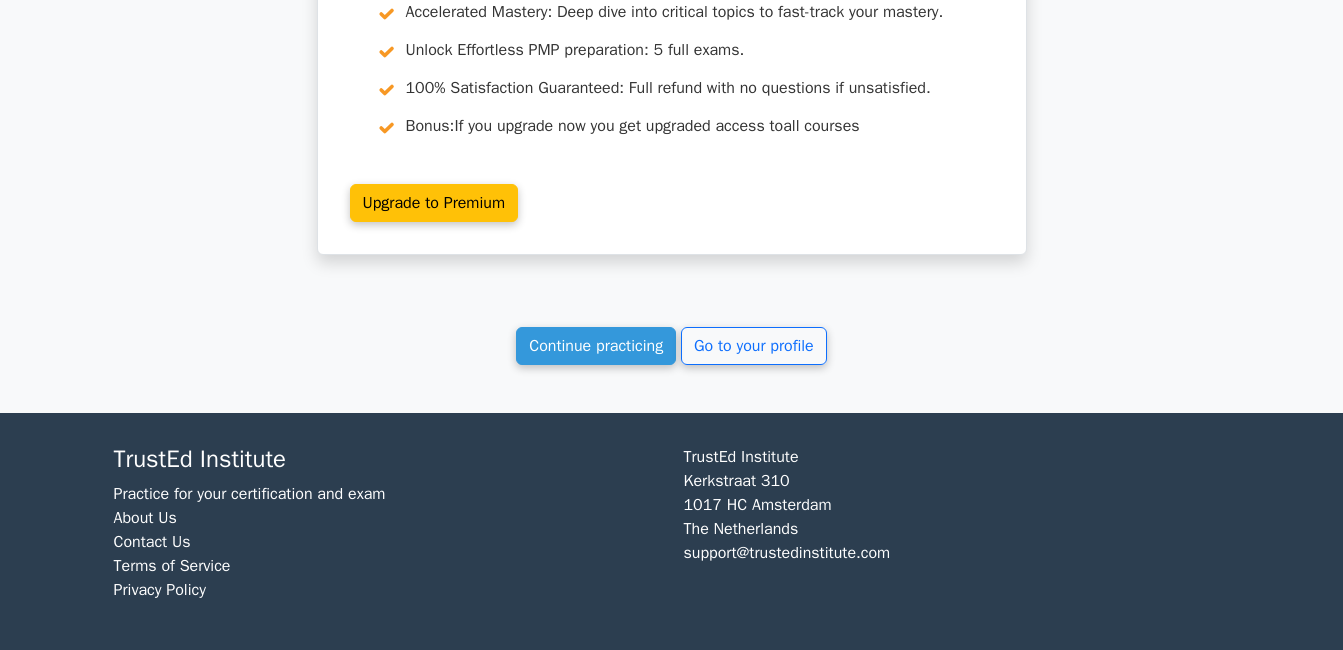 scroll, scrollTop: 4416, scrollLeft: 0, axis: vertical 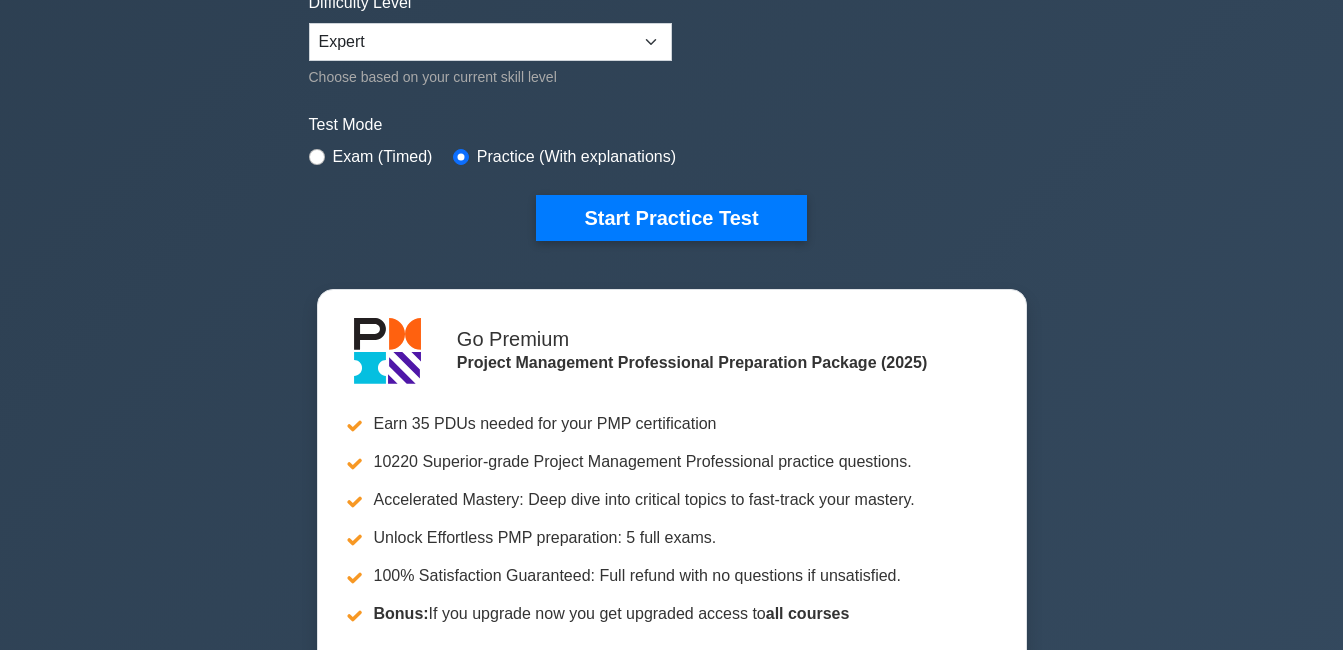 click on "Start Practice Test" at bounding box center (671, 218) 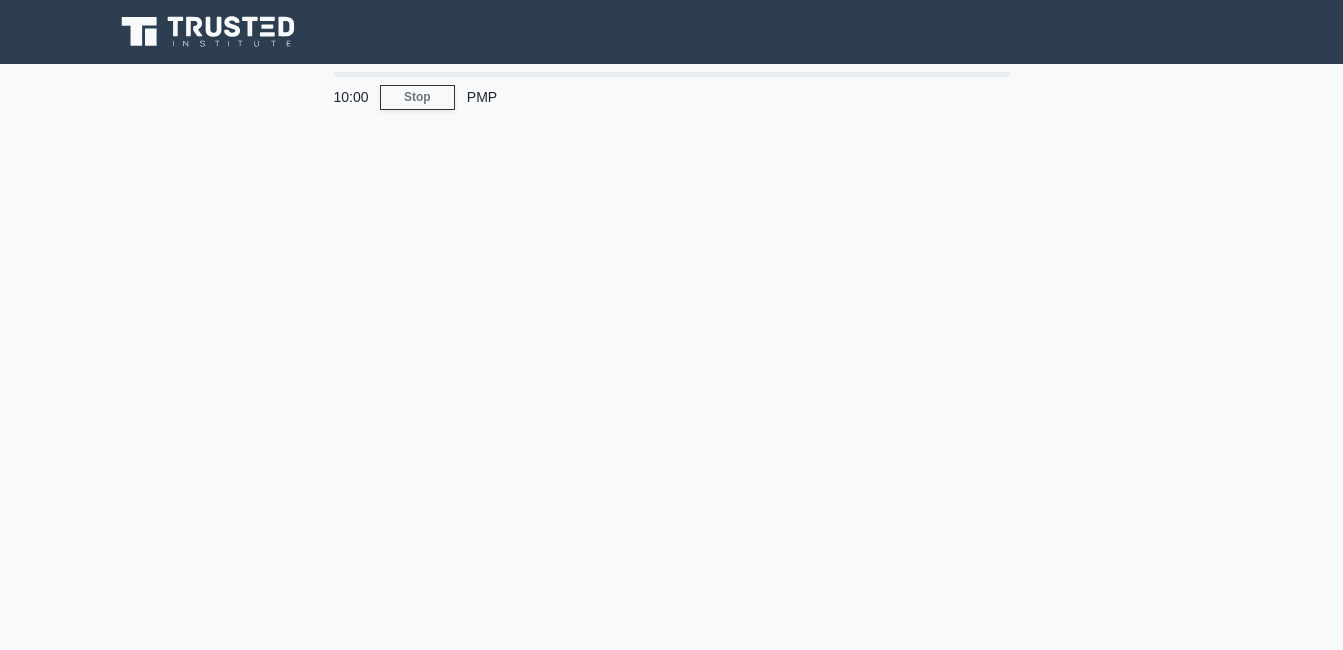 scroll, scrollTop: 0, scrollLeft: 0, axis: both 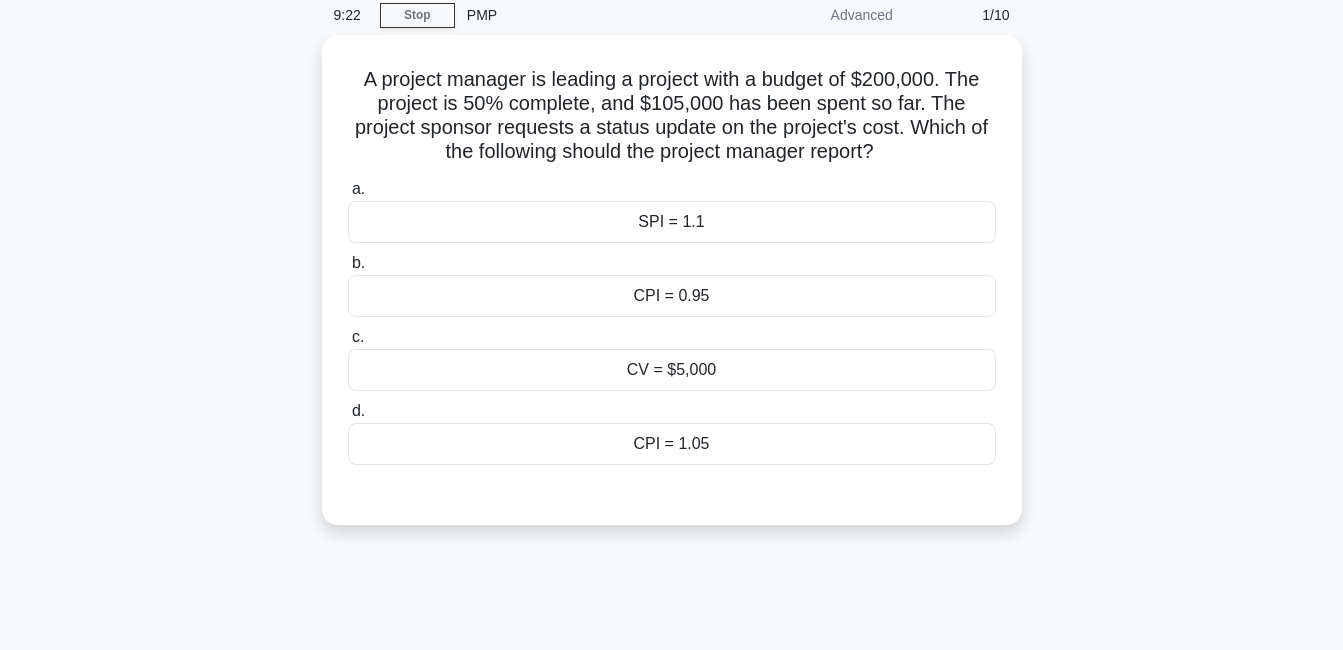 click on "CPI = 1.05" at bounding box center (672, 444) 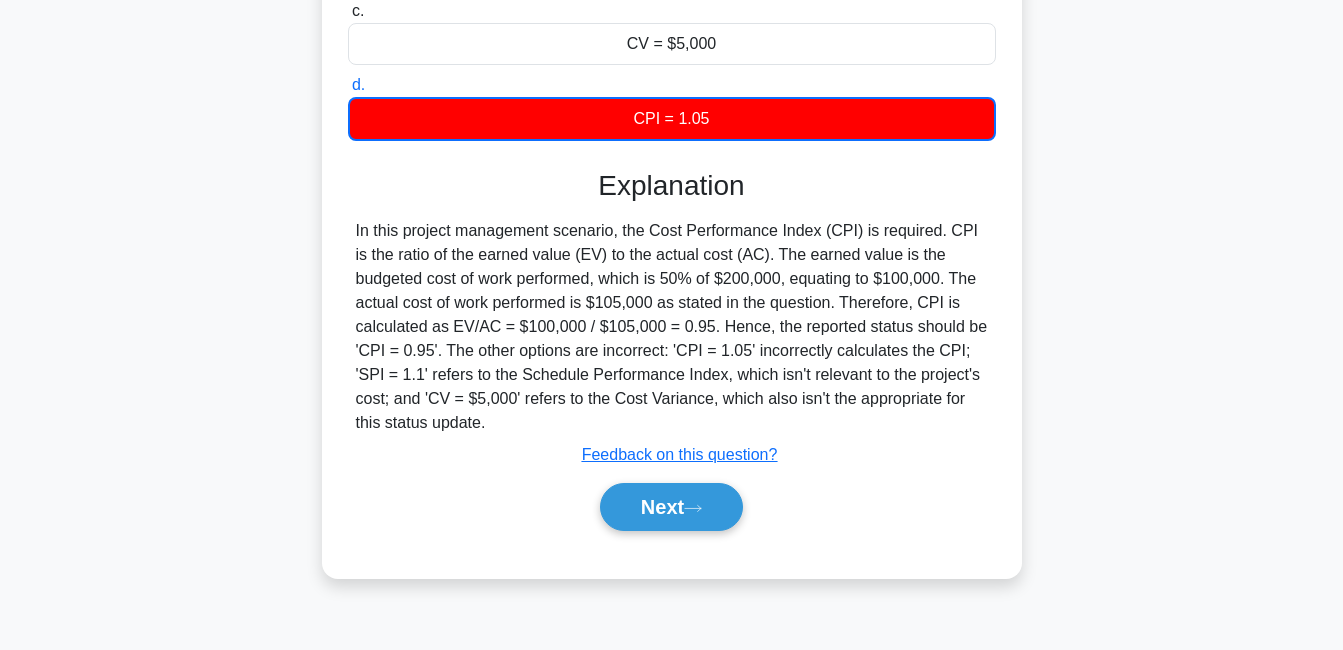 scroll, scrollTop: 430, scrollLeft: 0, axis: vertical 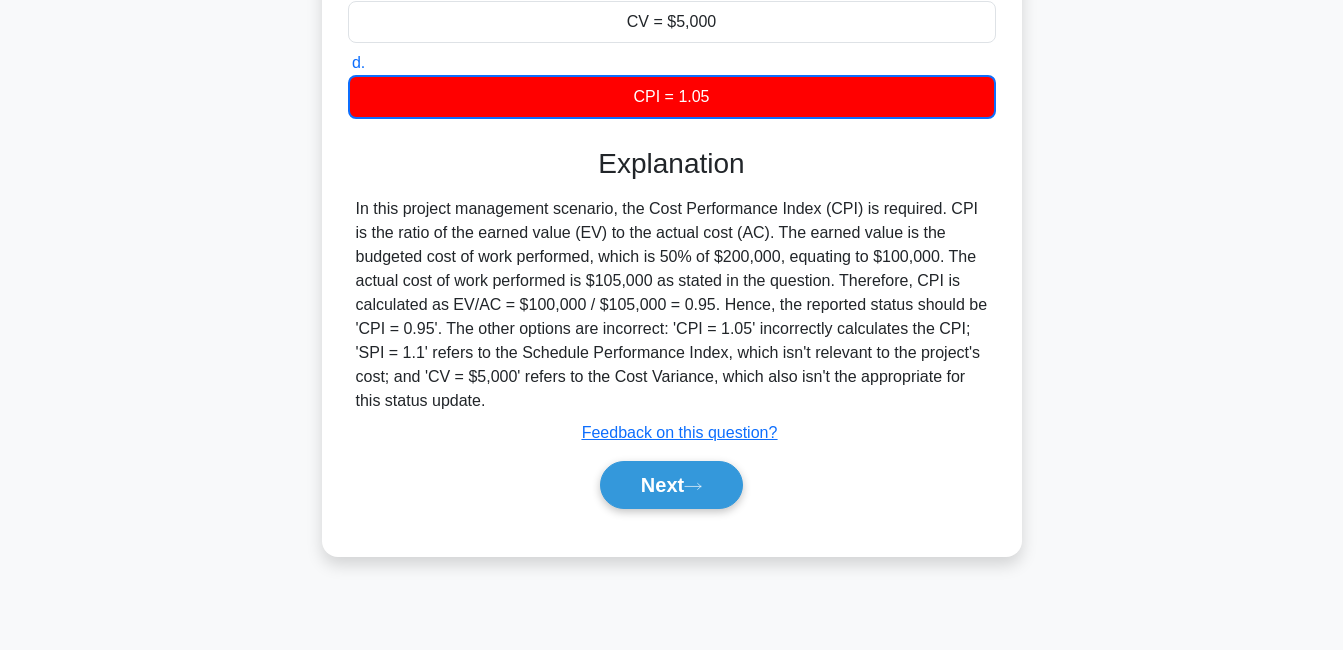 click on "A project manager is leading a project with a budget of $200,000. The project is 50% complete, and $105,000 has been spent so far. The project sponsor requests a status update on the project's cost. Which of the following should the project manager report?
.spinner_0XTQ{transform-origin:center;animation:spinner_y6GP .75s linear infinite}@keyframes spinner_y6GP{100%{transform:rotate(360deg)}}
a.
b. c. d." at bounding box center (672, 133) 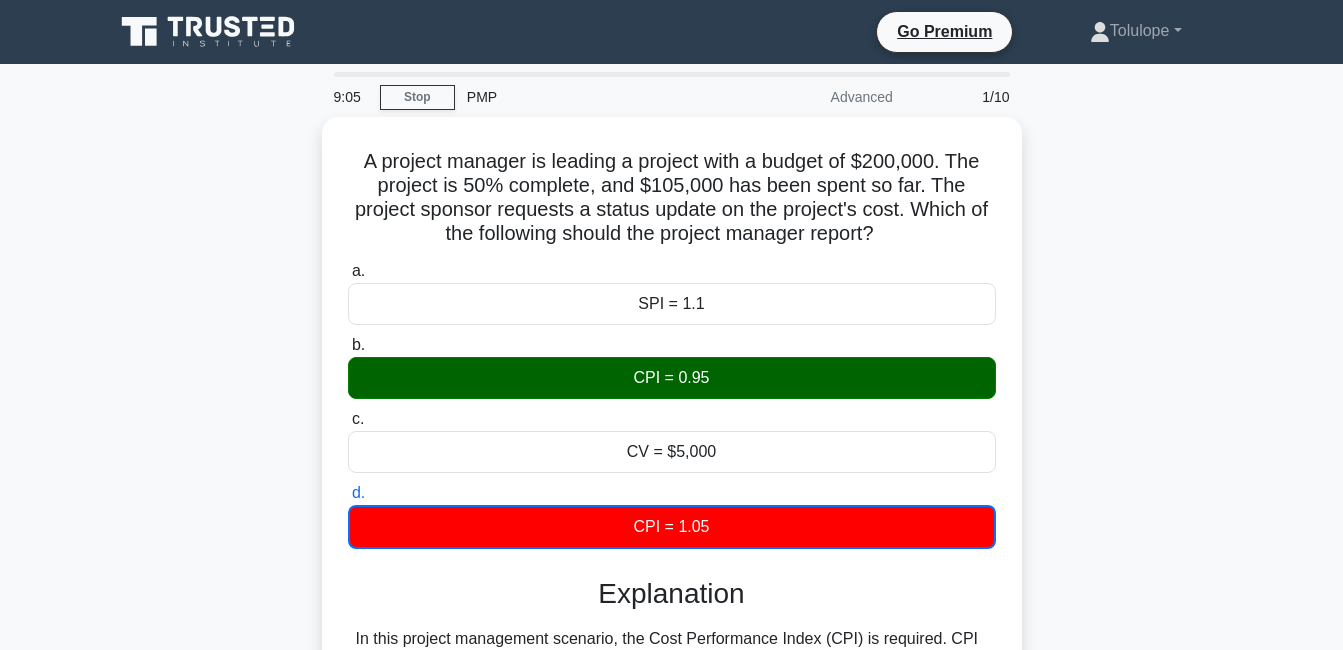 scroll, scrollTop: 1, scrollLeft: 0, axis: vertical 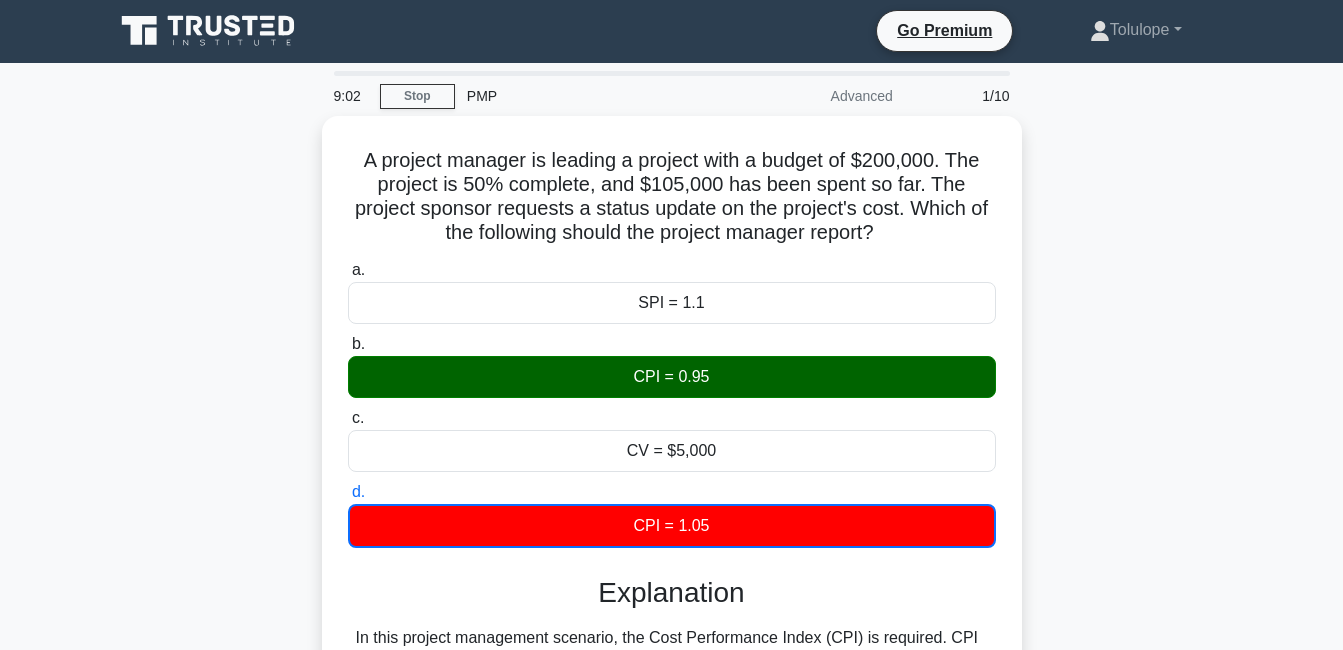 click on "A project manager is leading a project with a budget of $200,000. The project is 50% complete, and $105,000 has been spent so far. The project sponsor requests a status update on the project's cost. Which of the following should the project manager report?
.spinner_0XTQ{transform-origin:center;animation:spinner_y6GP .75s linear infinite}@keyframes spinner_y6GP{100%{transform:rotate(360deg)}}
a.
b. c. d." at bounding box center [672, 562] 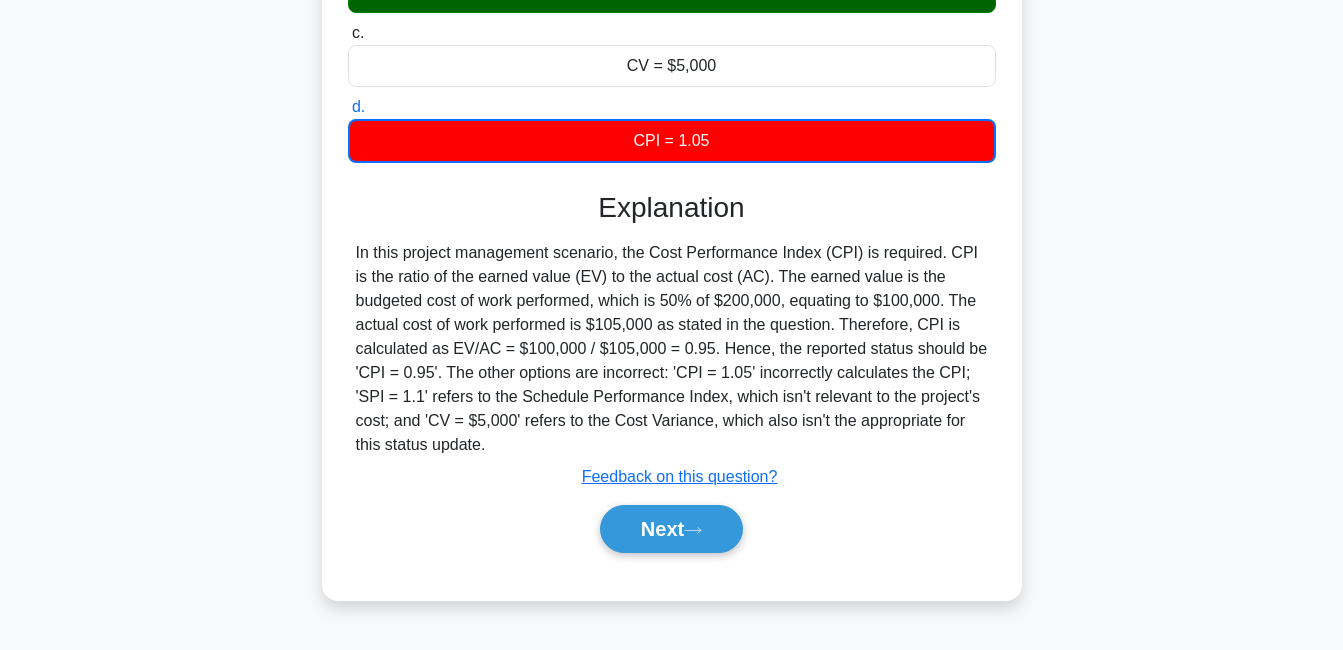 scroll, scrollTop: 430, scrollLeft: 0, axis: vertical 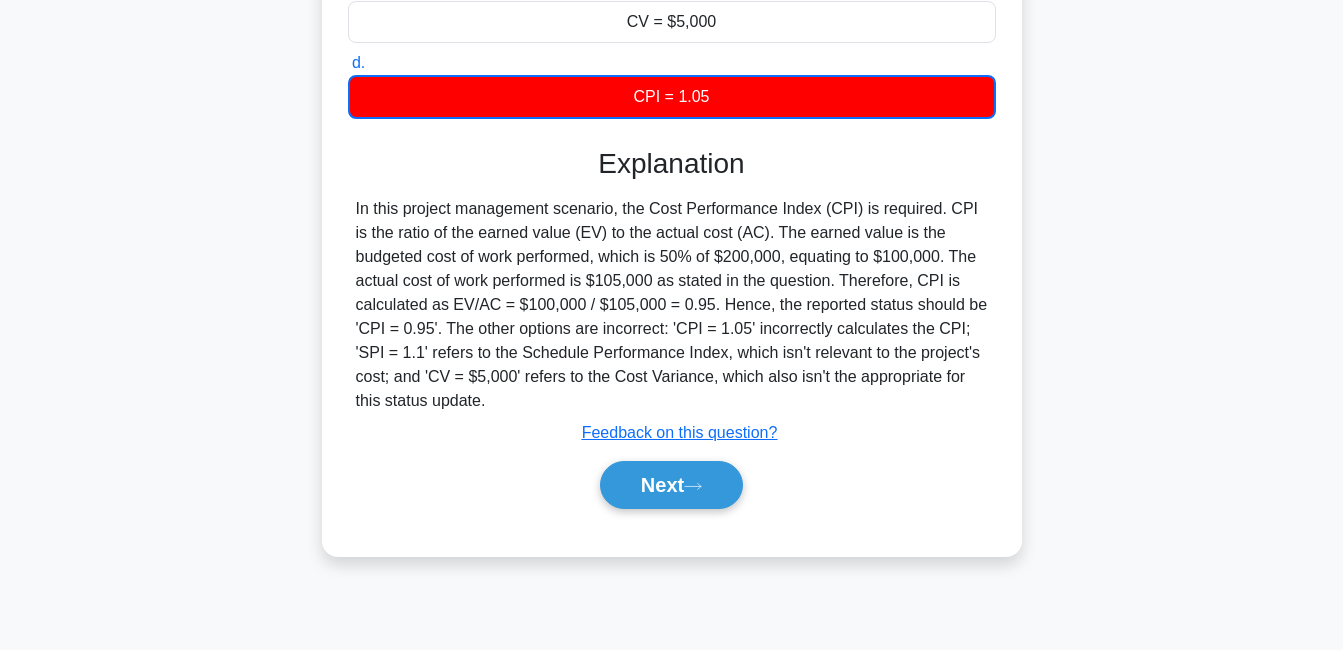 click on "Next" at bounding box center (671, 485) 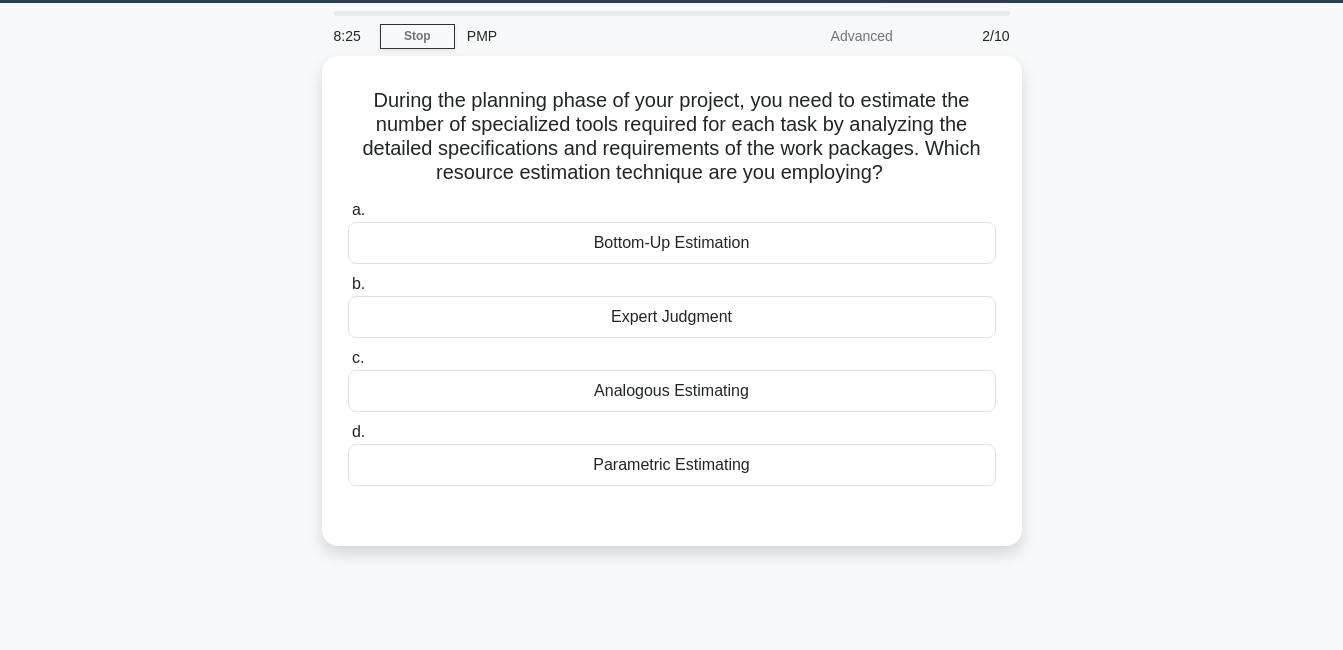 scroll, scrollTop: 74, scrollLeft: 0, axis: vertical 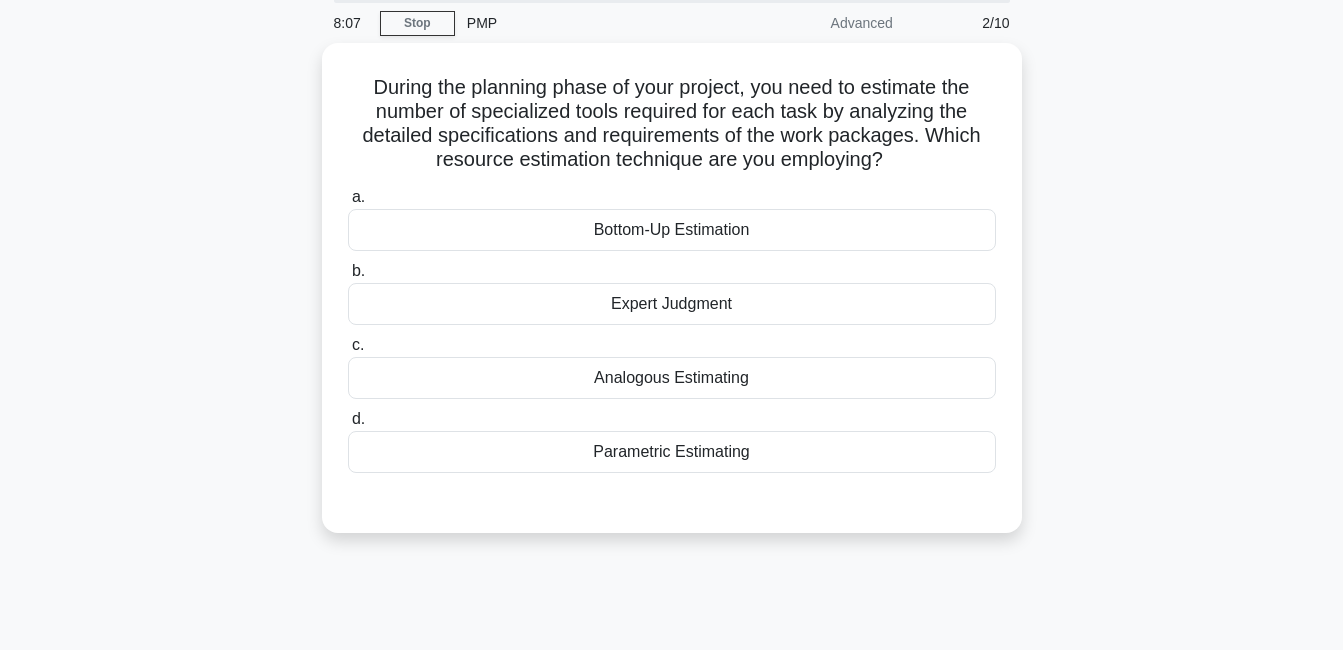 click on "Bottom-Up Estimation" at bounding box center [672, 230] 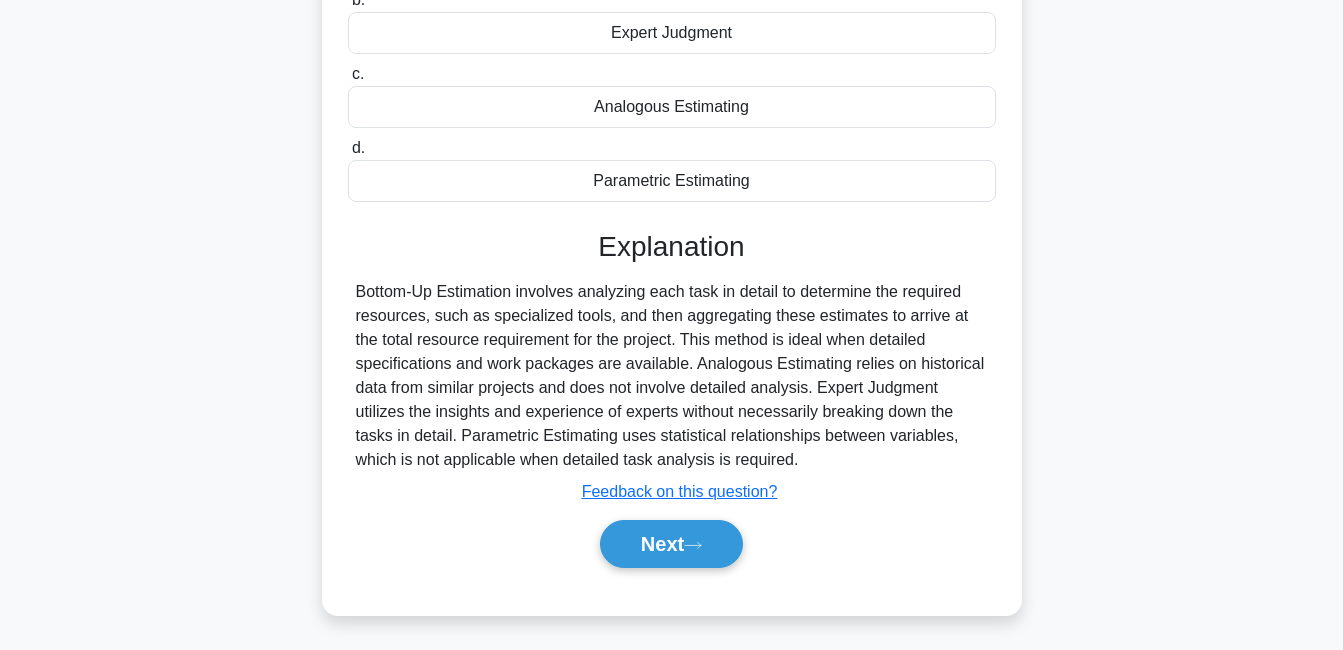 scroll, scrollTop: 430, scrollLeft: 0, axis: vertical 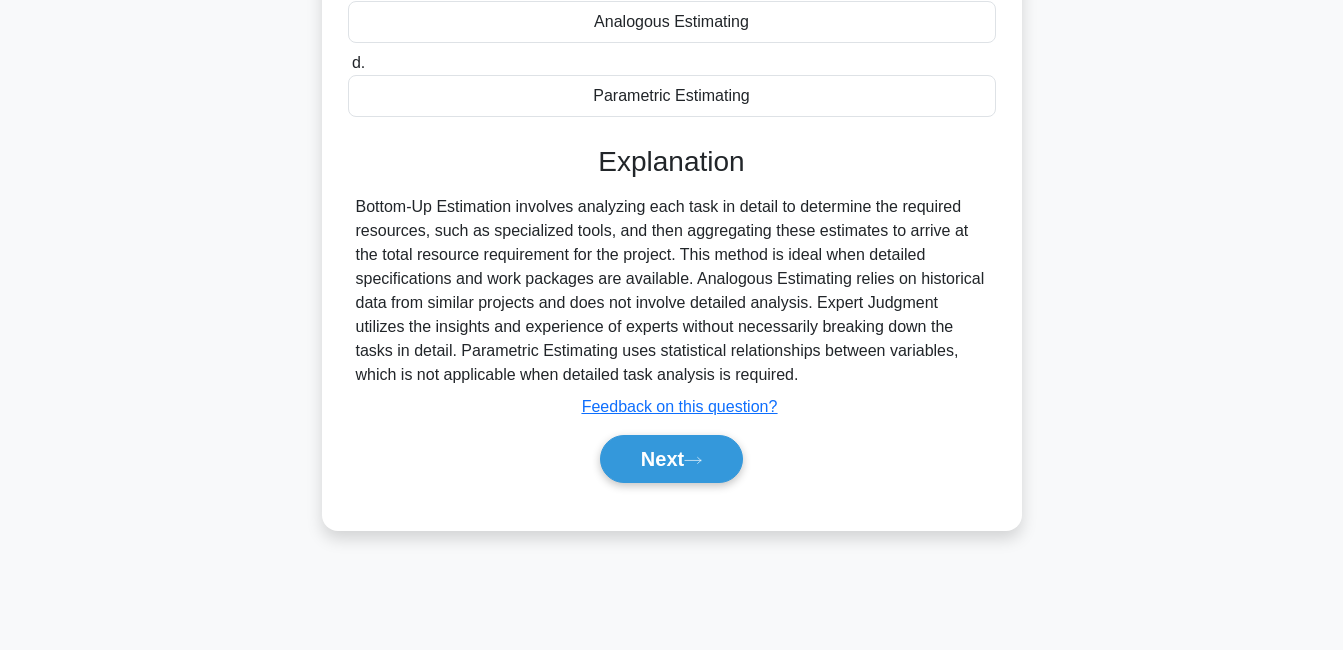 click on "Next" at bounding box center [671, 459] 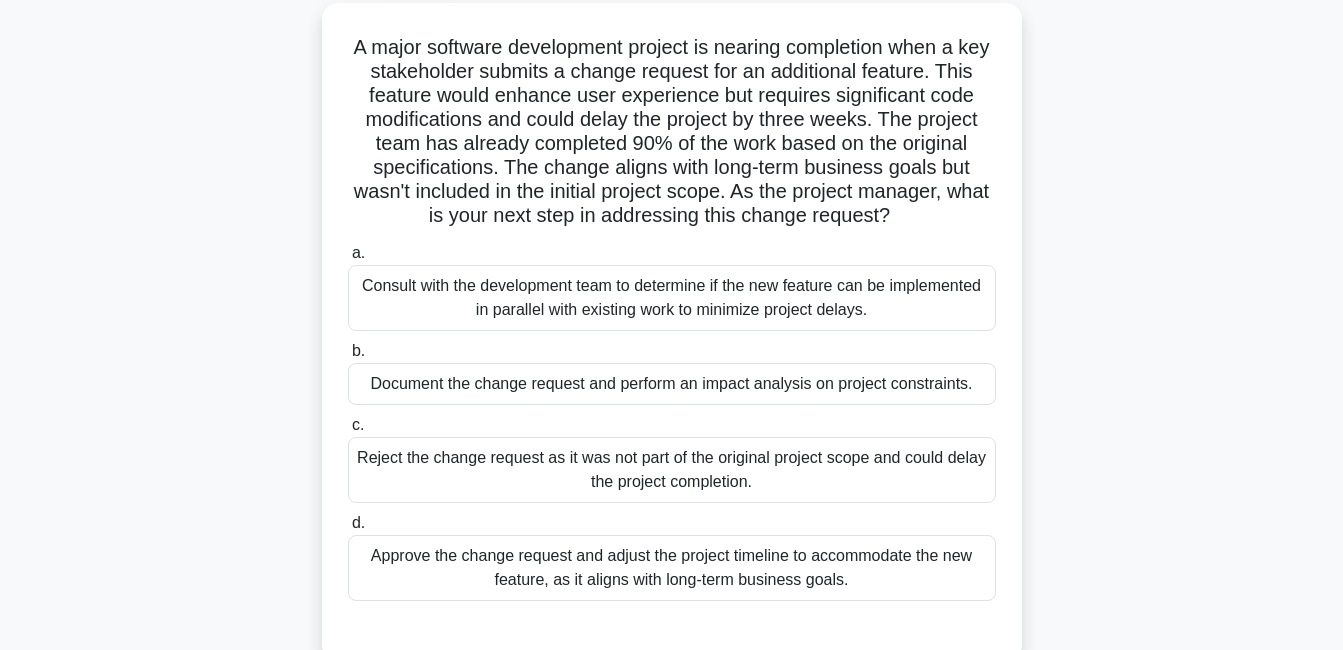 scroll, scrollTop: 112, scrollLeft: 0, axis: vertical 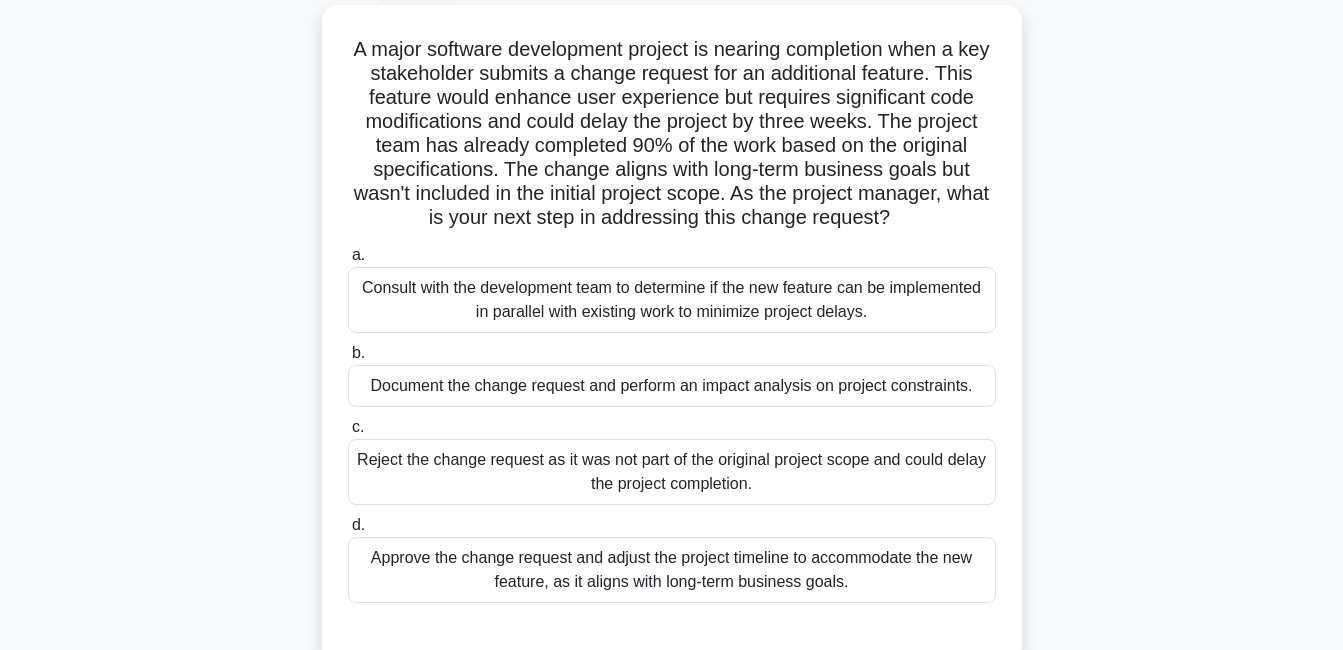 click on "Document the change request and perform an impact analysis on project constraints." at bounding box center [672, 386] 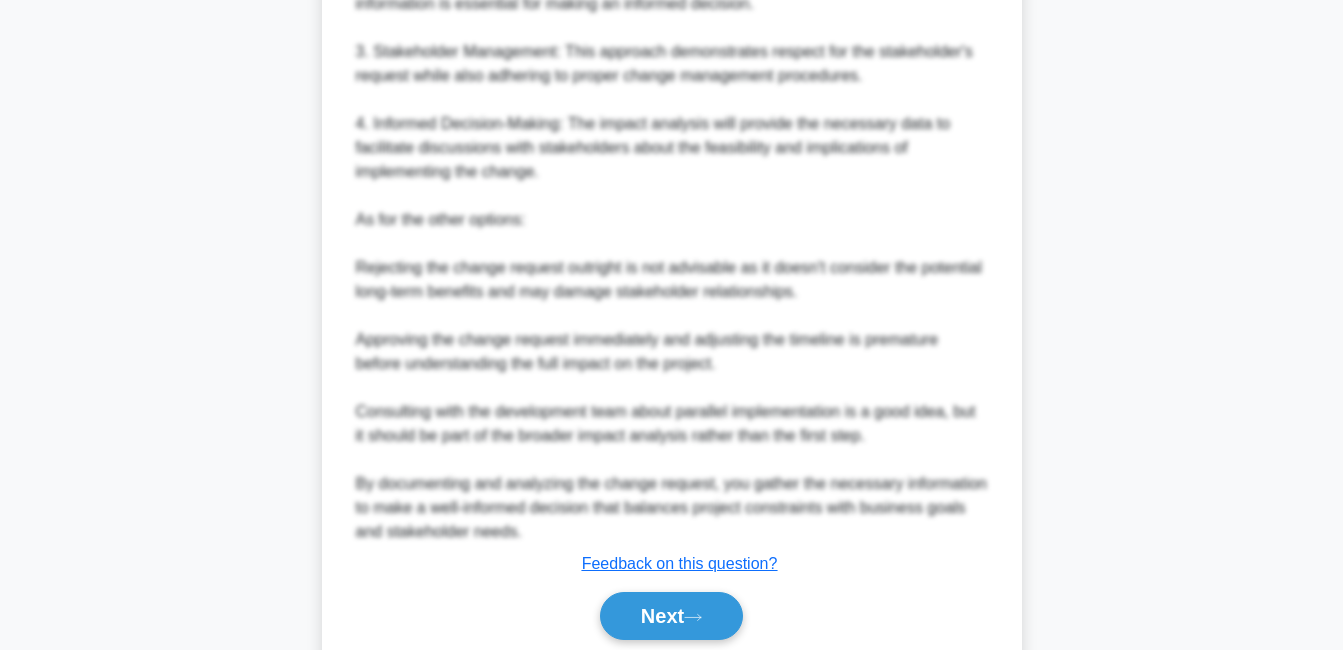 scroll, scrollTop: 1136, scrollLeft: 0, axis: vertical 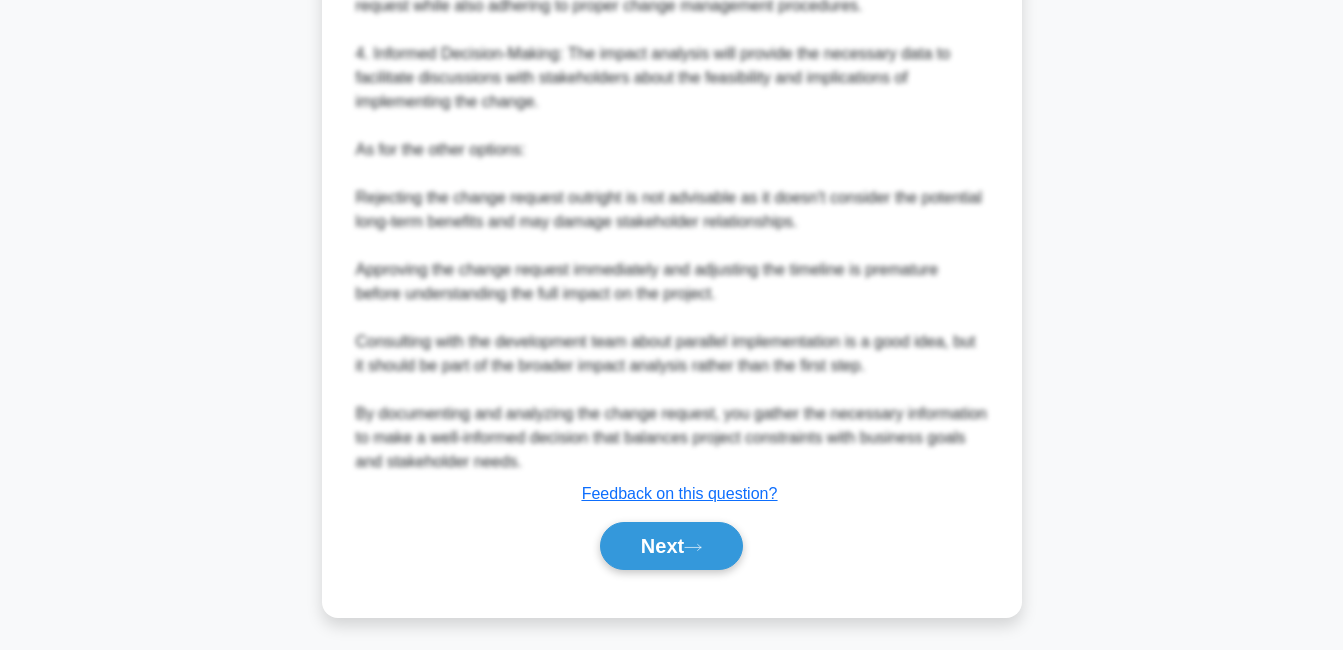 click on "Next" at bounding box center [671, 546] 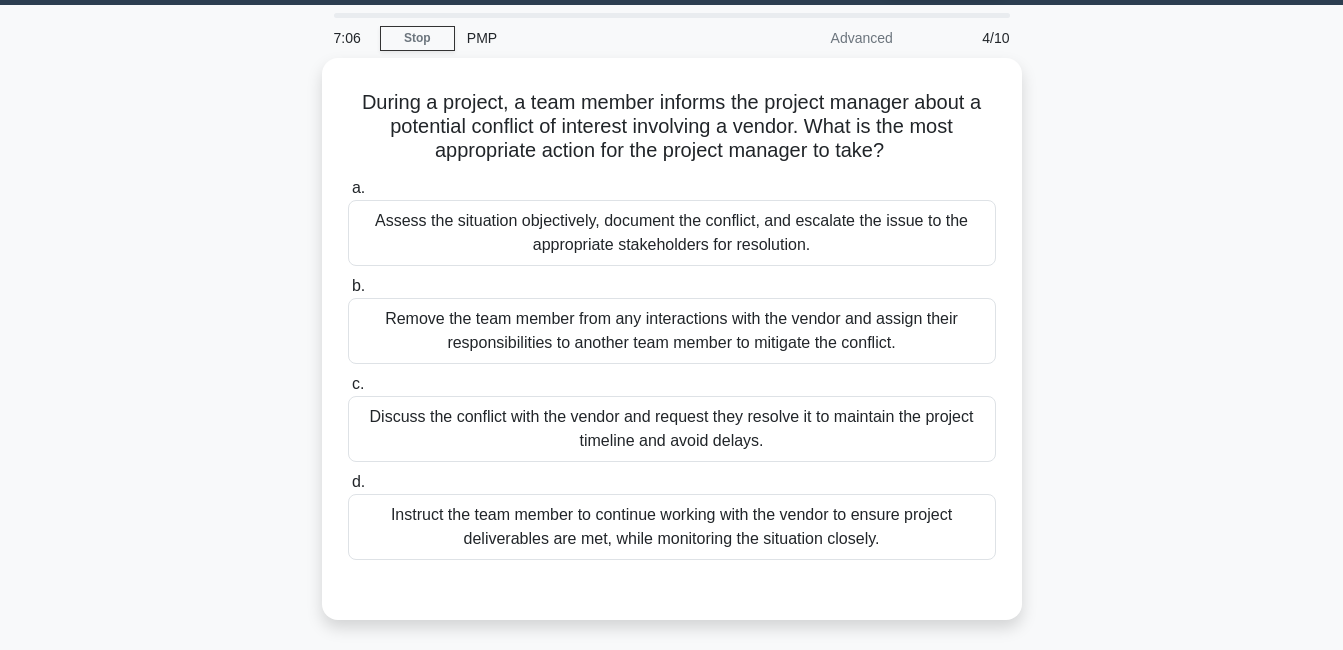 scroll, scrollTop: 60, scrollLeft: 0, axis: vertical 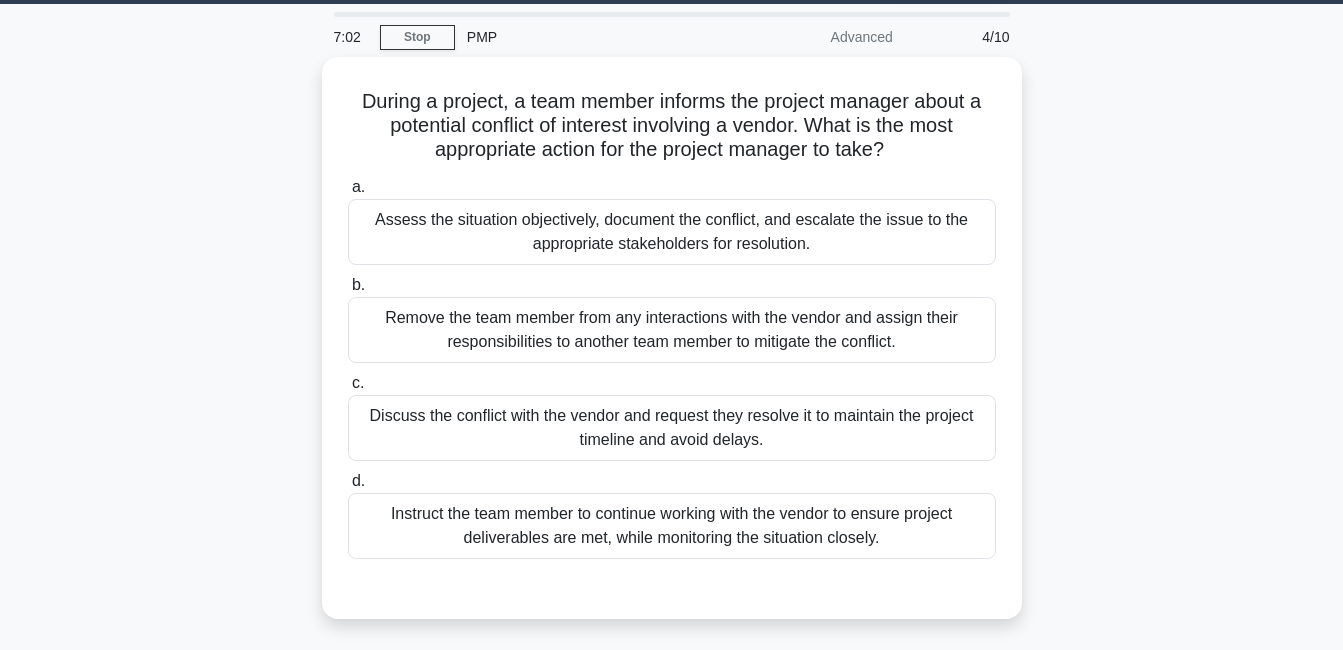 click on "Assess the situation objectively, document the conflict, and escalate the issue to the appropriate stakeholders for resolution." at bounding box center [672, 232] 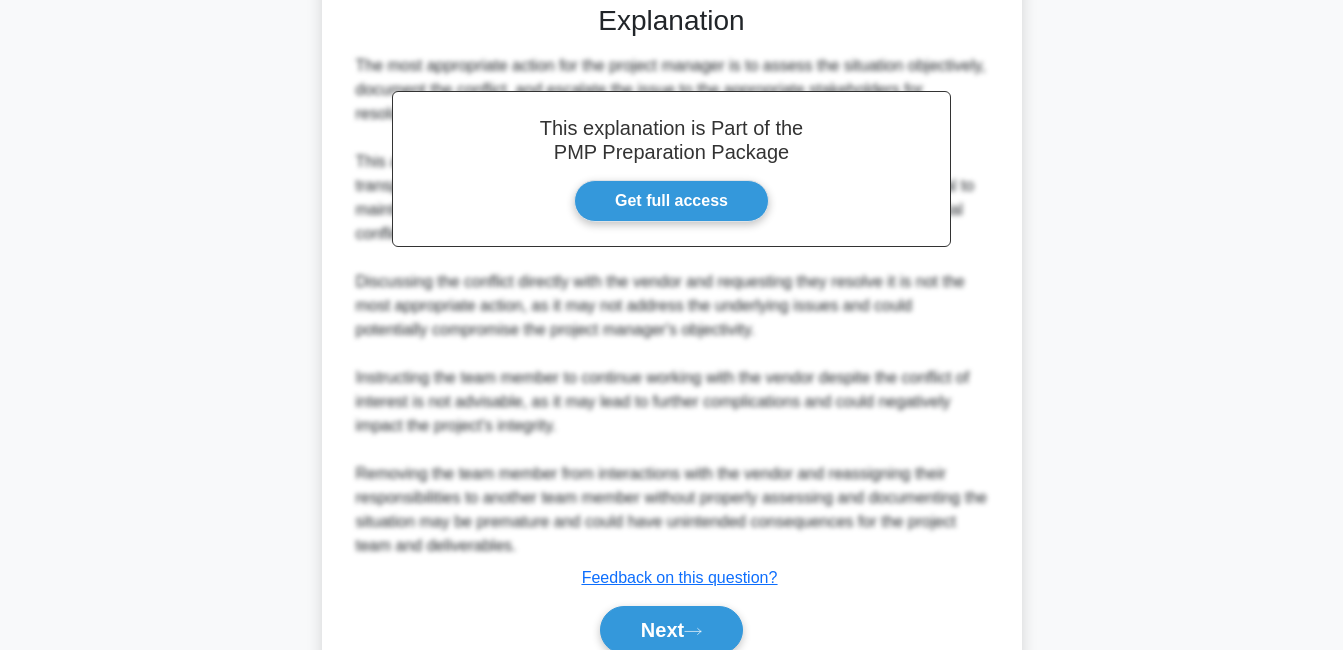 scroll, scrollTop: 728, scrollLeft: 0, axis: vertical 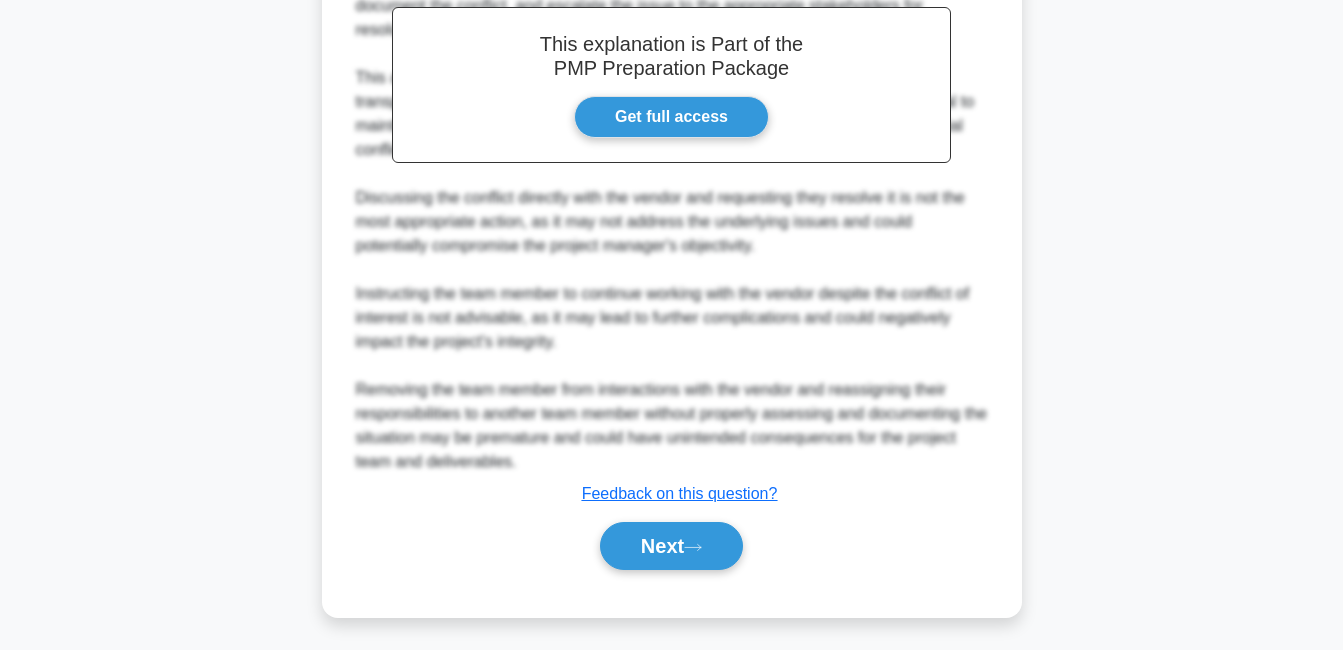 click on "Next" at bounding box center [671, 546] 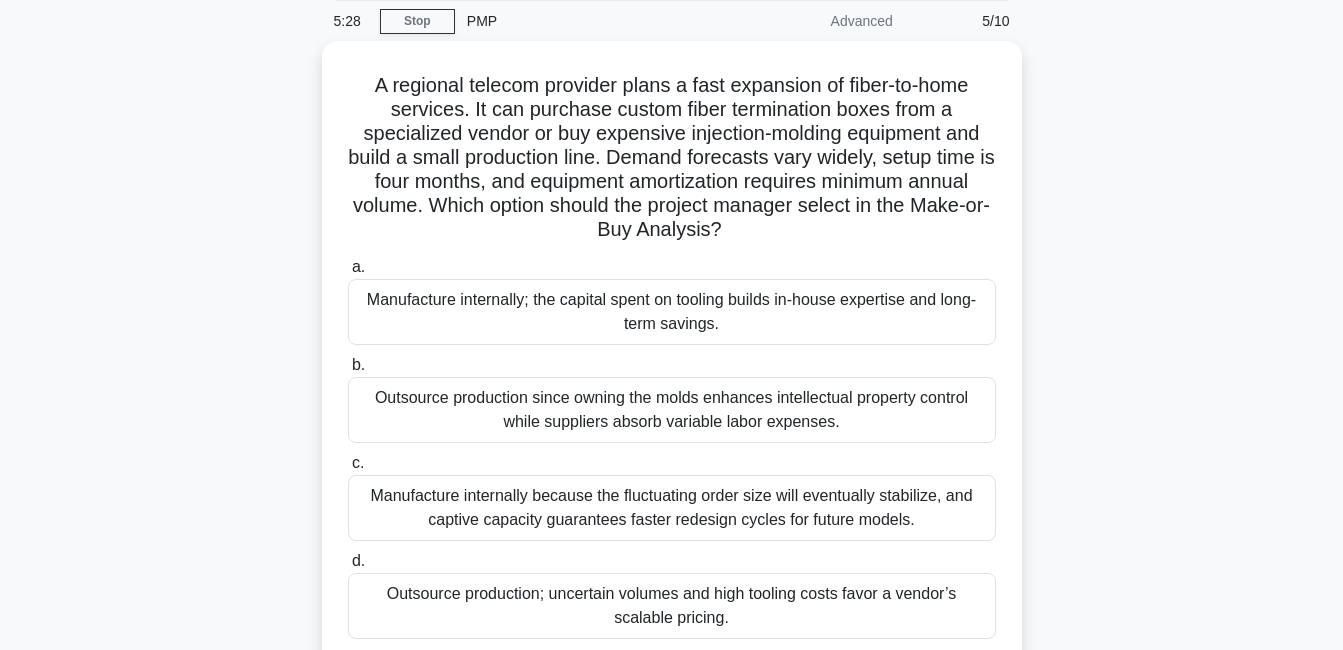 scroll, scrollTop: 73, scrollLeft: 0, axis: vertical 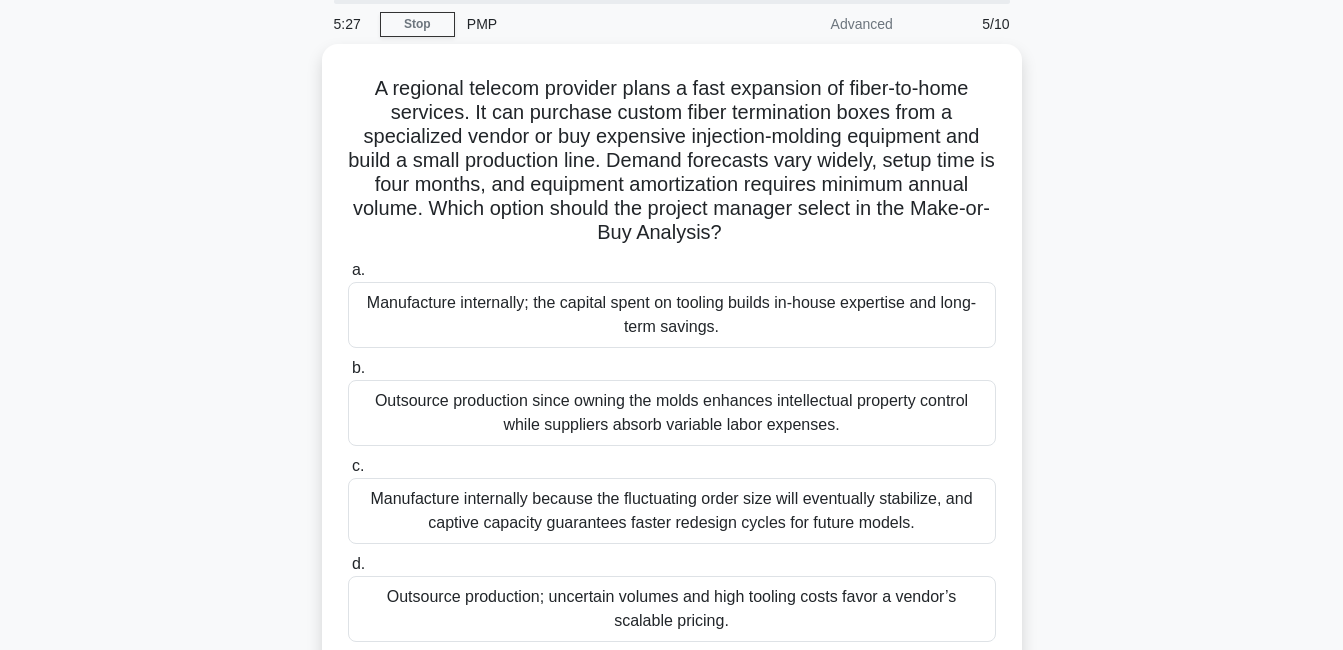 click on "Outsource production; uncertain volumes and high tooling costs favor a vendor’s scalable pricing." at bounding box center (672, 609) 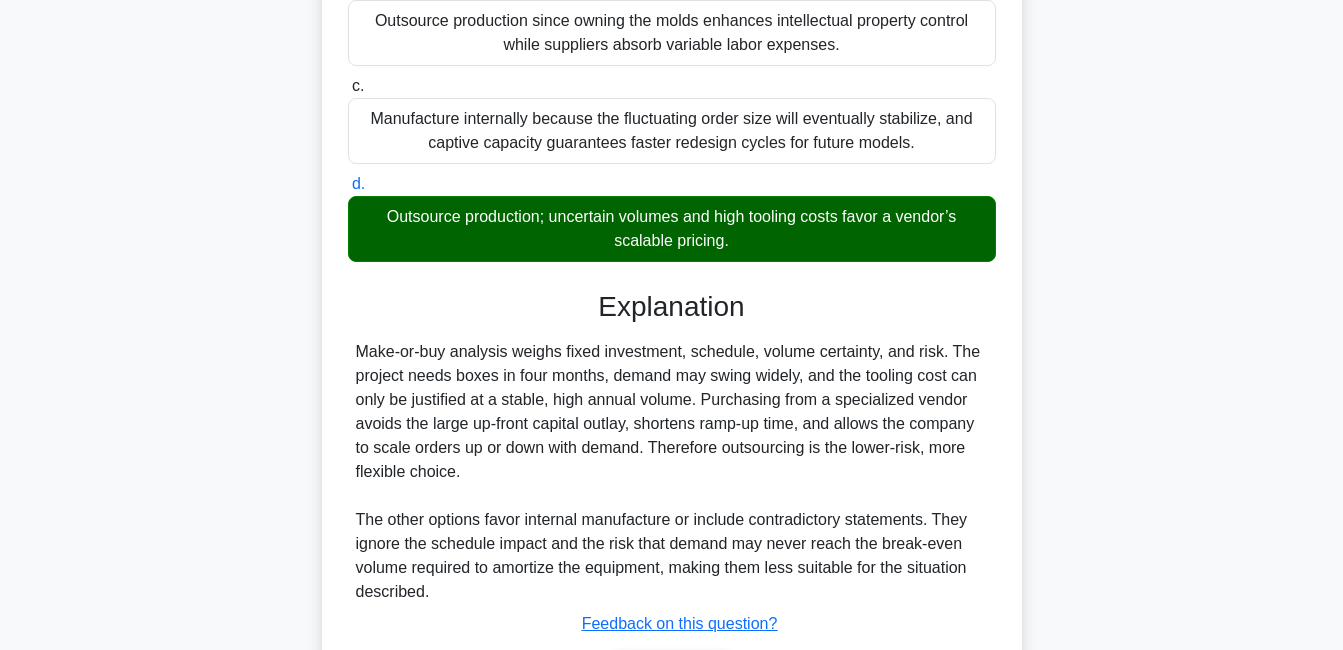 scroll, scrollTop: 584, scrollLeft: 0, axis: vertical 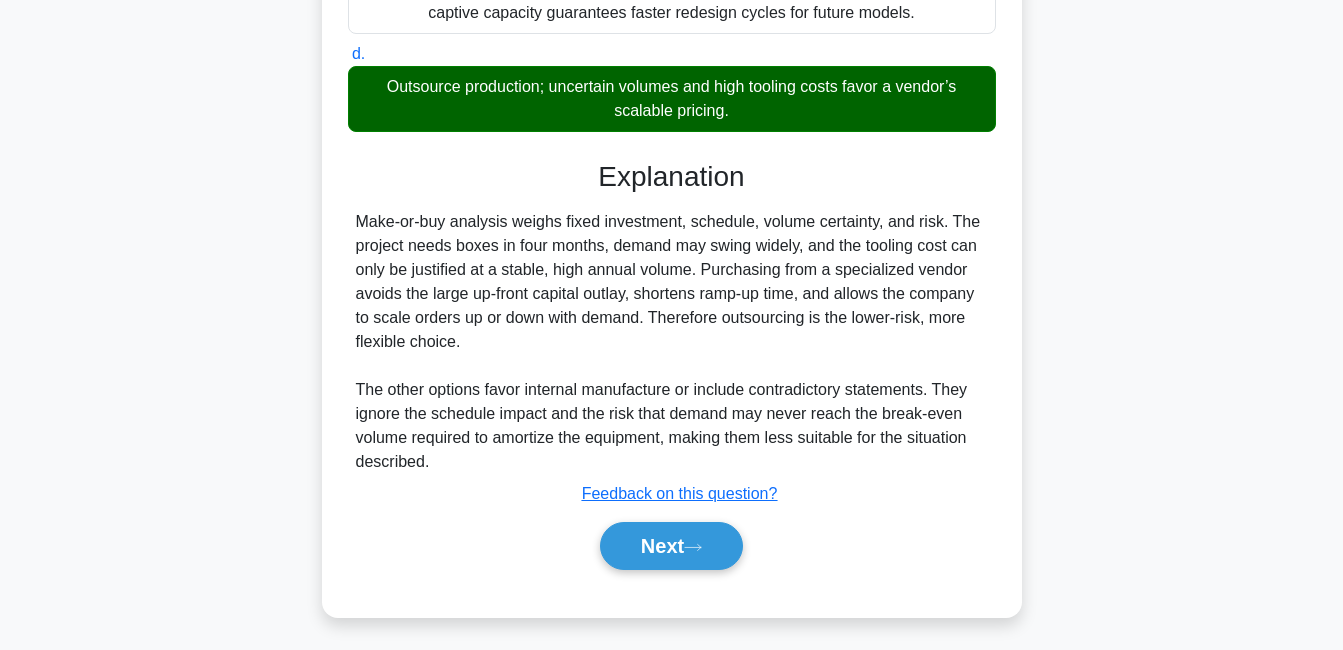click on "Next" at bounding box center [671, 546] 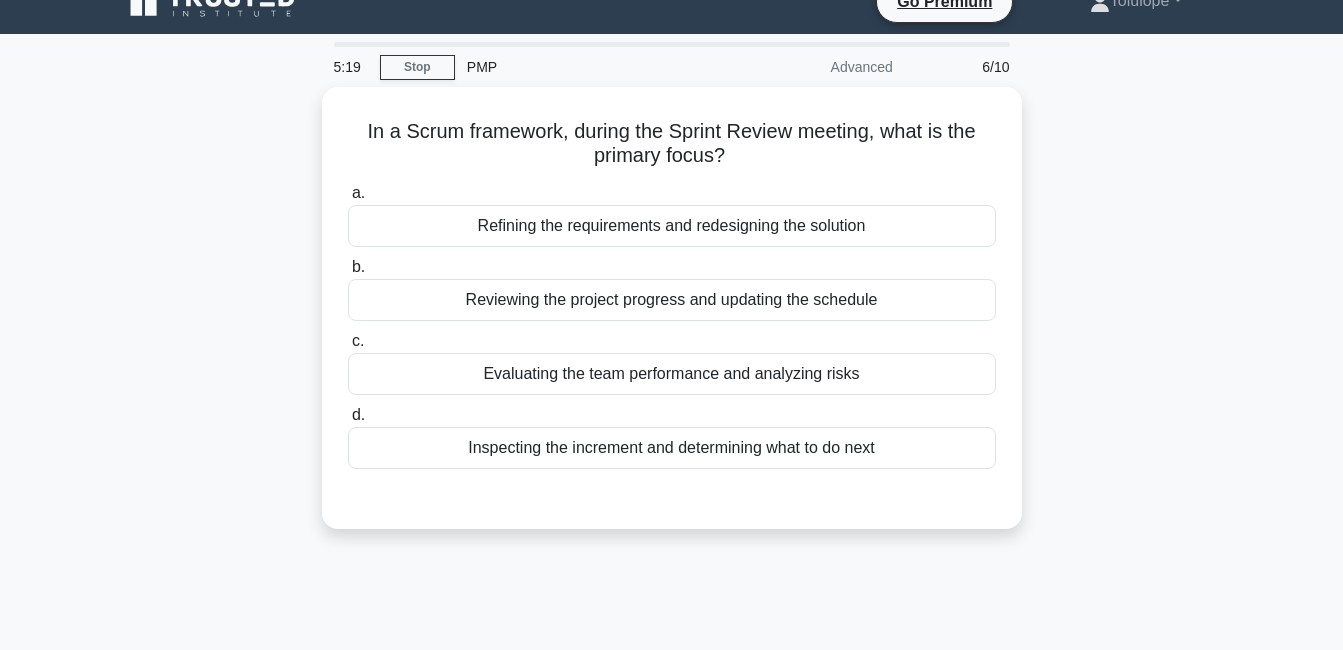 scroll, scrollTop: 0, scrollLeft: 0, axis: both 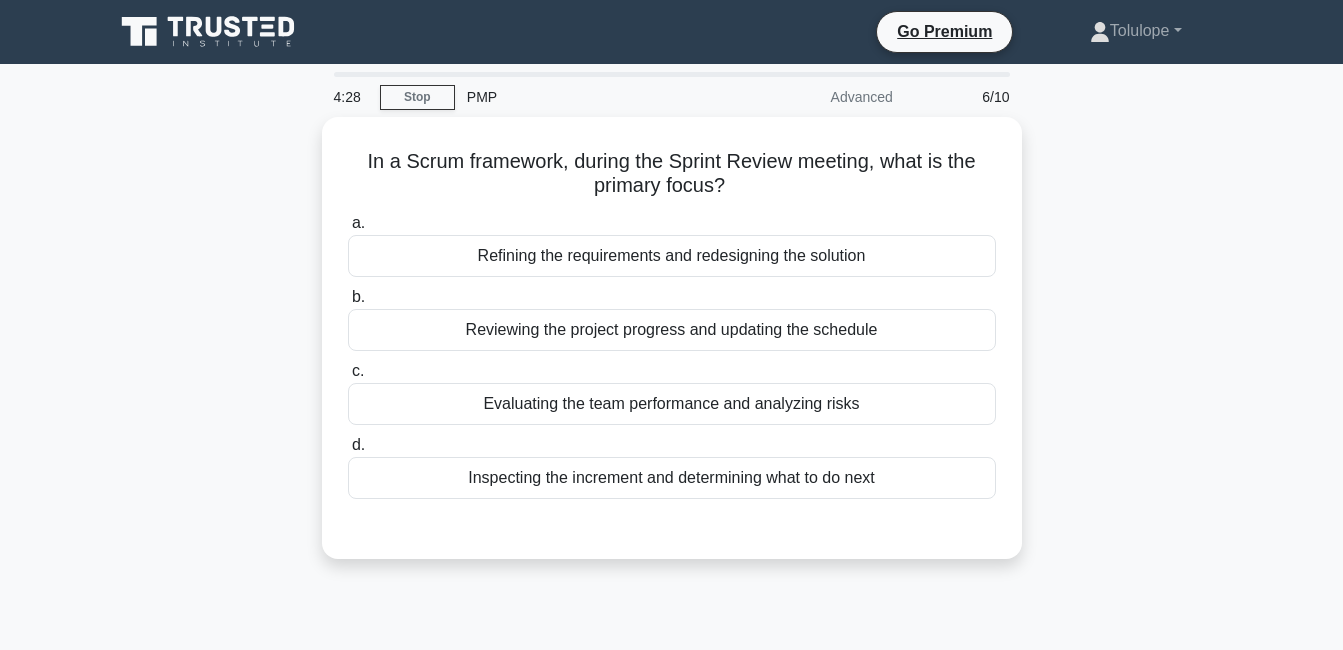 click on "Evaluating the team performance and analyzing risks" at bounding box center (672, 404) 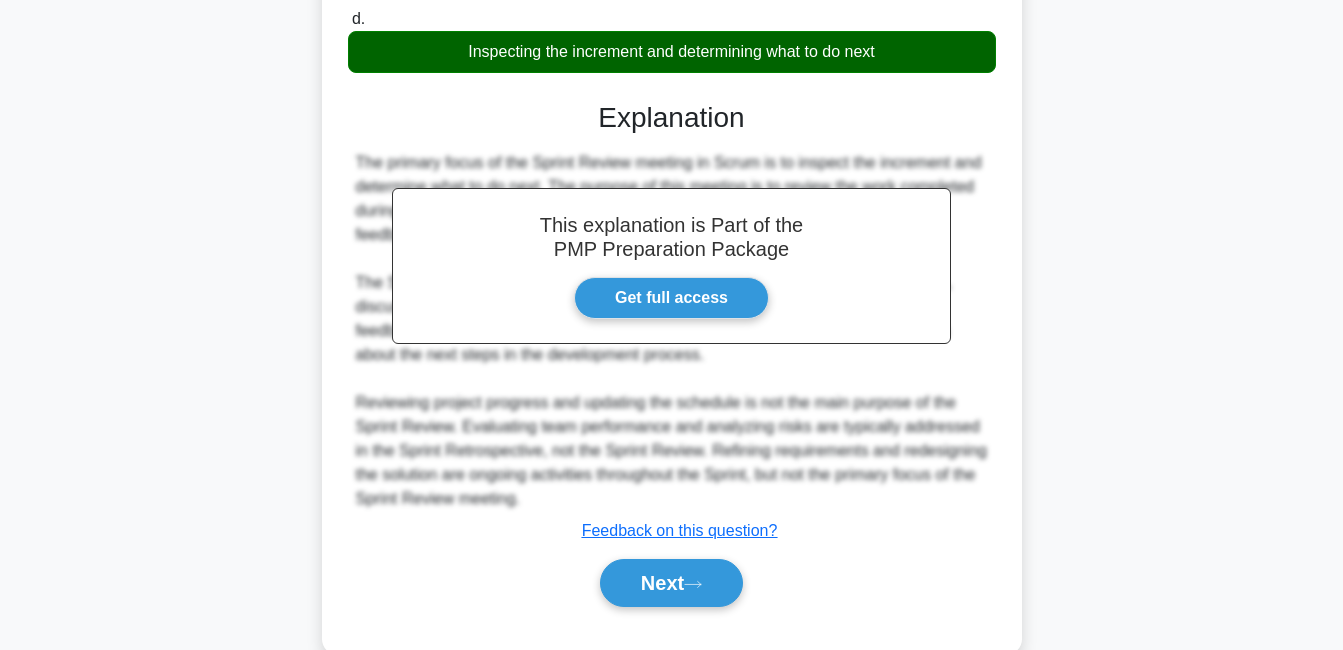 scroll, scrollTop: 466, scrollLeft: 0, axis: vertical 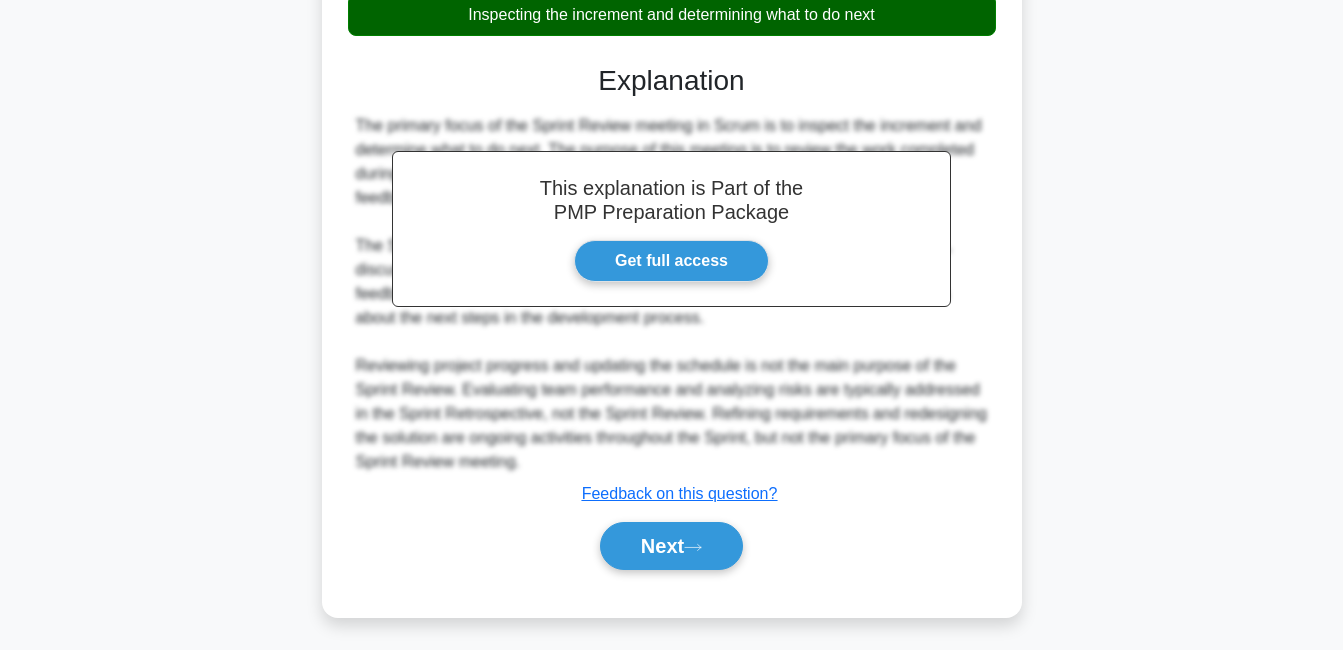 click on "Next" at bounding box center [671, 546] 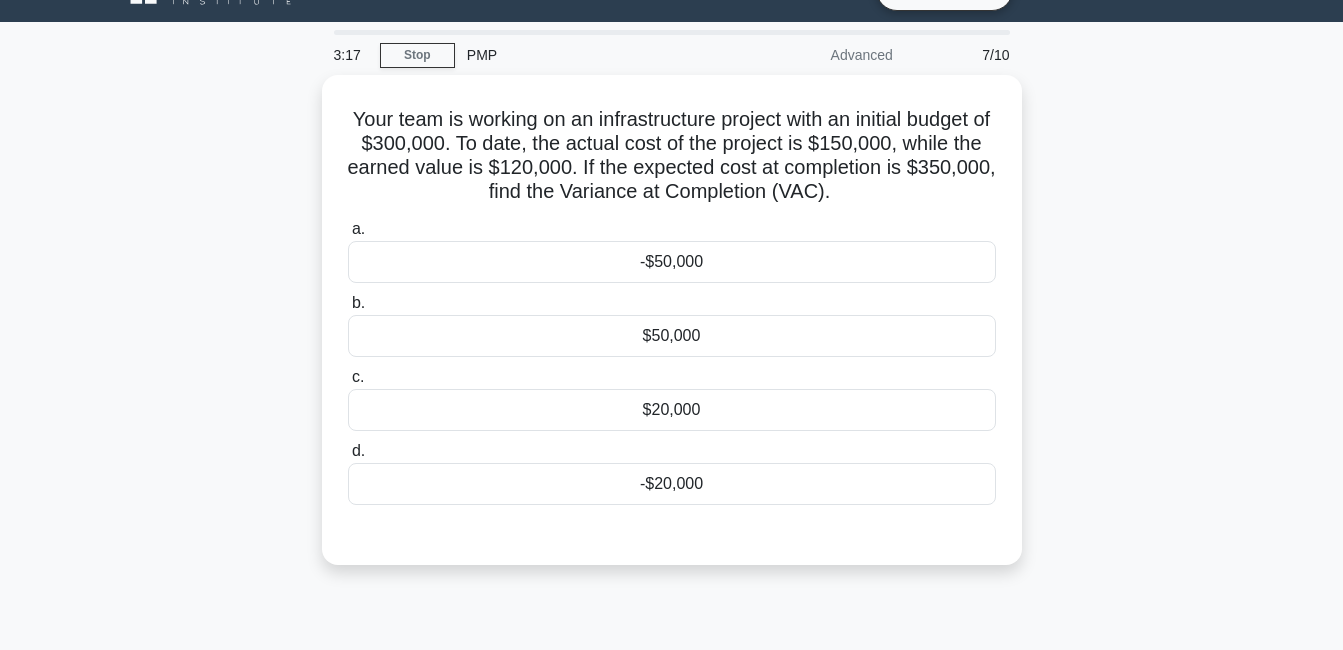 scroll, scrollTop: 51, scrollLeft: 0, axis: vertical 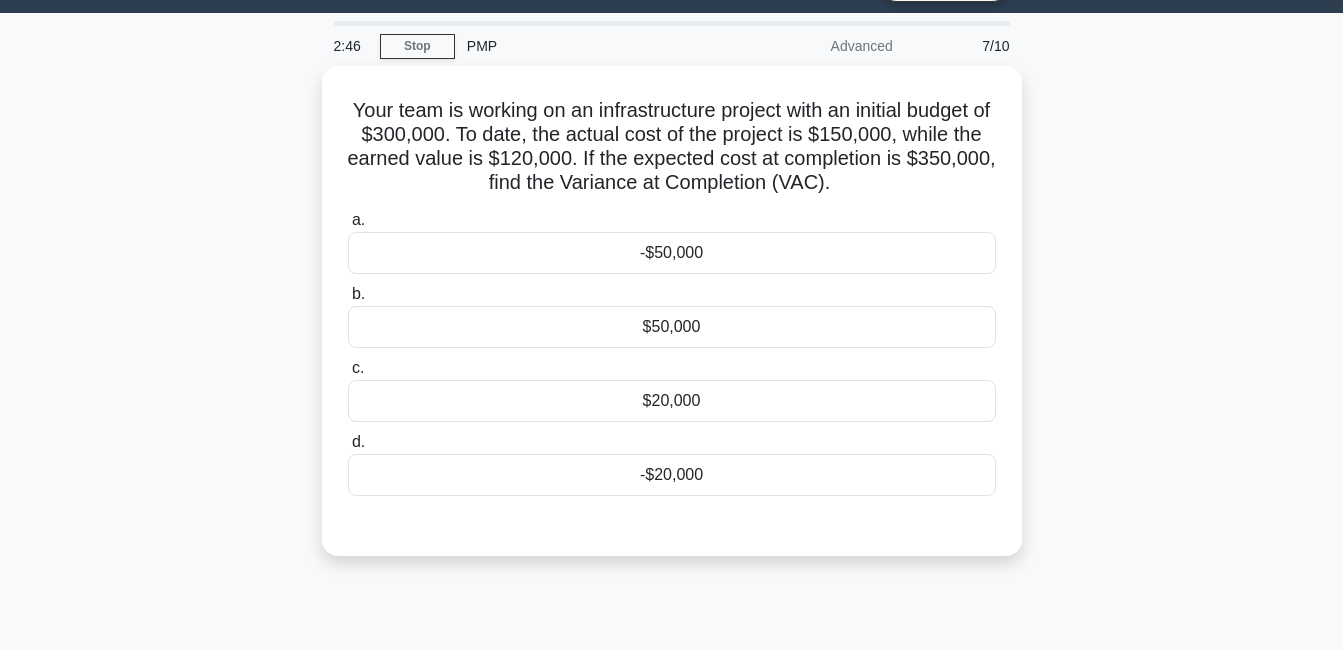 click on "-$50,000" at bounding box center [672, 253] 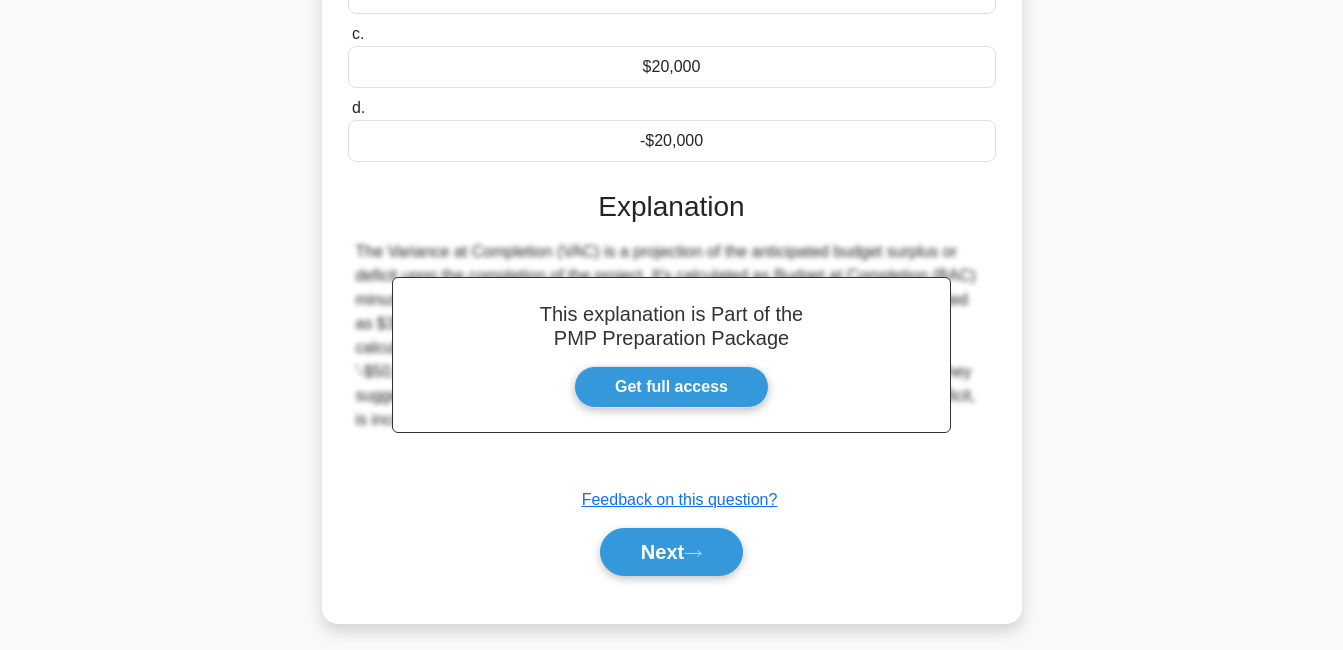 scroll, scrollTop: 430, scrollLeft: 0, axis: vertical 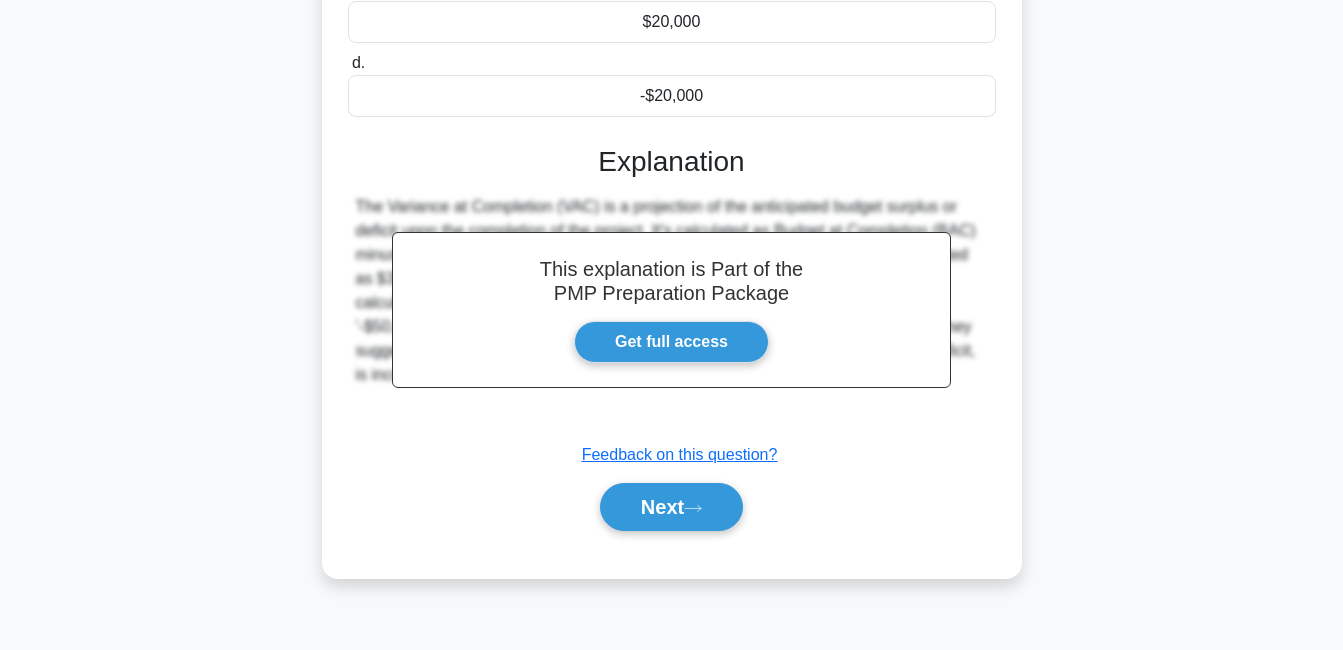 click on "Next" at bounding box center [671, 507] 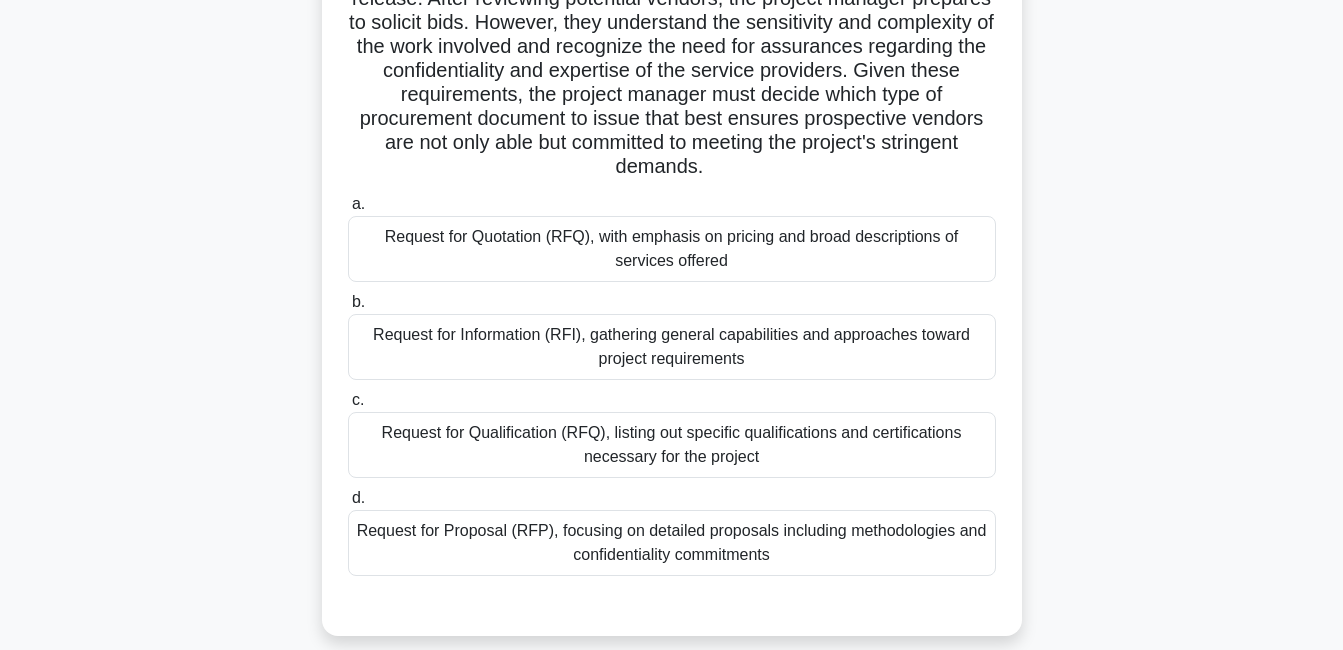 scroll, scrollTop: 258, scrollLeft: 0, axis: vertical 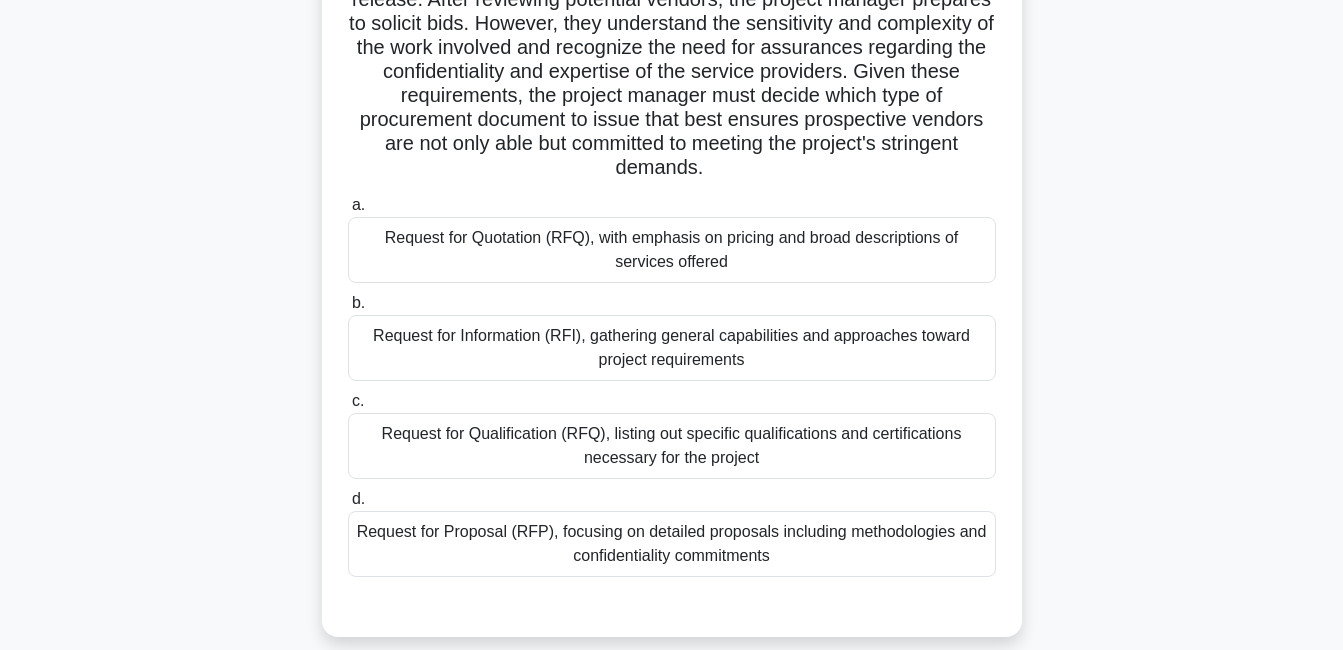click on "Request for Proposal (RFP), focusing on detailed proposals including methodologies and confidentiality commitments" at bounding box center (672, 544) 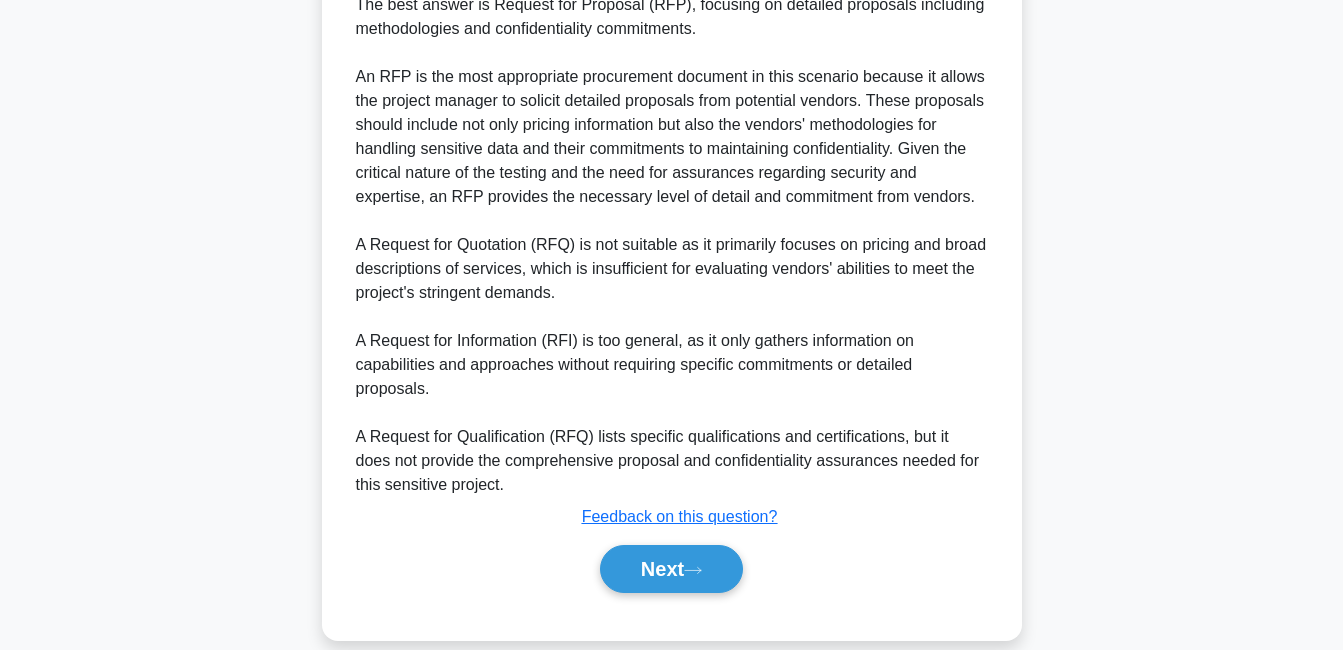 scroll, scrollTop: 944, scrollLeft: 0, axis: vertical 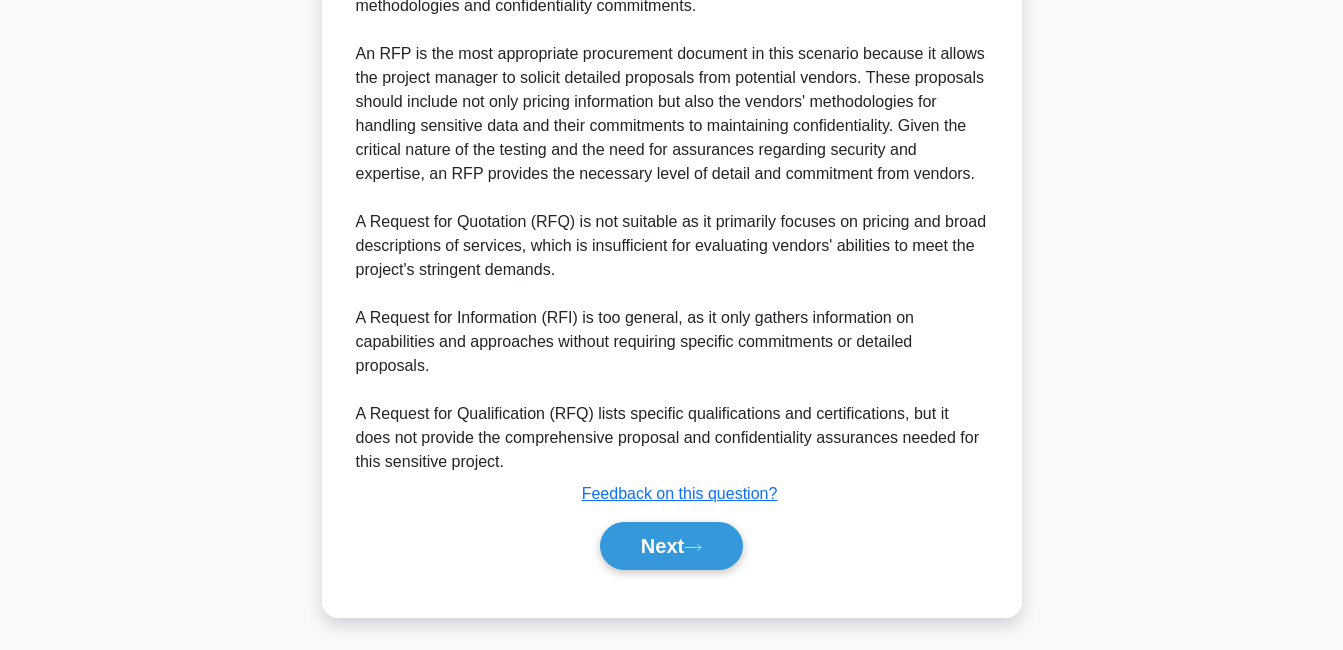 click on "Next" at bounding box center [671, 546] 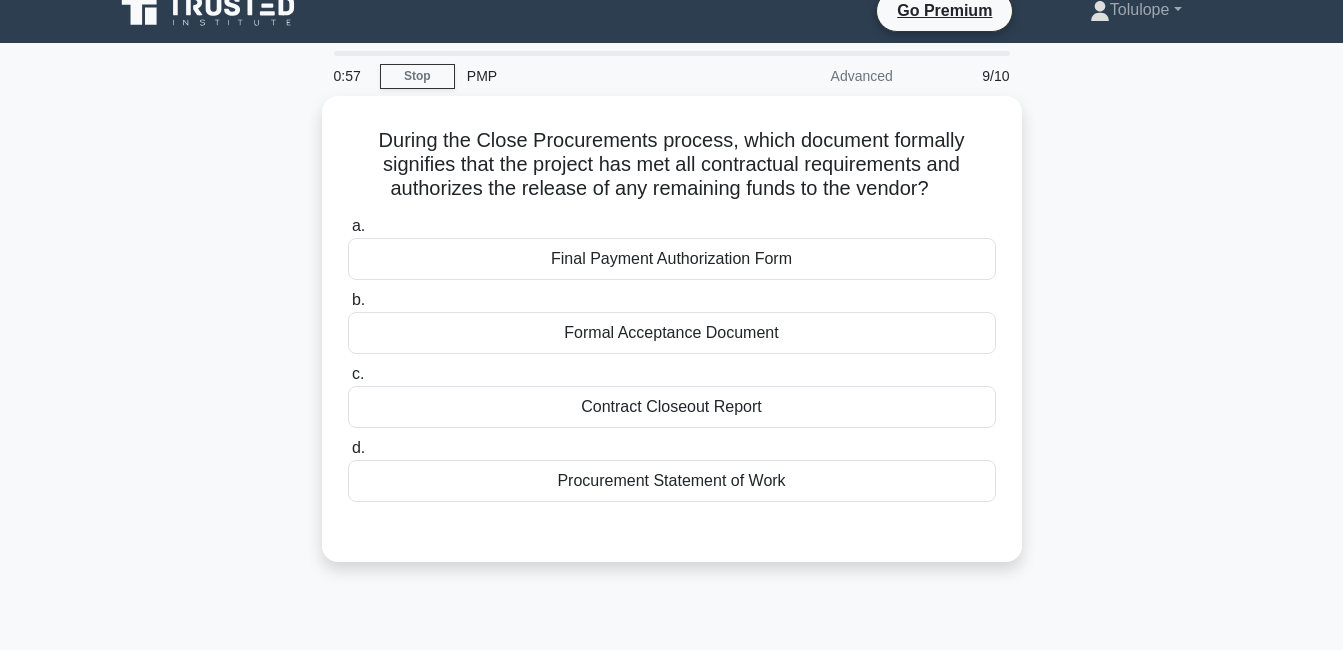 scroll, scrollTop: 24, scrollLeft: 0, axis: vertical 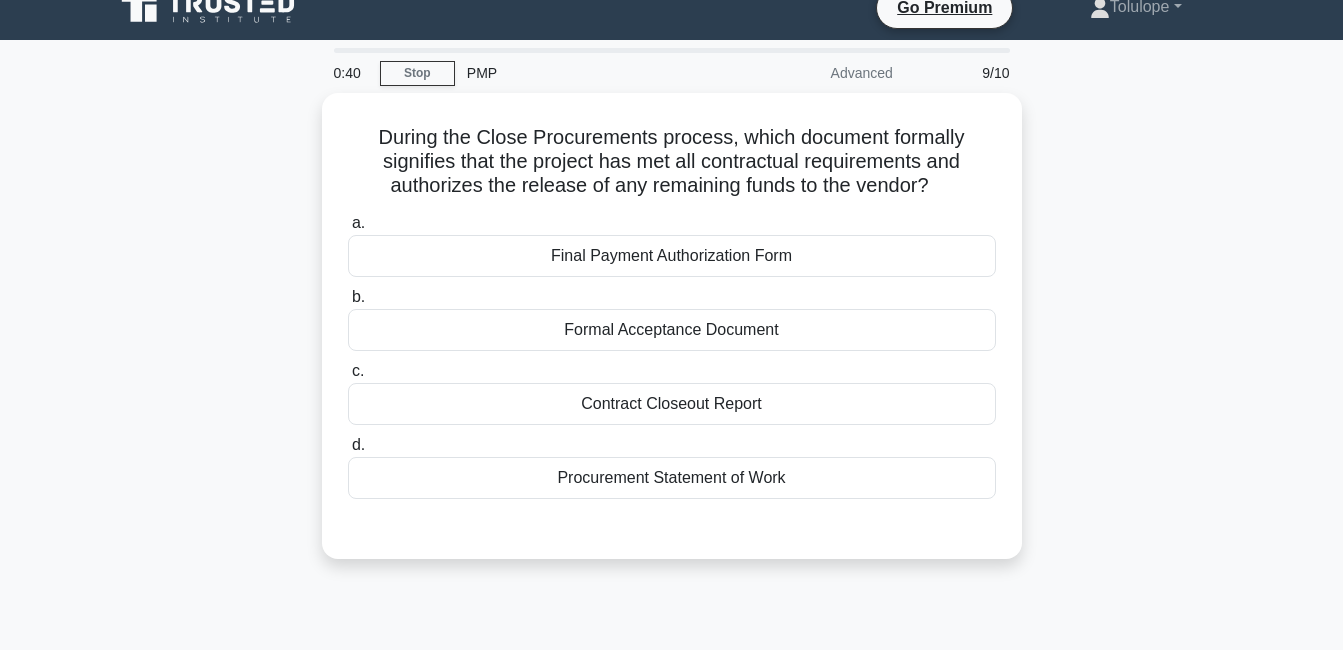 click on "Formal Acceptance Document" at bounding box center (672, 330) 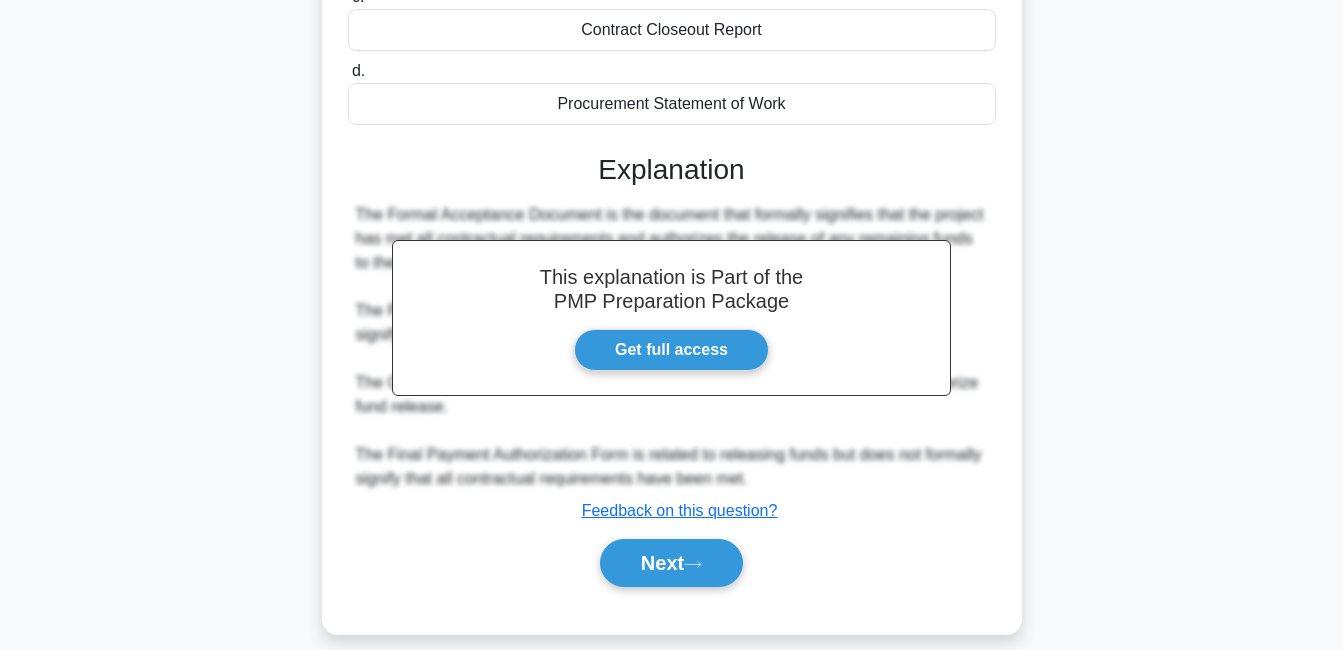 scroll, scrollTop: 430, scrollLeft: 0, axis: vertical 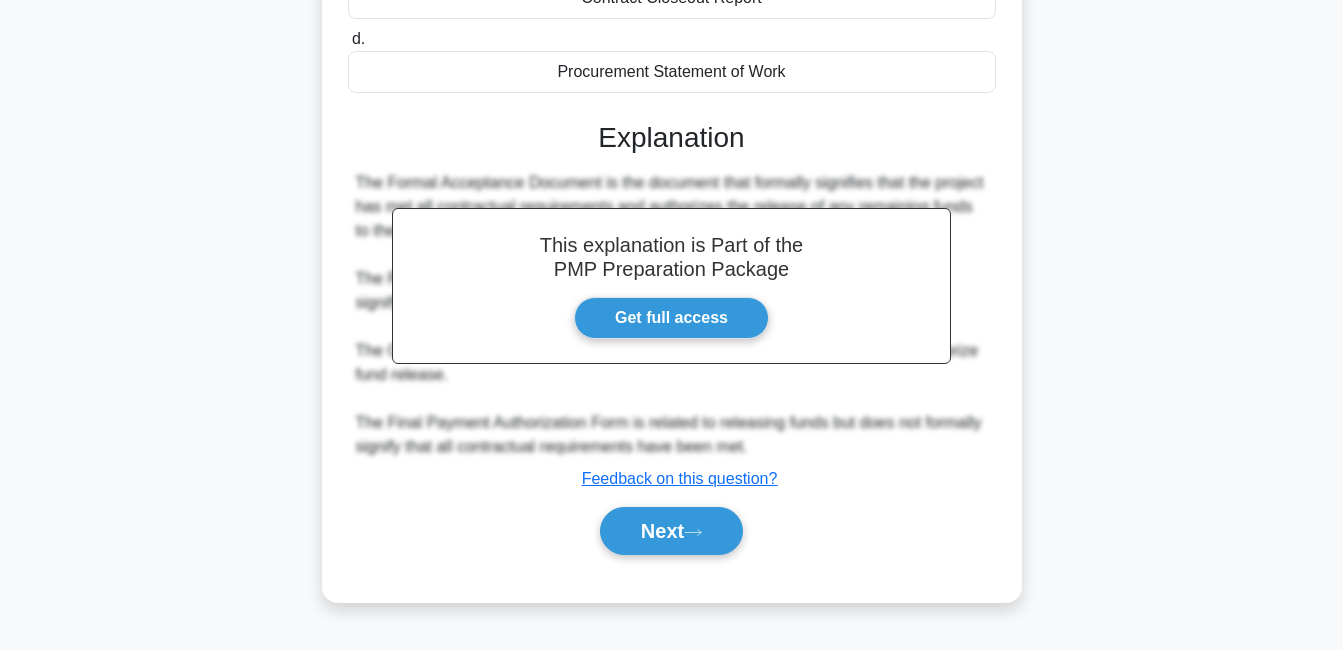 click on "Next" at bounding box center [671, 531] 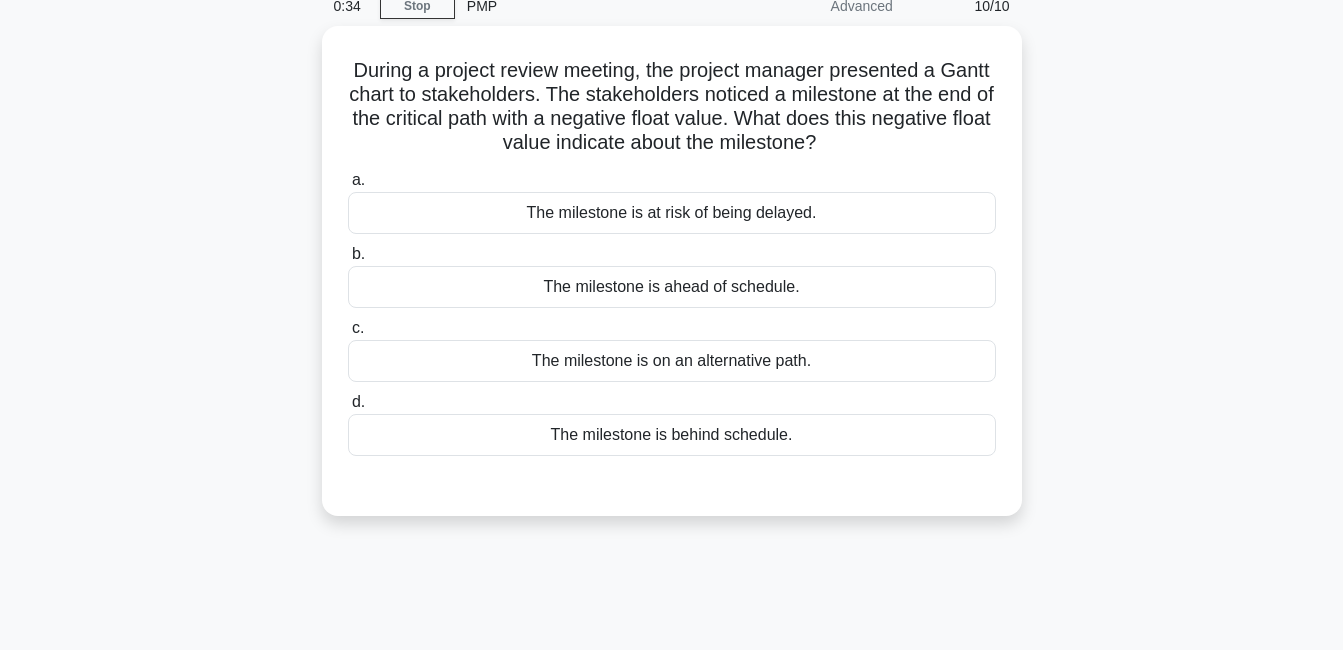 scroll, scrollTop: 69, scrollLeft: 0, axis: vertical 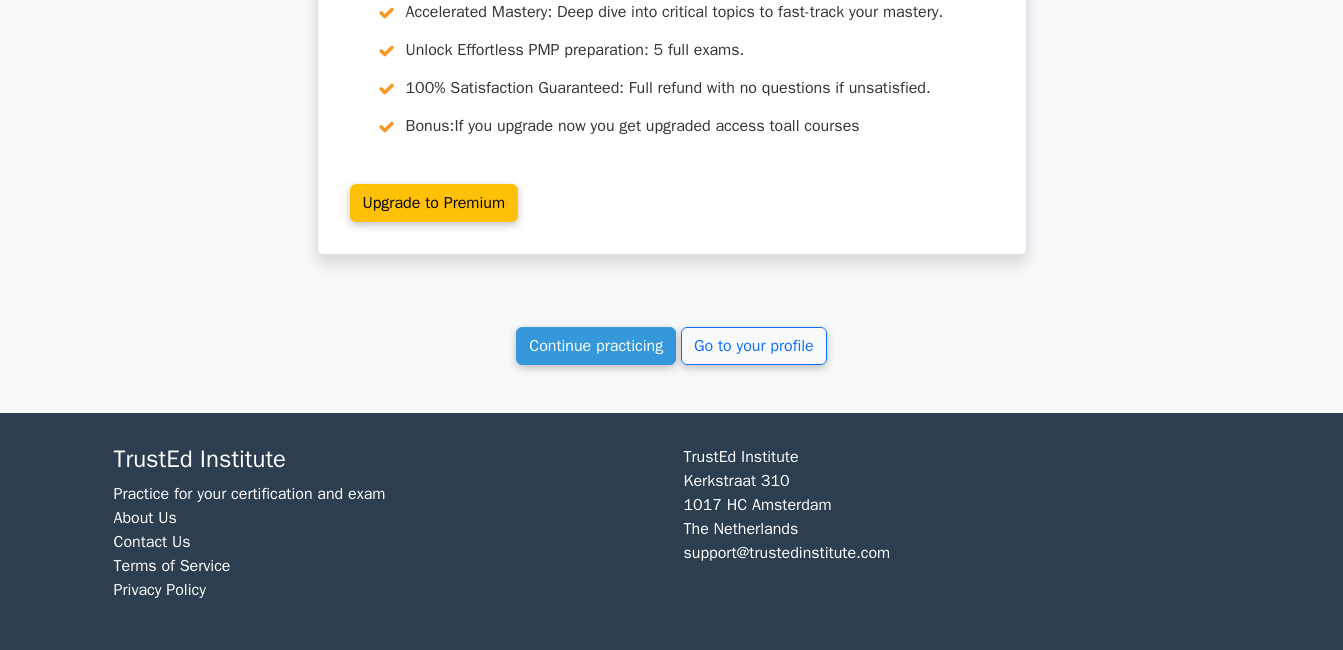 click on "Continue practicing" at bounding box center (596, 346) 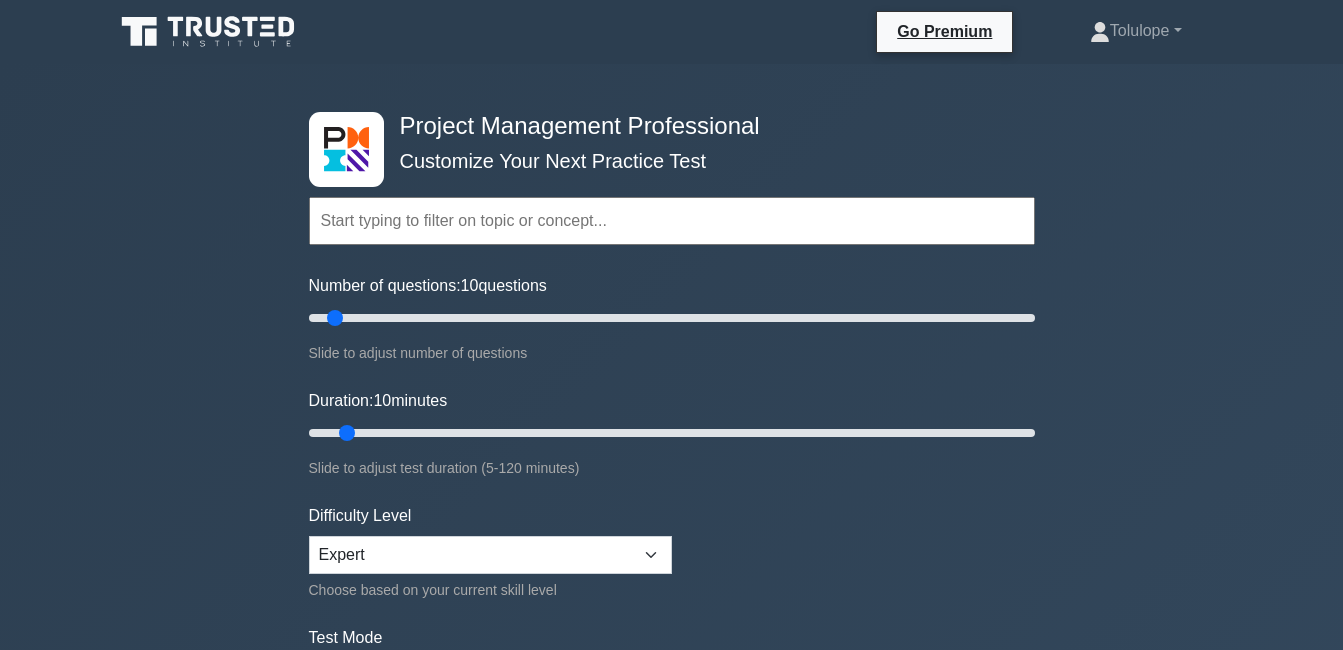scroll, scrollTop: 441, scrollLeft: 0, axis: vertical 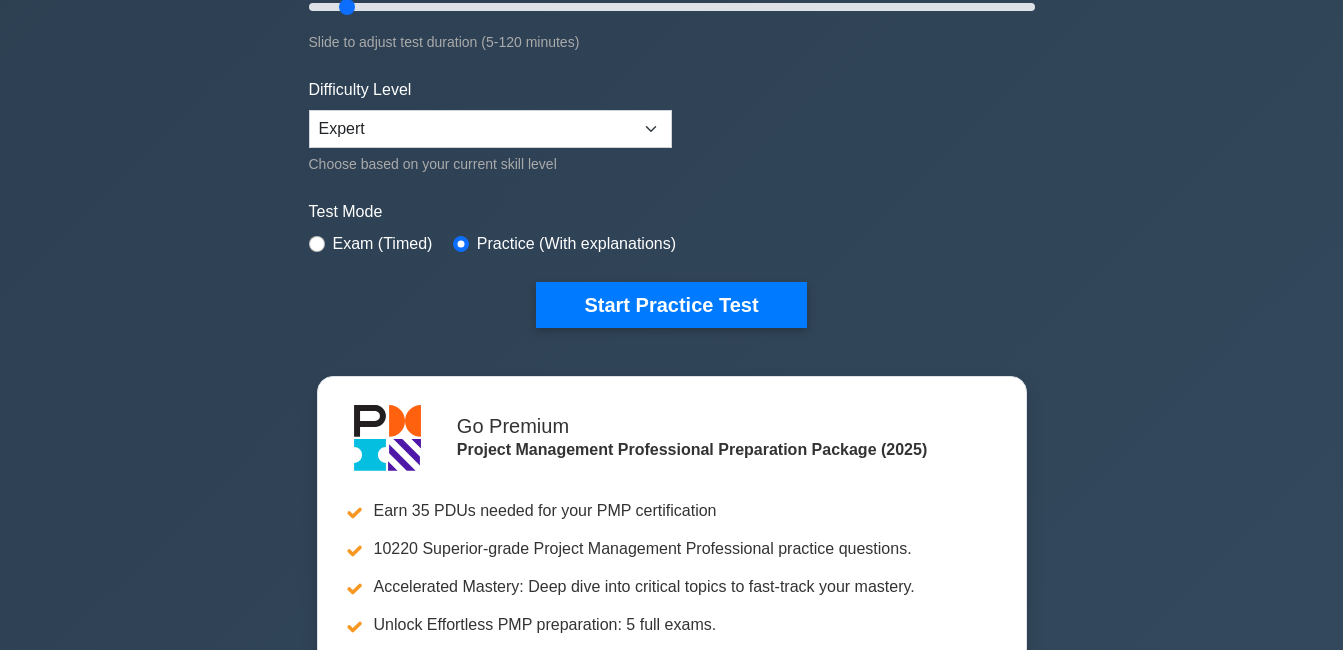click on "Start Practice Test" at bounding box center [671, 305] 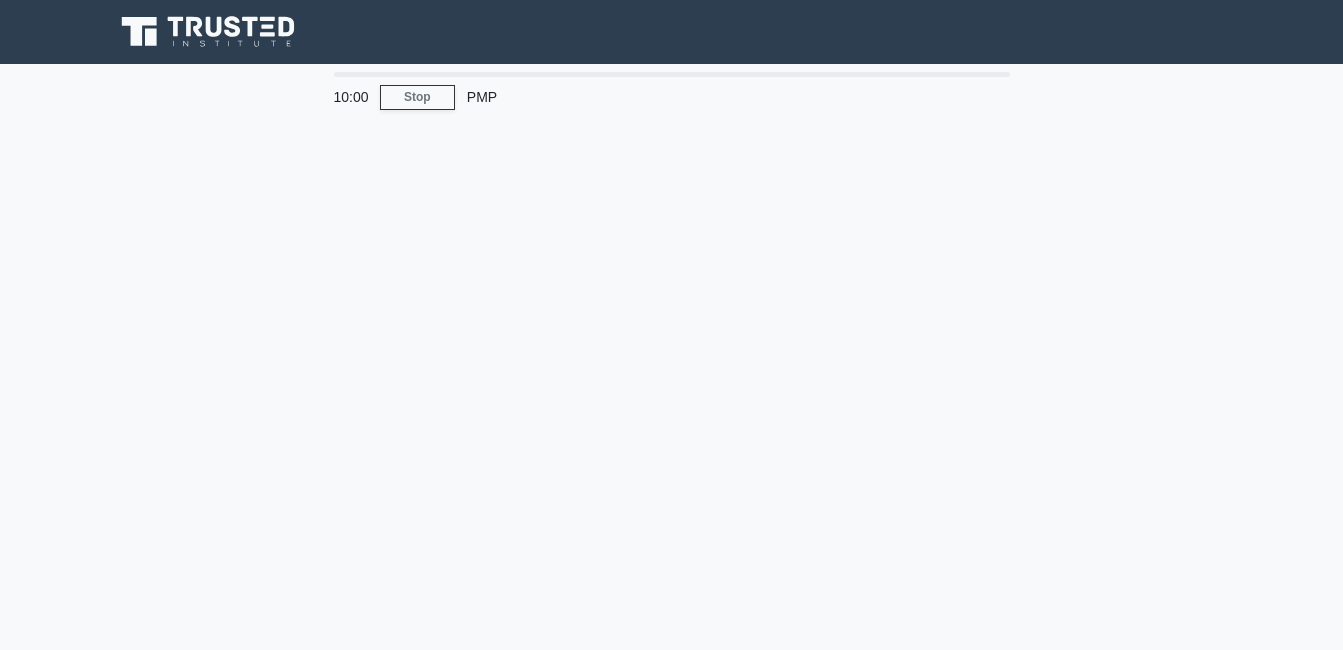scroll, scrollTop: 0, scrollLeft: 0, axis: both 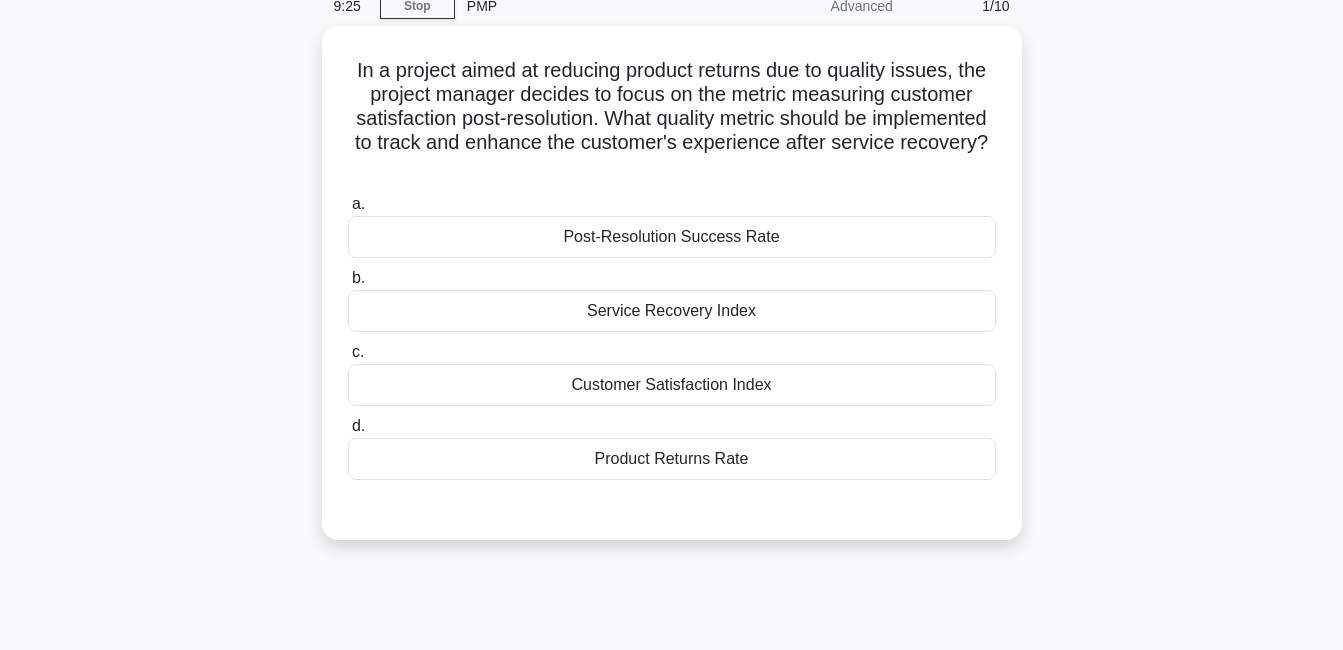 click on "Post-Resolution Success Rate" at bounding box center [672, 237] 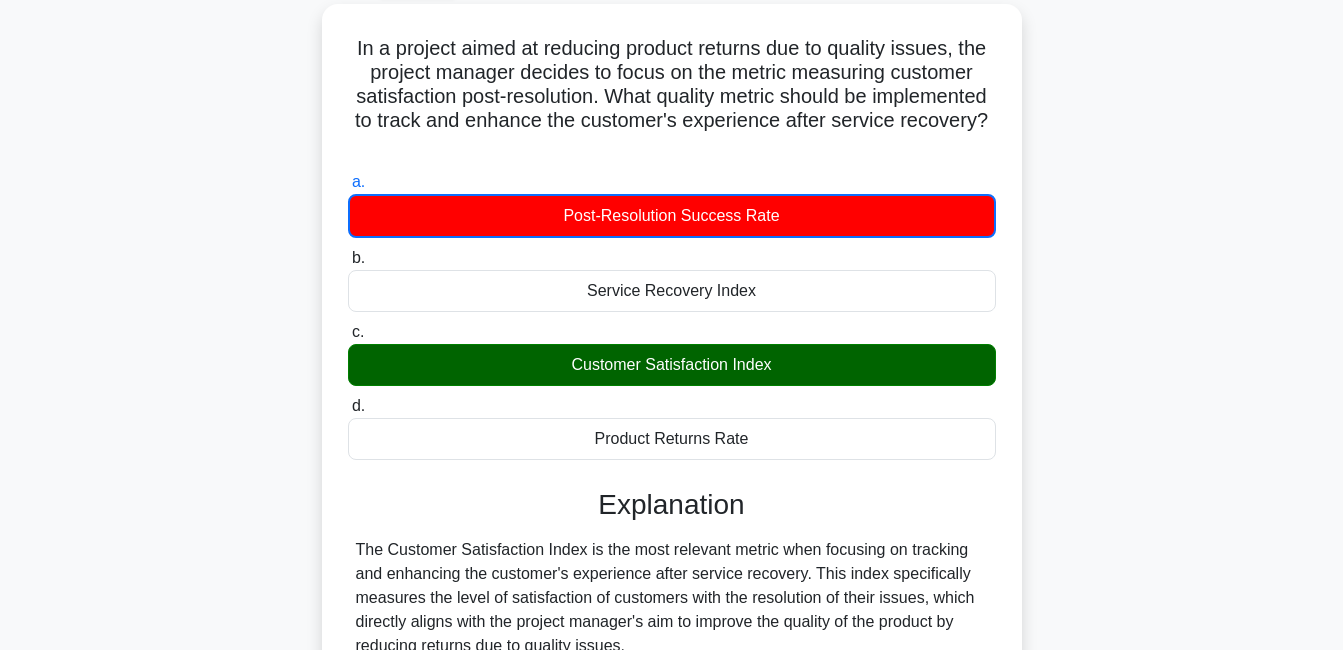 scroll, scrollTop: 0, scrollLeft: 0, axis: both 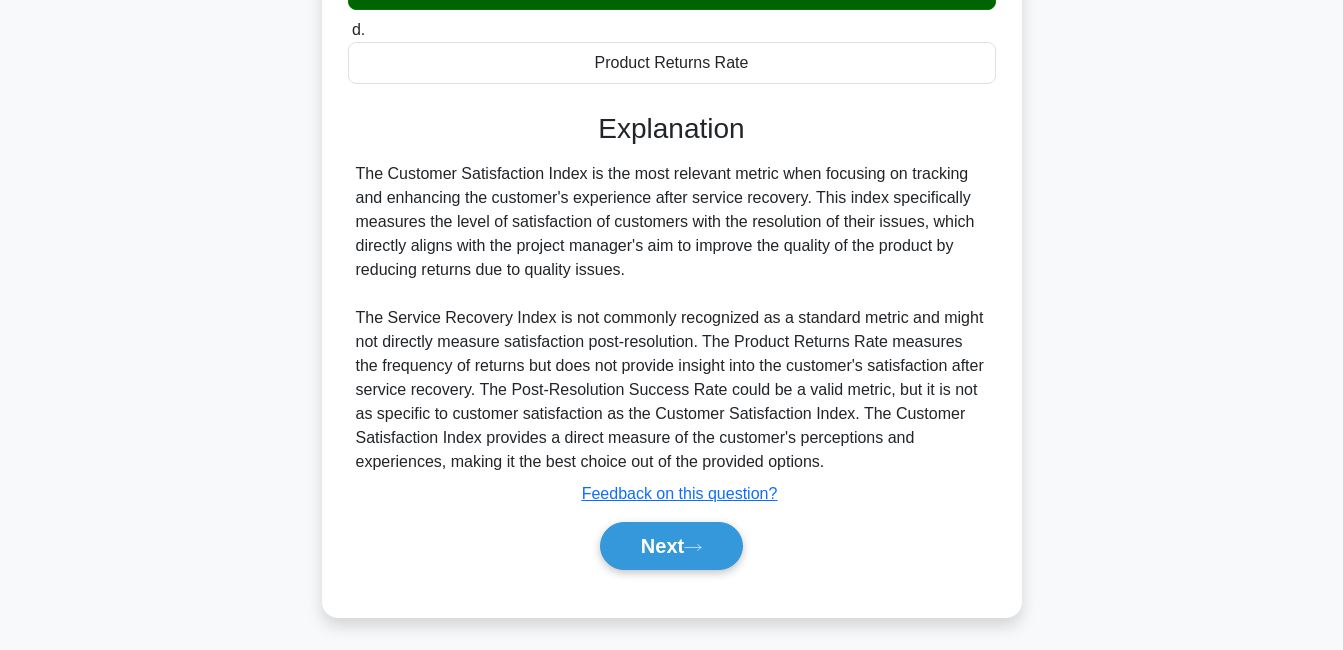 click 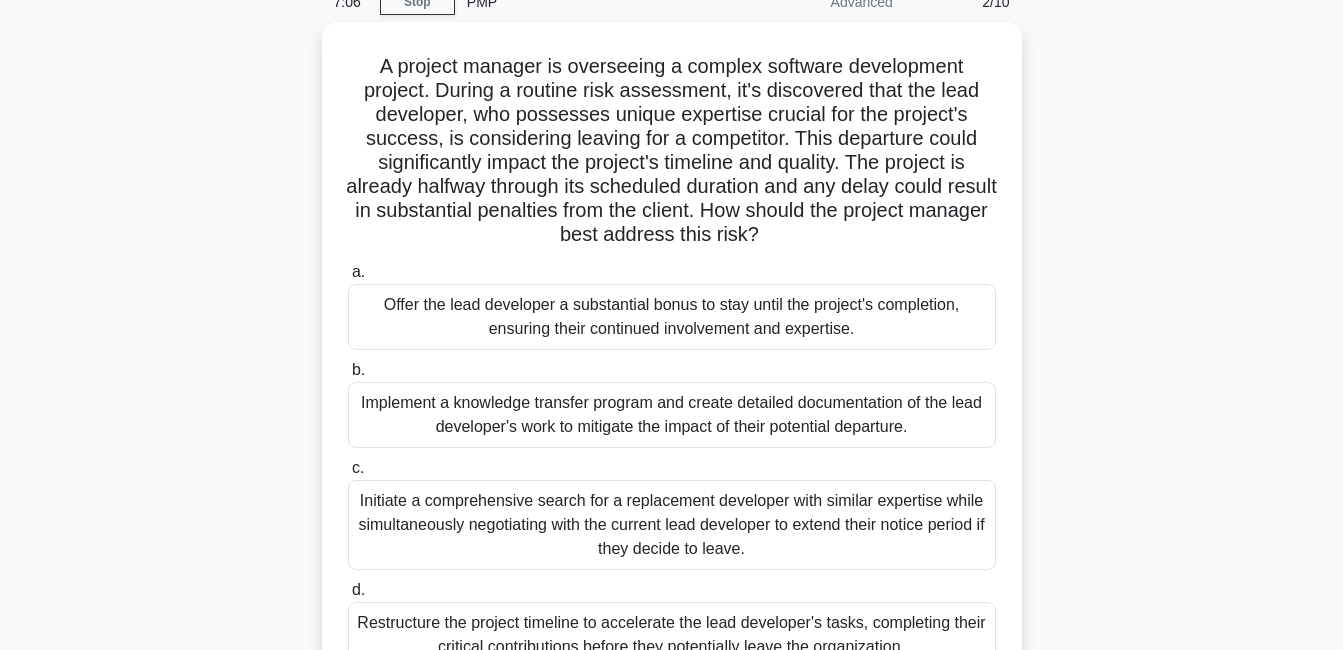 scroll, scrollTop: 92, scrollLeft: 0, axis: vertical 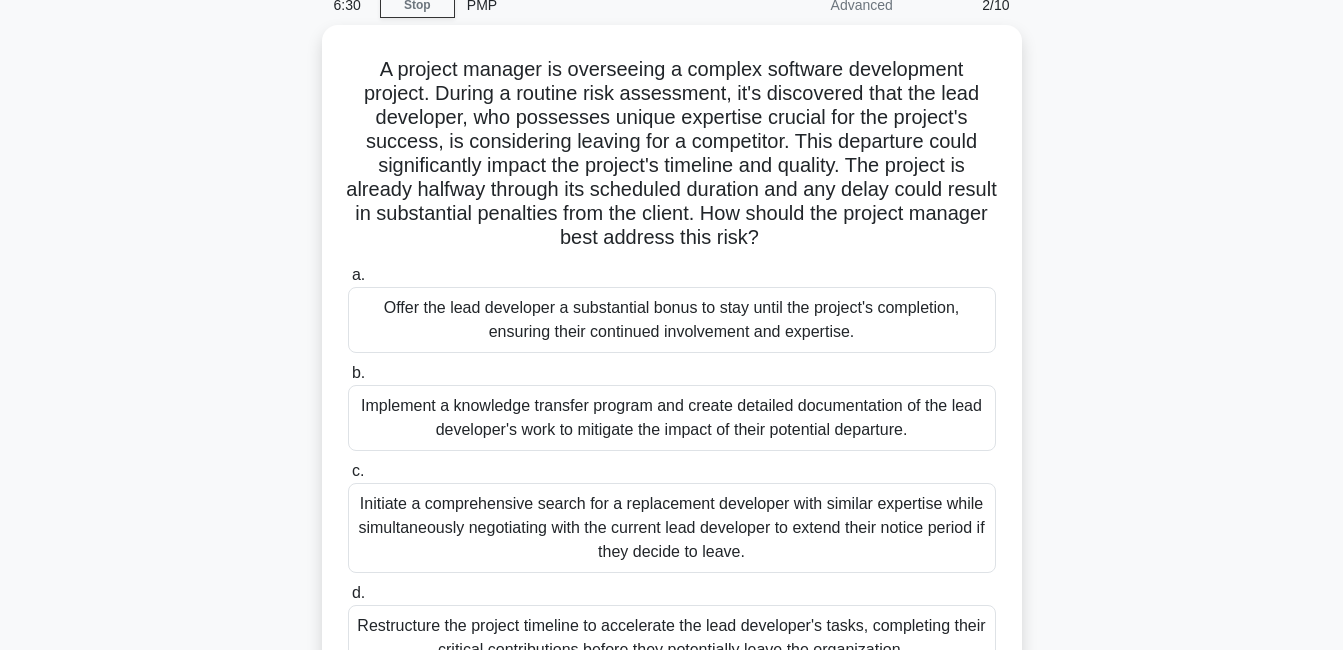click on "Implement a knowledge transfer program and create detailed documentation of the lead developer's work to mitigate the impact of their potential departure." at bounding box center (672, 418) 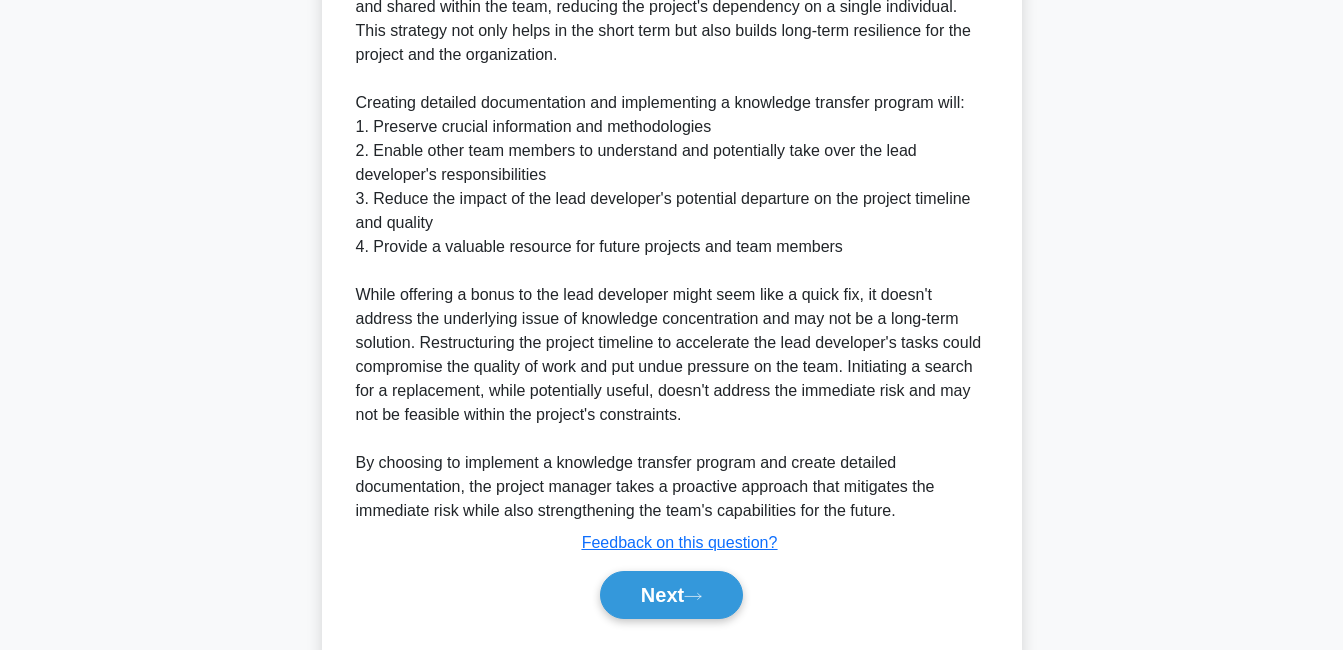 scroll, scrollTop: 1040, scrollLeft: 0, axis: vertical 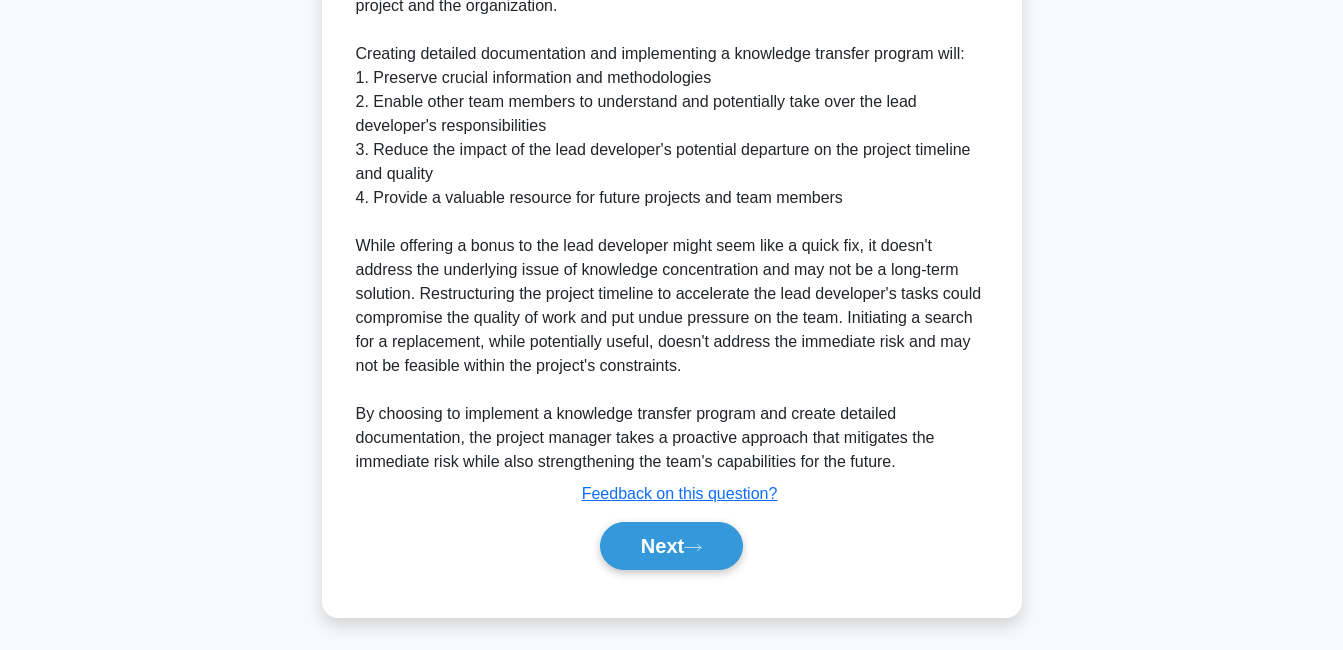 click on "Next" at bounding box center (671, 546) 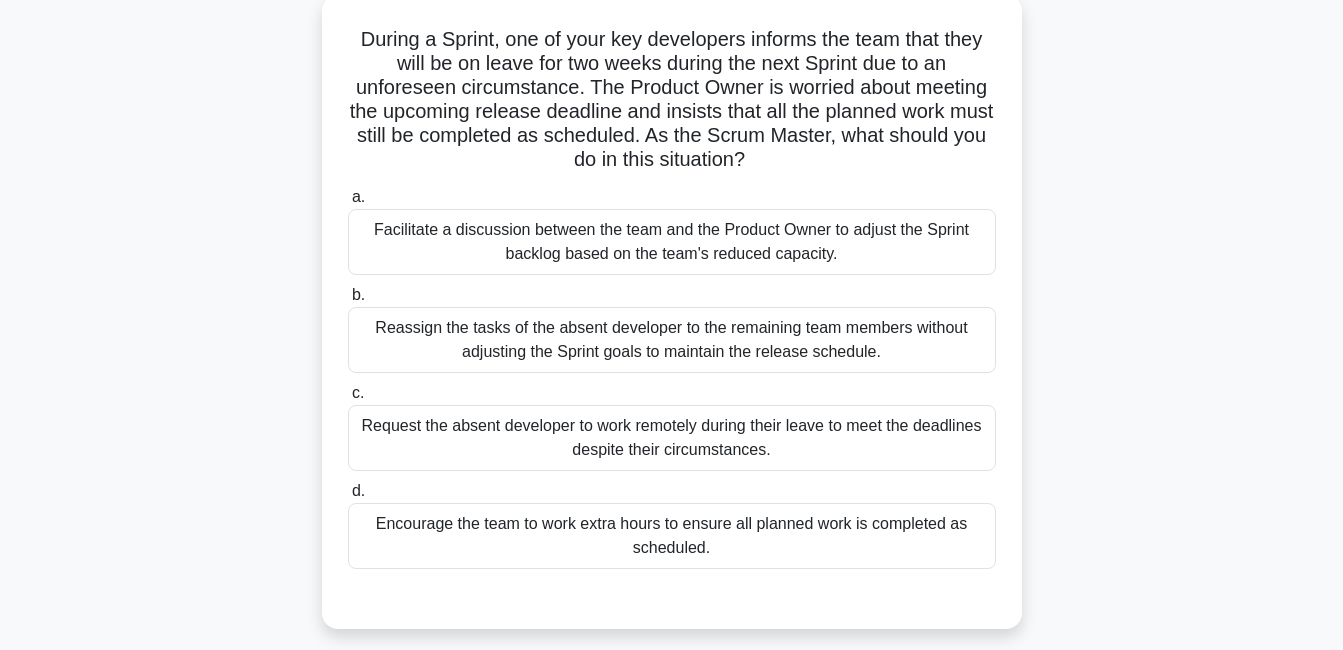 scroll, scrollTop: 100, scrollLeft: 0, axis: vertical 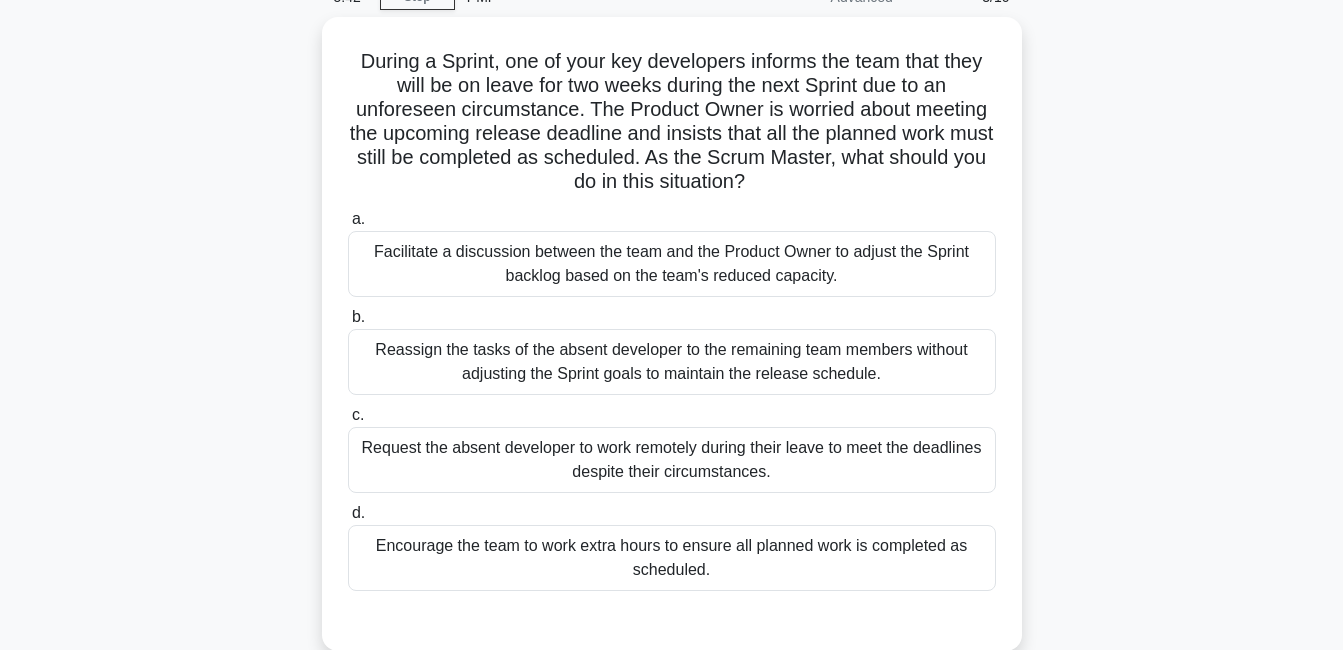 click on "Facilitate a discussion between the team and the Product Owner to adjust the Sprint backlog based on the team's reduced capacity." at bounding box center (672, 264) 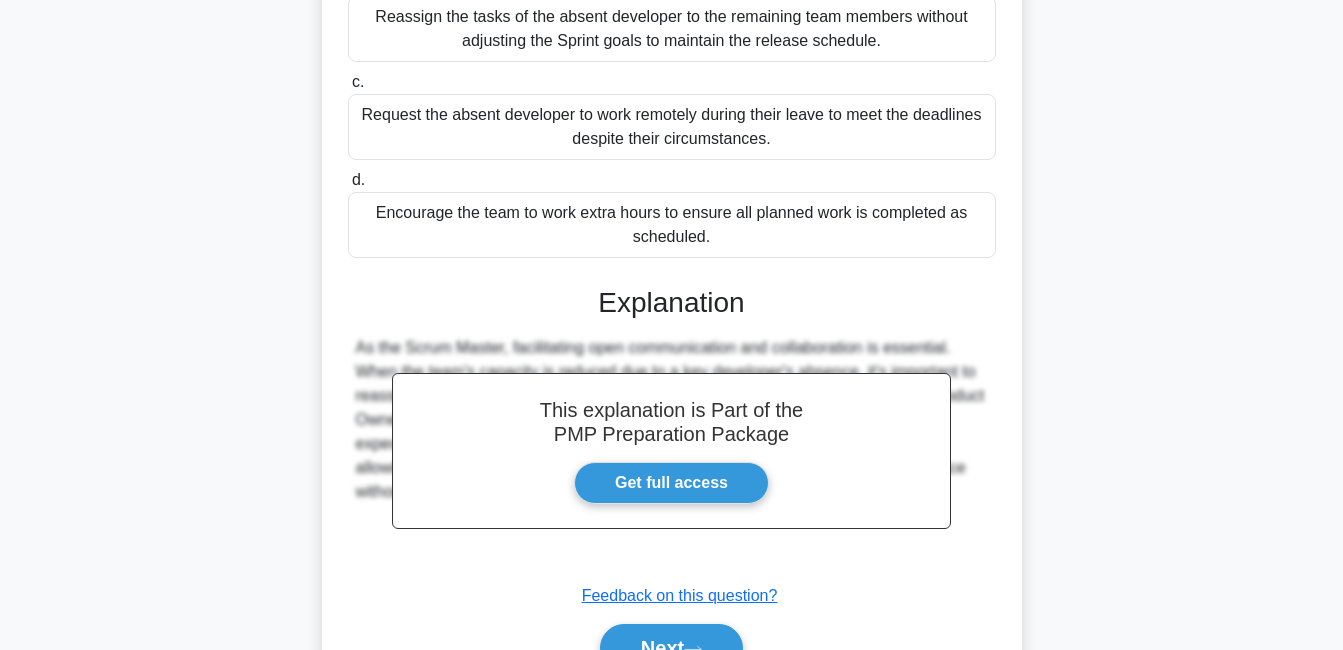scroll, scrollTop: 536, scrollLeft: 0, axis: vertical 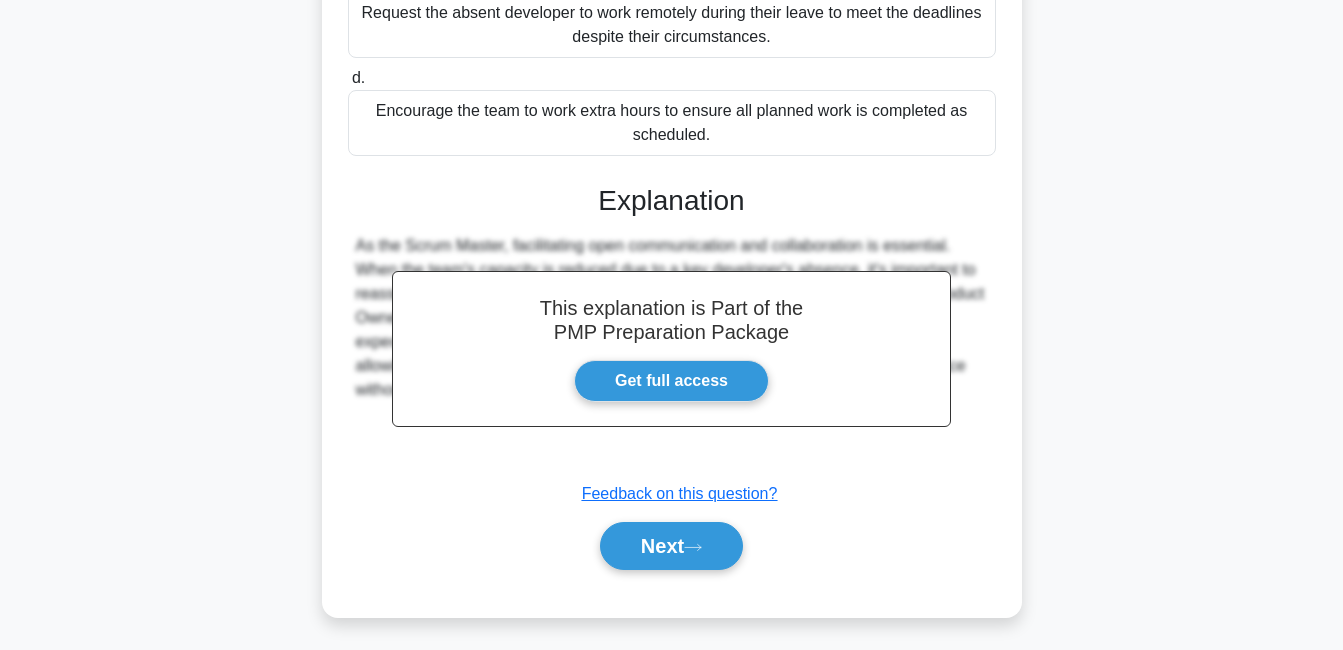 click on "Next" at bounding box center [671, 546] 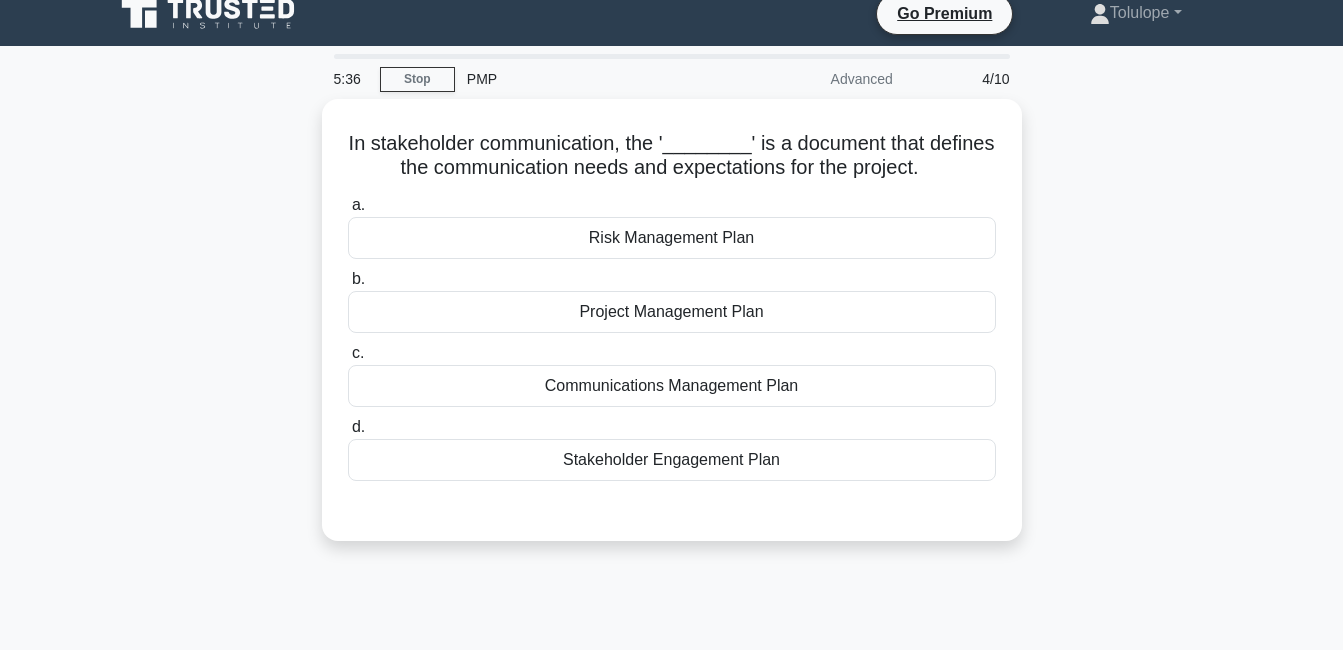 scroll, scrollTop: 0, scrollLeft: 0, axis: both 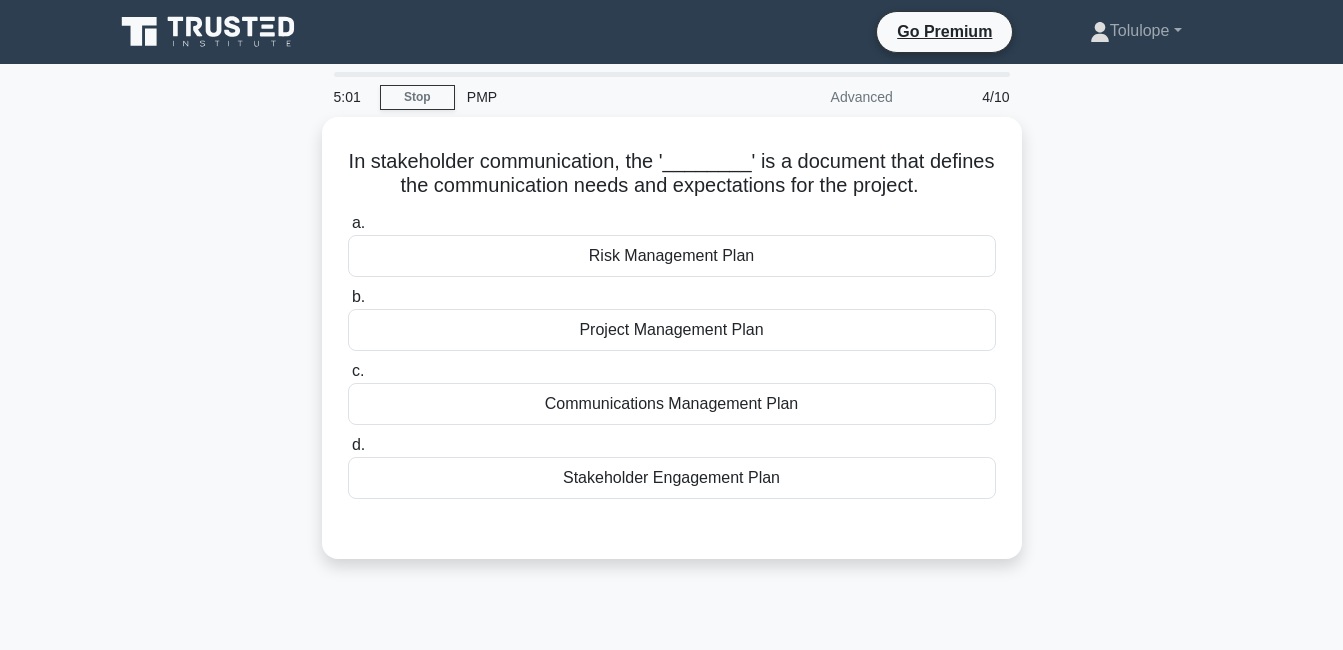 click on "Stakeholder Engagement Plan" at bounding box center [672, 478] 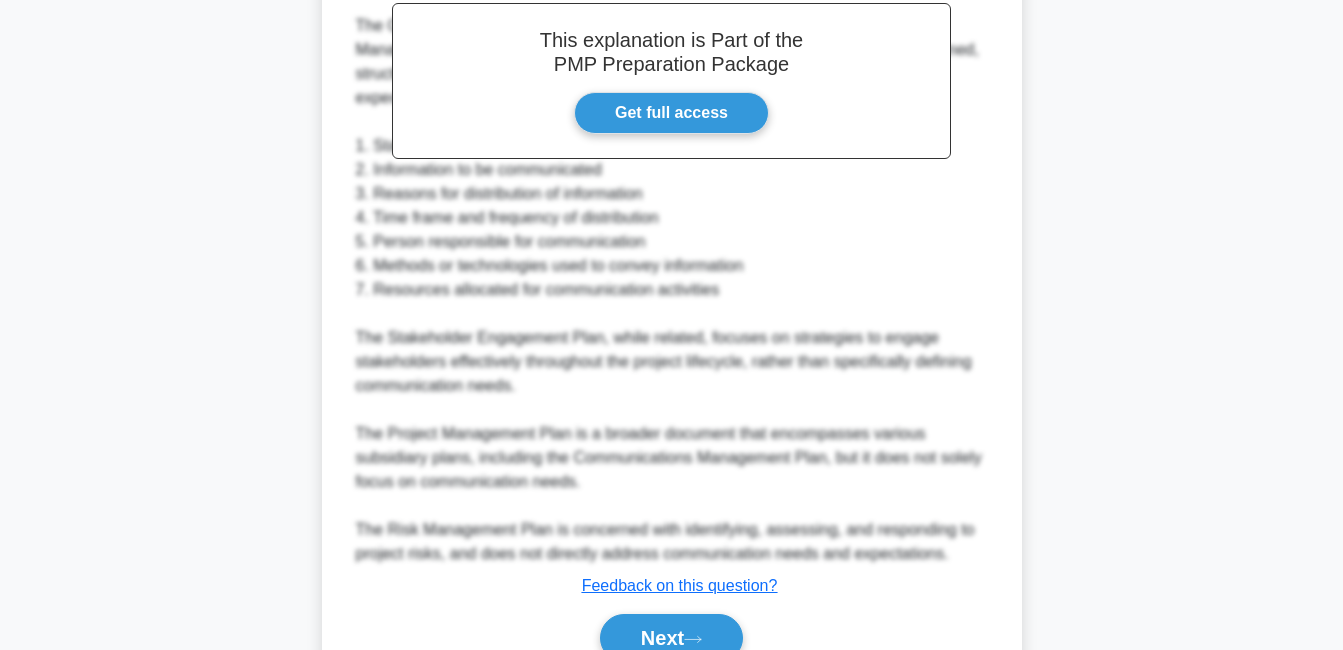 scroll, scrollTop: 706, scrollLeft: 0, axis: vertical 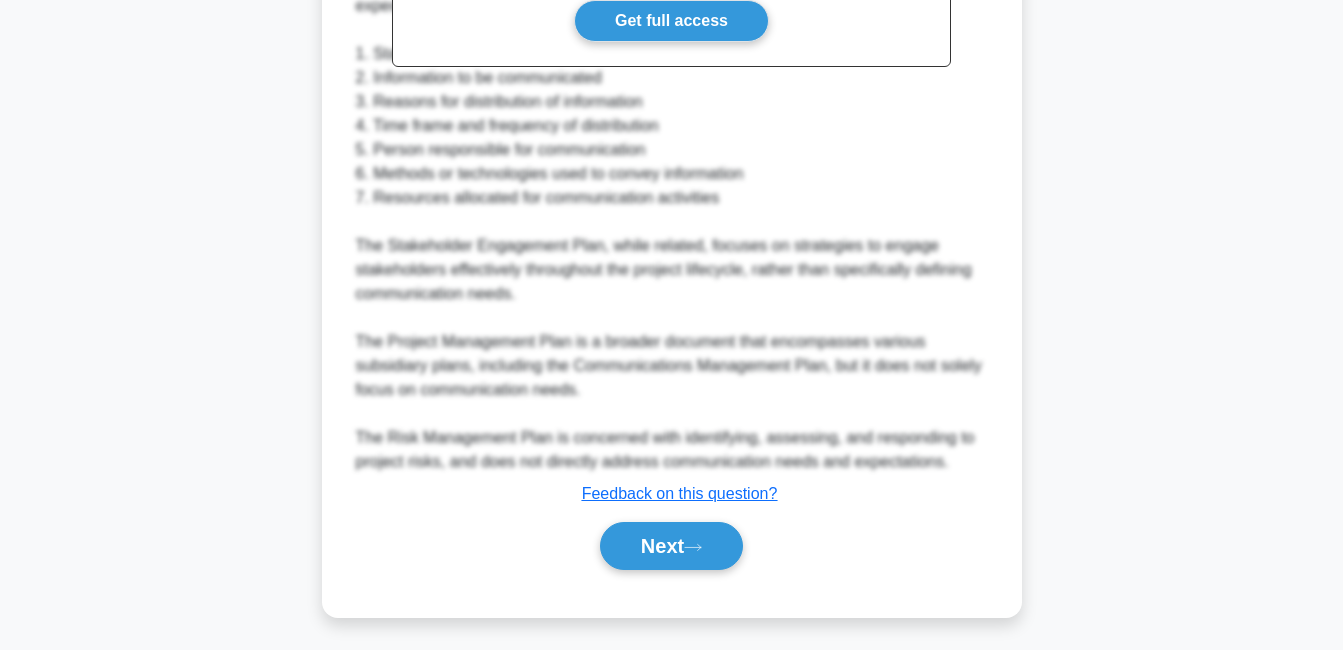 click on "Next" at bounding box center (671, 546) 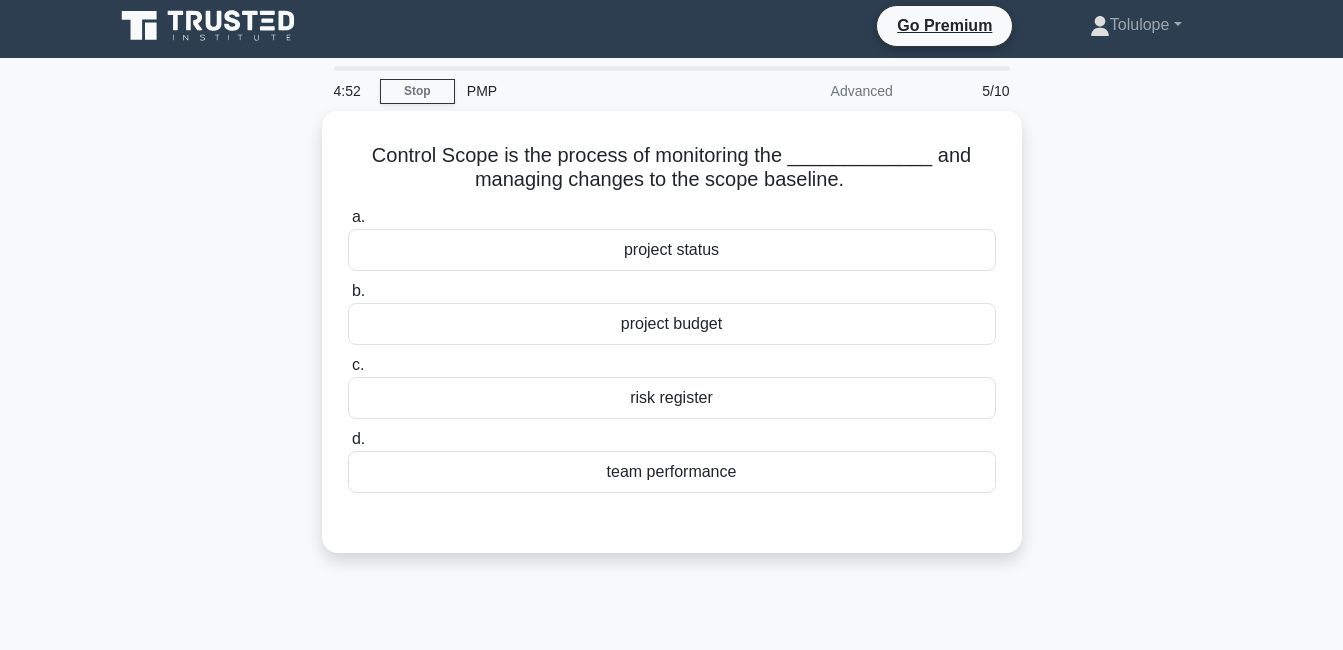 scroll, scrollTop: 3, scrollLeft: 0, axis: vertical 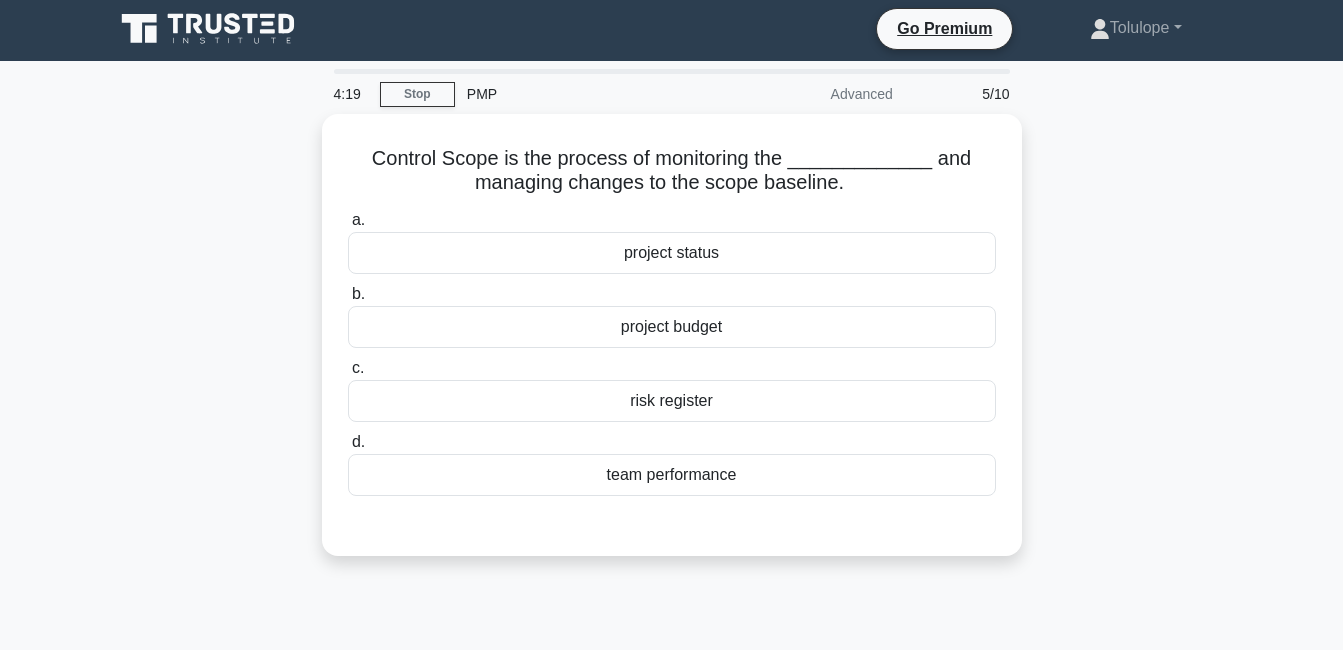 click on "project status" at bounding box center [672, 253] 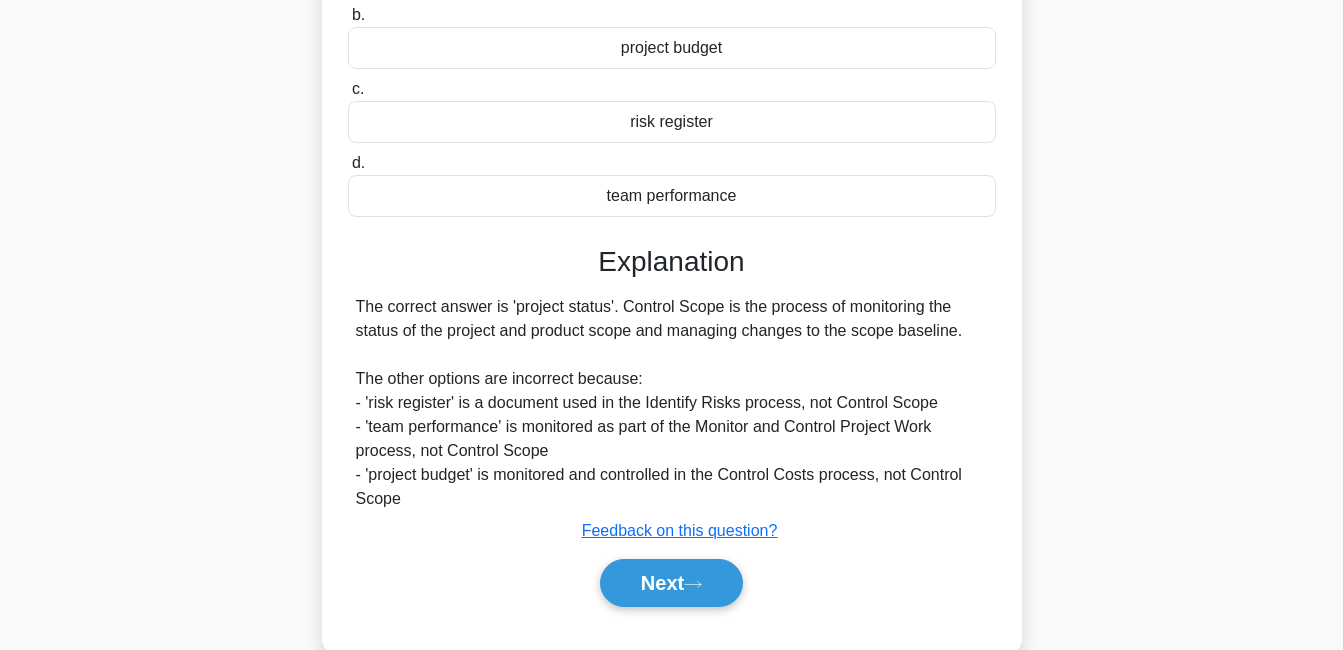 scroll, scrollTop: 430, scrollLeft: 0, axis: vertical 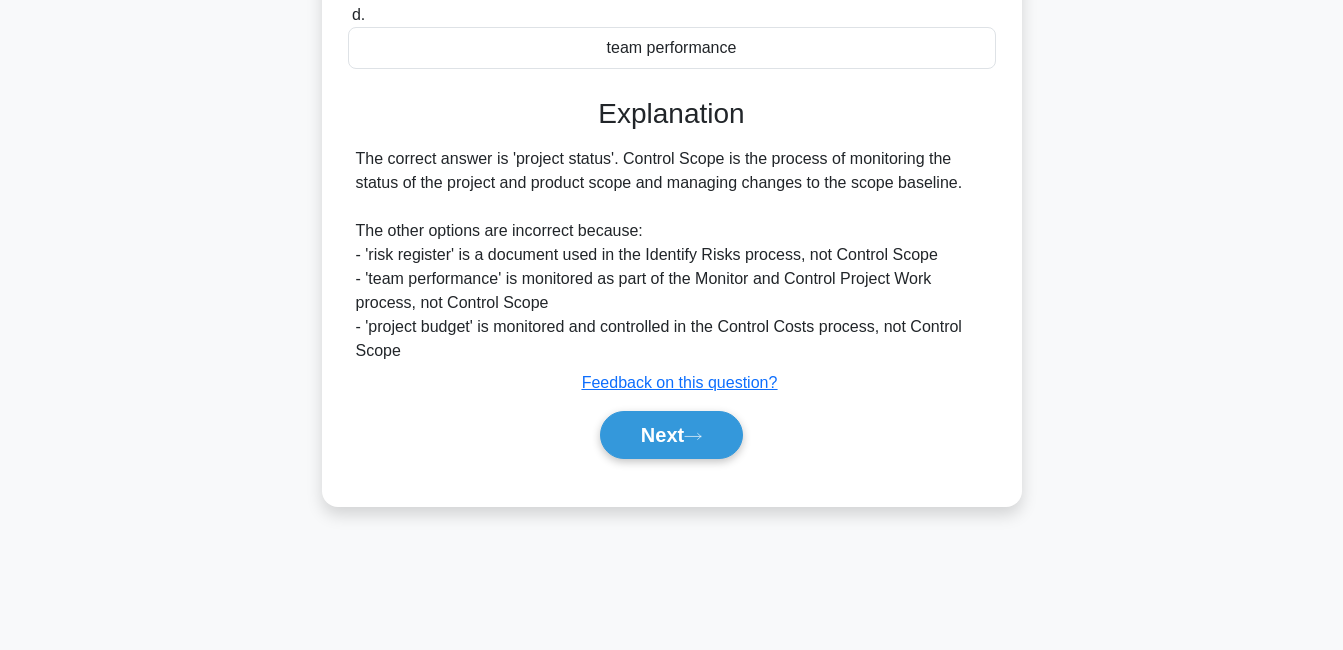 click on "Next" at bounding box center [671, 435] 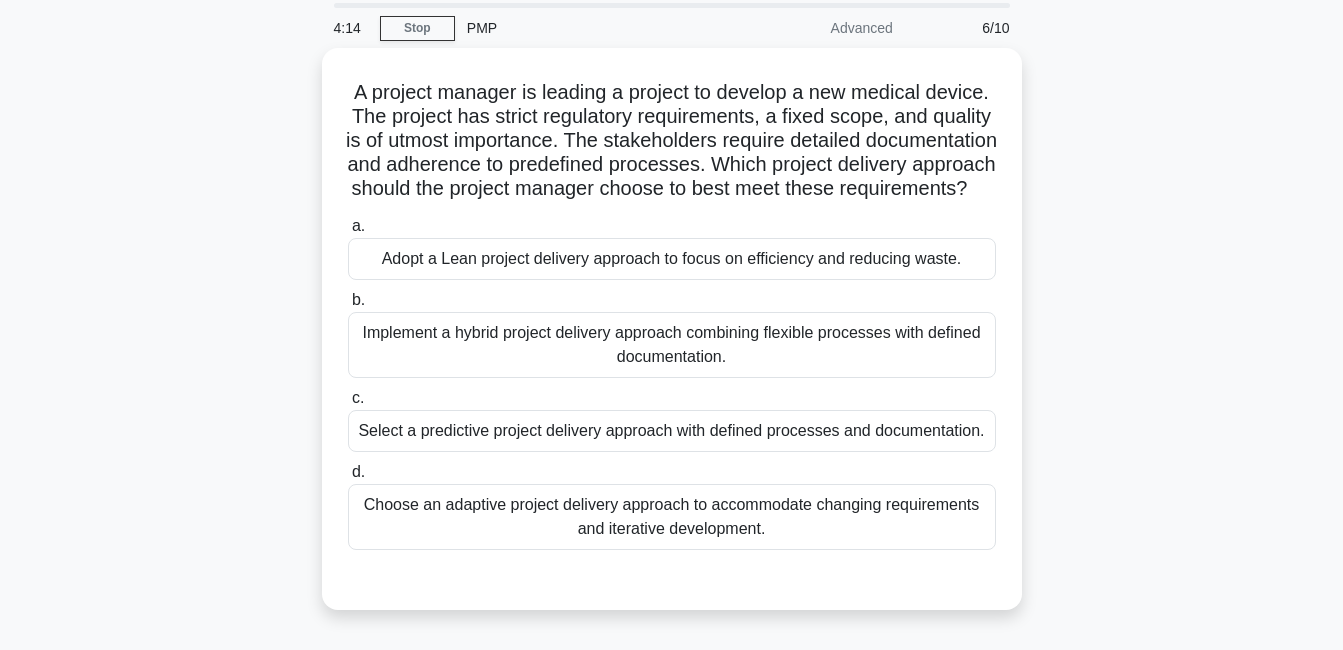scroll, scrollTop: 45, scrollLeft: 0, axis: vertical 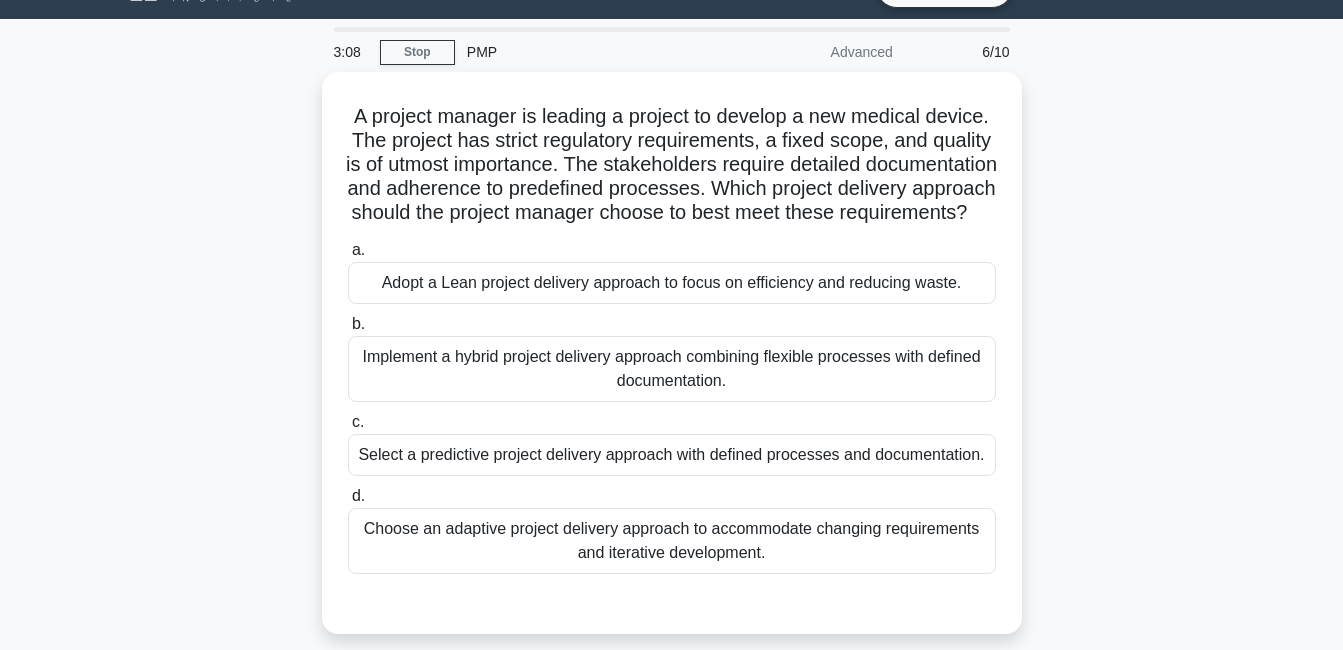 click on "Select a predictive project delivery approach with defined processes and documentation." at bounding box center (672, 455) 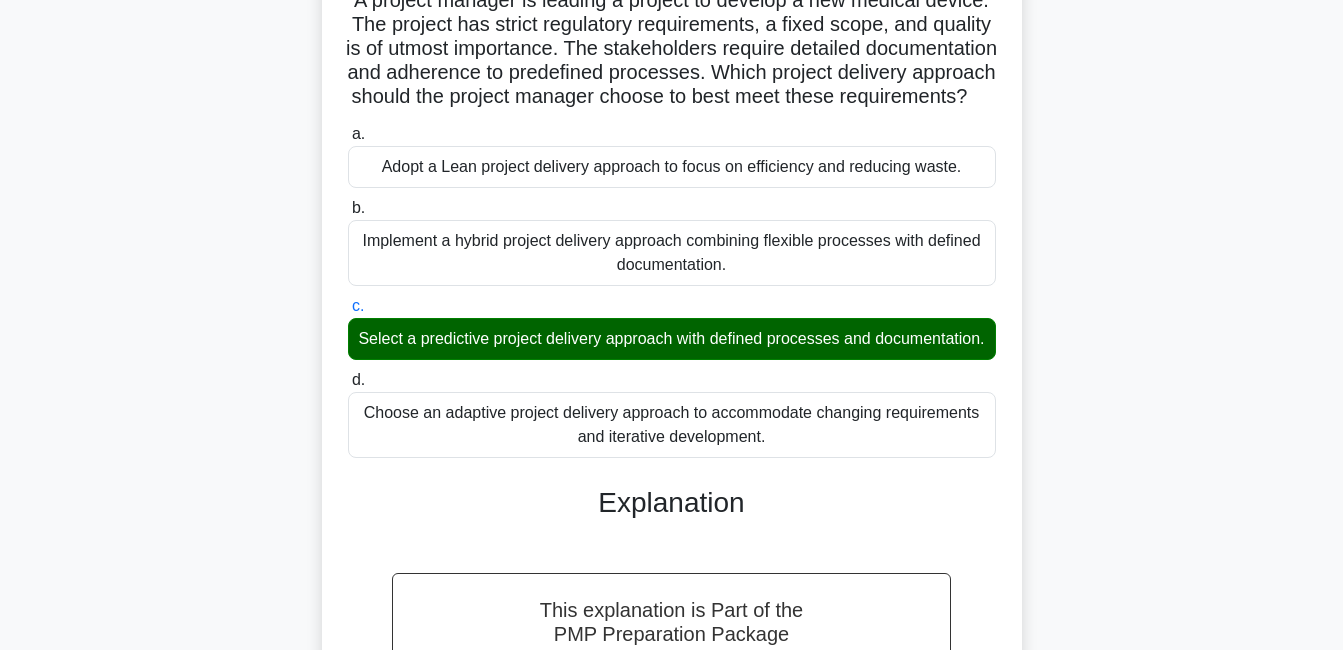 scroll, scrollTop: 512, scrollLeft: 0, axis: vertical 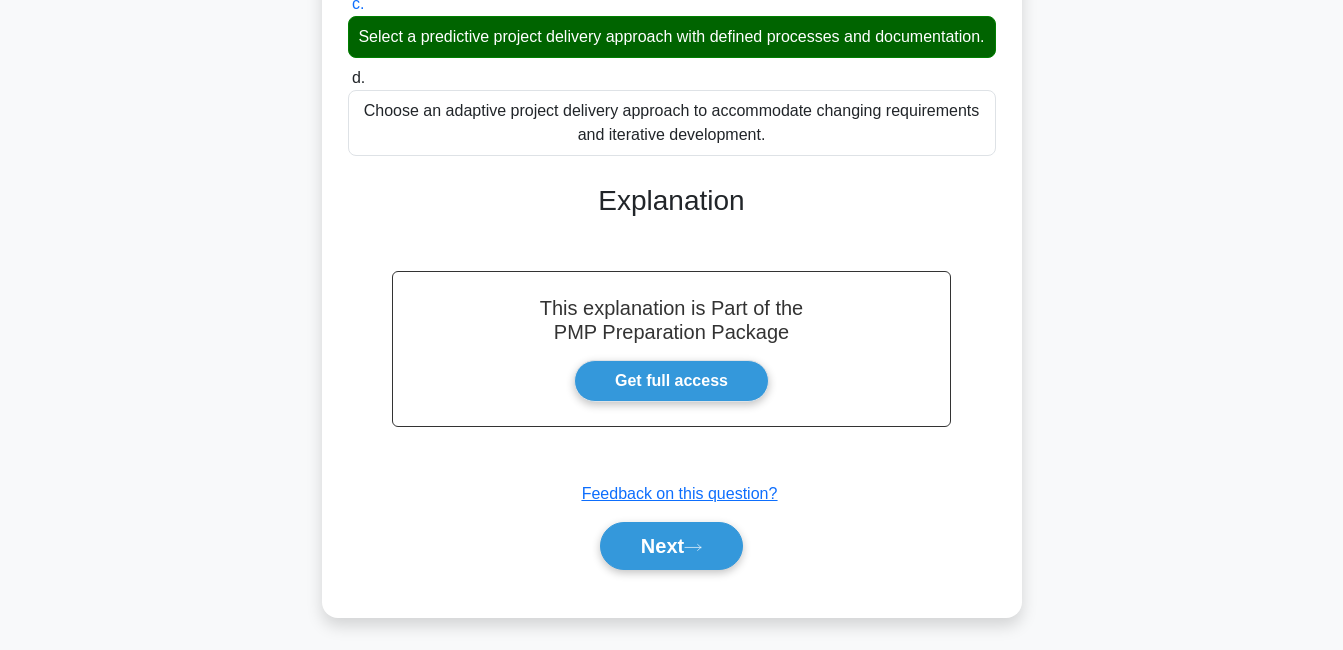 click 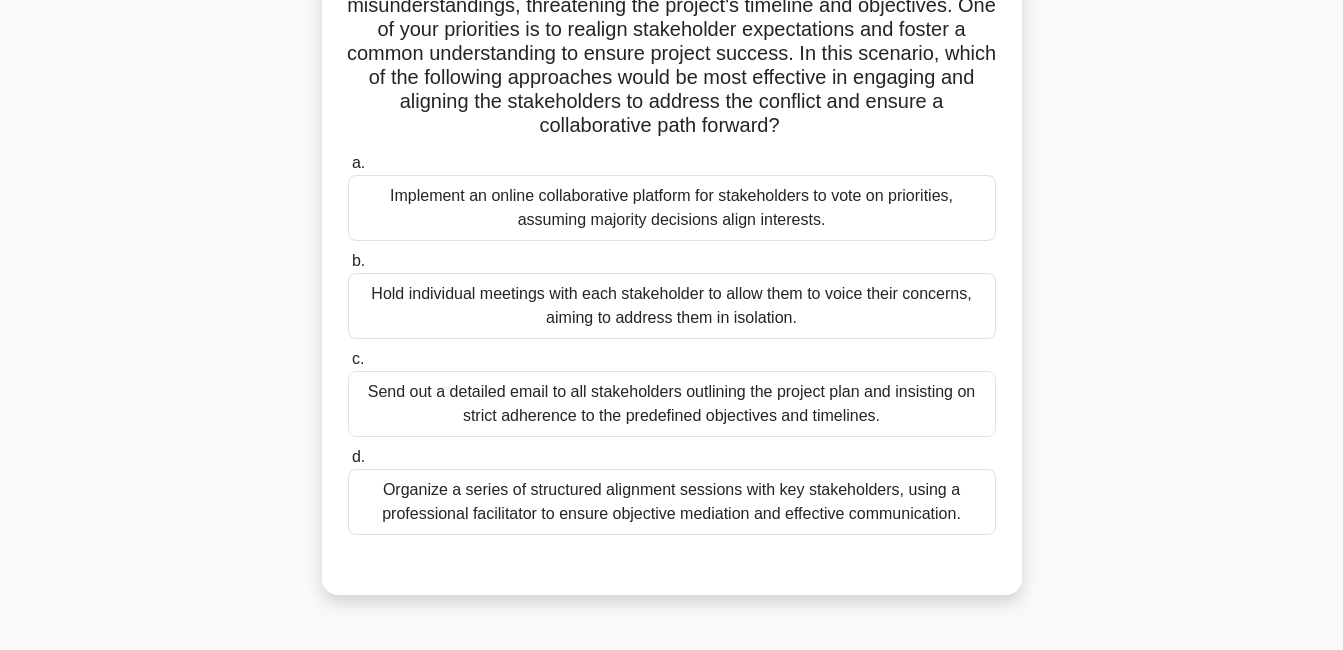 scroll, scrollTop: 282, scrollLeft: 0, axis: vertical 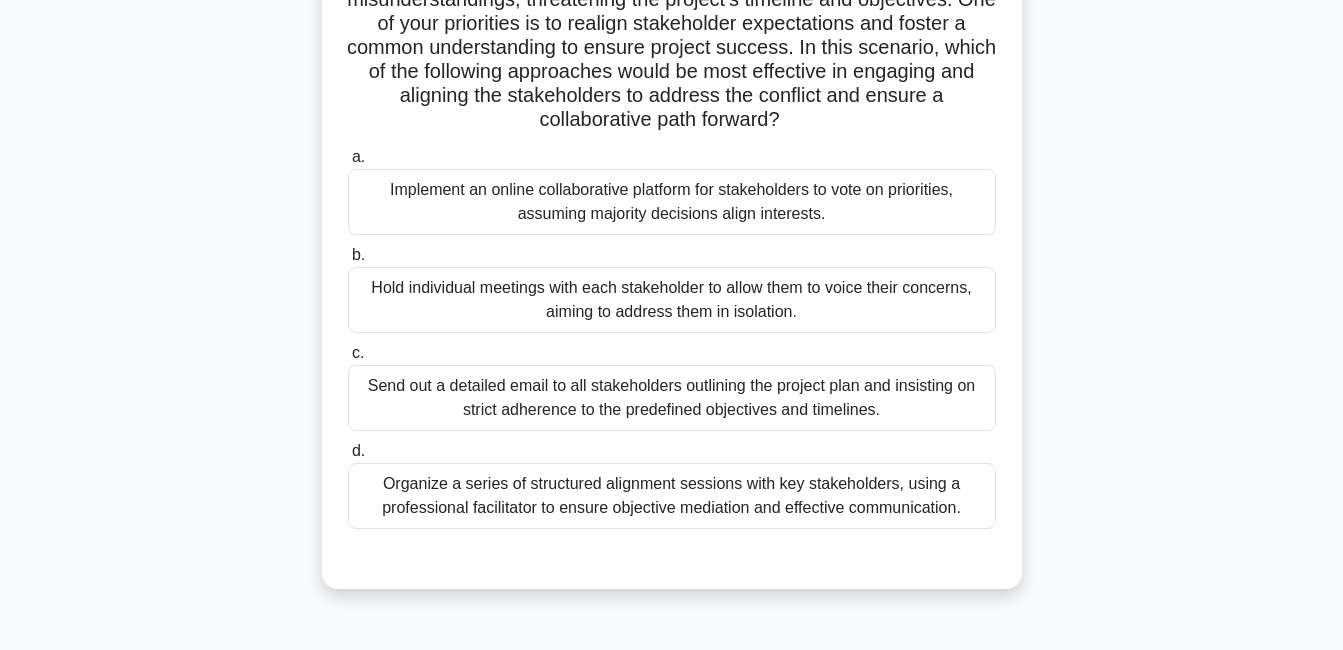 click on "Organize a series of structured alignment sessions with key stakeholders, using a professional facilitator to ensure objective mediation and effective communication." at bounding box center [672, 496] 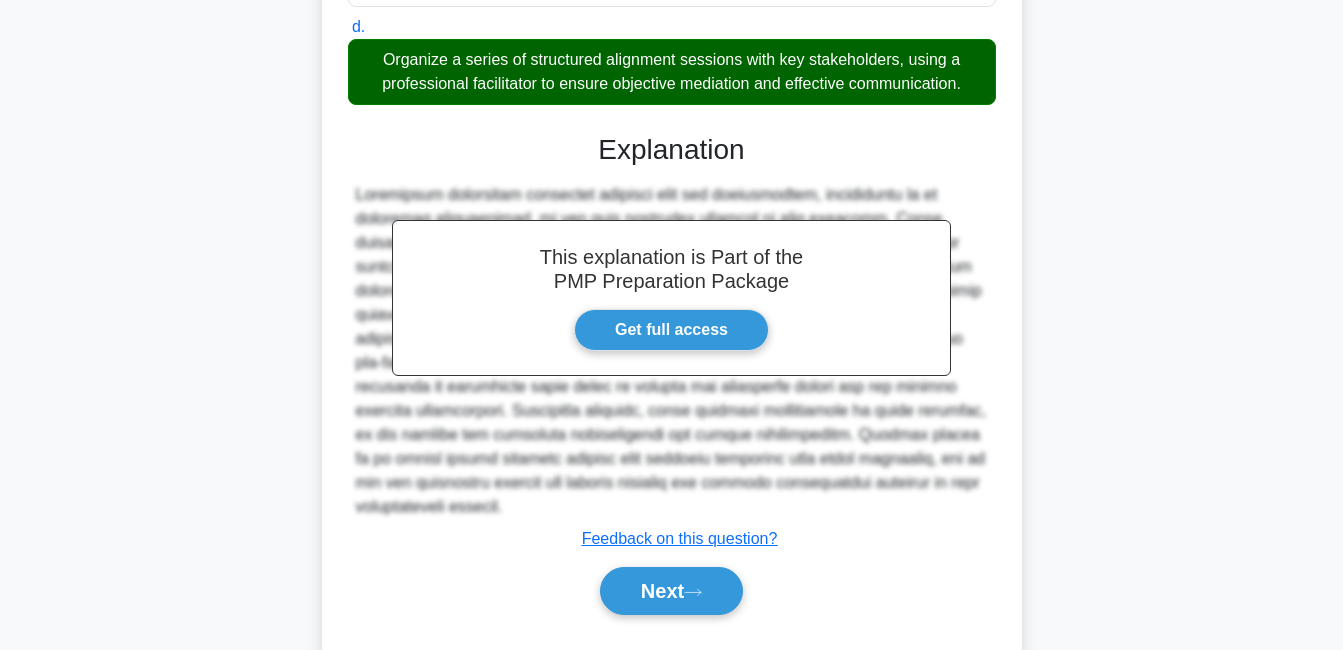 scroll, scrollTop: 752, scrollLeft: 0, axis: vertical 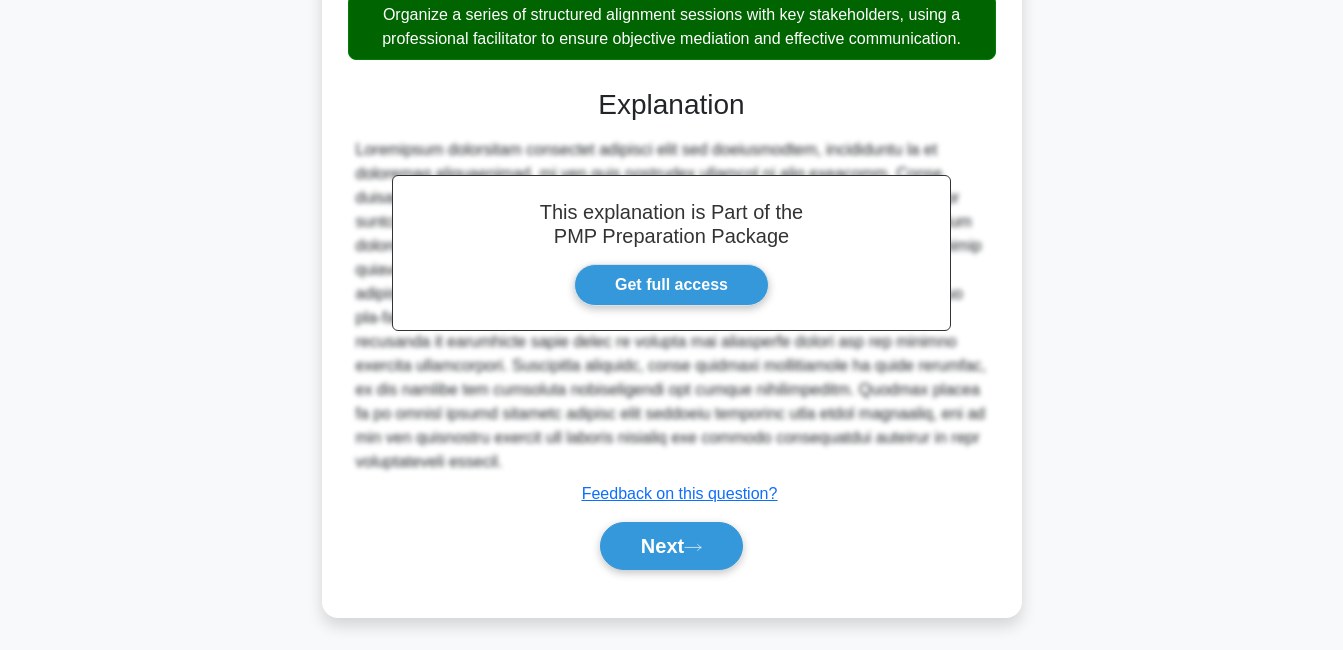 click 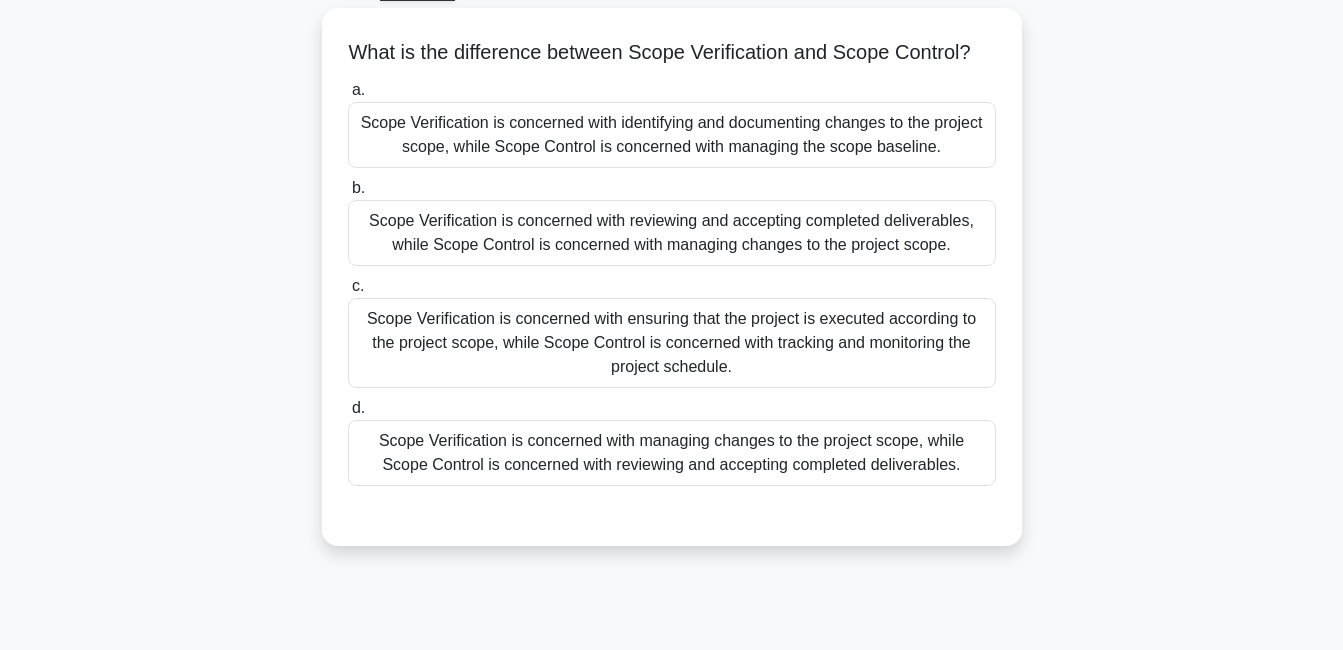 scroll, scrollTop: 98, scrollLeft: 0, axis: vertical 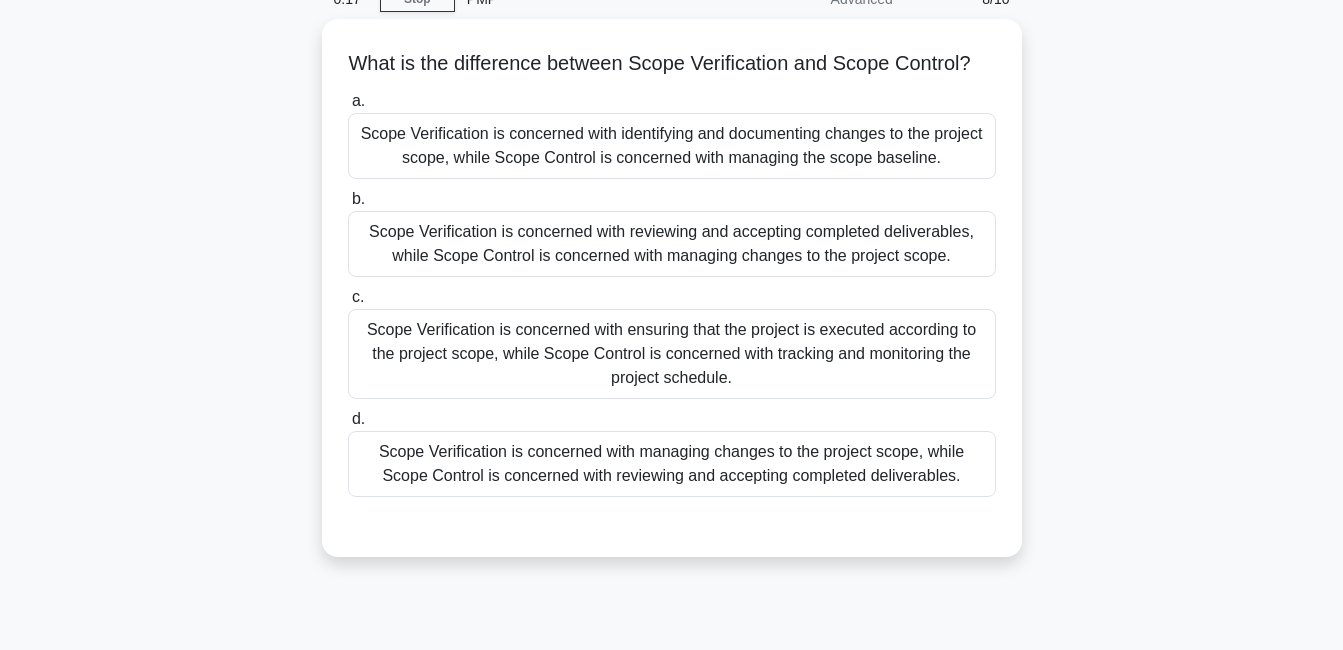 click on "Scope Verification is concerned with identifying and documenting changes to the project scope, while Scope Control is concerned with managing the scope baseline." at bounding box center (672, 146) 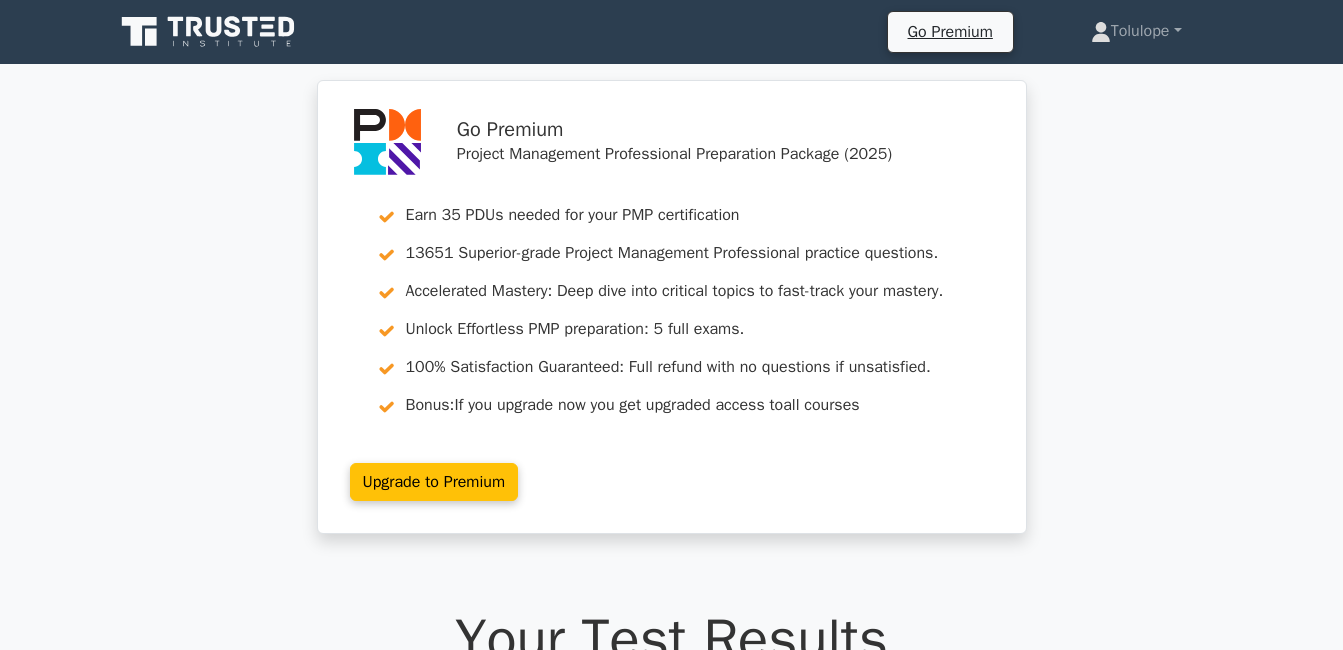 scroll, scrollTop: 0, scrollLeft: 0, axis: both 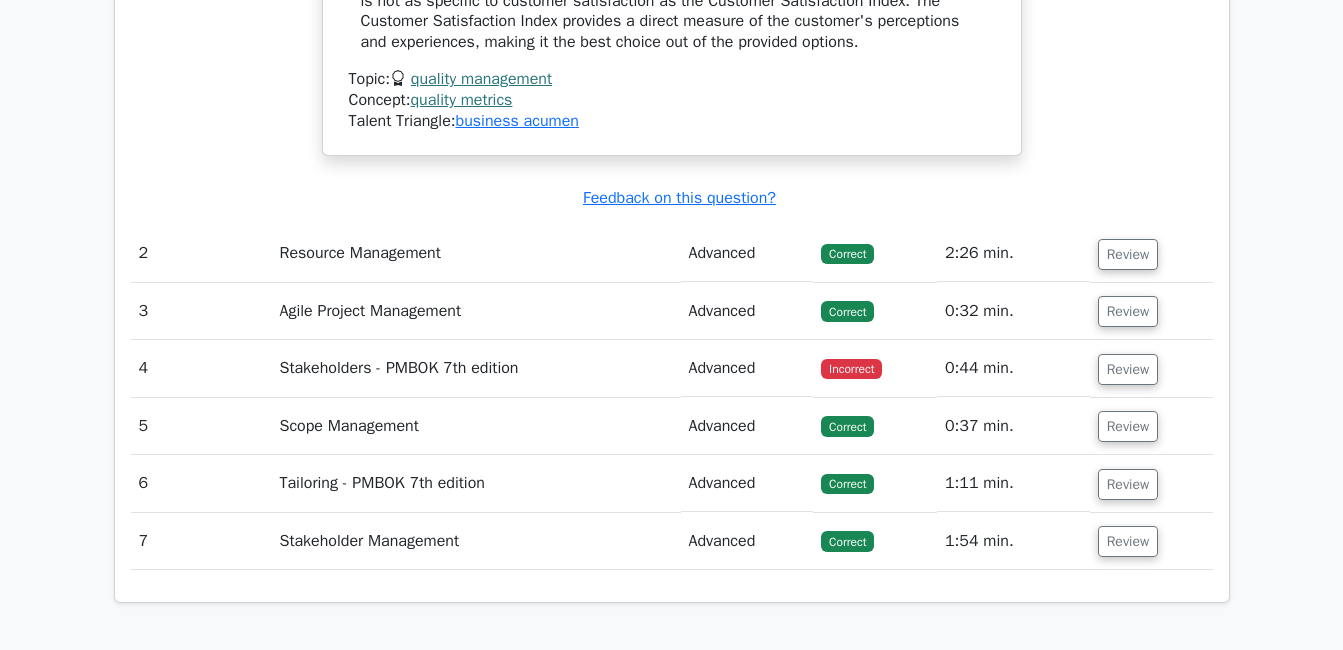 click on "Review" at bounding box center (1128, 369) 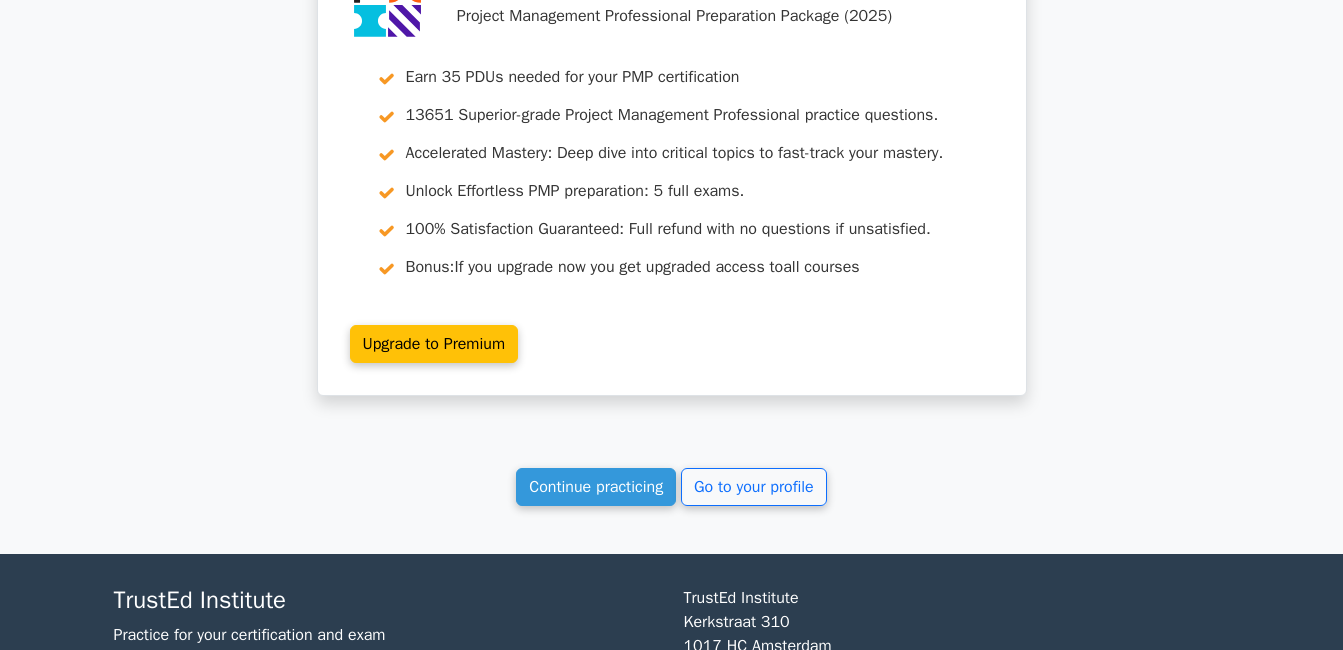scroll, scrollTop: 4453, scrollLeft: 0, axis: vertical 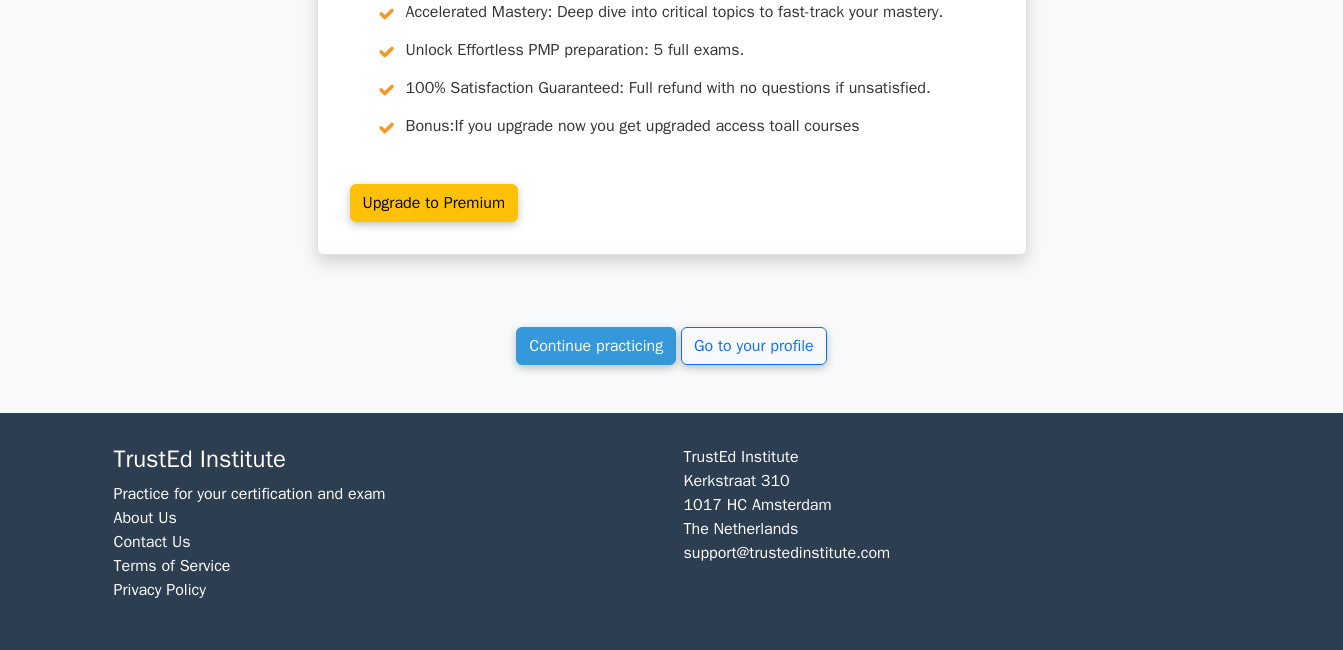 click on "Continue practicing" at bounding box center (596, 346) 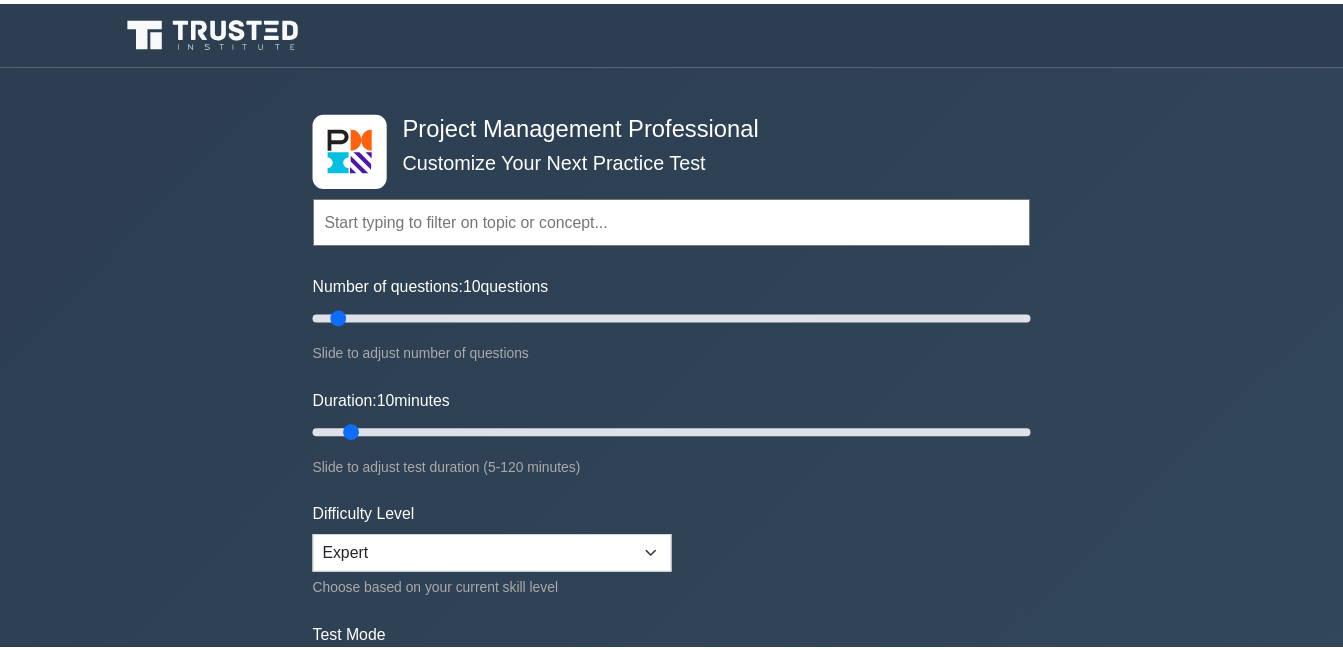 scroll, scrollTop: 0, scrollLeft: 0, axis: both 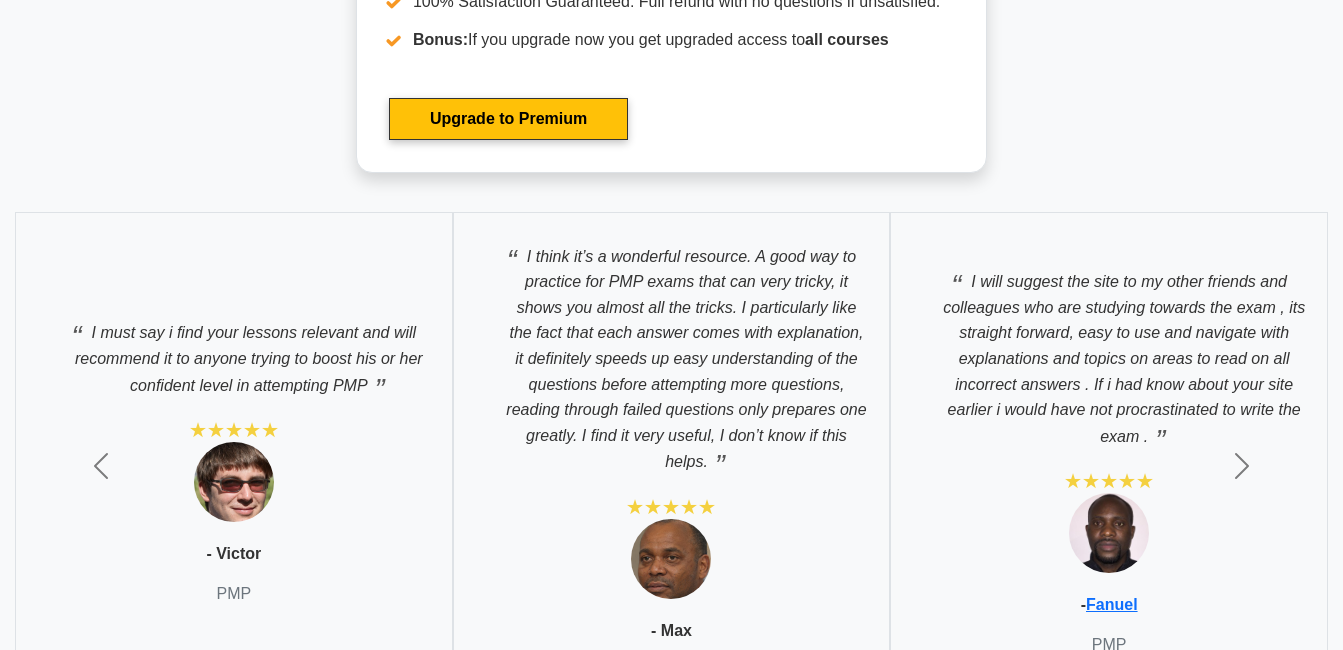click on "I must say i find your lessons relevant and will recommend it to anyone trying to boost his or her confident level in attempting PMP" at bounding box center (234, 353) 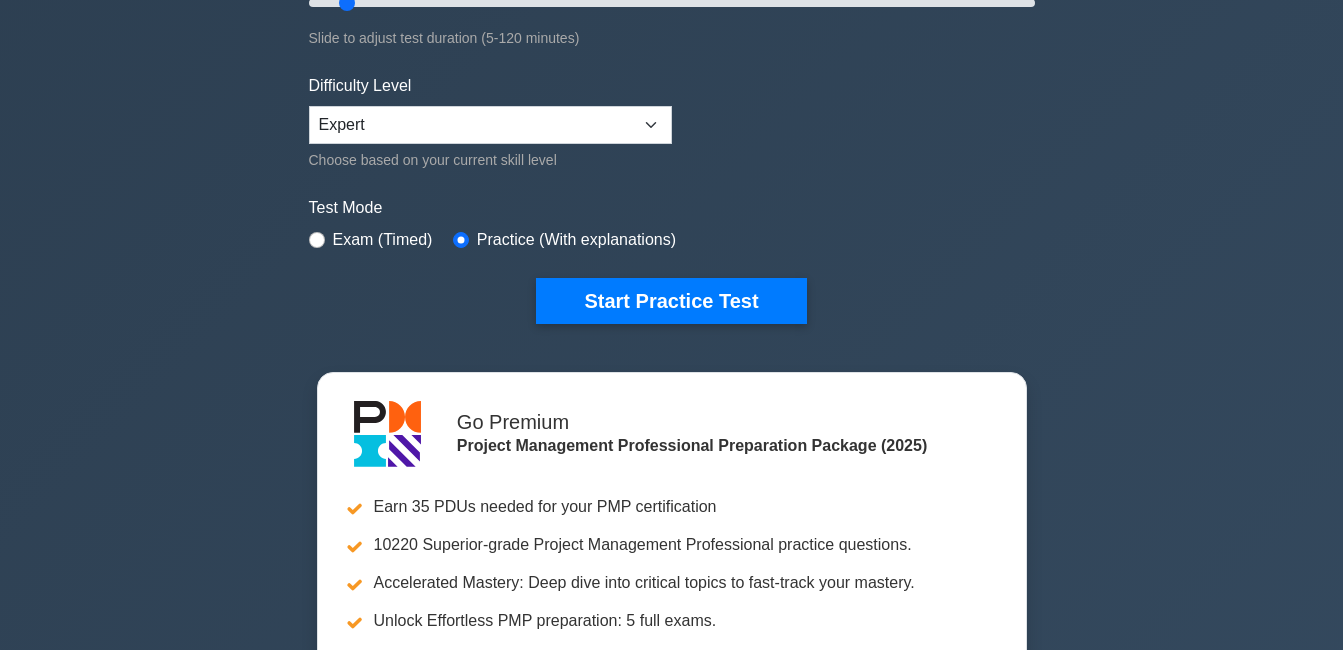 scroll, scrollTop: 0, scrollLeft: 0, axis: both 